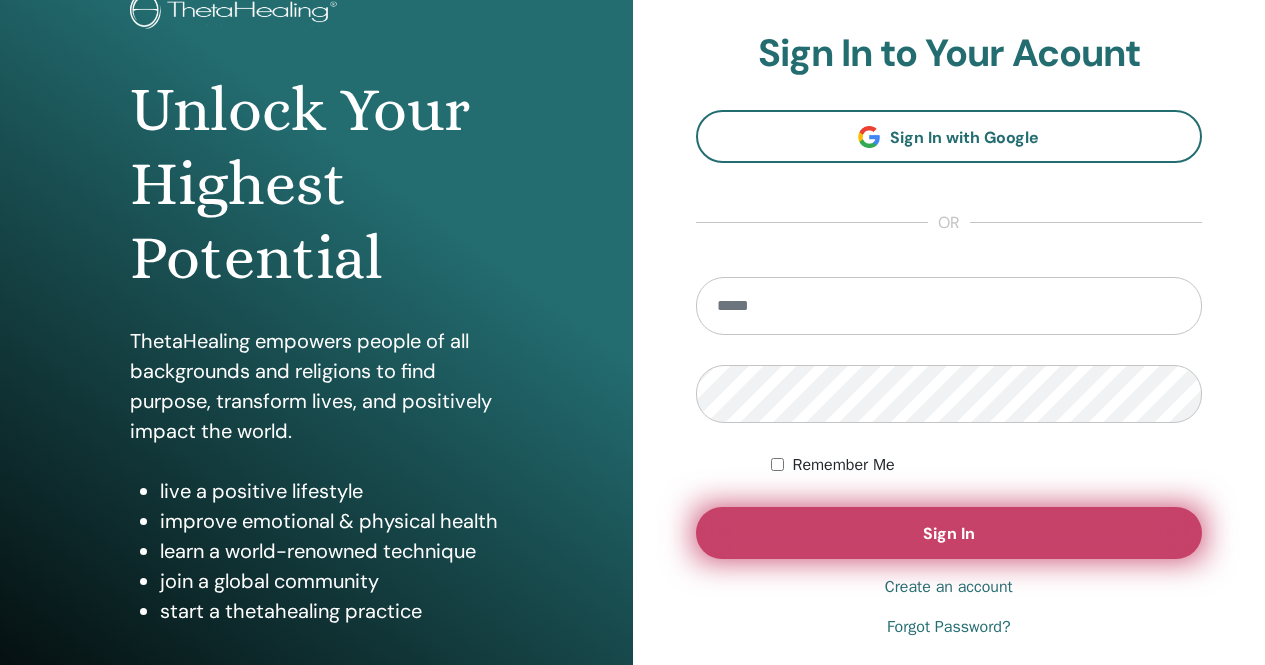 scroll, scrollTop: 200, scrollLeft: 0, axis: vertical 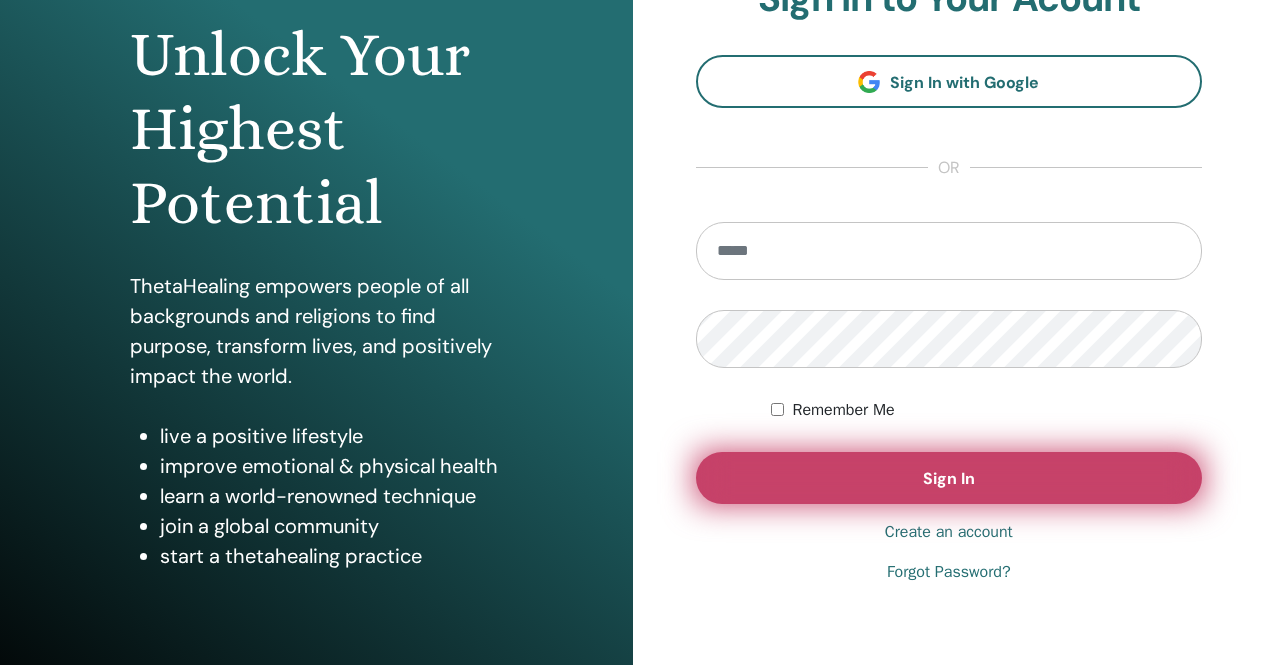 type on "**********" 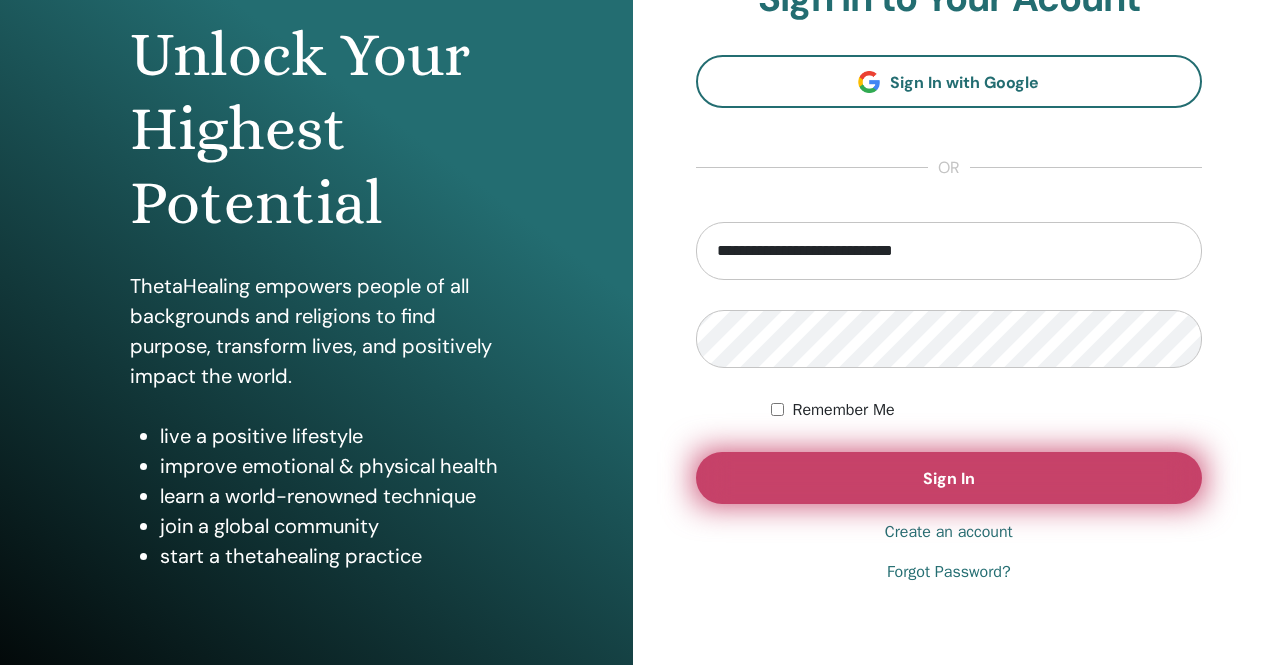 click on "Sign In" at bounding box center [949, 478] 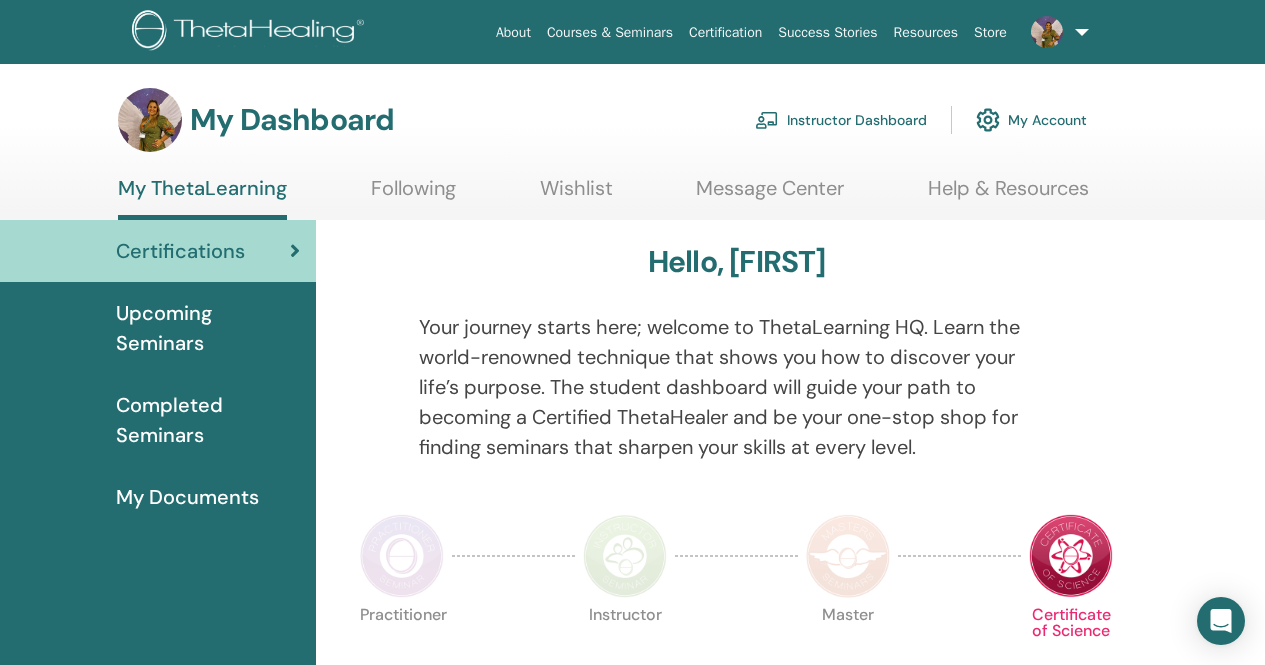 scroll, scrollTop: 0, scrollLeft: 0, axis: both 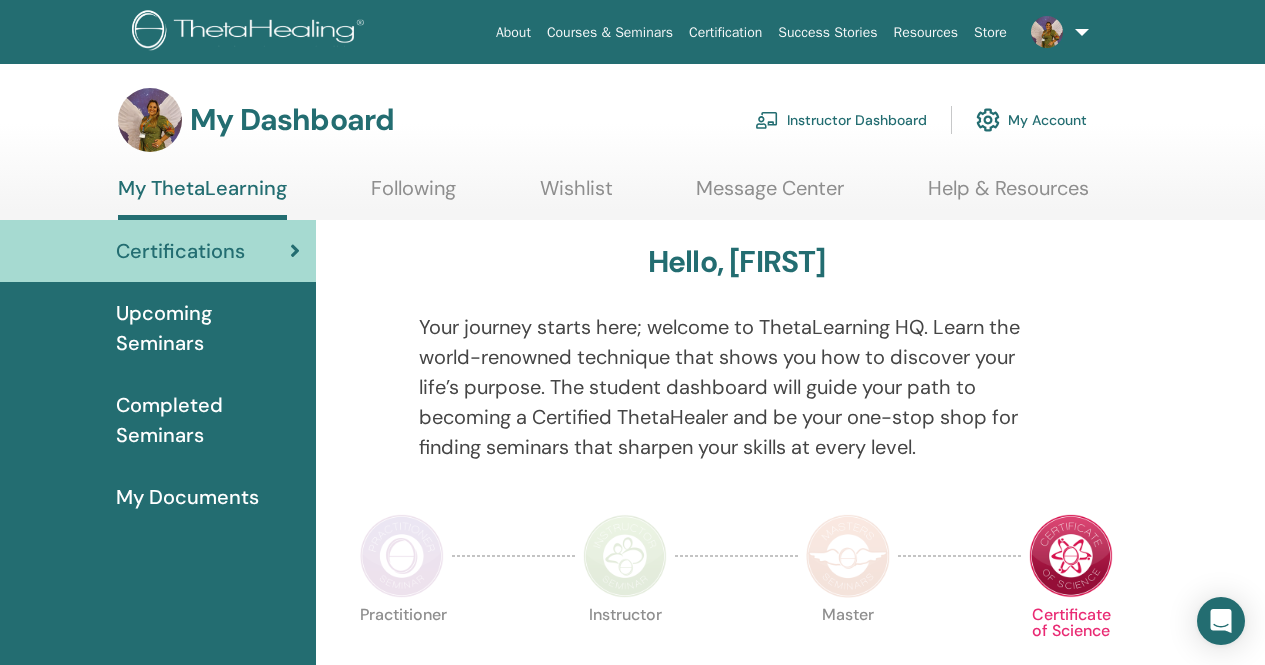 click on "Instructor Dashboard" at bounding box center [841, 120] 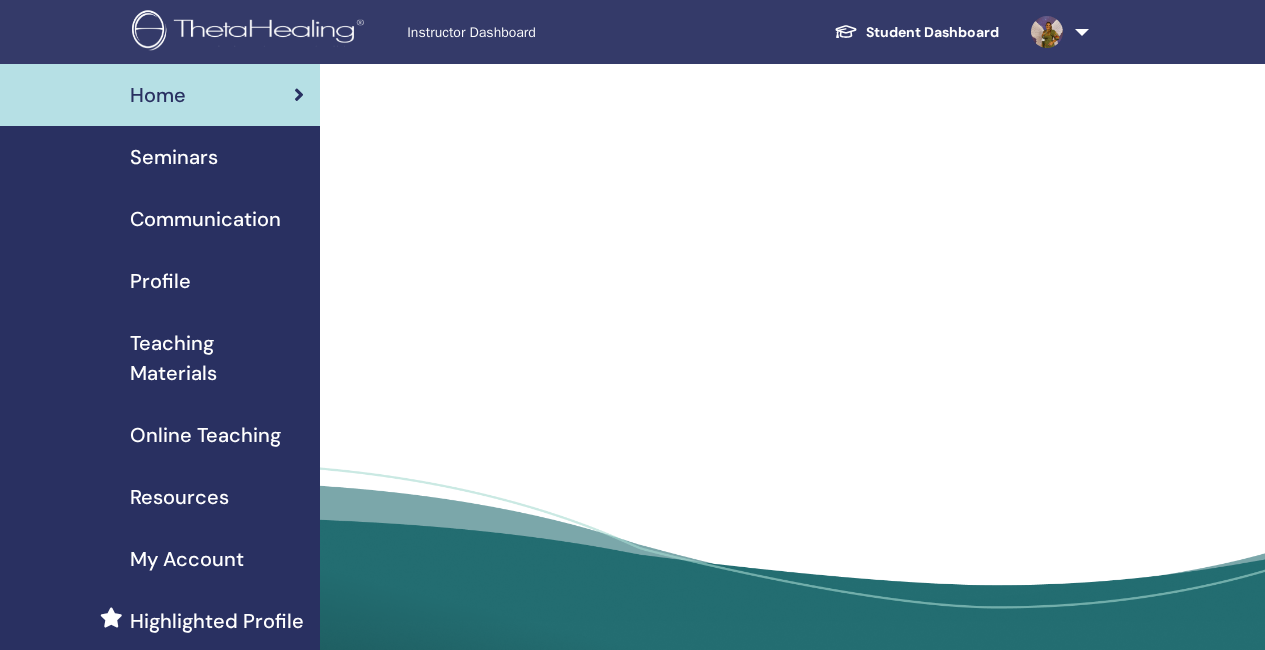 scroll, scrollTop: 0, scrollLeft: 0, axis: both 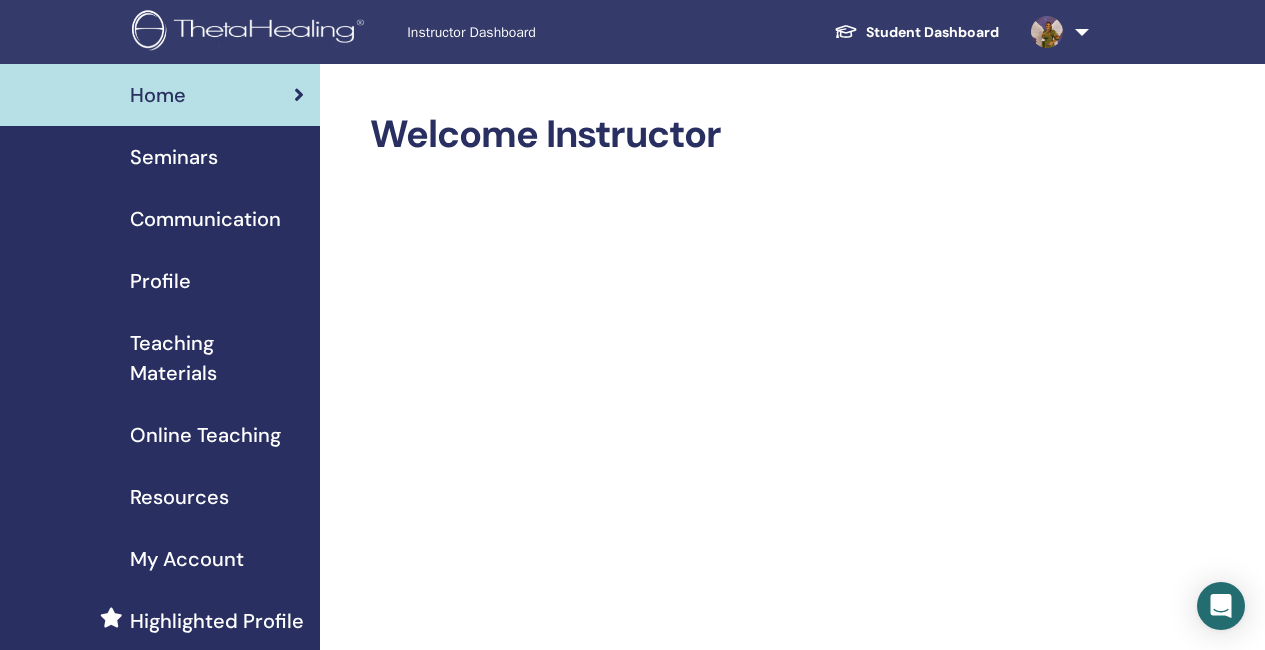 click on "Seminars" at bounding box center (174, 157) 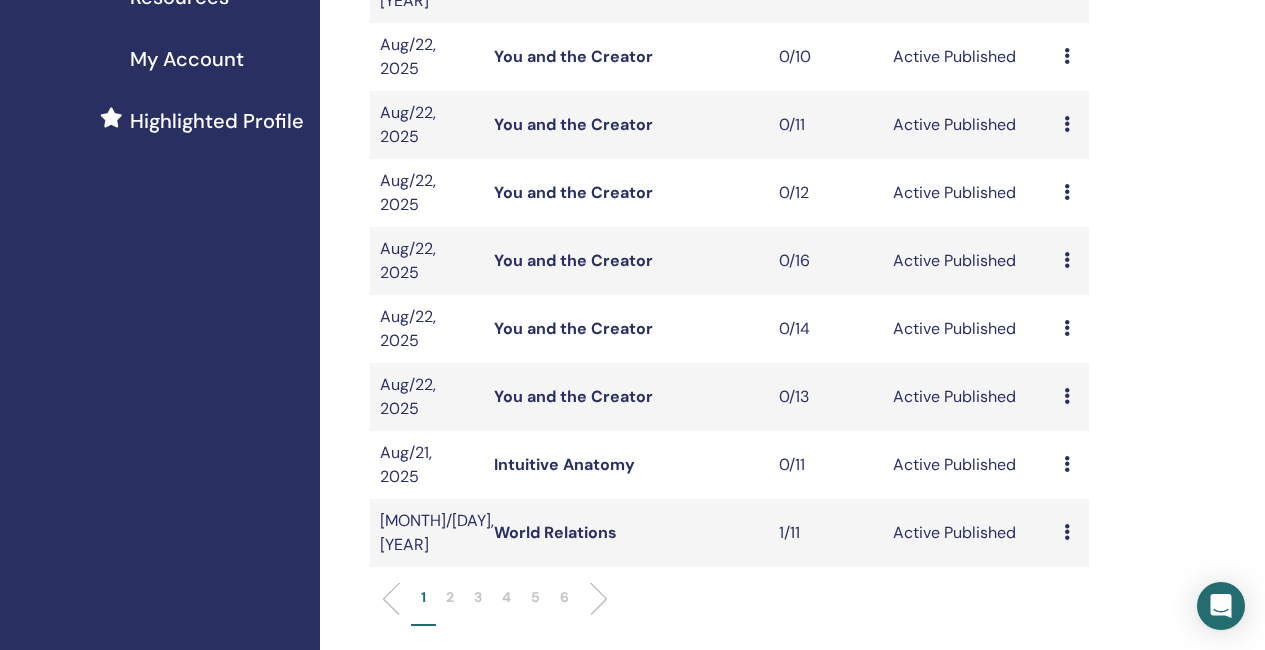 scroll, scrollTop: 600, scrollLeft: 0, axis: vertical 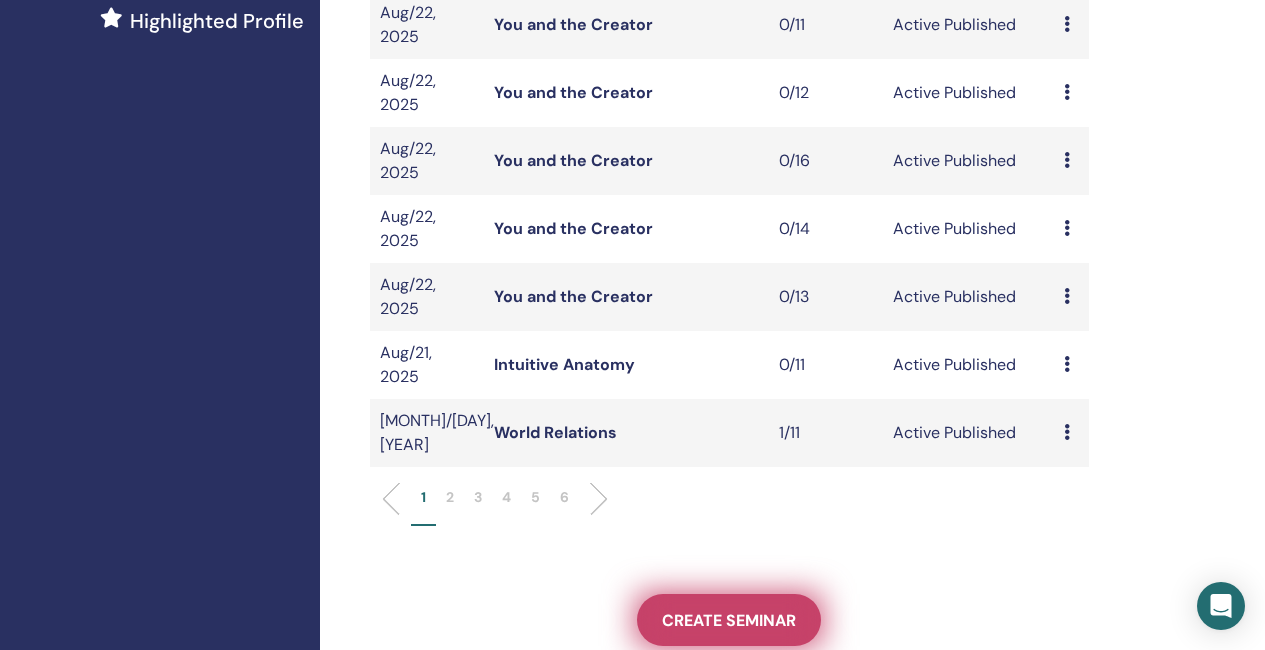 click on "Create seminar" at bounding box center (729, 620) 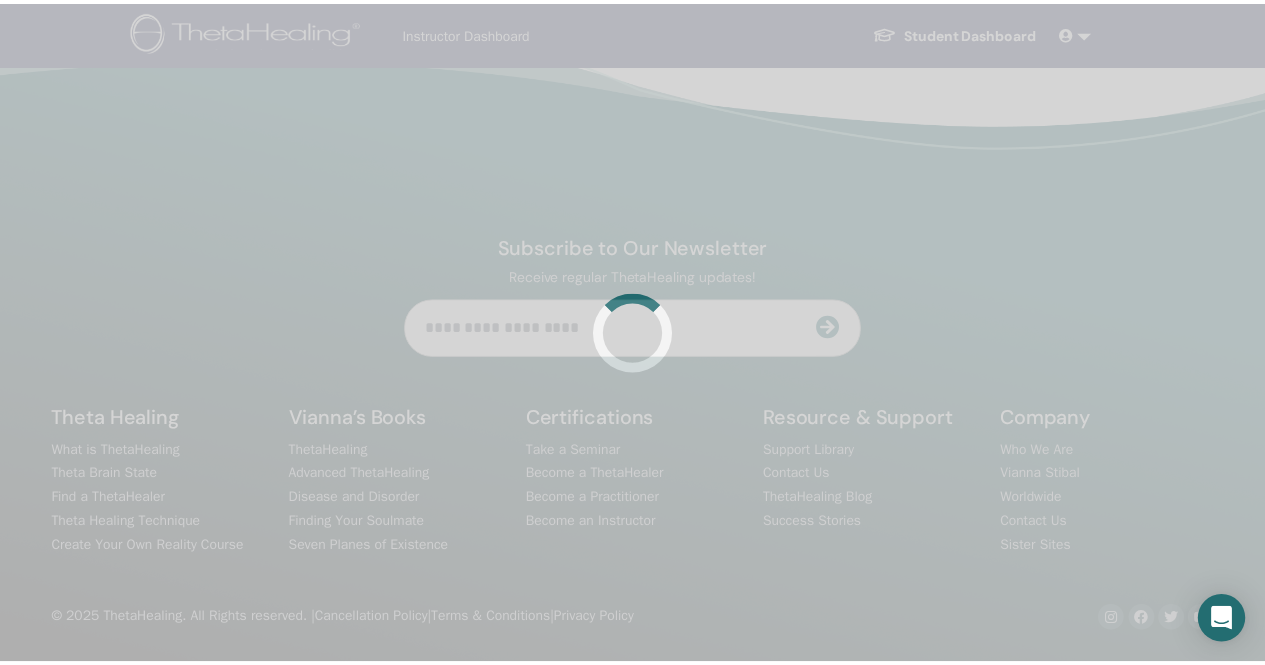 scroll, scrollTop: 0, scrollLeft: 0, axis: both 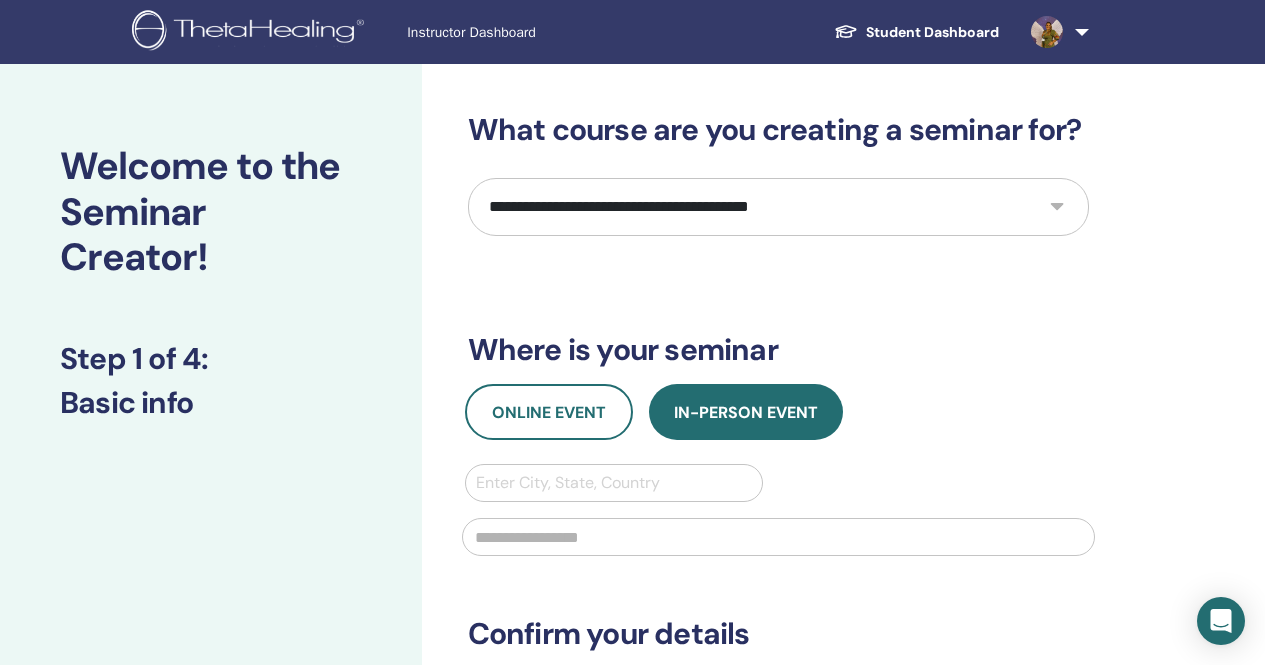 click on "**********" at bounding box center [778, 207] 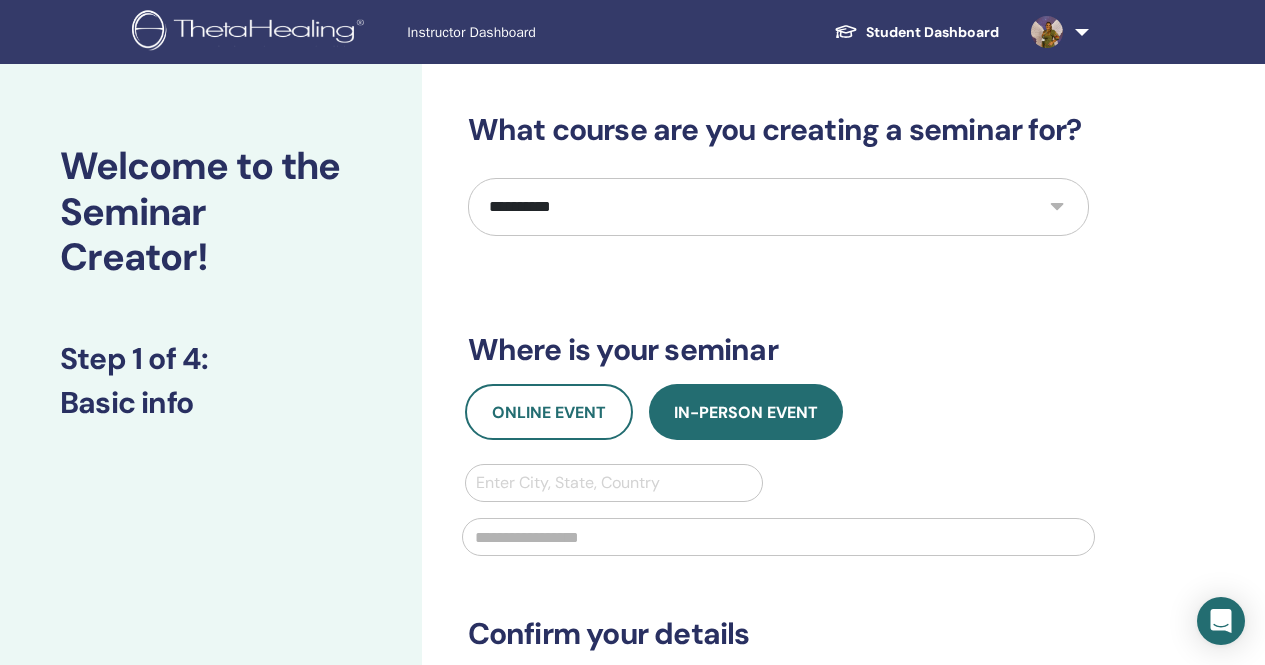 click on "**********" at bounding box center [778, 207] 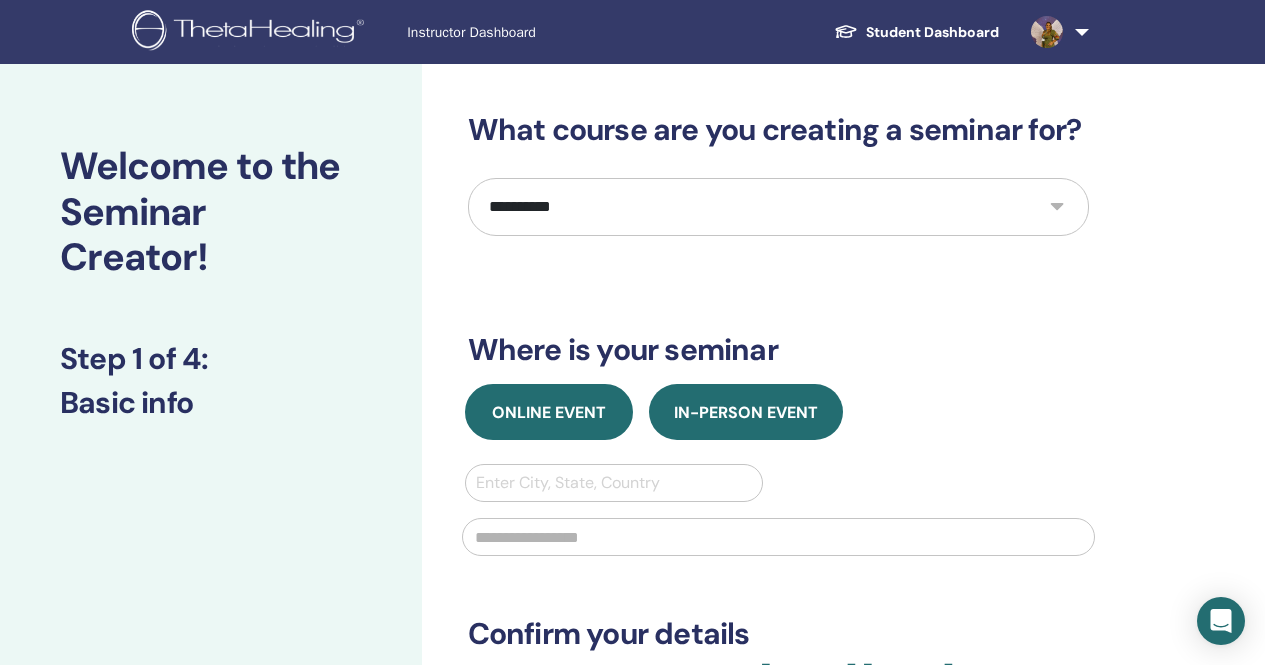 click on "Online Event" at bounding box center (549, 412) 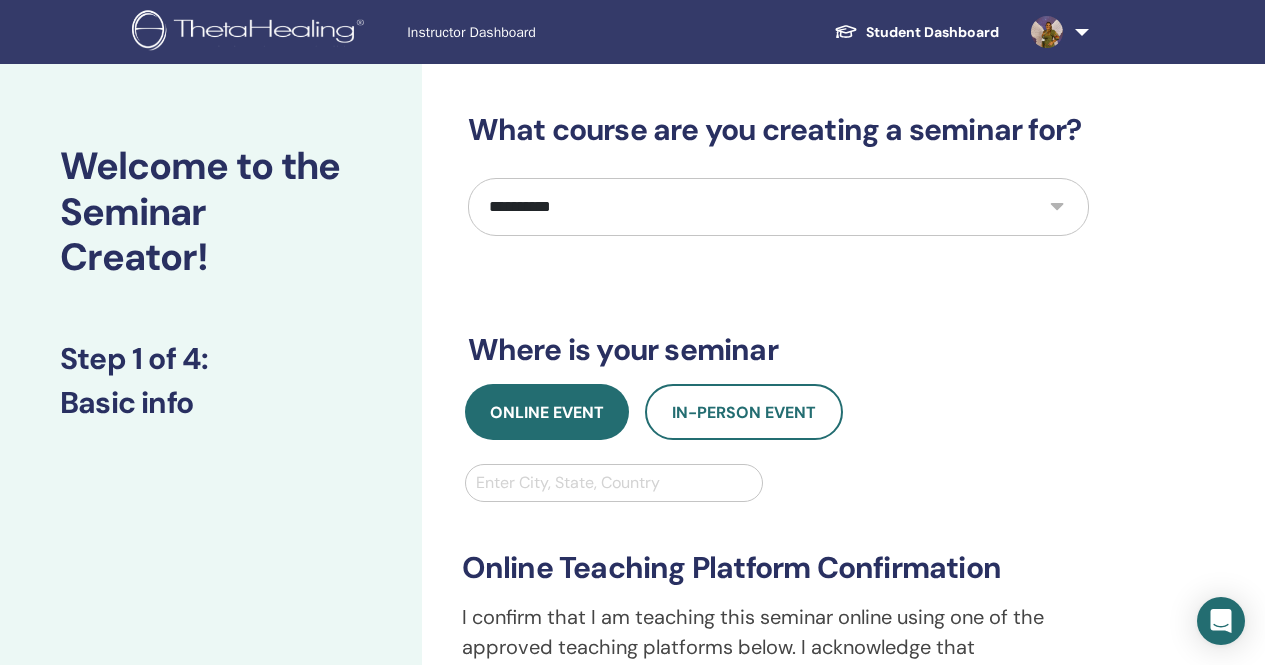 click at bounding box center [614, 483] 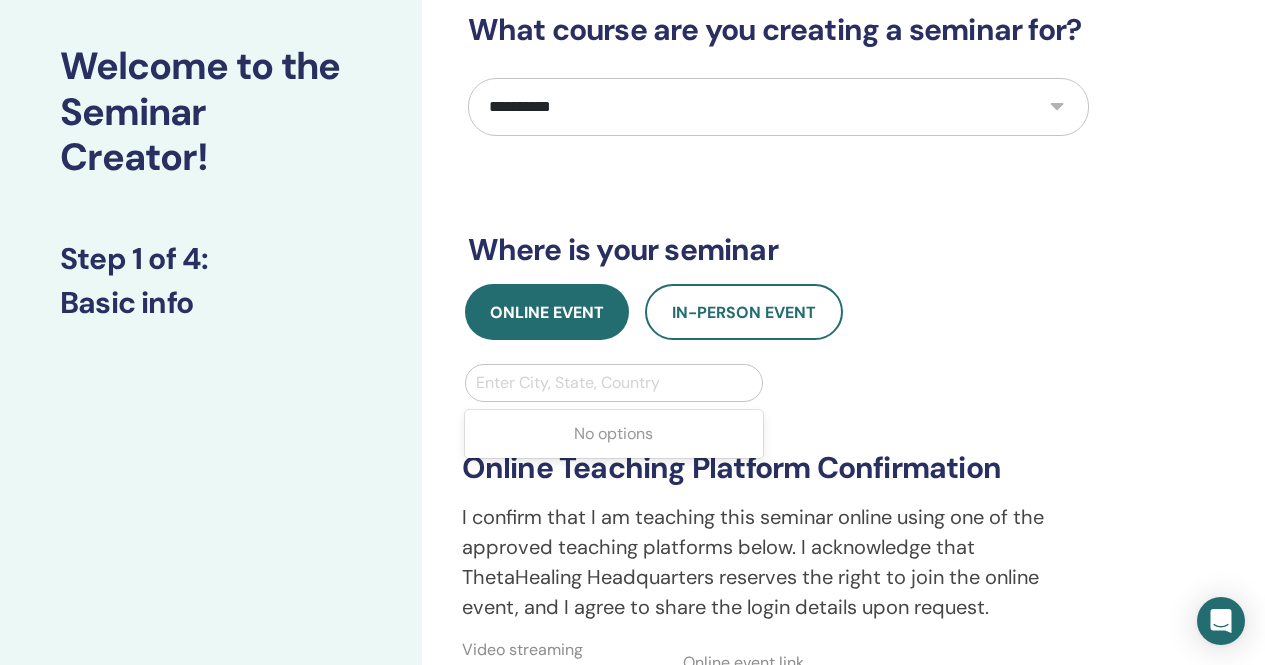 scroll, scrollTop: 200, scrollLeft: 0, axis: vertical 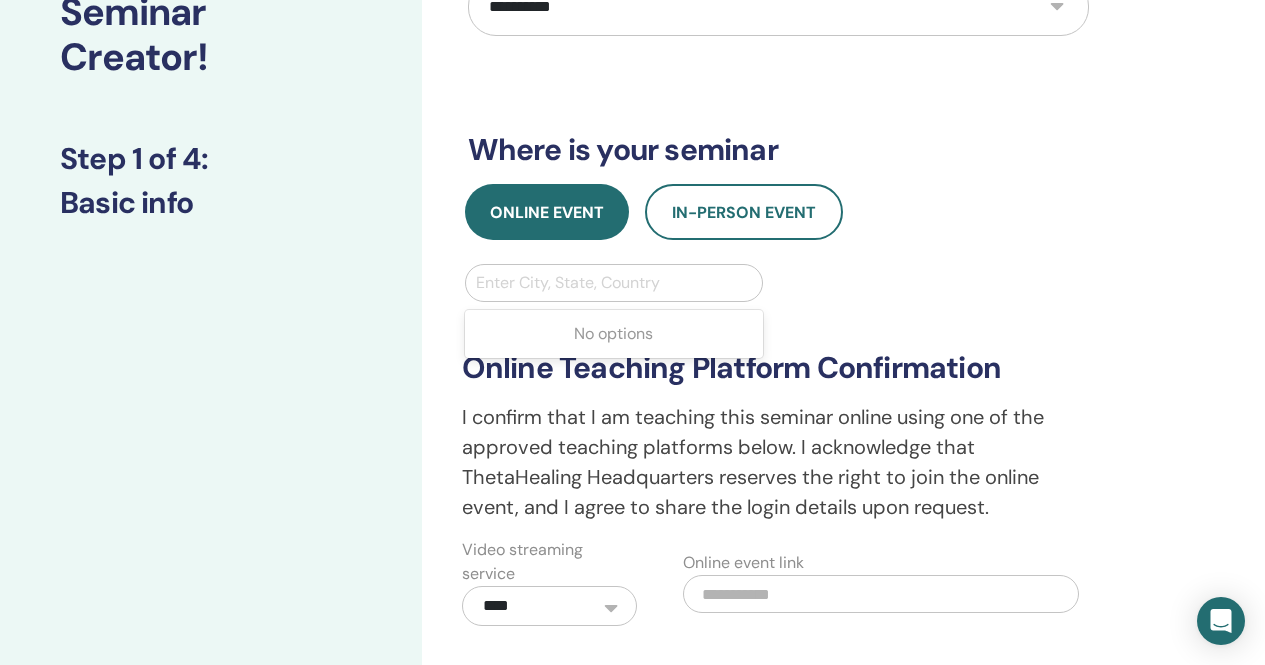 click at bounding box center (614, 283) 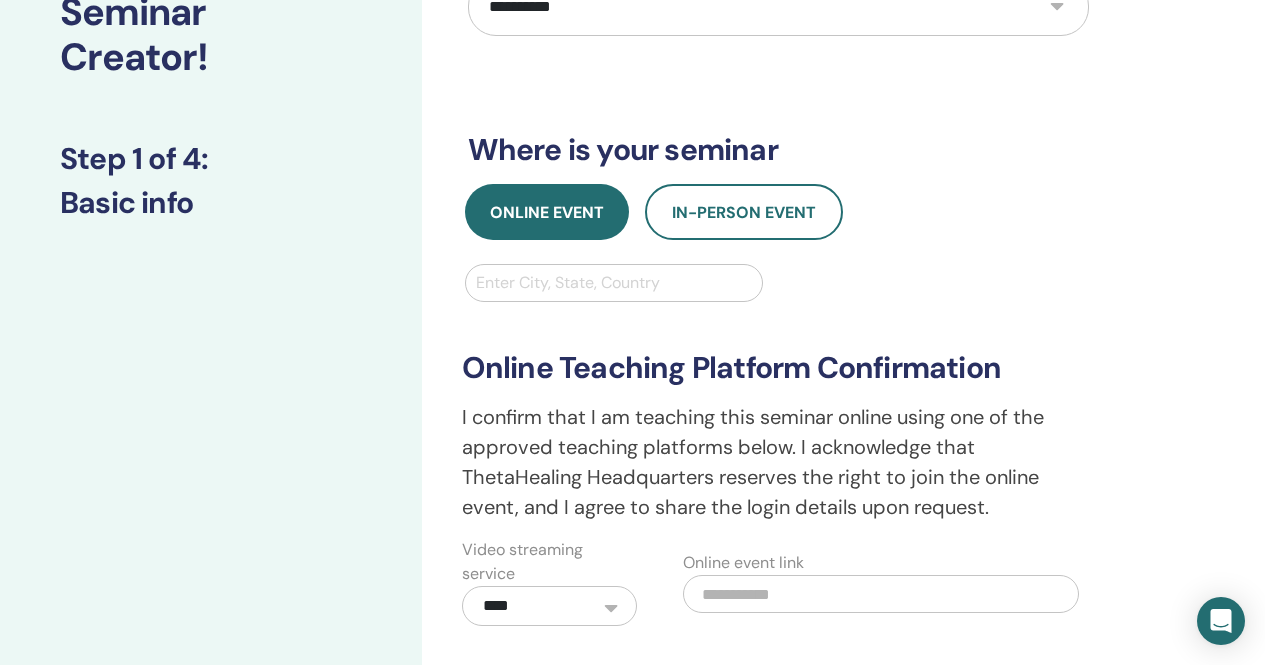 click at bounding box center (614, 283) 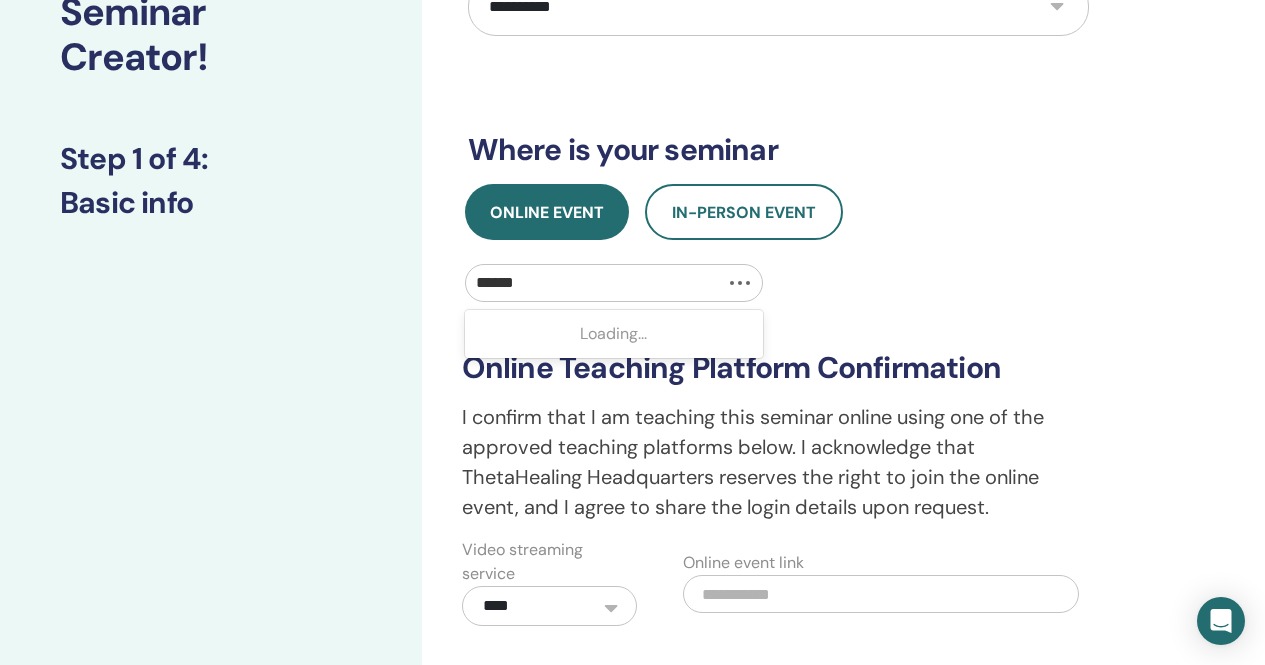 type on "*******" 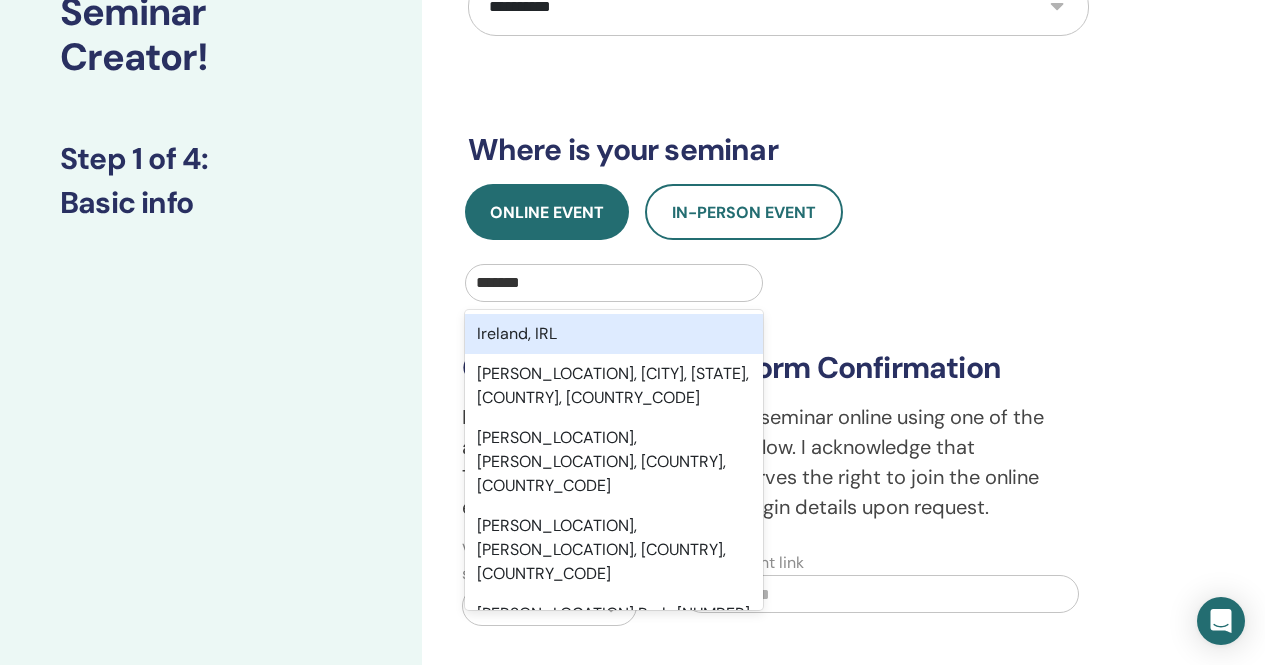 click on "Ireland, IRL" at bounding box center [614, 334] 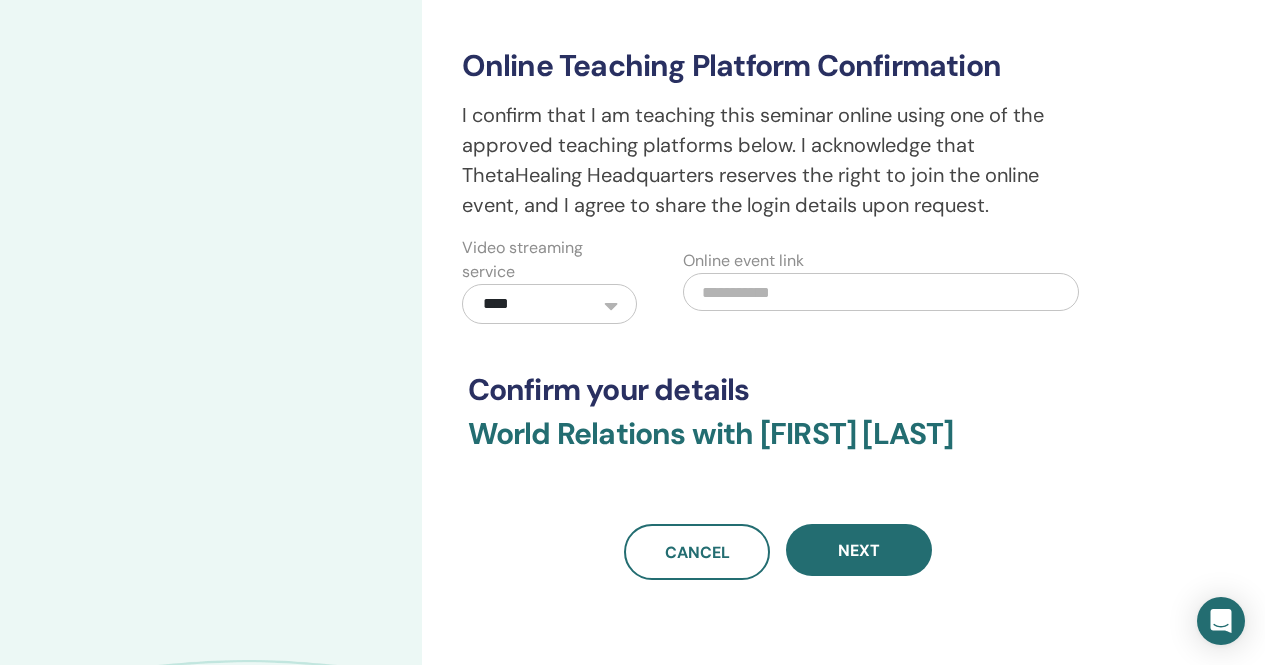 scroll, scrollTop: 700, scrollLeft: 0, axis: vertical 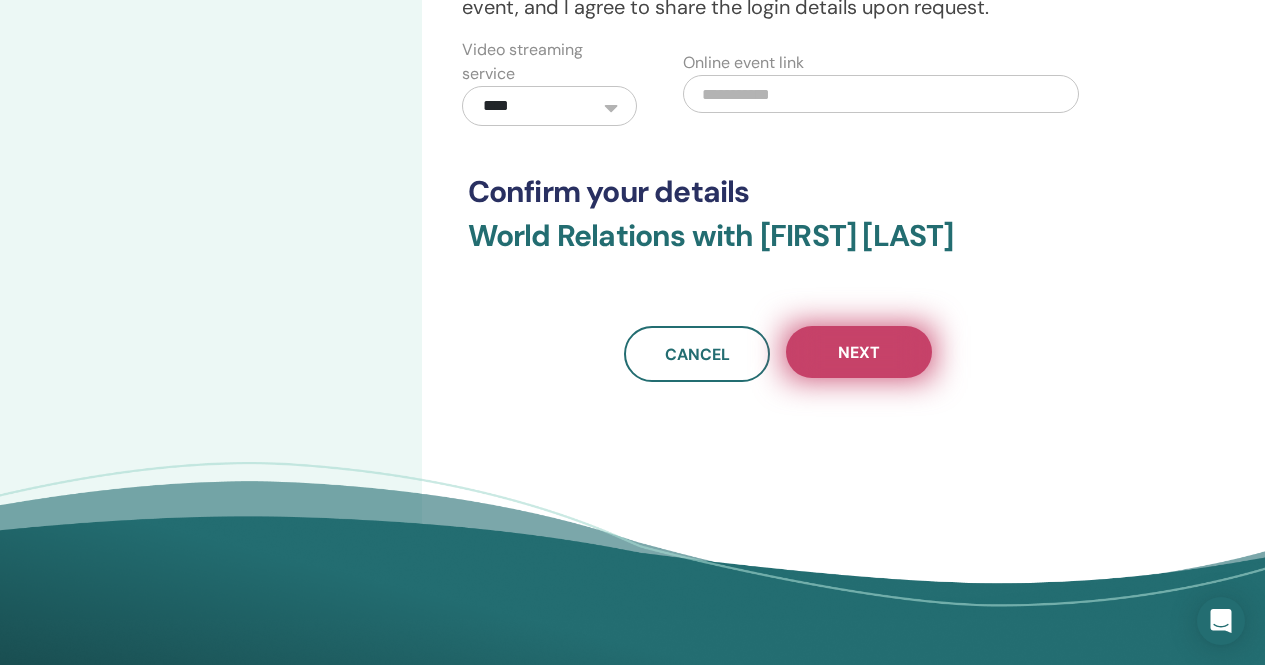 click on "Next" at bounding box center [859, 352] 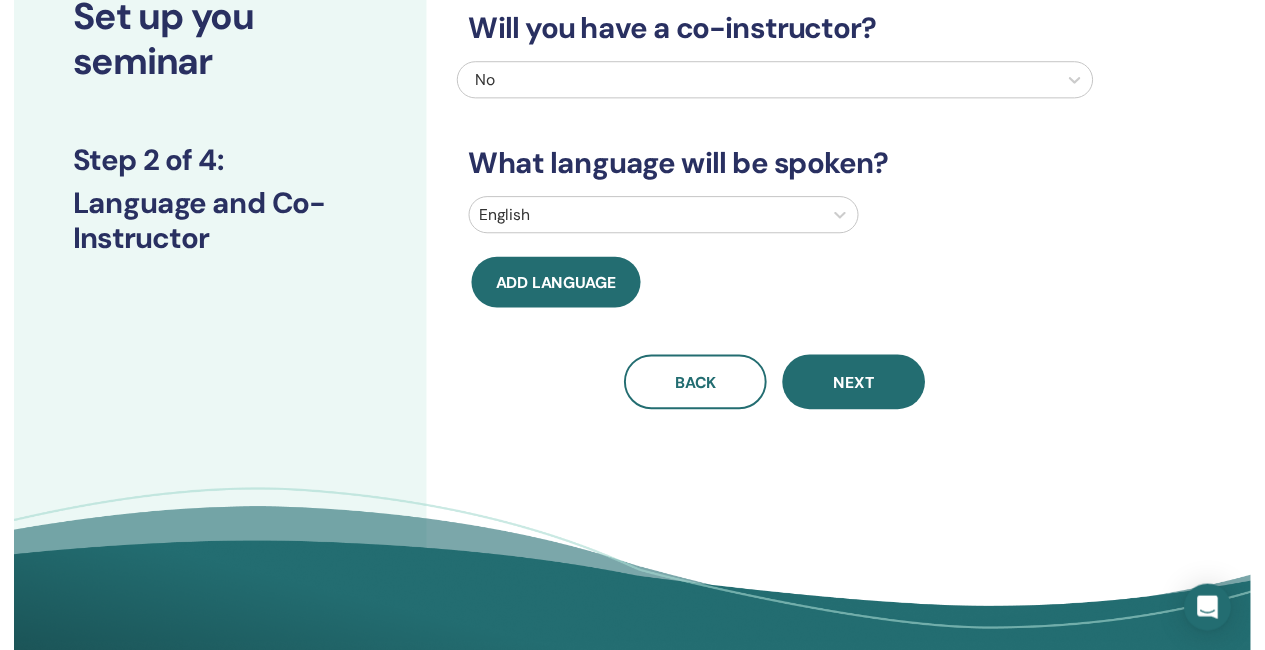 scroll, scrollTop: 145, scrollLeft: 0, axis: vertical 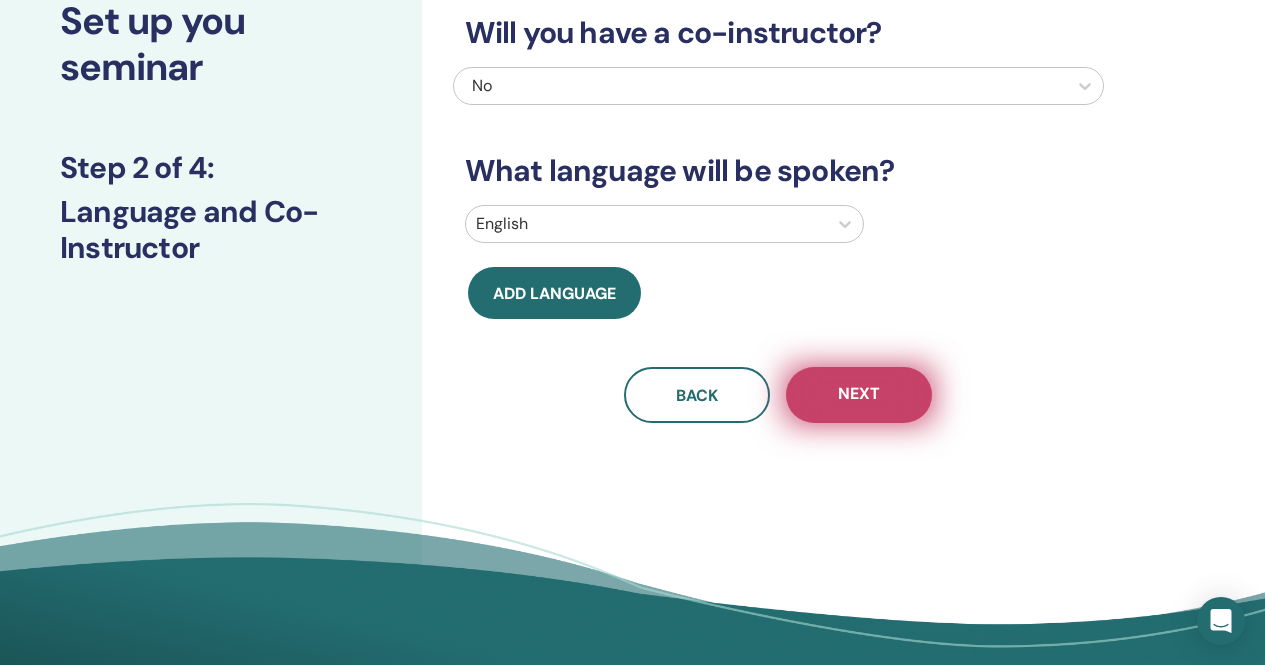 click on "Next" at bounding box center (859, 395) 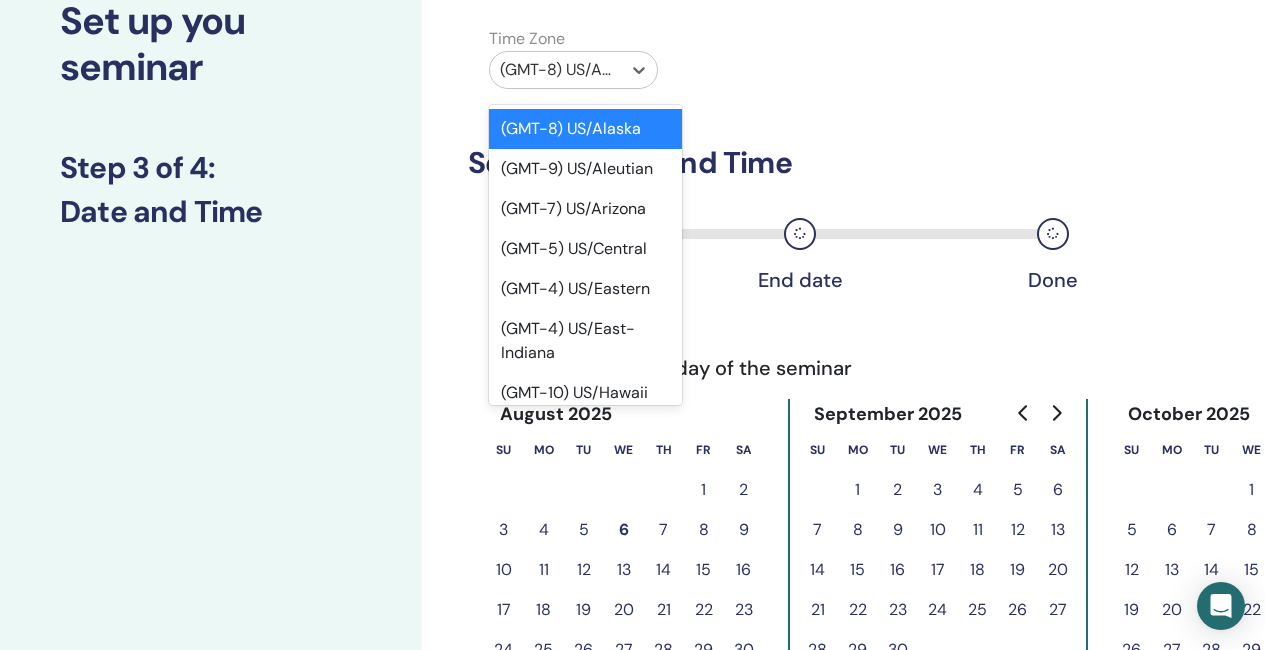 click at bounding box center (555, 70) 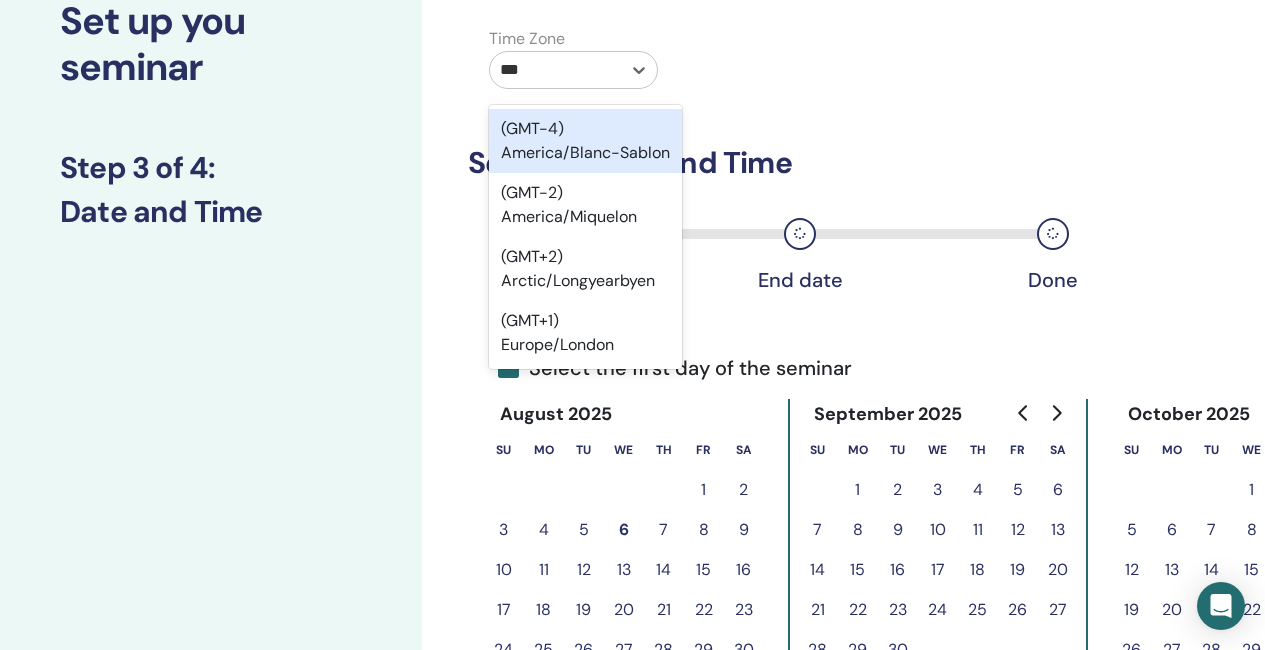 scroll, scrollTop: 0, scrollLeft: 0, axis: both 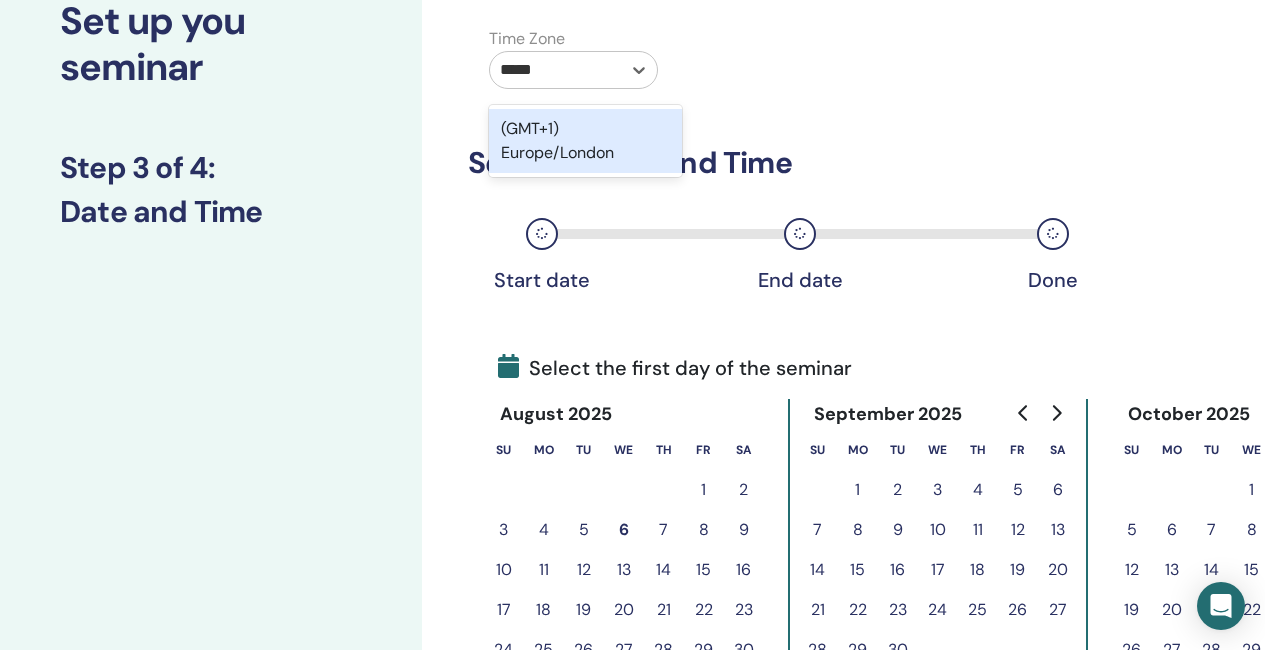 type on "******" 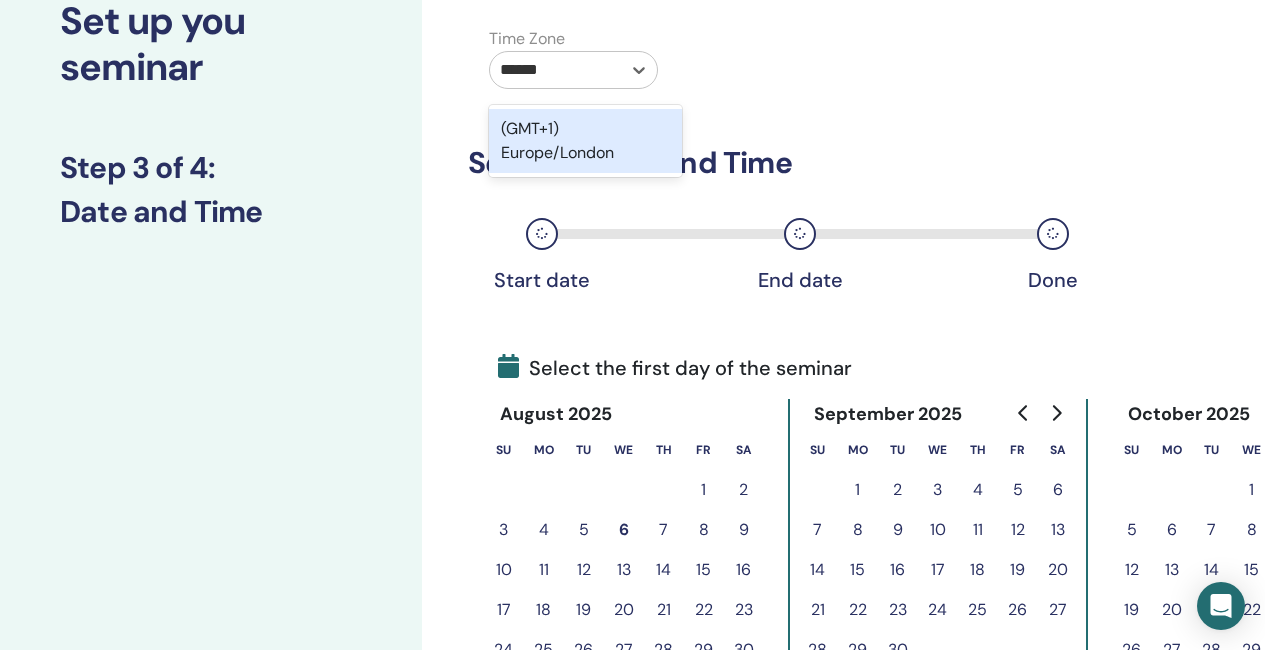 click on "(GMT+1) Europe/London" at bounding box center (585, 141) 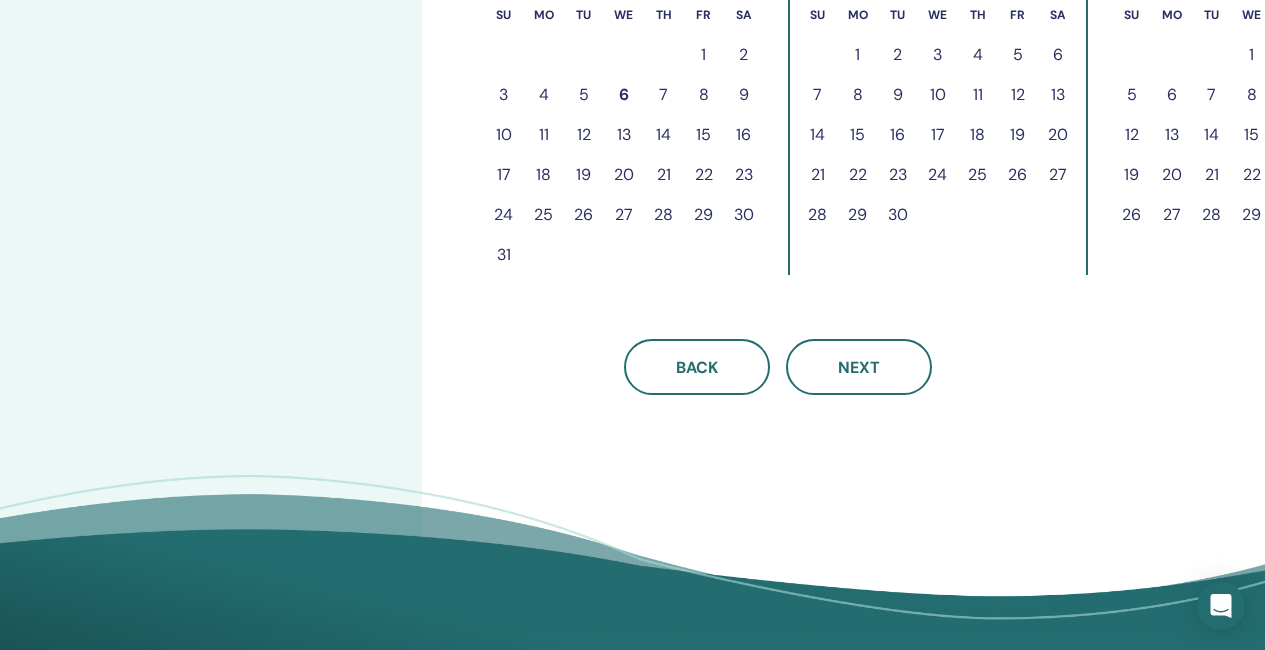 scroll, scrollTop: 545, scrollLeft: 0, axis: vertical 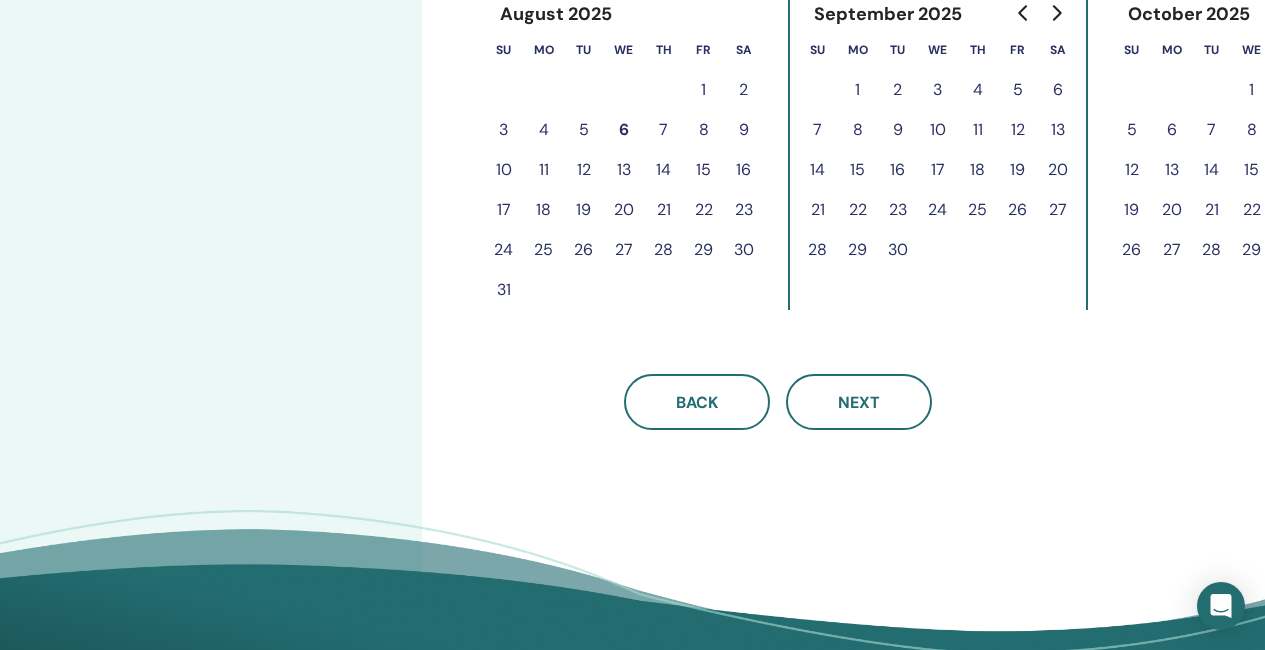 click on "14" at bounding box center [664, 170] 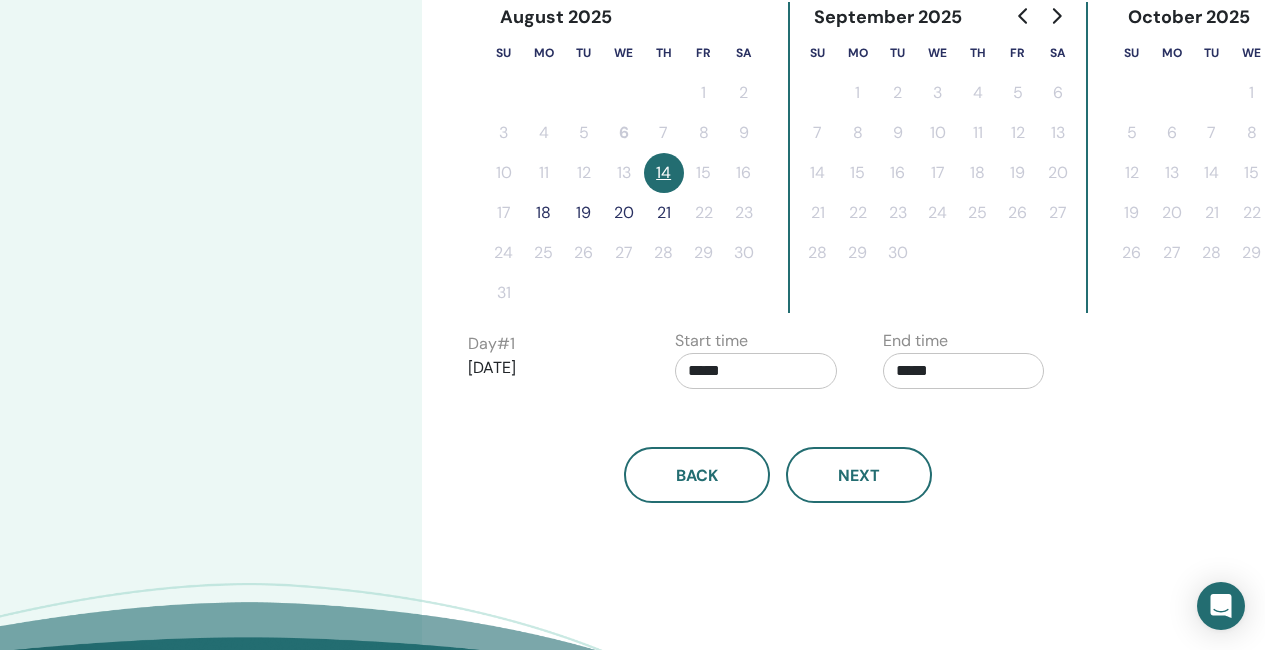 click on "18" at bounding box center [544, 213] 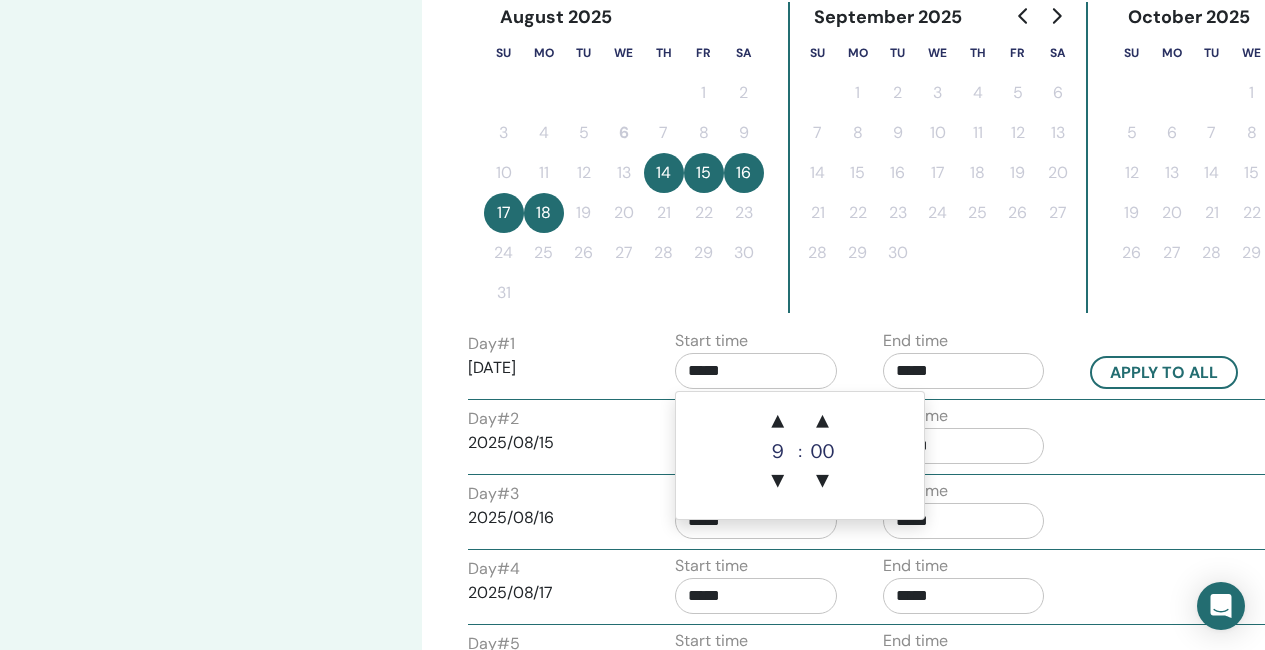 click on "*****" at bounding box center (756, 371) 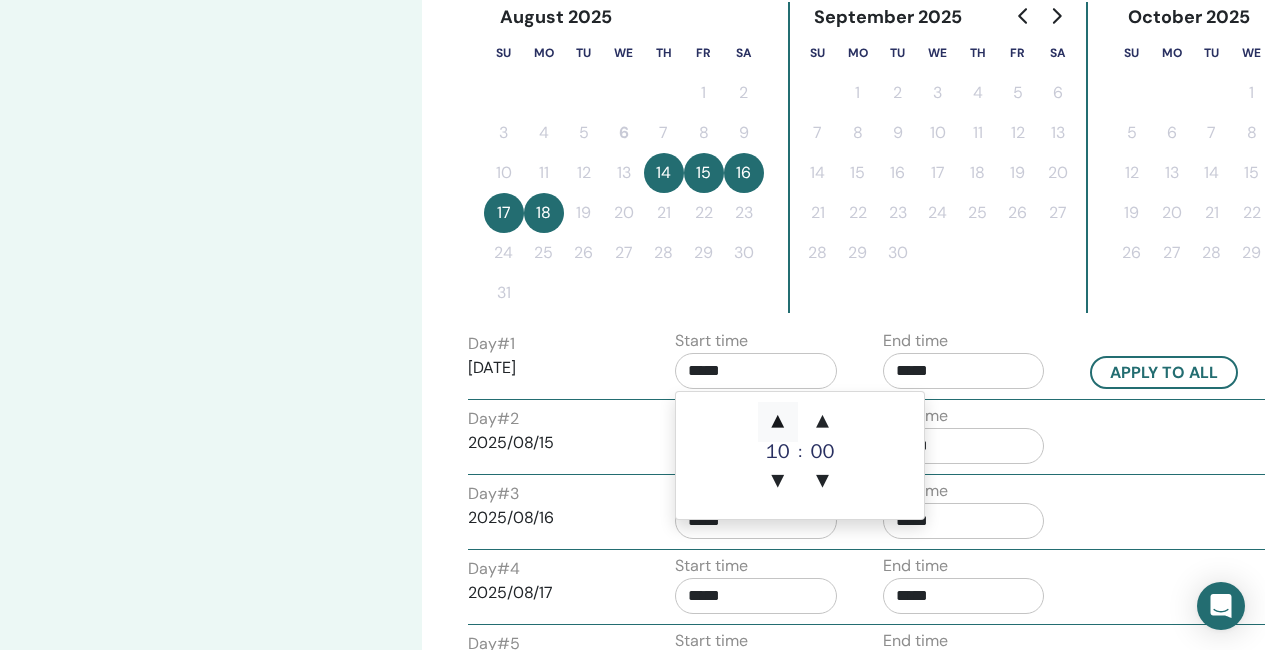 click on "▲" at bounding box center (778, 422) 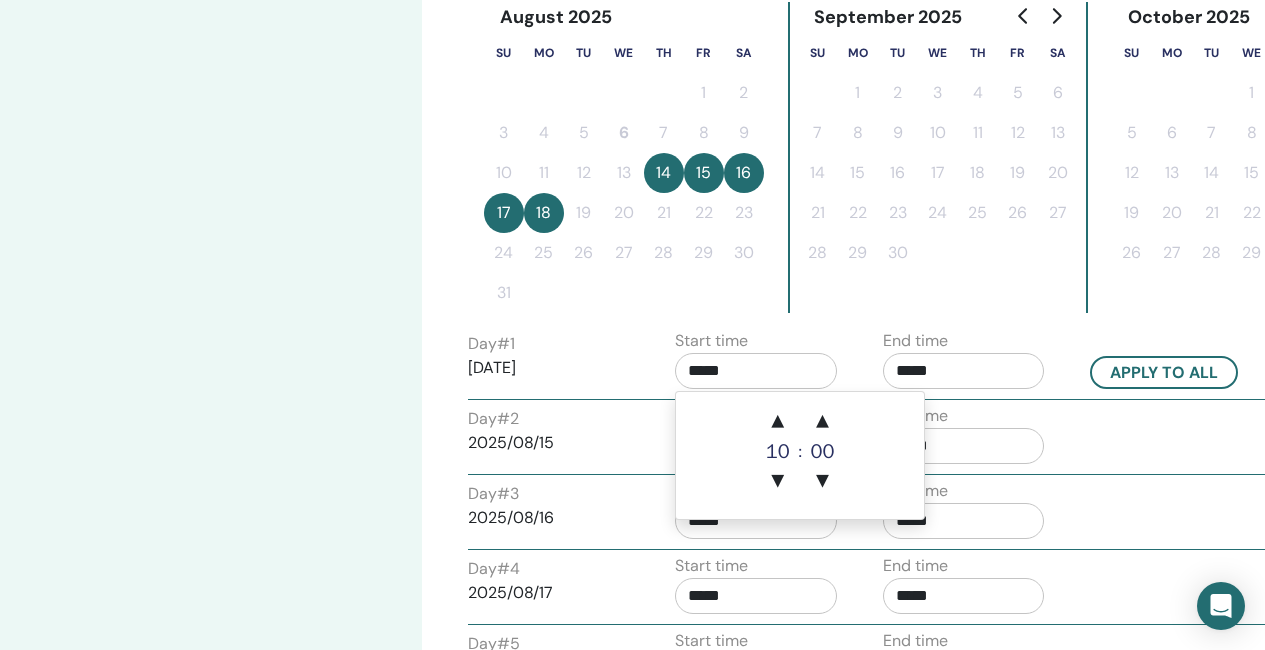 click on "*****" at bounding box center [964, 371] 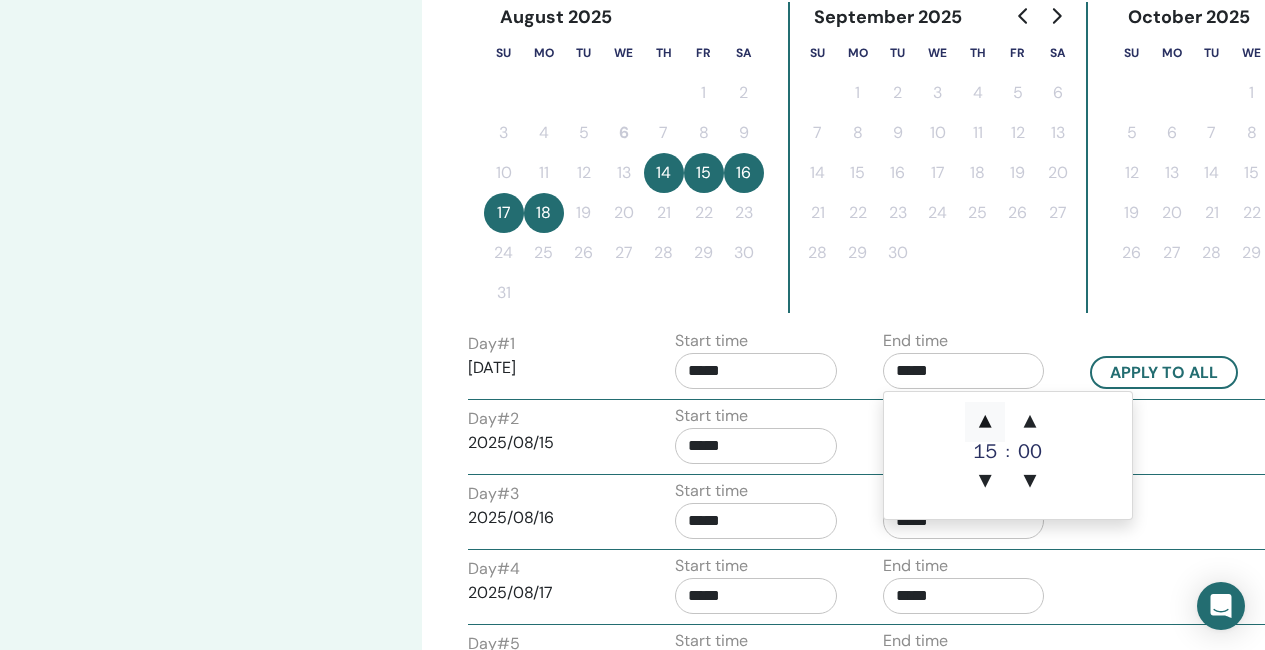 click on "▲" at bounding box center [985, 422] 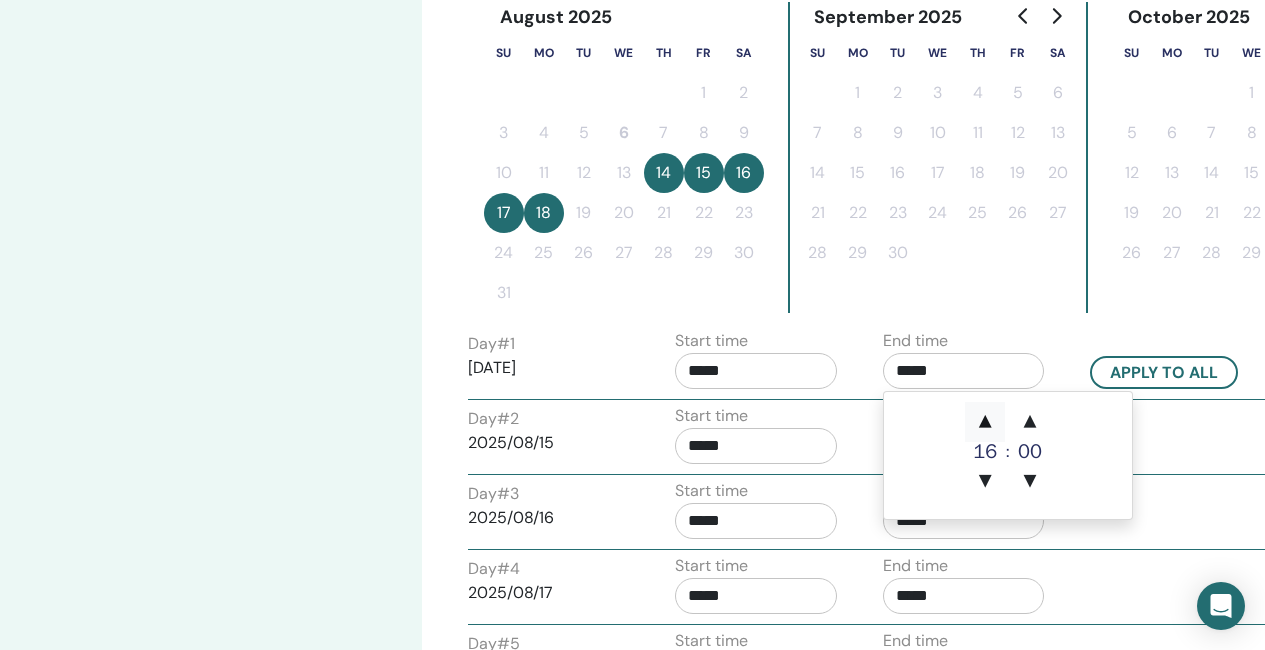 click on "▲" at bounding box center (985, 422) 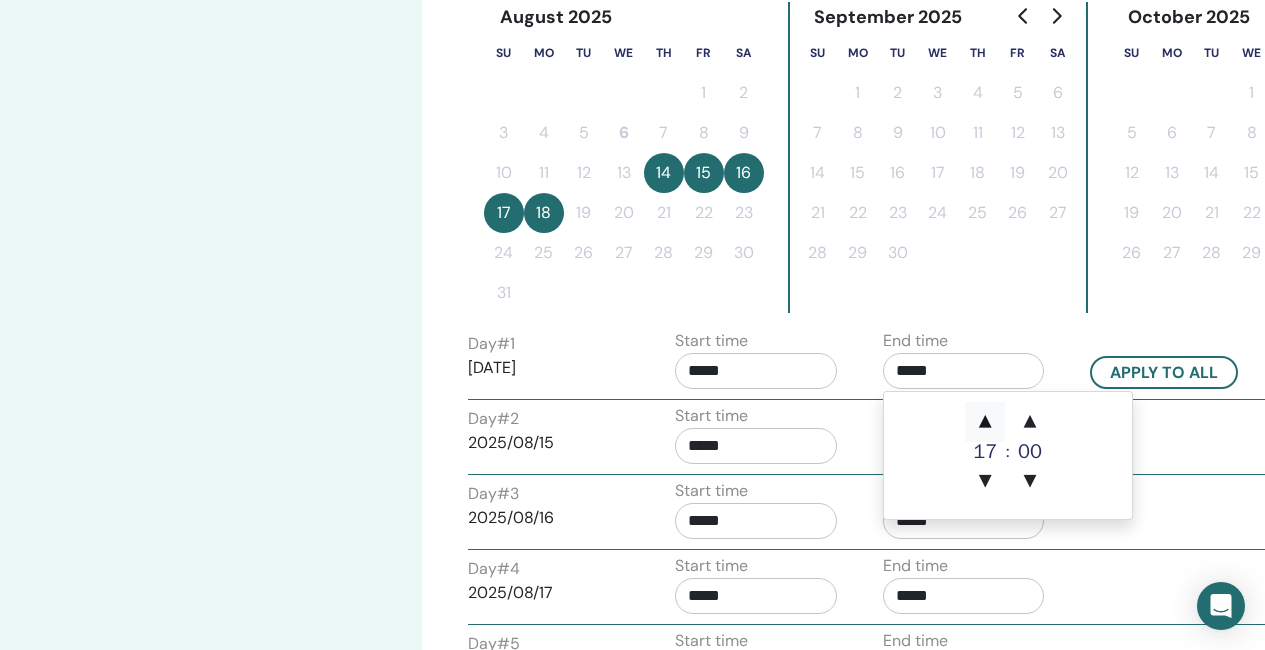 click on "▲" at bounding box center (985, 422) 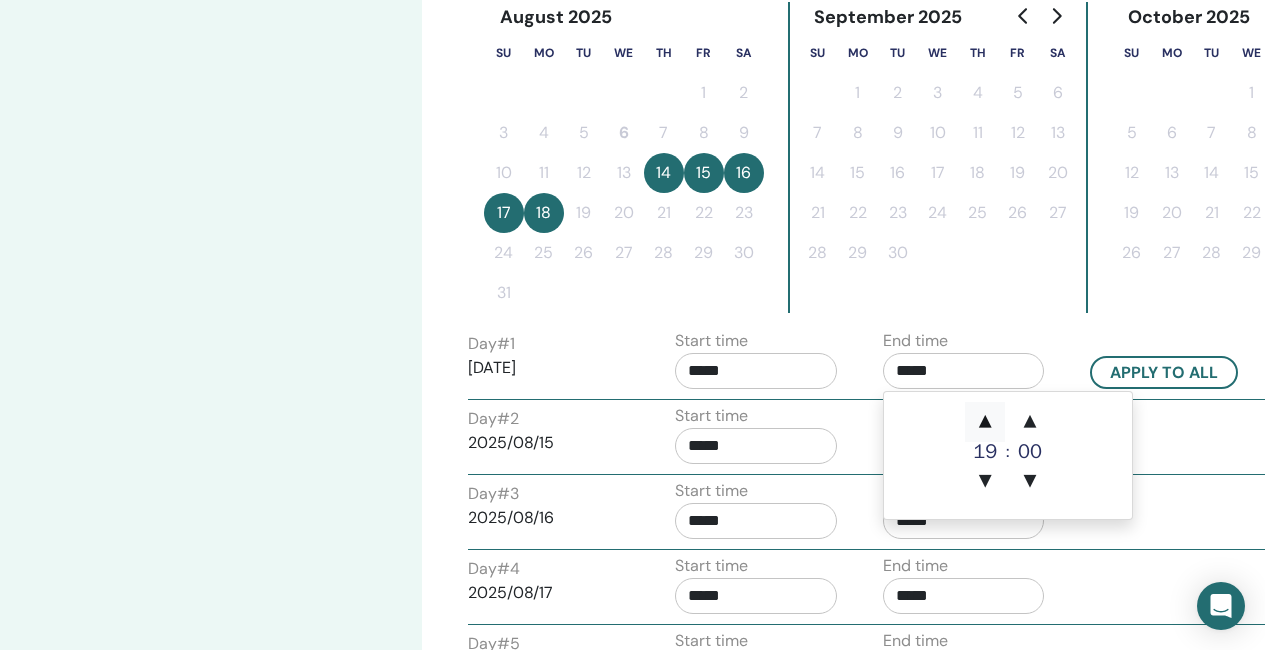 click on "▲" at bounding box center [985, 422] 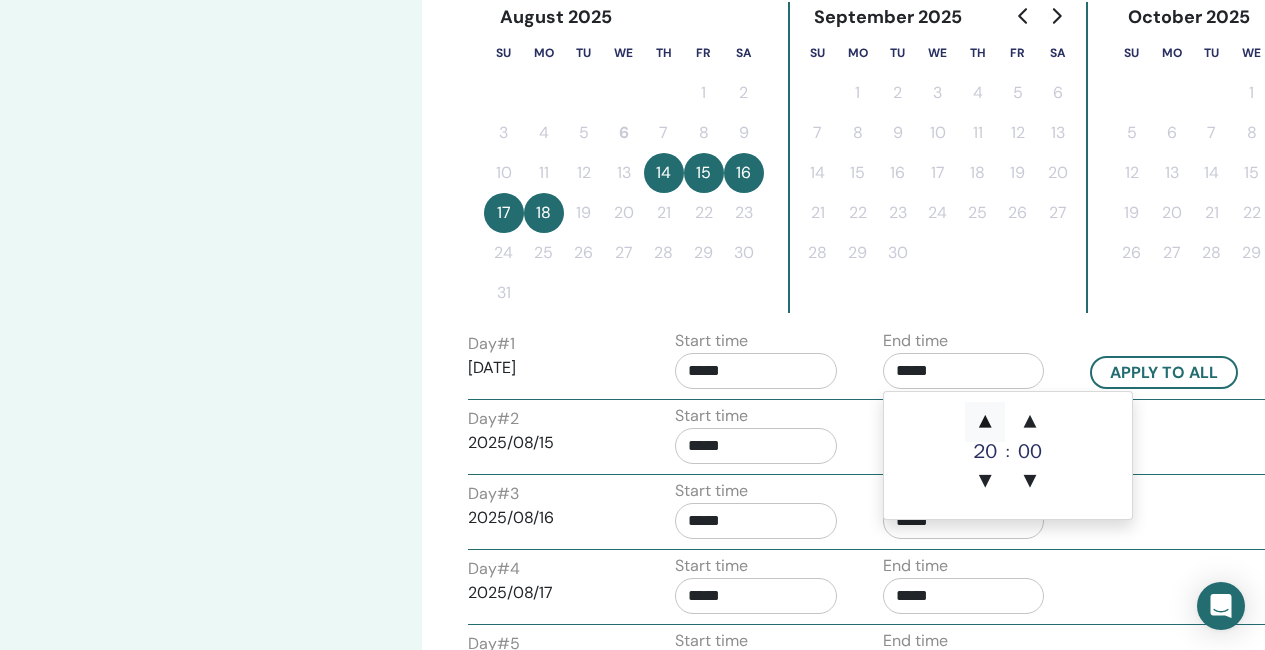 click on "▲" at bounding box center [985, 422] 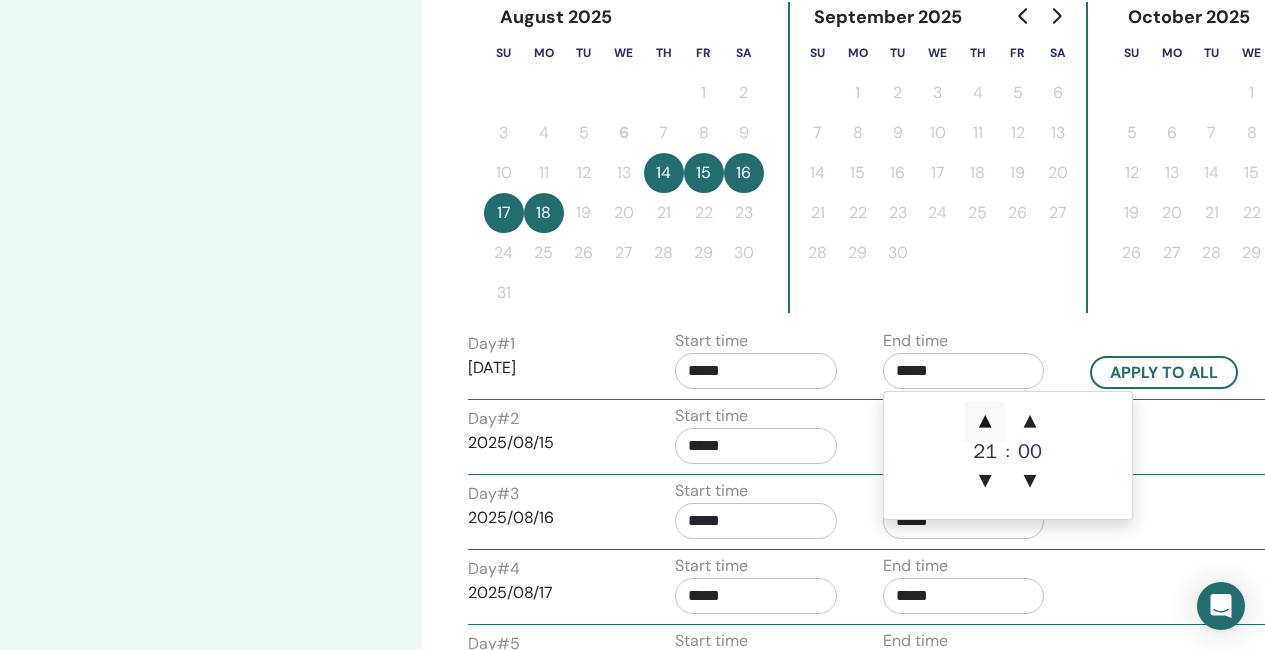 click on "▲" at bounding box center (985, 422) 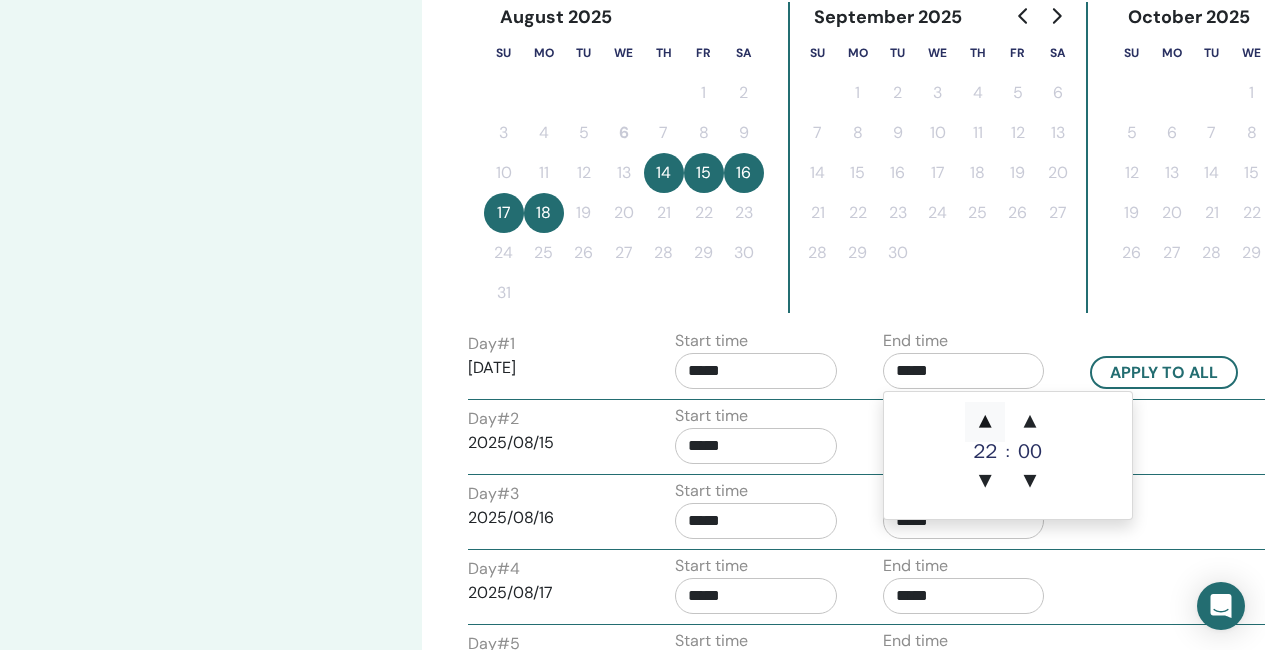 click on "▲" at bounding box center (985, 422) 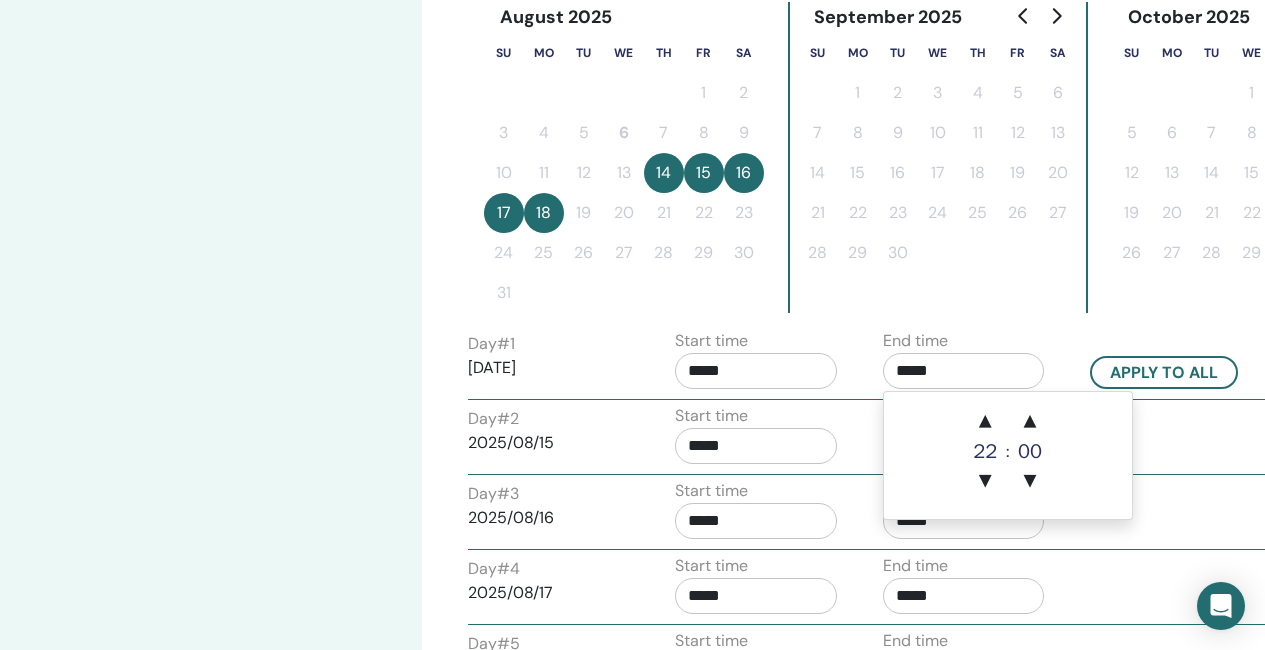 click on "*****" at bounding box center [756, 371] 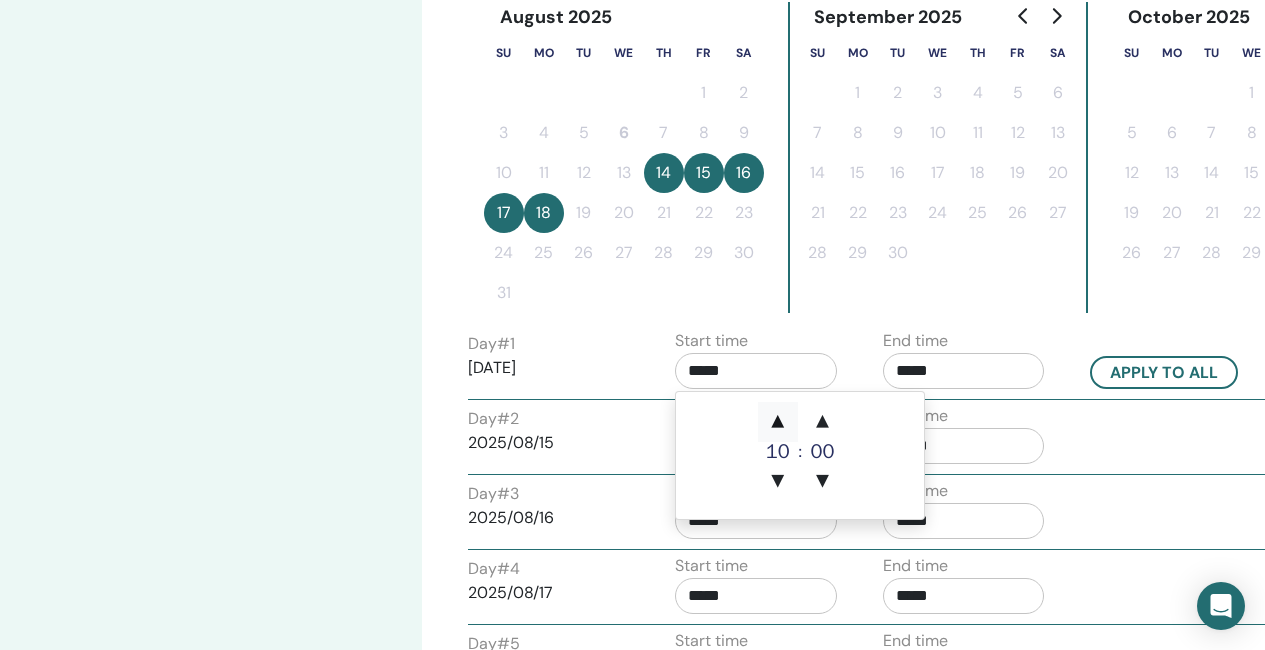 click on "▲" at bounding box center (778, 422) 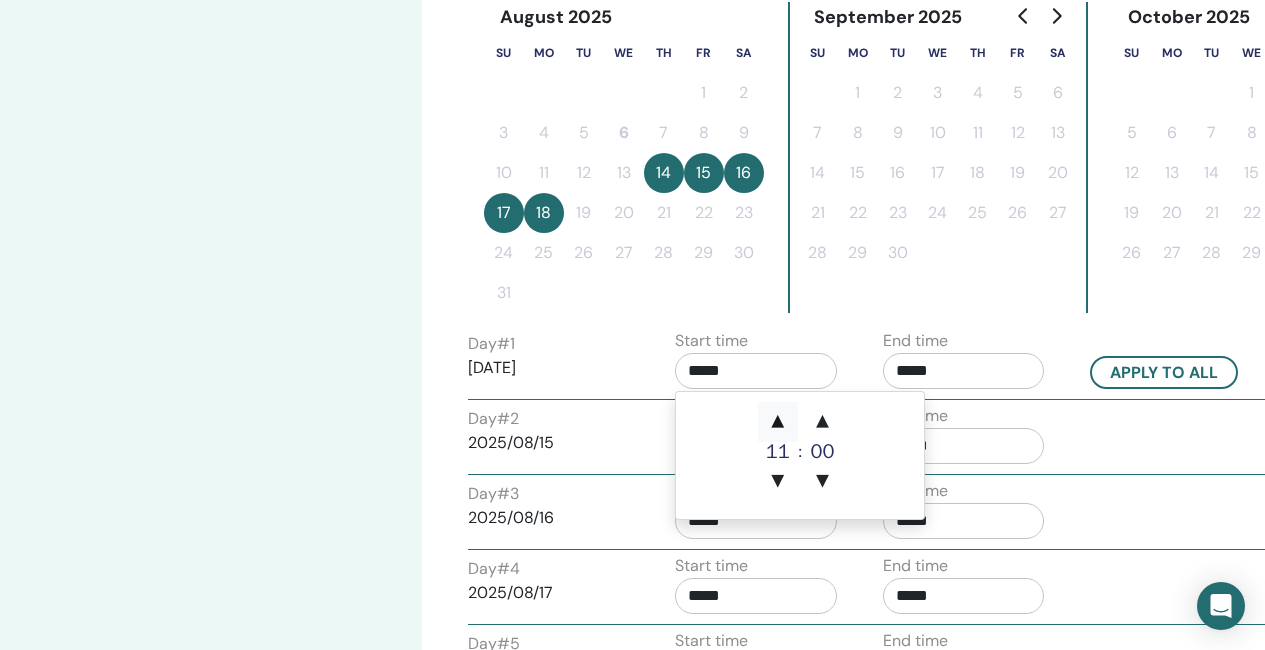 click on "▲" at bounding box center [778, 422] 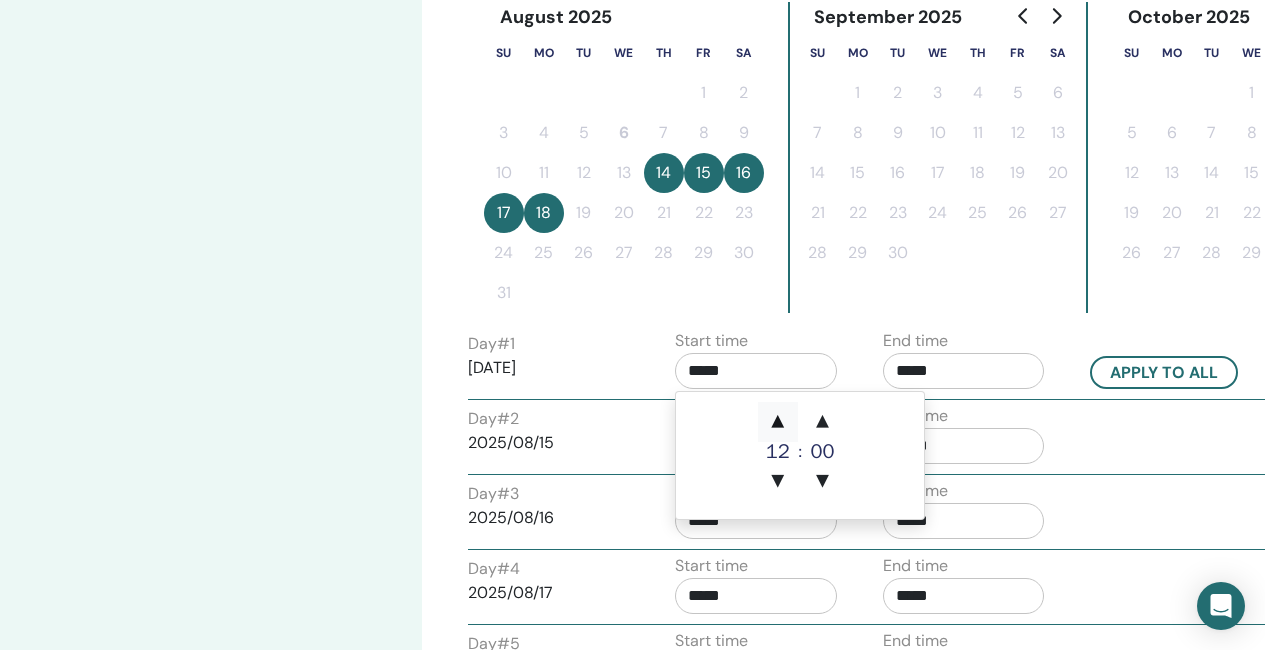 click on "▲" at bounding box center (778, 422) 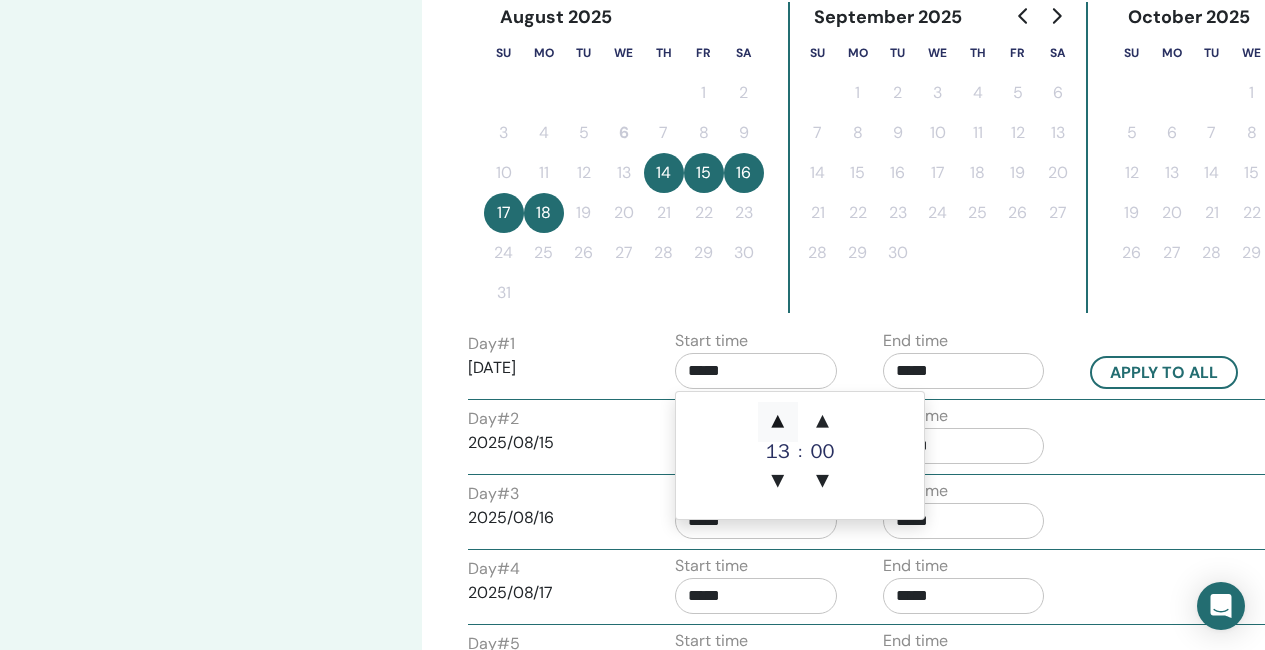 click on "▲" at bounding box center [778, 422] 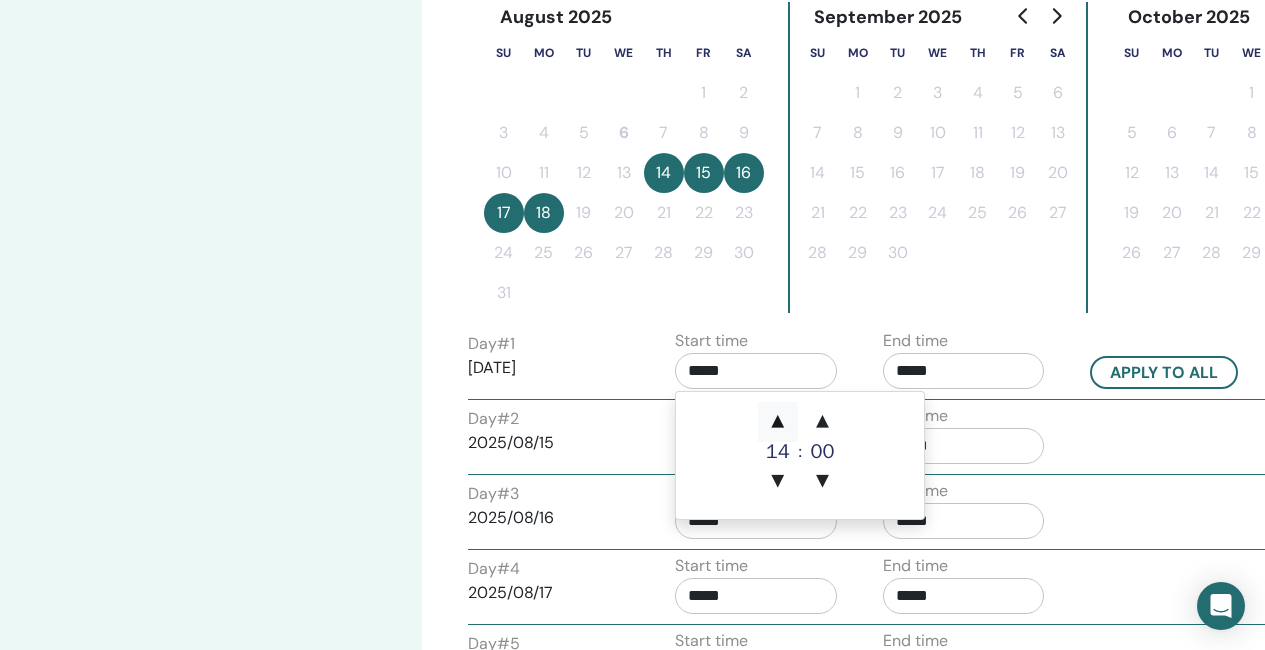 click on "▲" at bounding box center [778, 422] 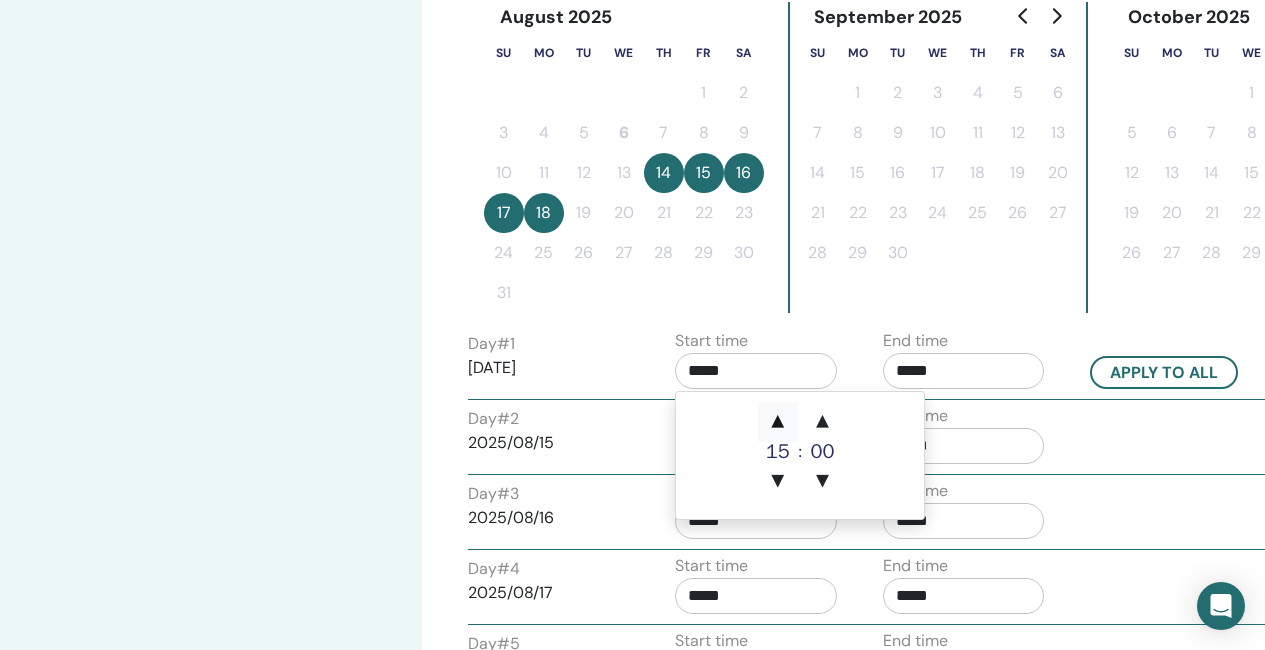 click on "▲" at bounding box center (778, 422) 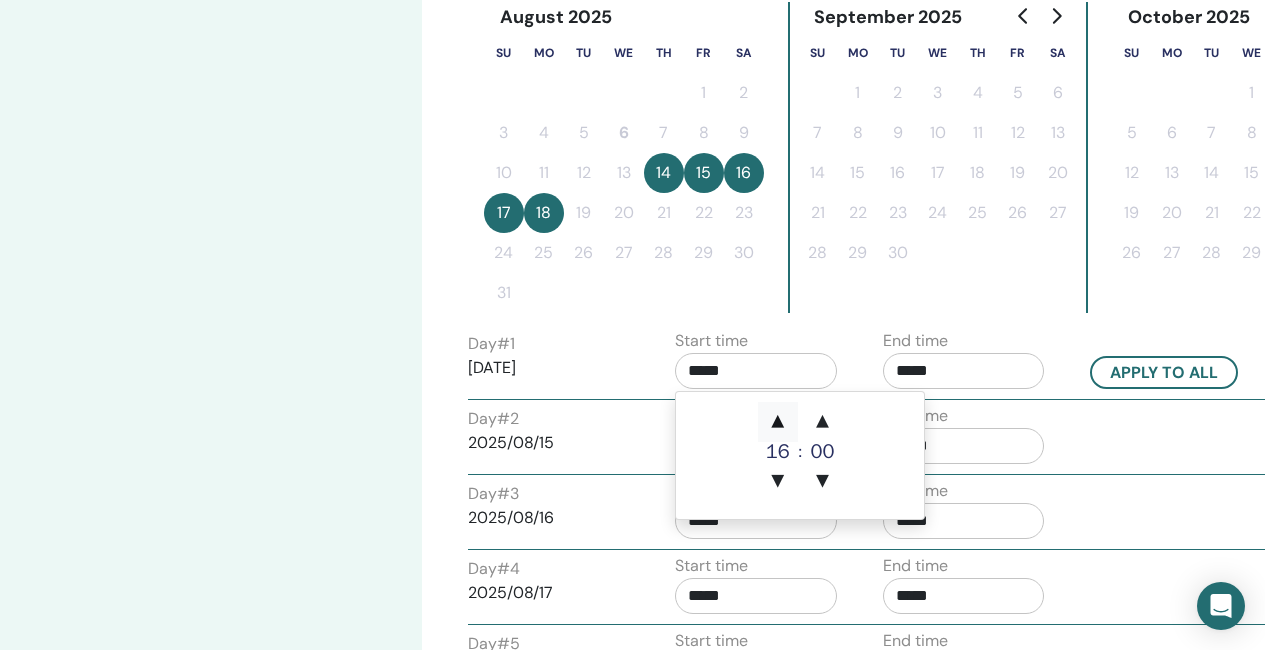 click on "▲" at bounding box center [778, 422] 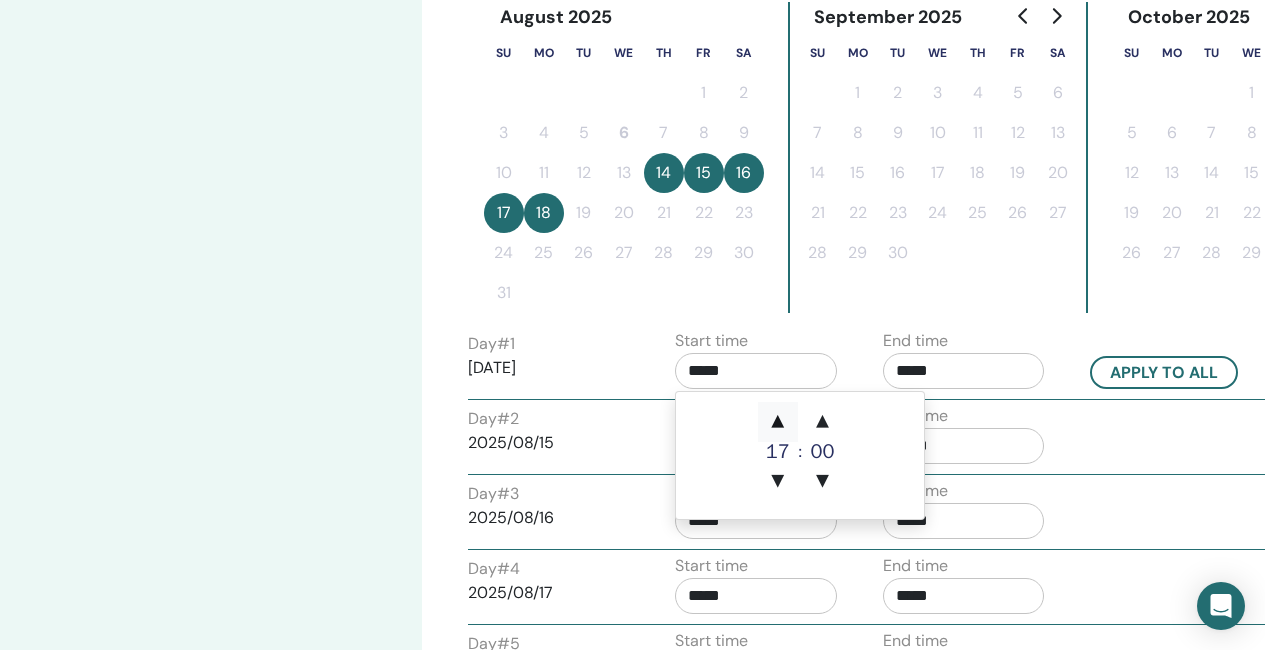 click on "▲" at bounding box center [778, 422] 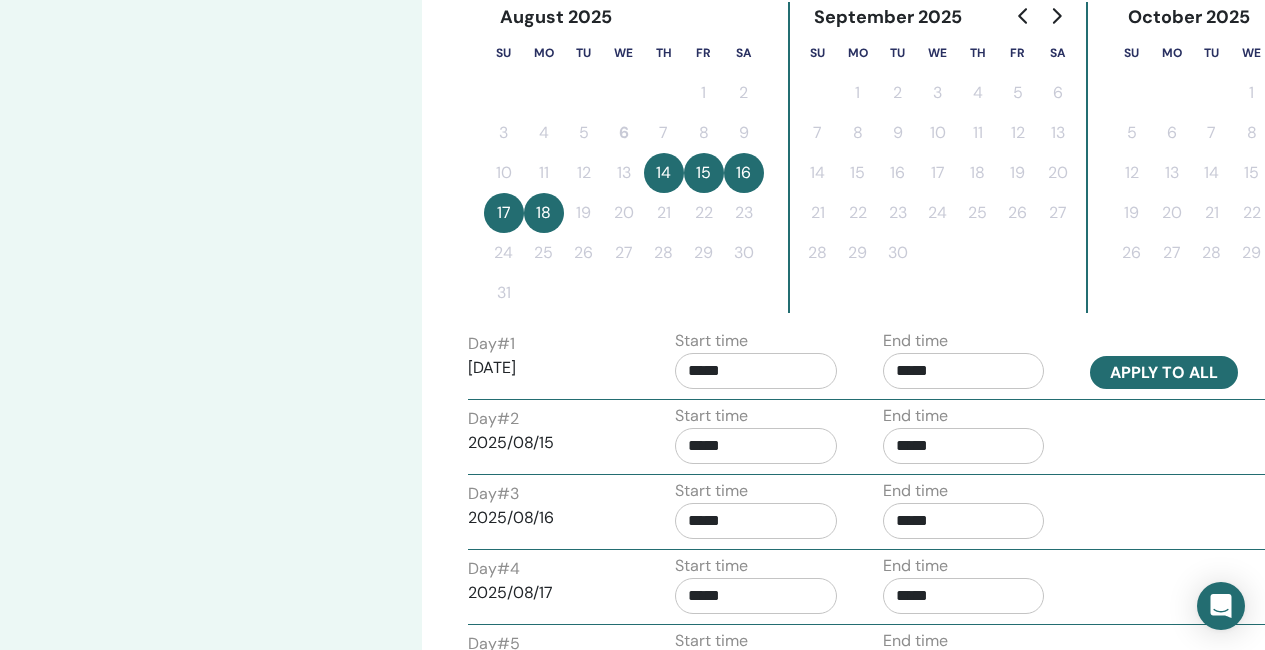 click on "Apply to all" at bounding box center (1164, 372) 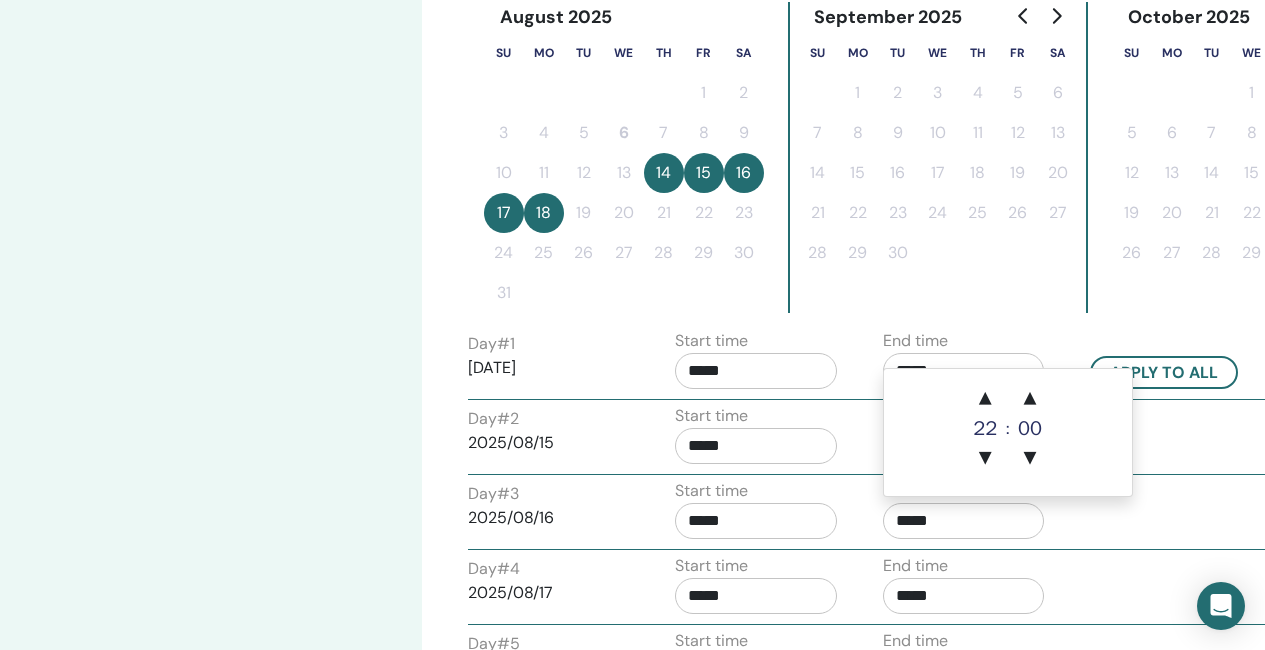 click on "*****" at bounding box center [964, 521] 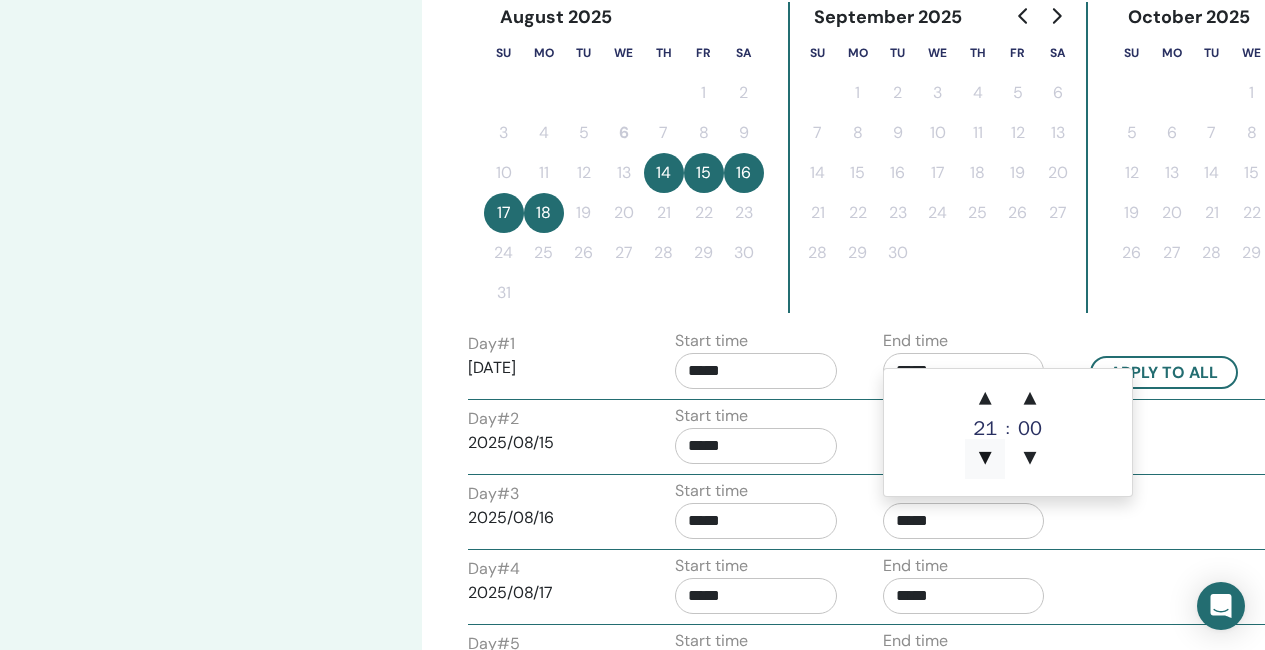 click on "▼" at bounding box center (985, 459) 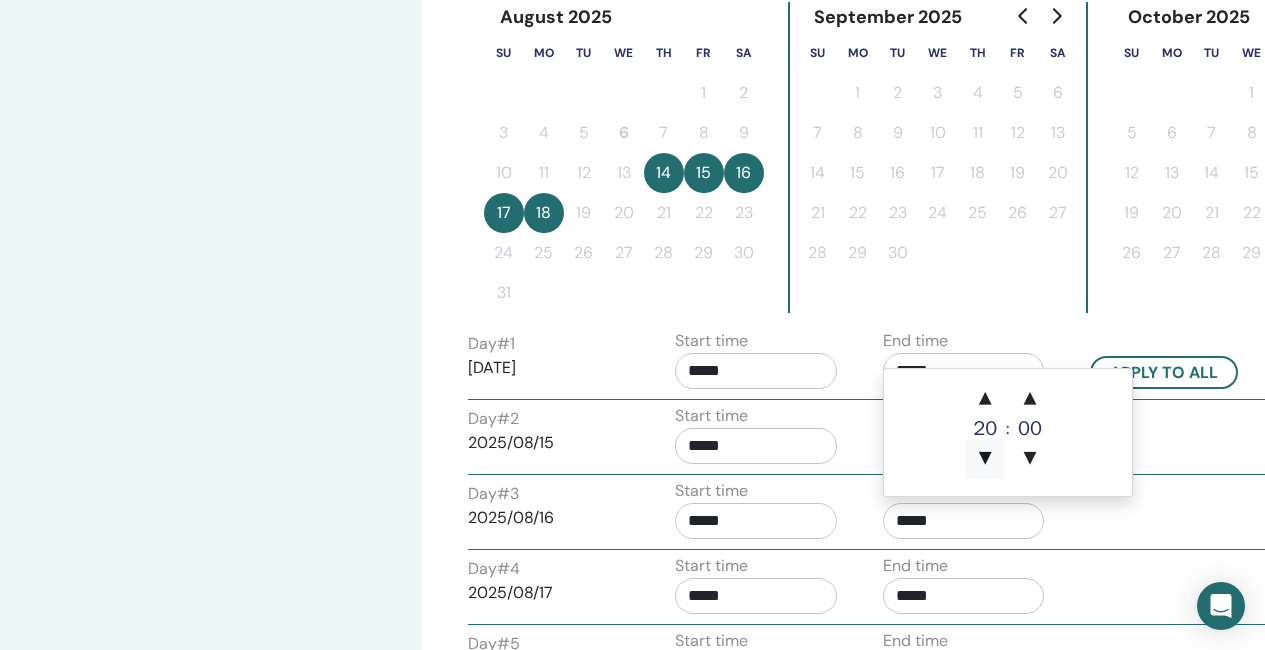 click on "▼" at bounding box center [985, 459] 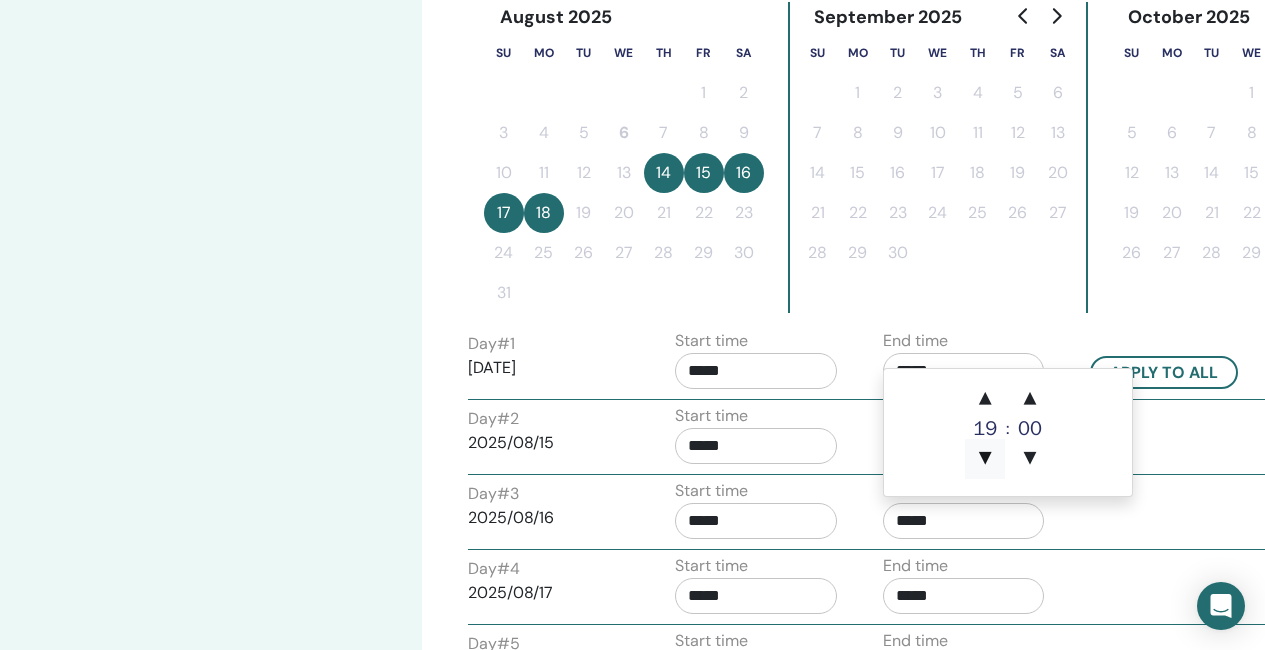click on "▼" at bounding box center [985, 459] 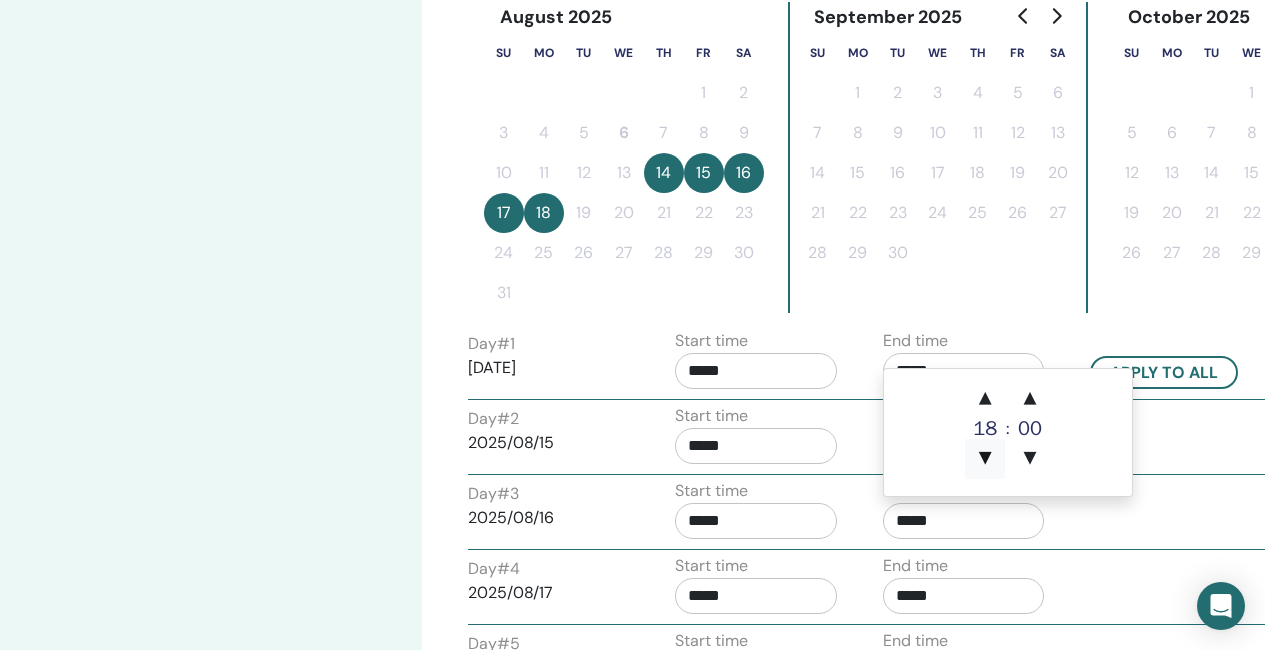click on "▼" at bounding box center (985, 459) 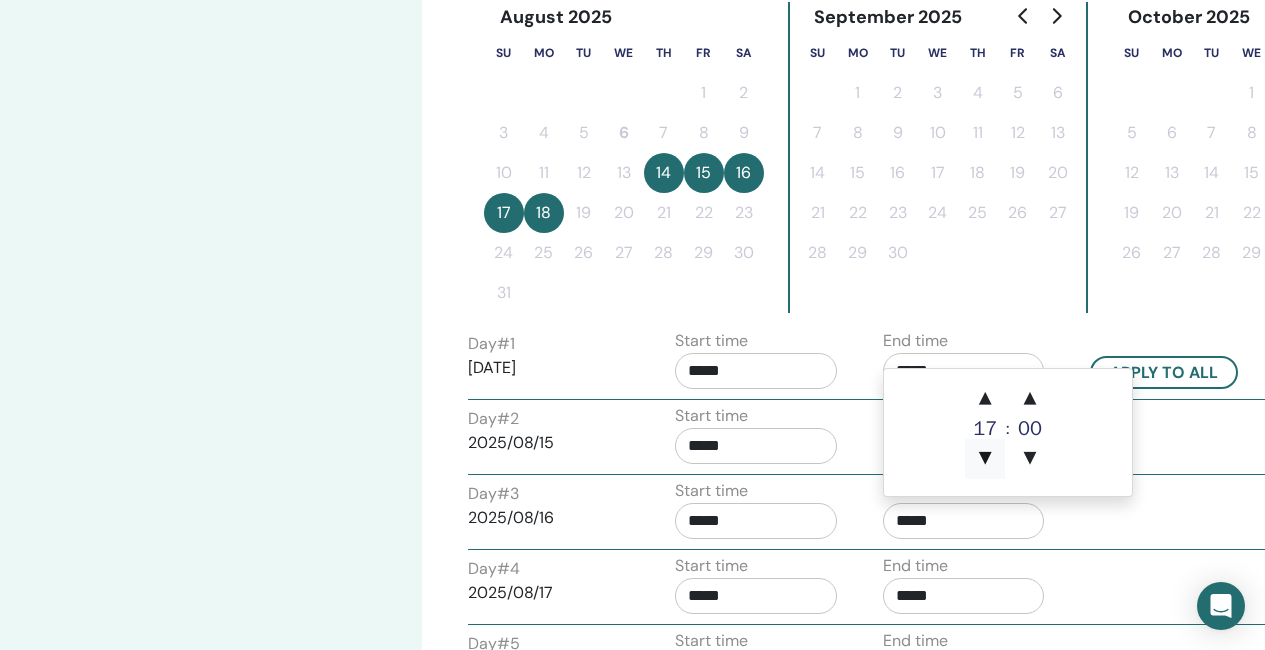 click on "▼" at bounding box center (985, 459) 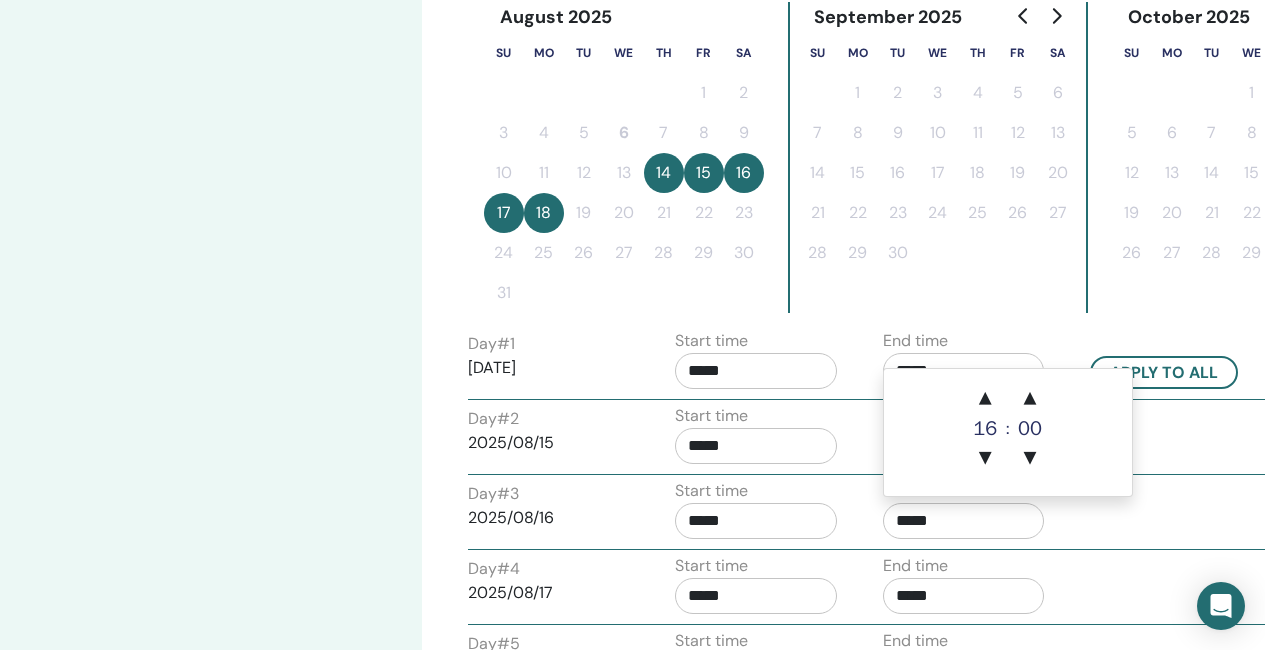 click on "*****" at bounding box center [756, 521] 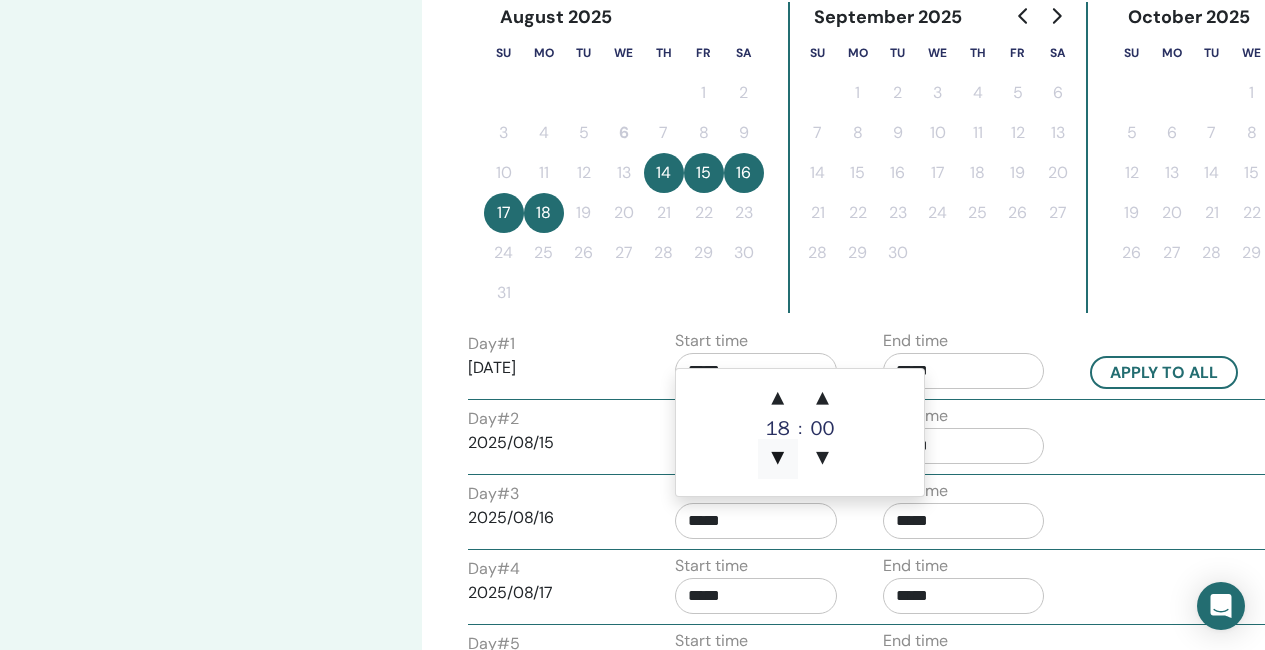 click on "▼" at bounding box center [778, 459] 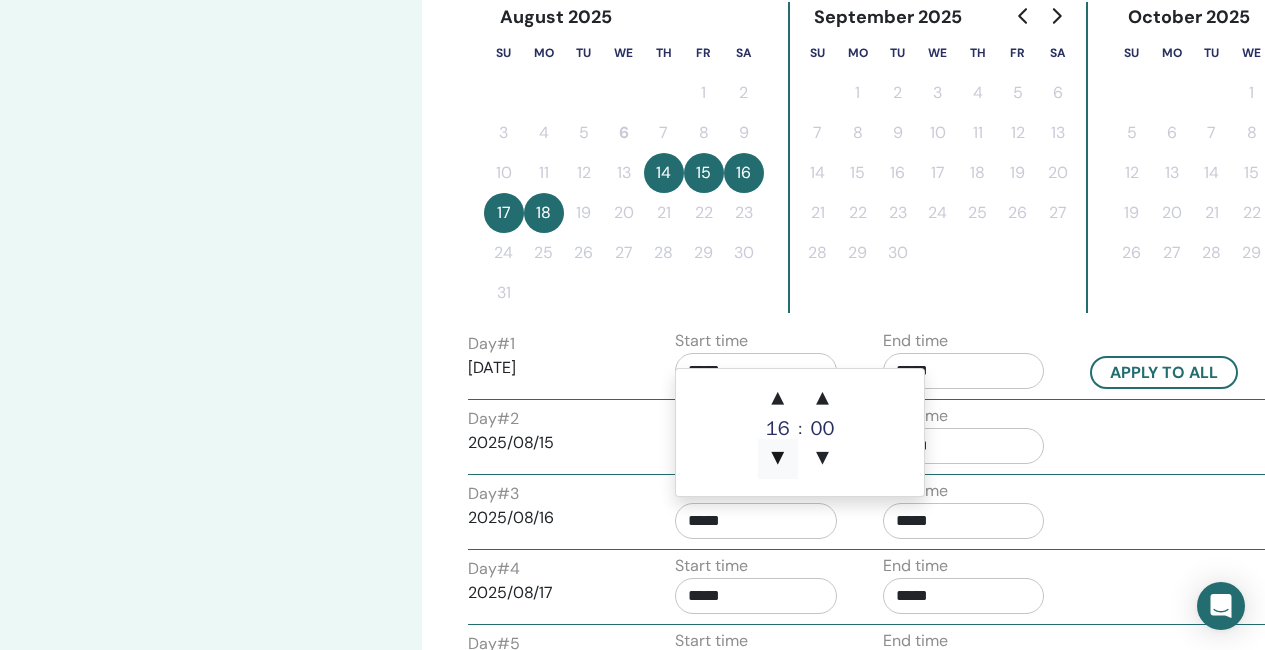 click on "▼" at bounding box center [778, 459] 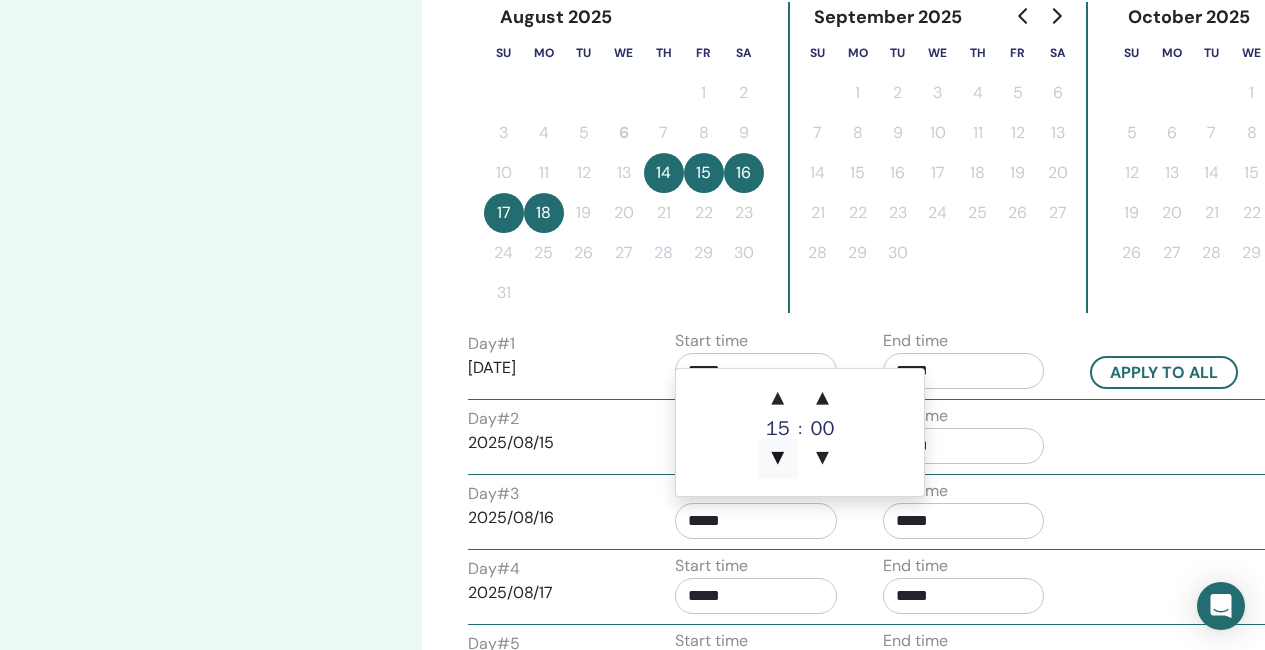 click on "▼" at bounding box center [778, 459] 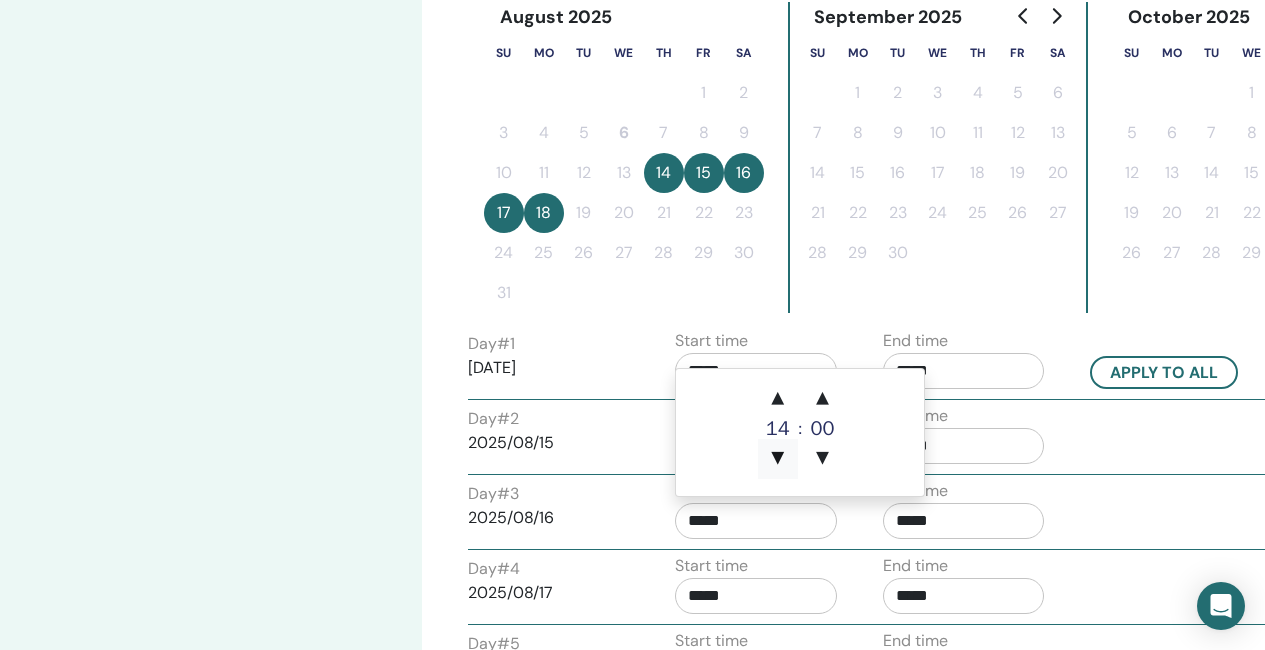 click on "▼" at bounding box center (778, 459) 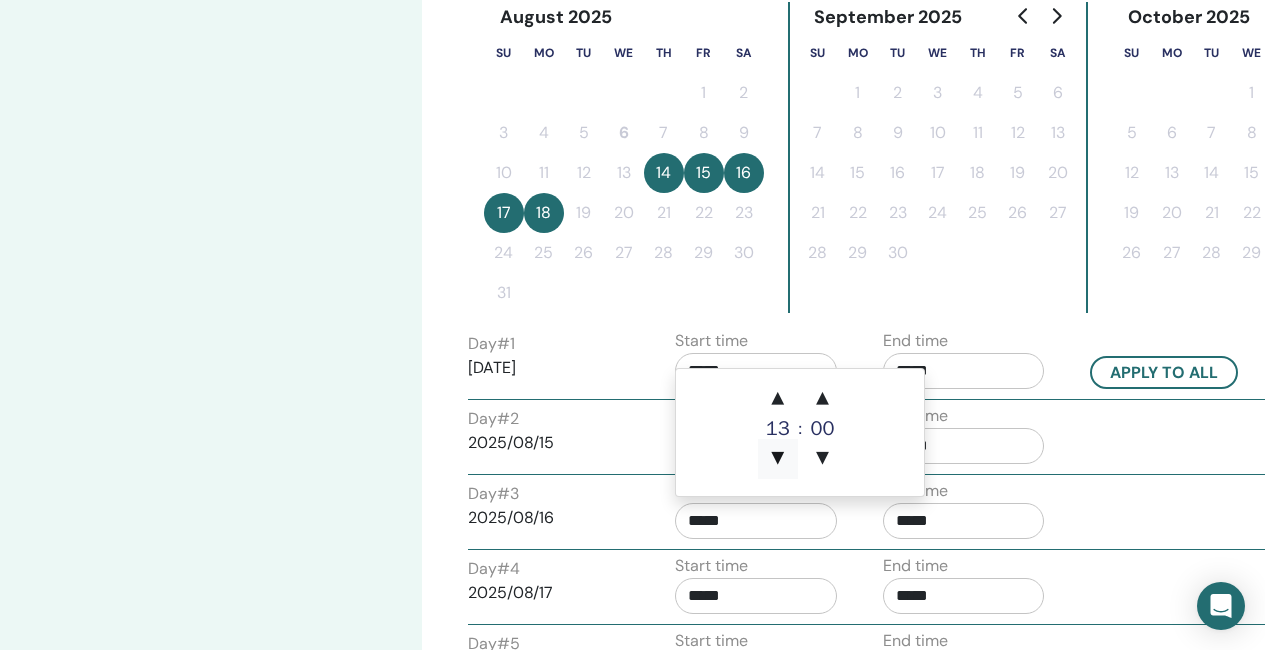click on "▼" at bounding box center (778, 459) 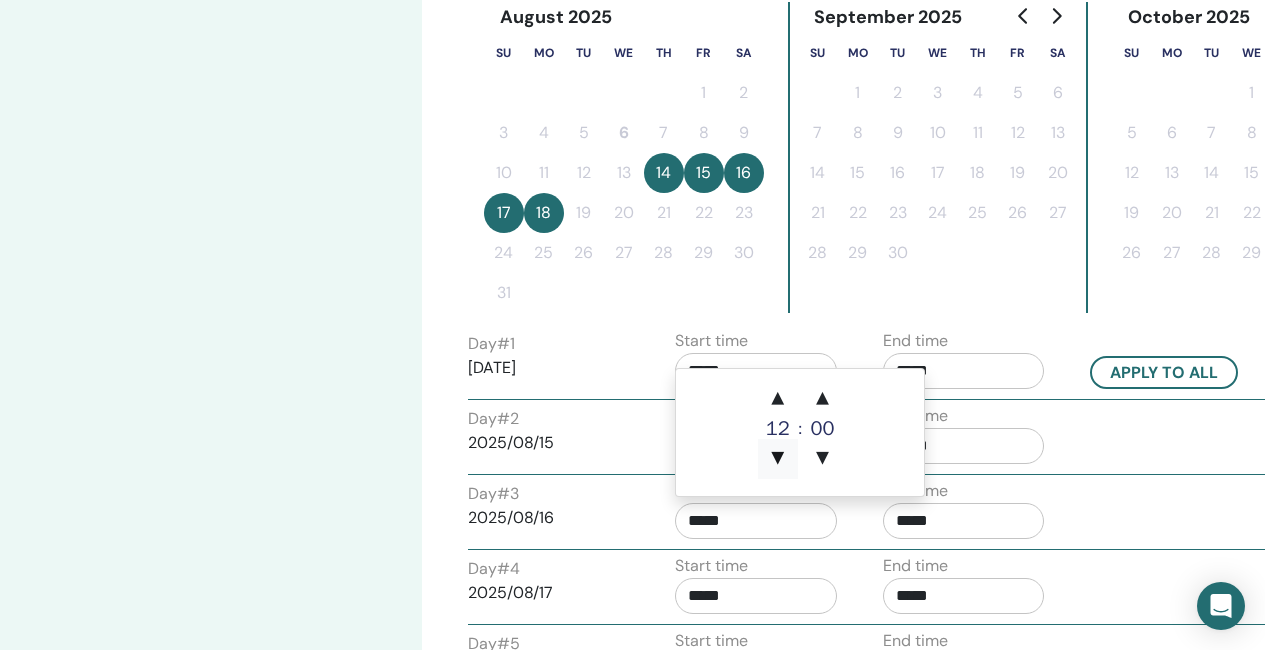 click on "▼" at bounding box center [778, 459] 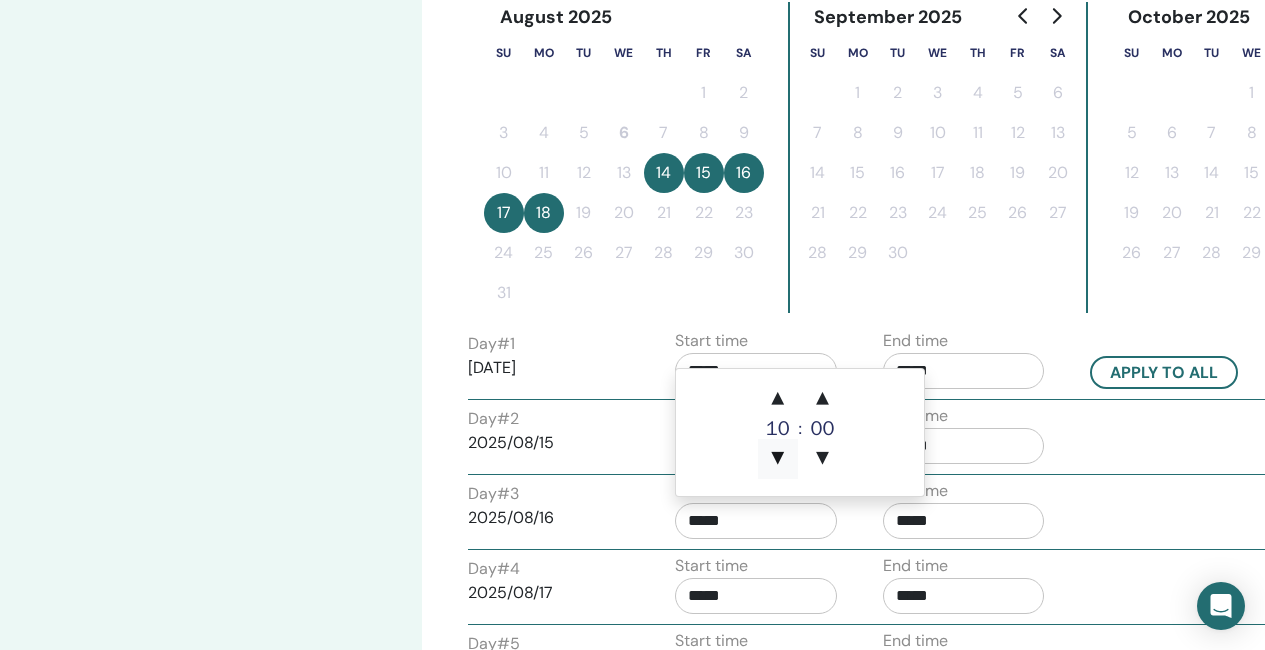 click on "▼" at bounding box center [778, 459] 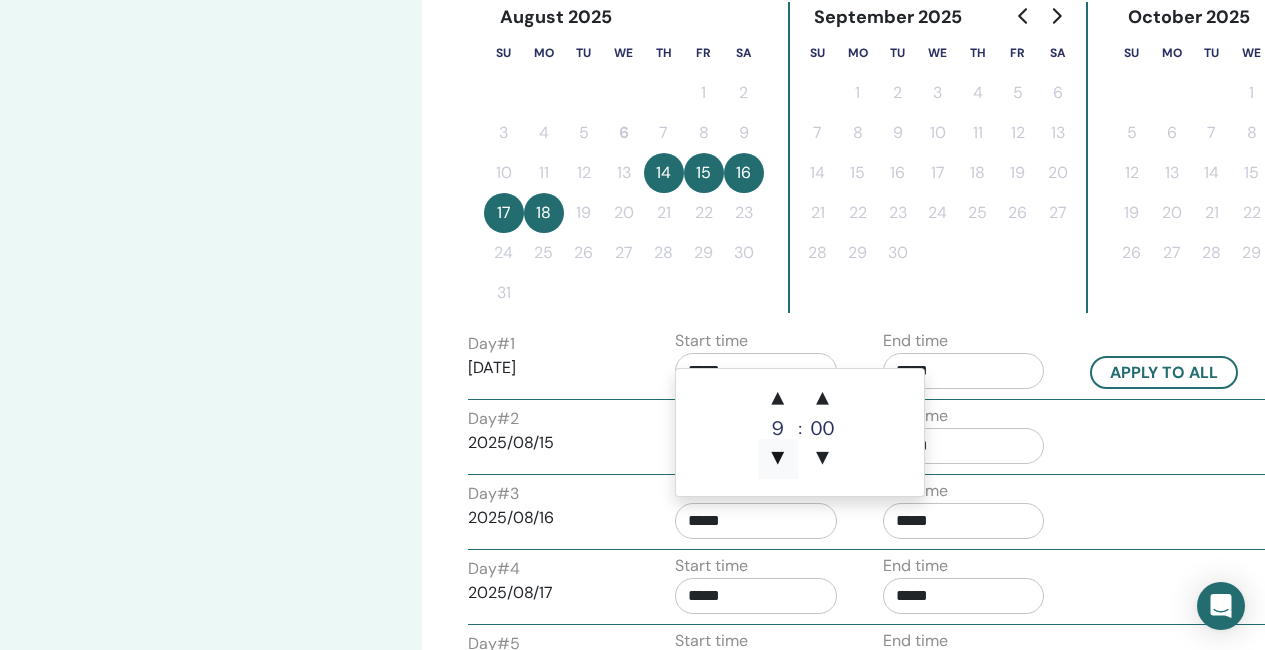 click on "▼" at bounding box center (778, 459) 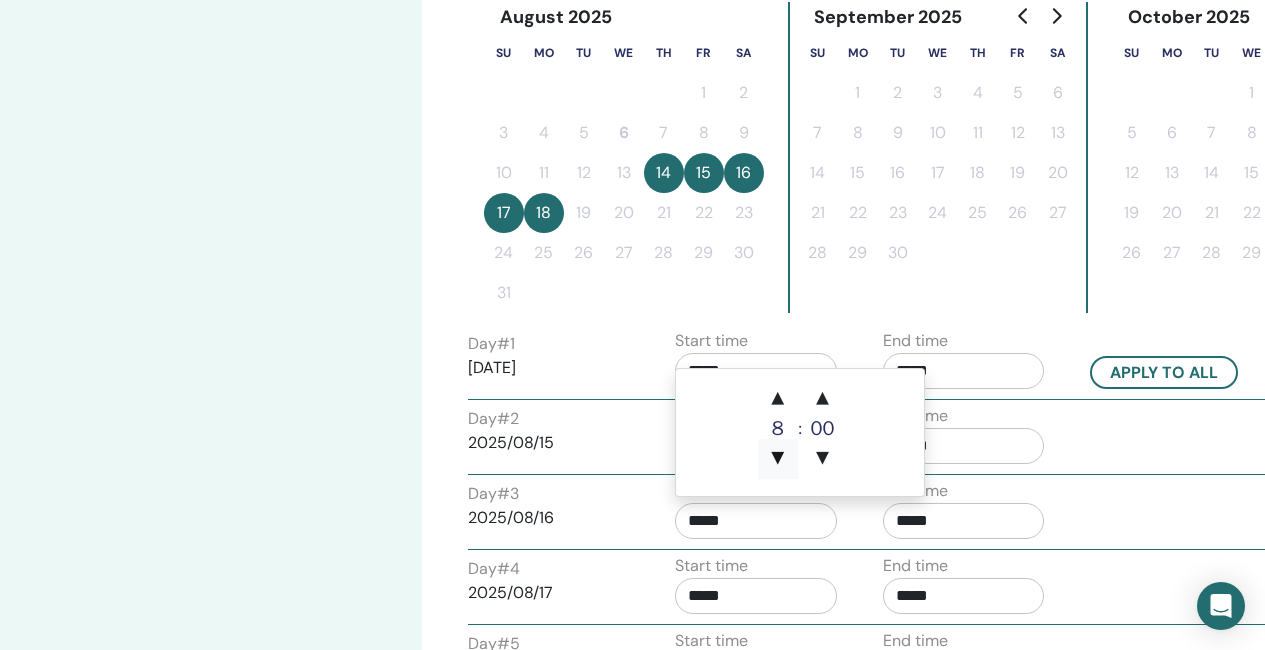 click on "▼" at bounding box center [778, 459] 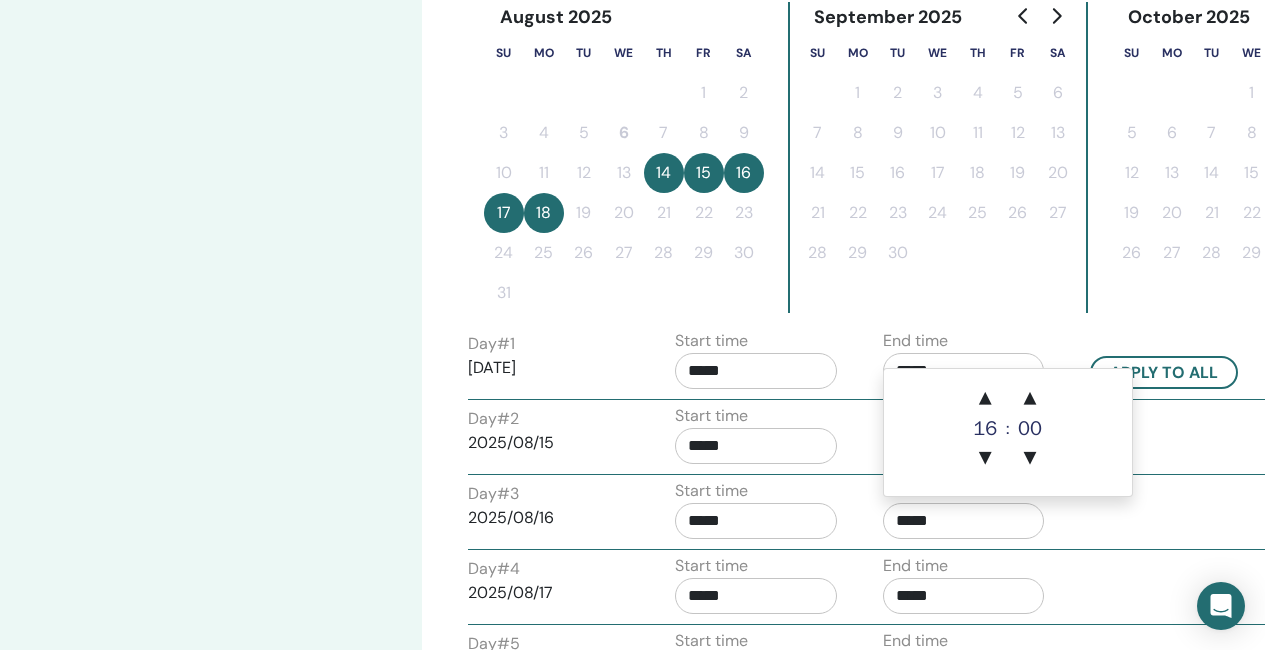 click on "*****" at bounding box center [964, 521] 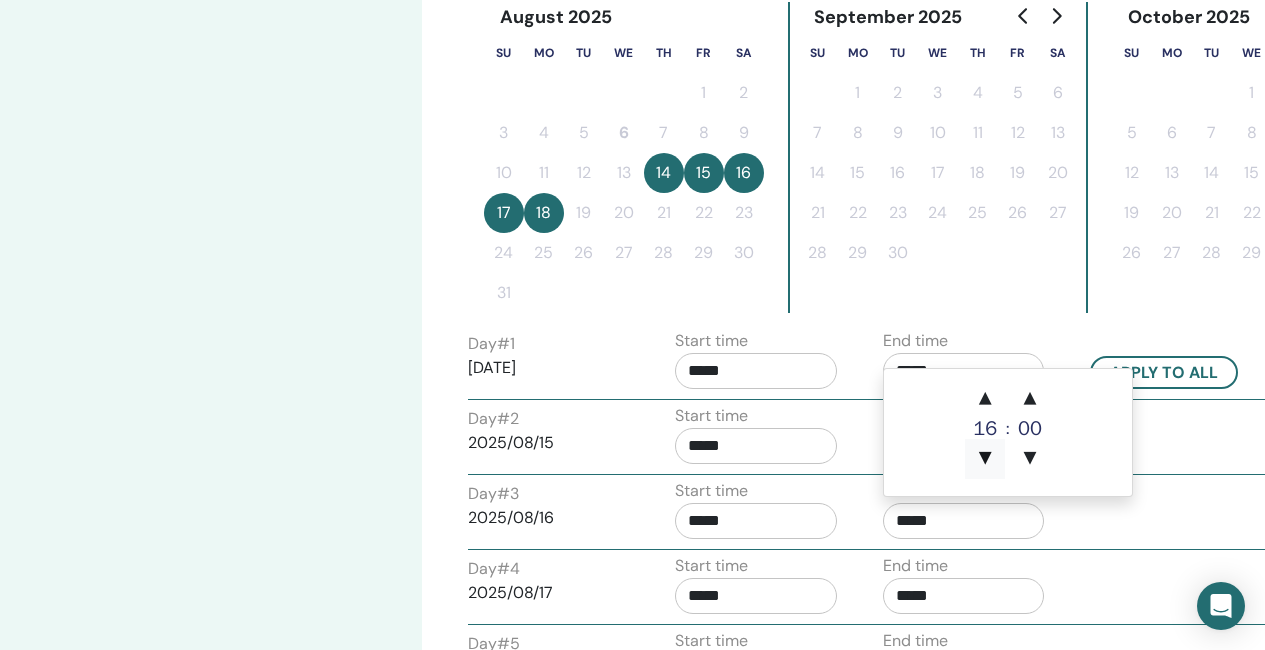 click on "▼" at bounding box center [985, 459] 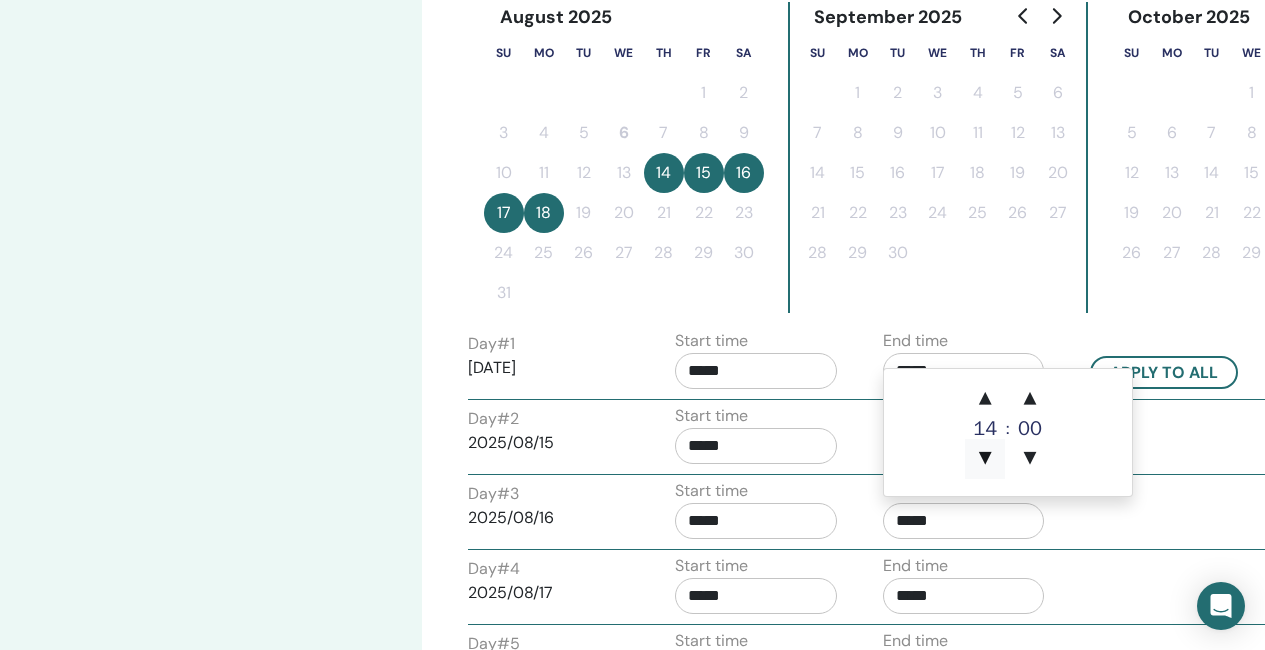 click on "▼" at bounding box center (985, 459) 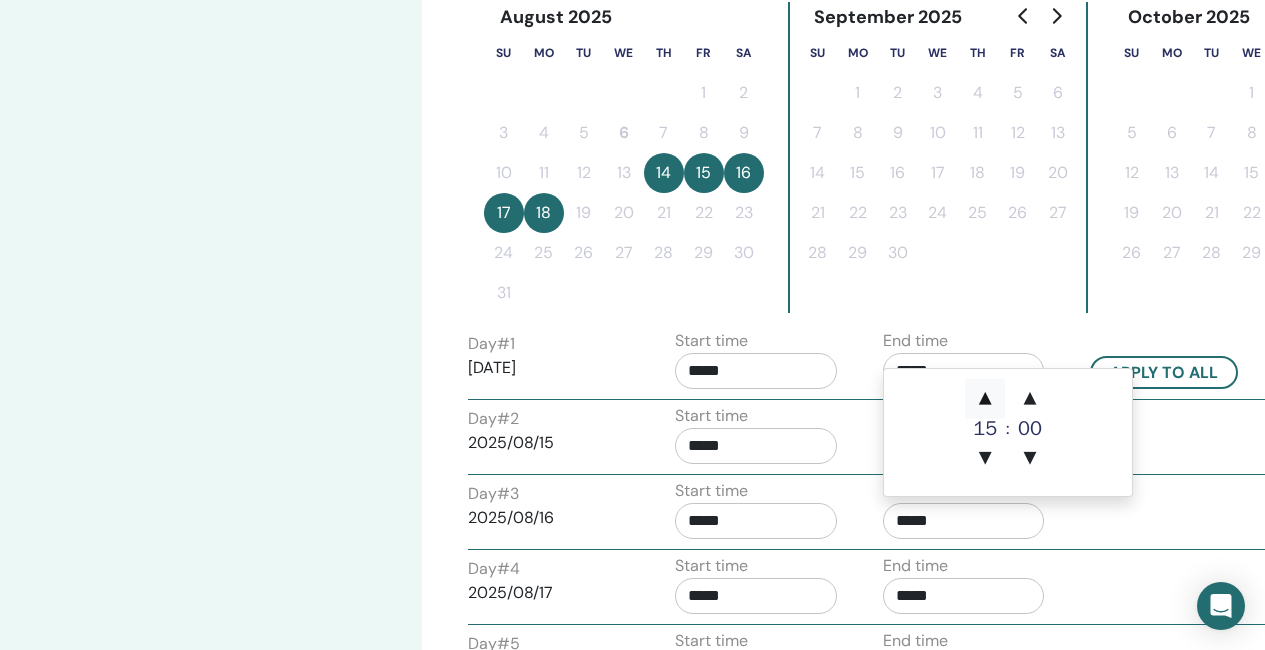 click on "▲" at bounding box center (985, 399) 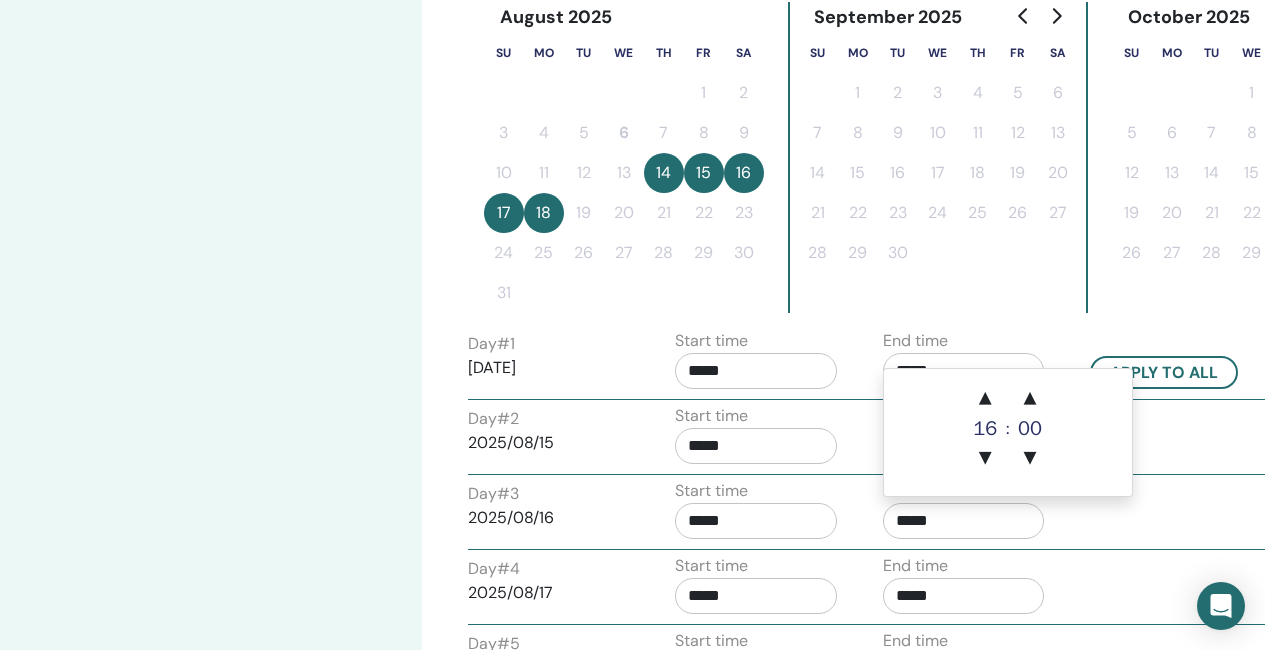 click on "*****" at bounding box center (756, 596) 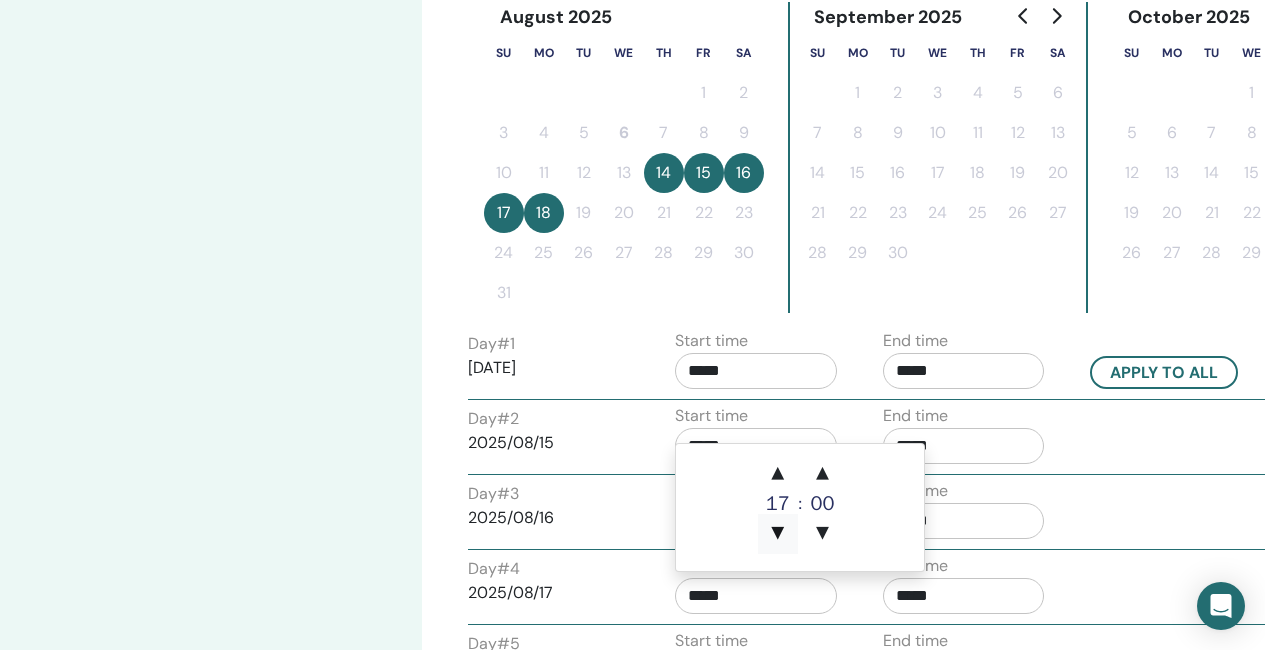 click on "▼" at bounding box center [778, 534] 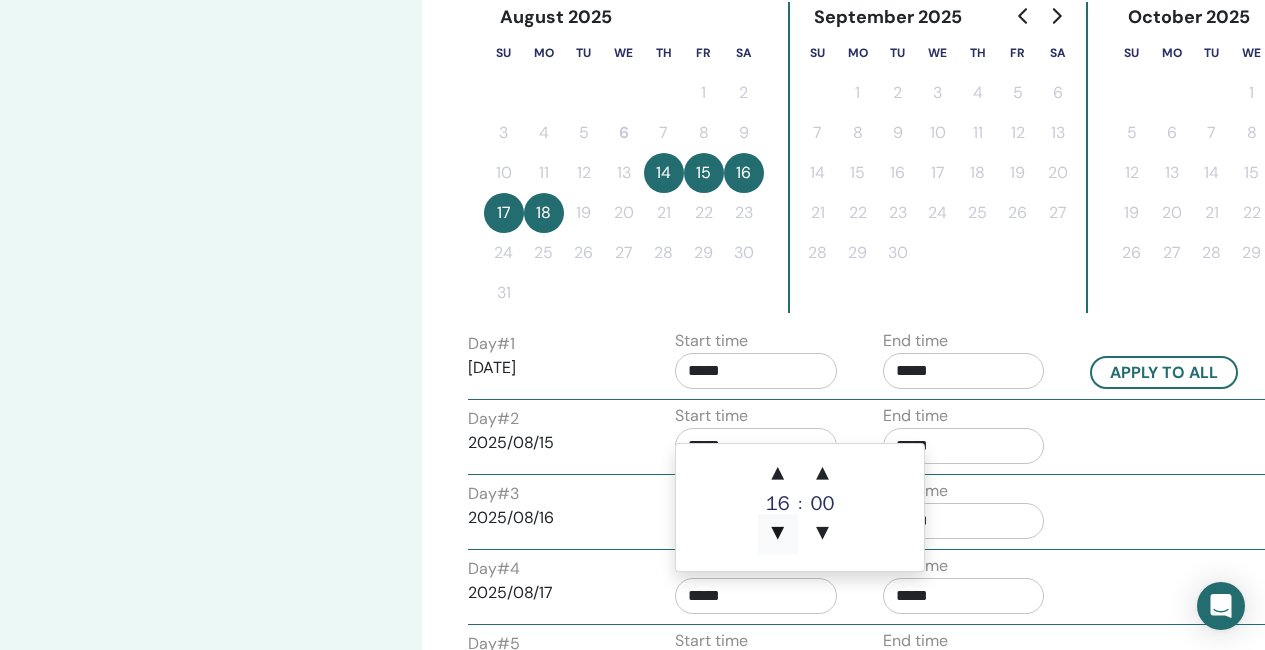 click on "▼" at bounding box center (778, 534) 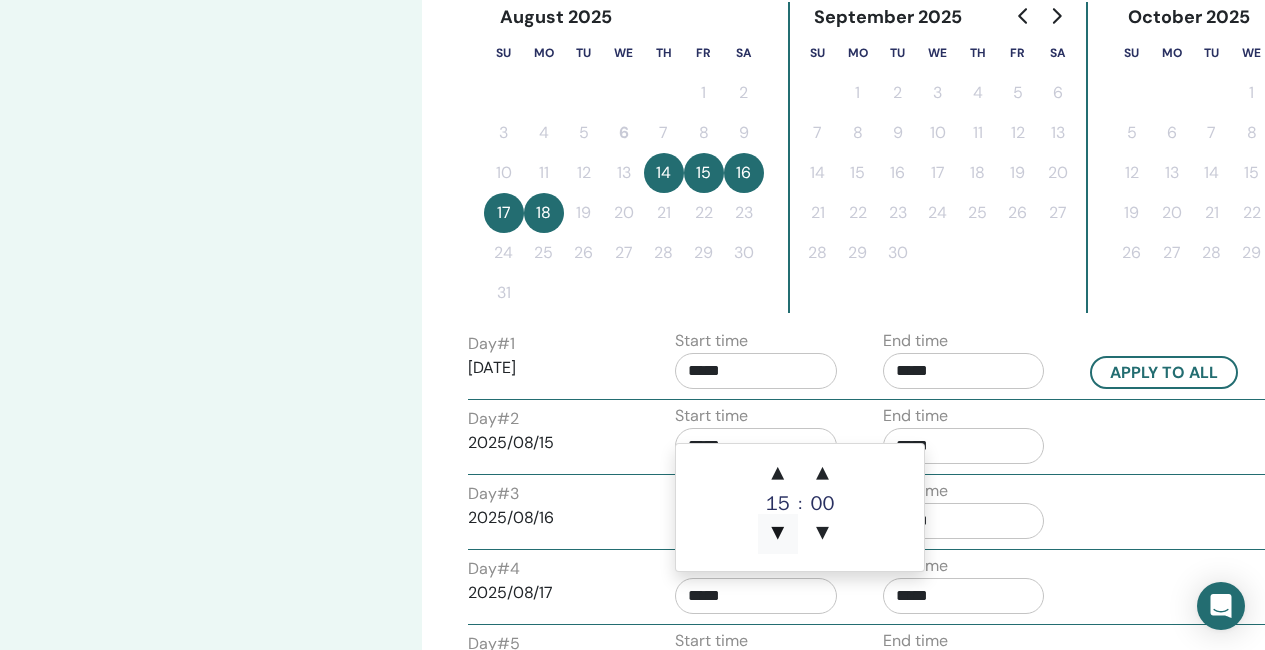 click on "▼" at bounding box center [778, 534] 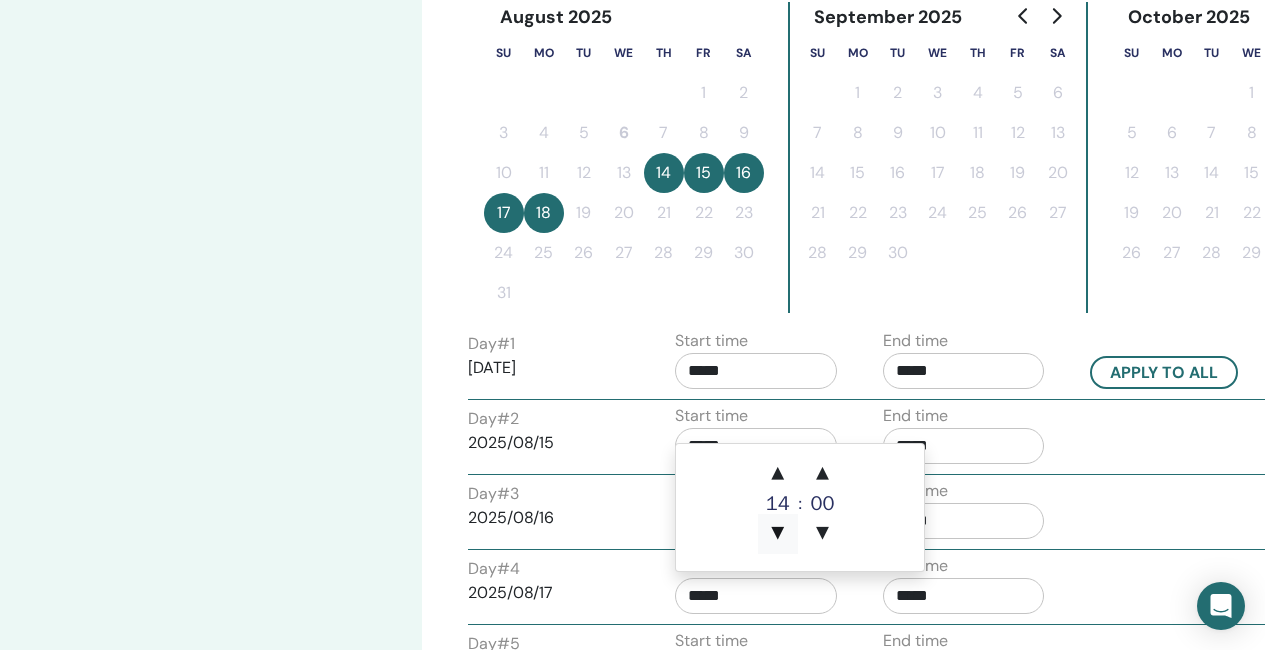 click on "▼" at bounding box center [778, 534] 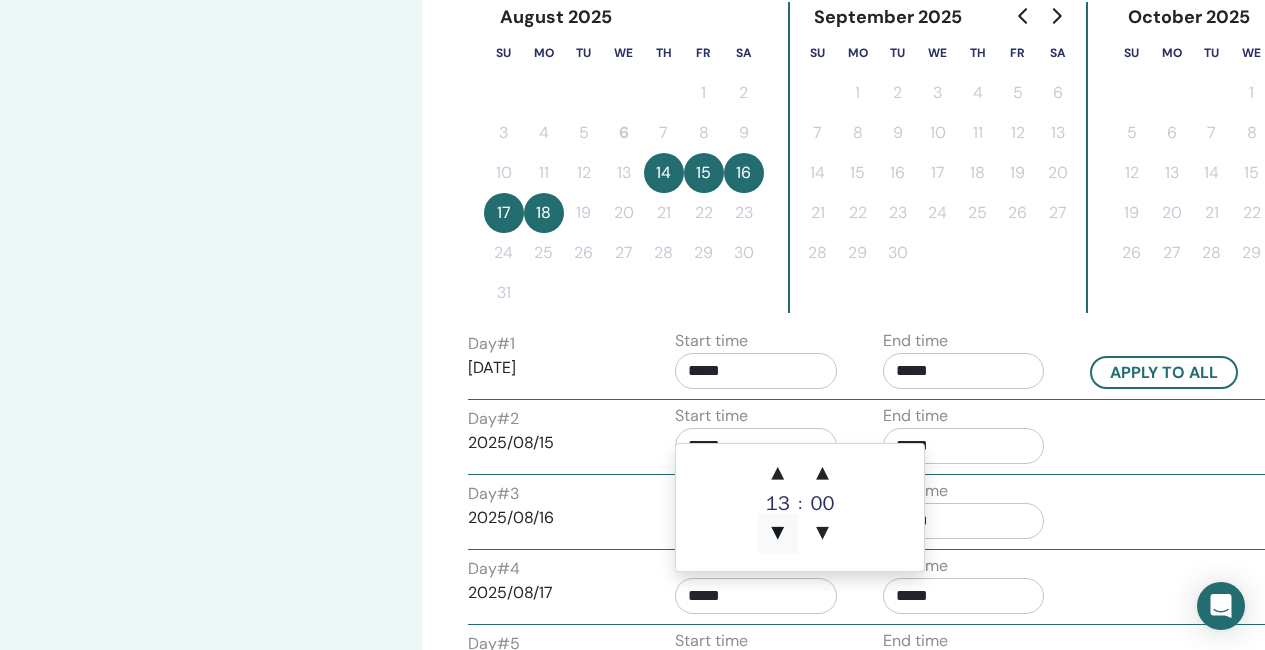 click on "▼" at bounding box center [778, 534] 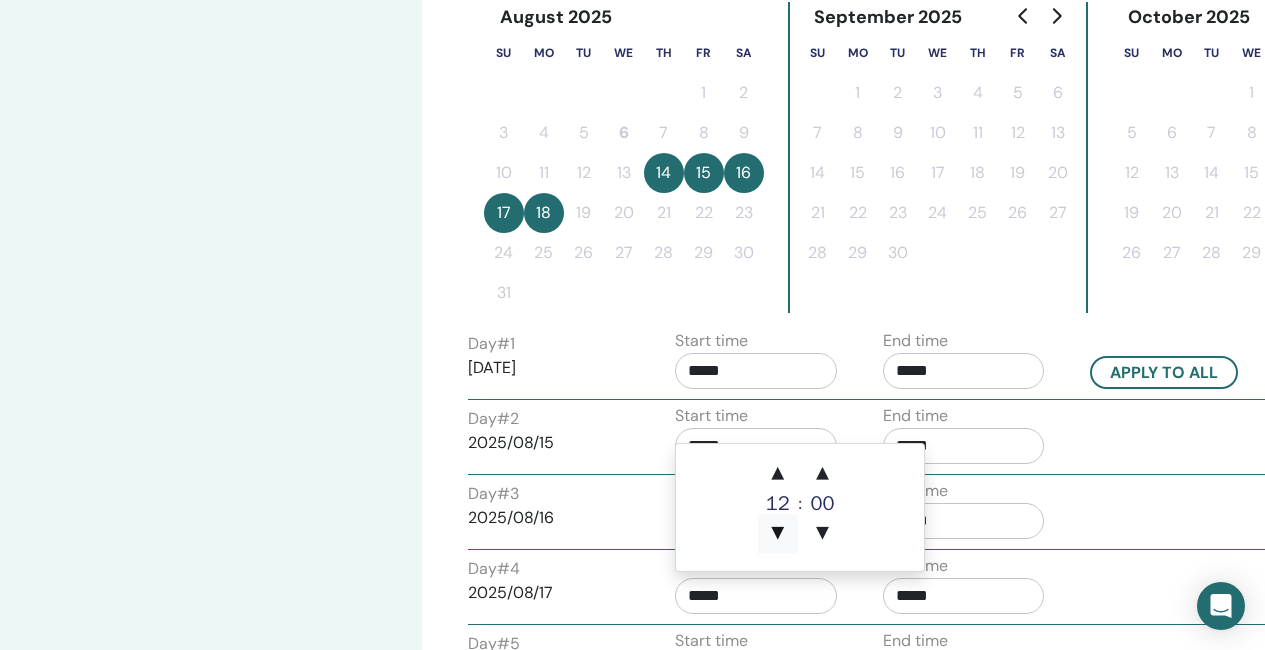 click on "▼" at bounding box center [778, 534] 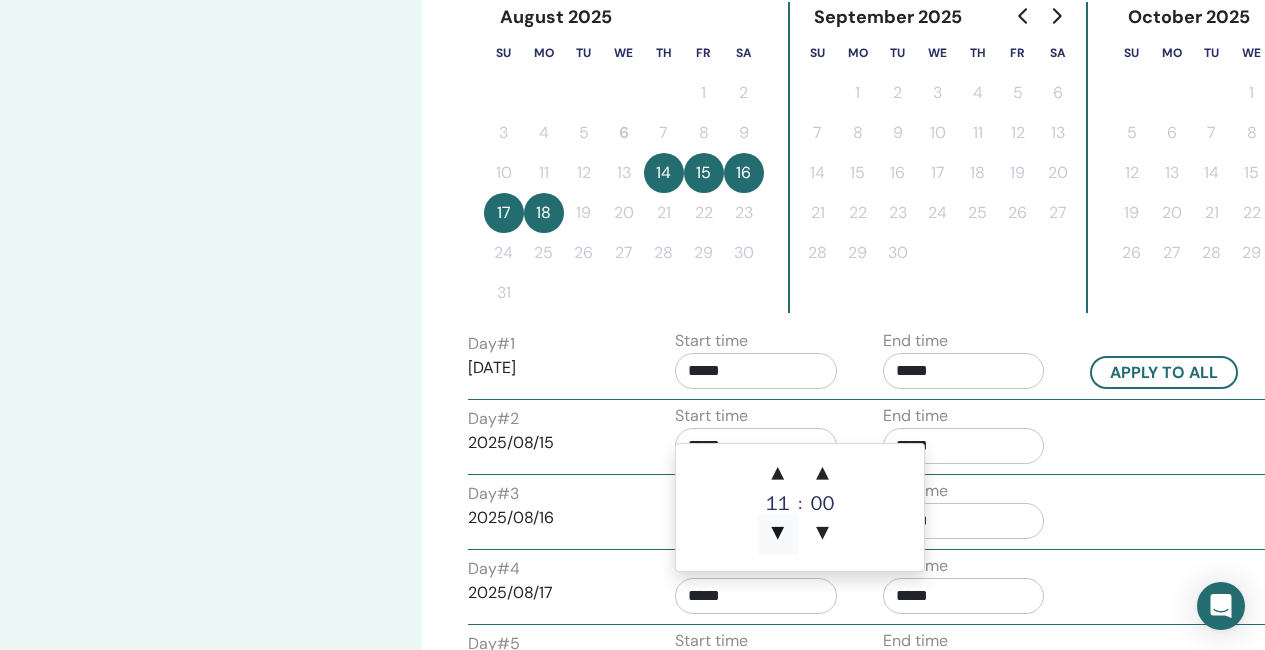 click on "▼" at bounding box center [778, 534] 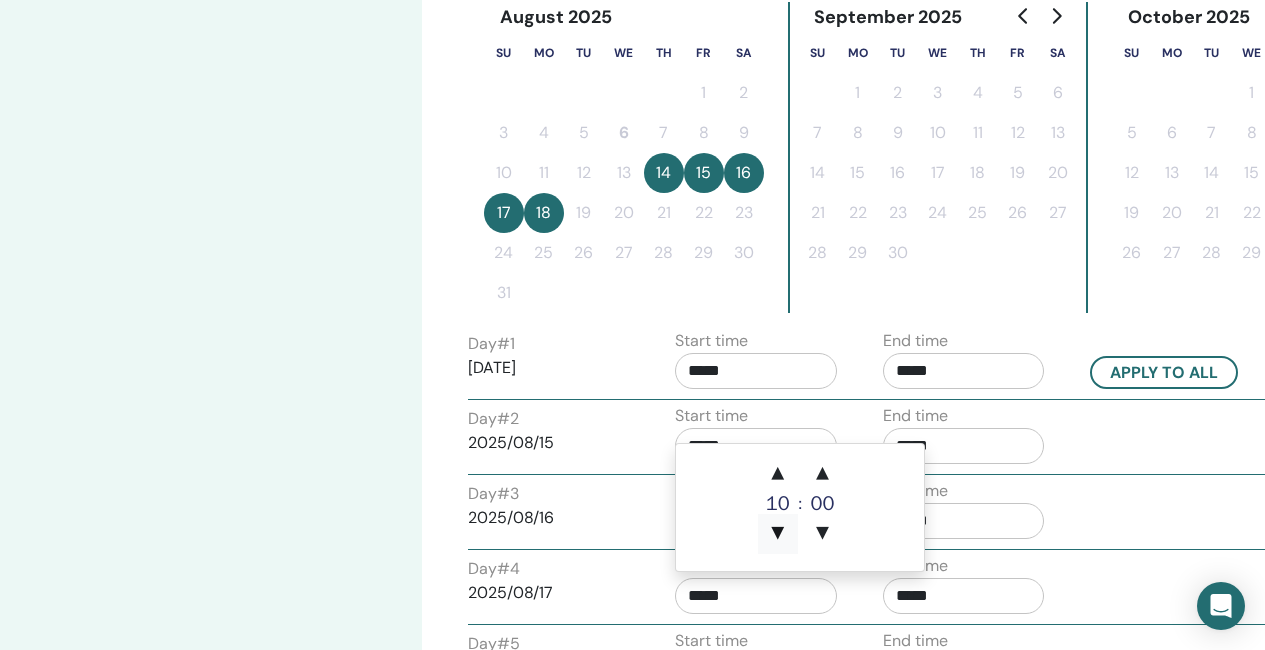 click on "▼" at bounding box center (778, 534) 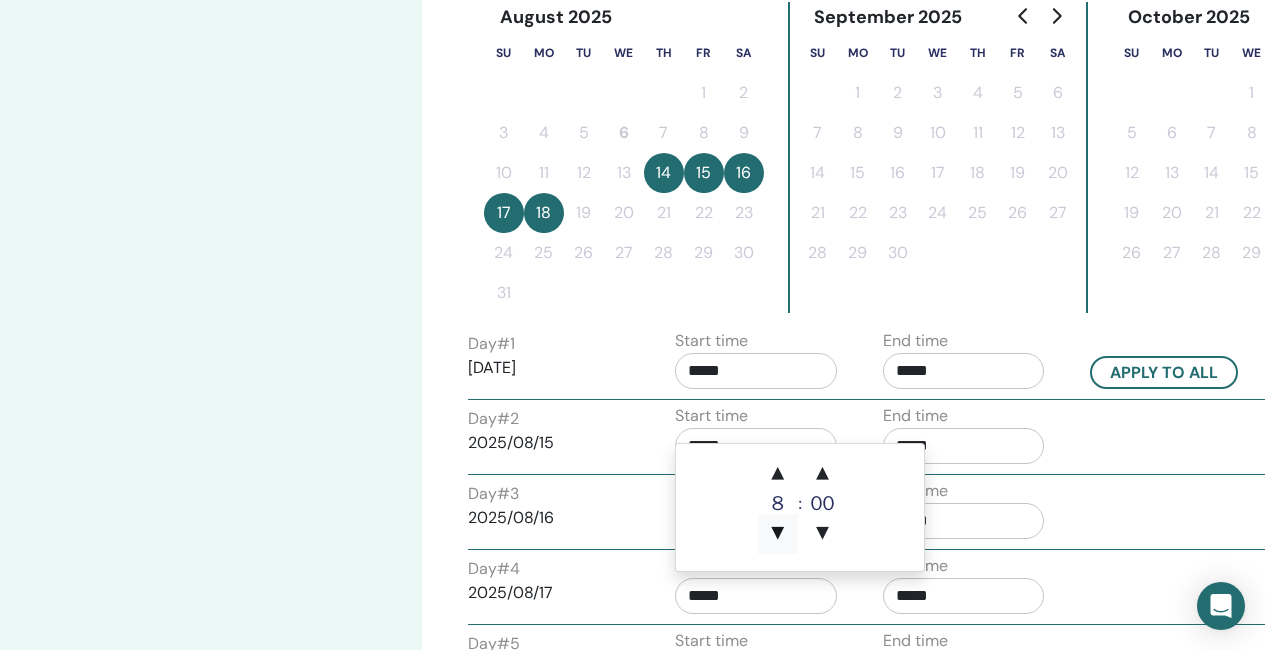 click on "▼" at bounding box center [778, 534] 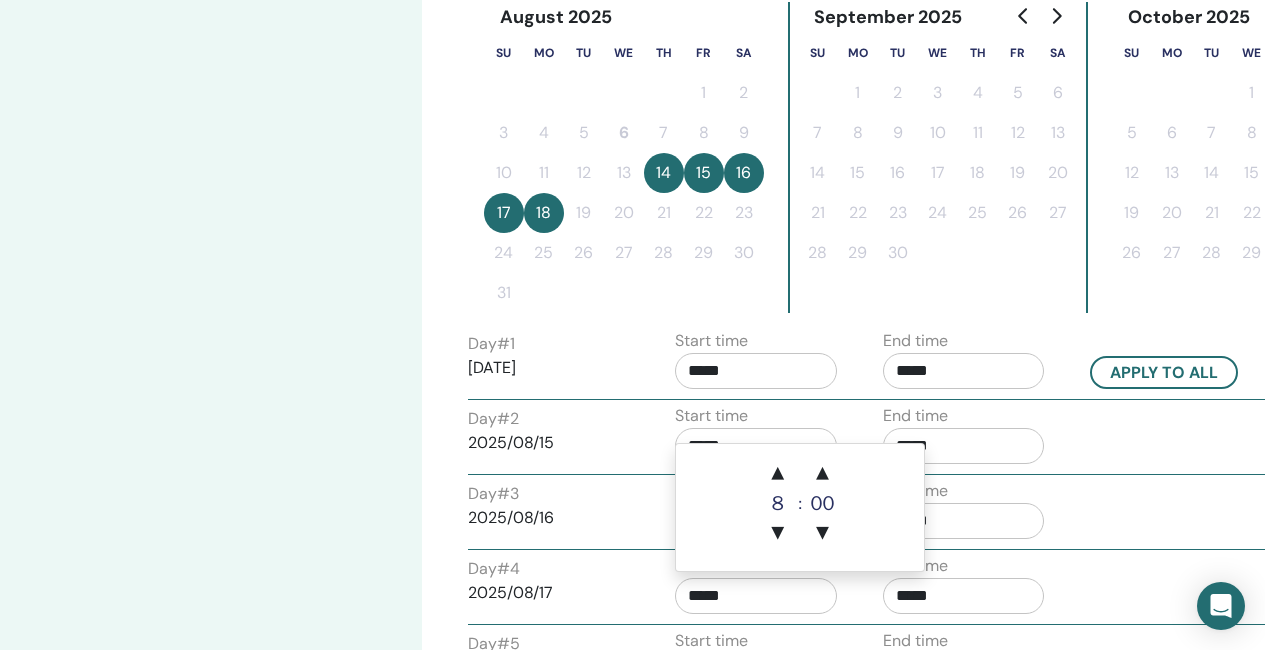 click on "*****" at bounding box center (964, 596) 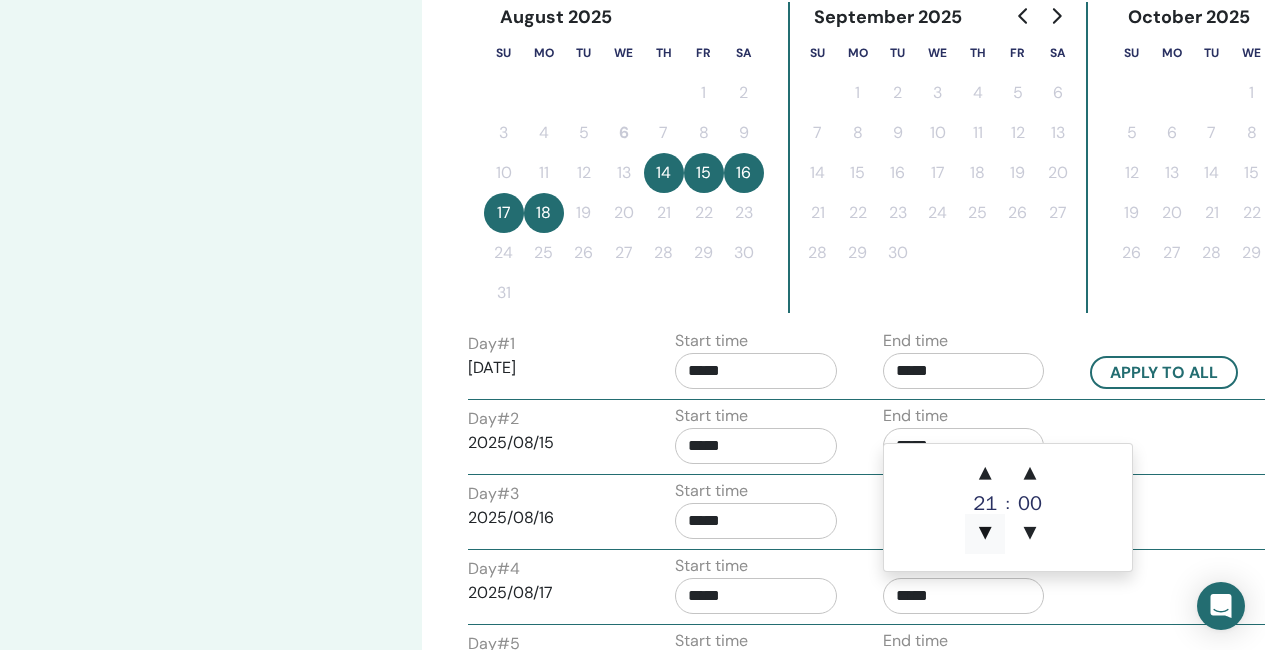 click on "▼" at bounding box center (985, 534) 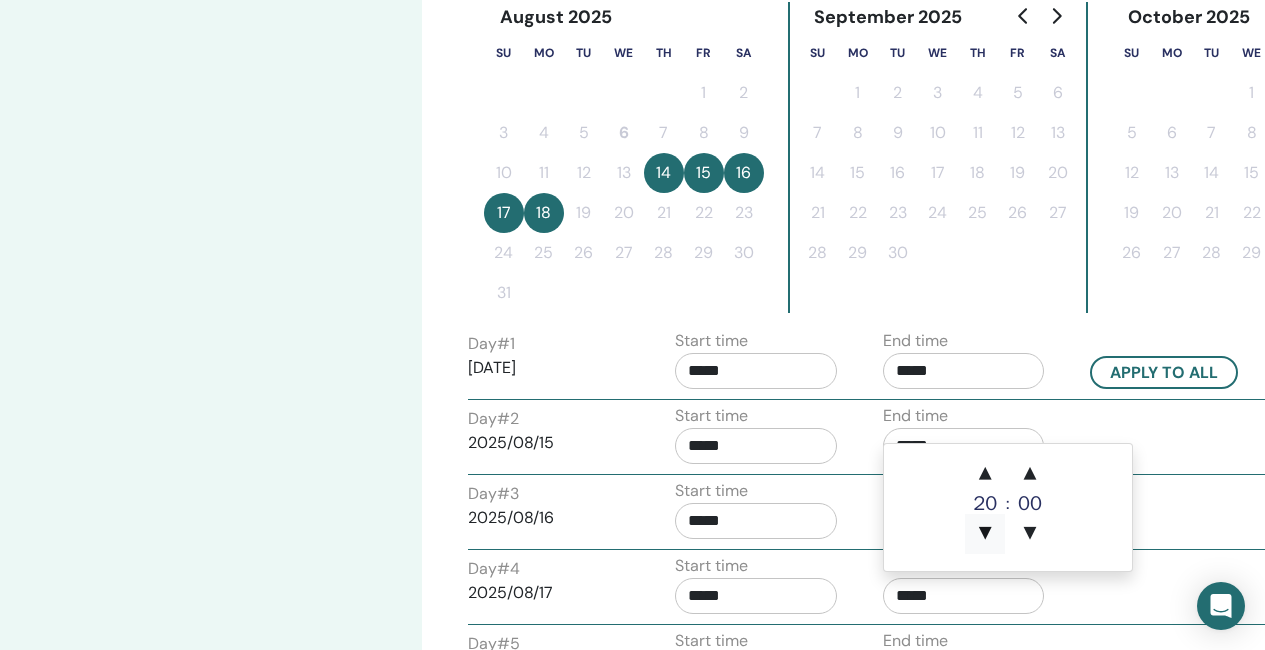 click on "▼" at bounding box center (985, 534) 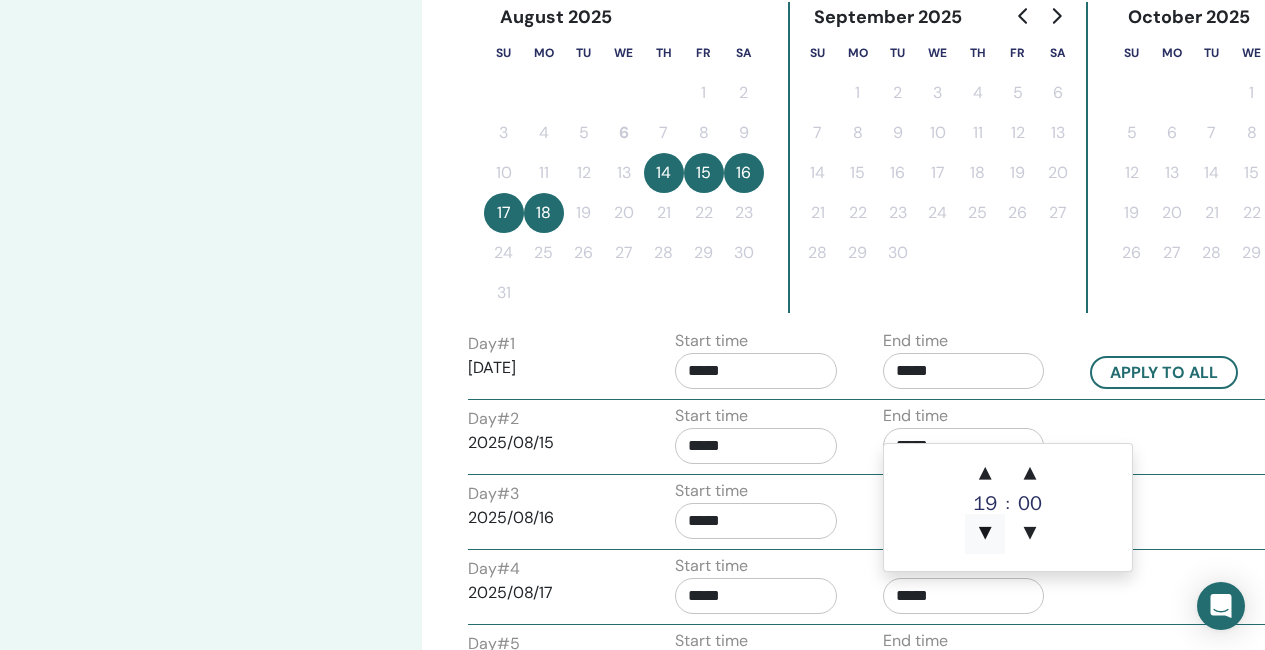 click on "▼" at bounding box center [985, 534] 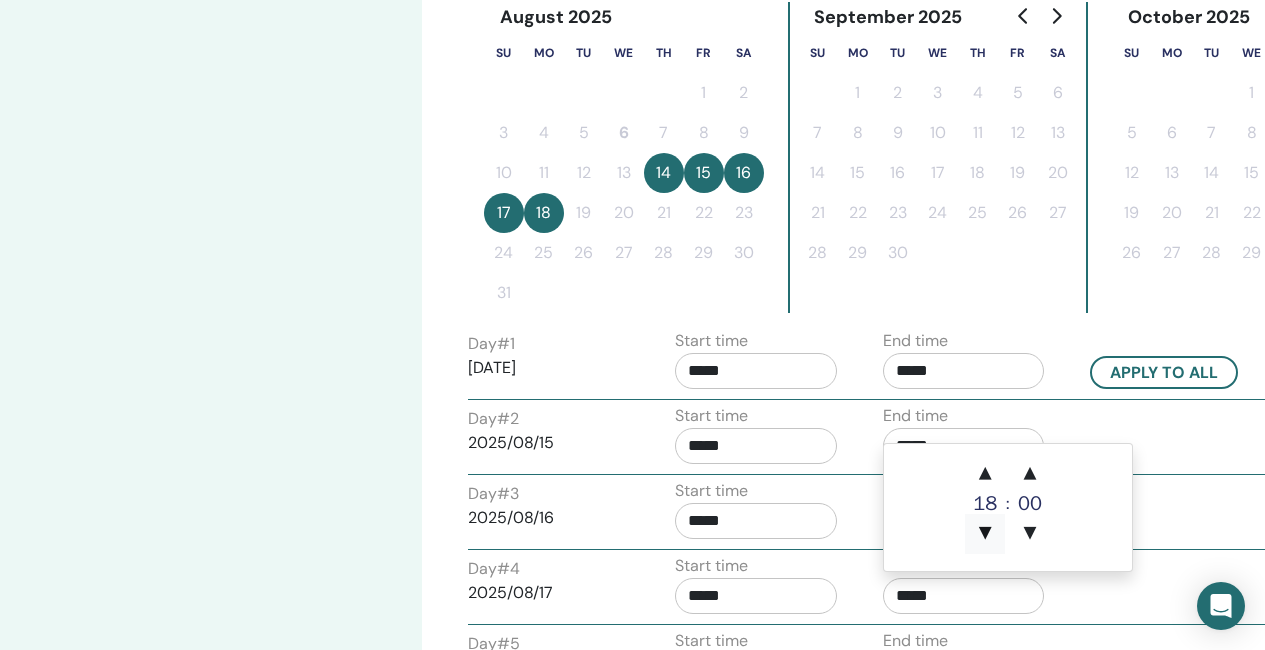 click on "▼" at bounding box center [985, 534] 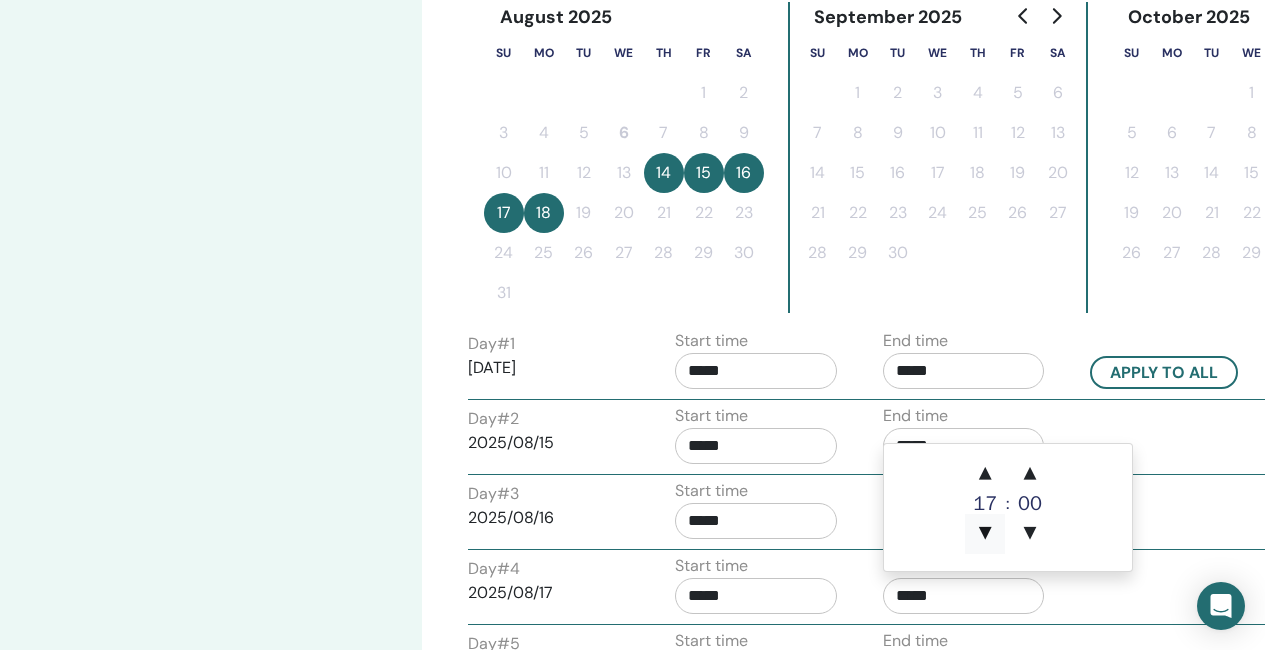 click on "▼" at bounding box center (985, 534) 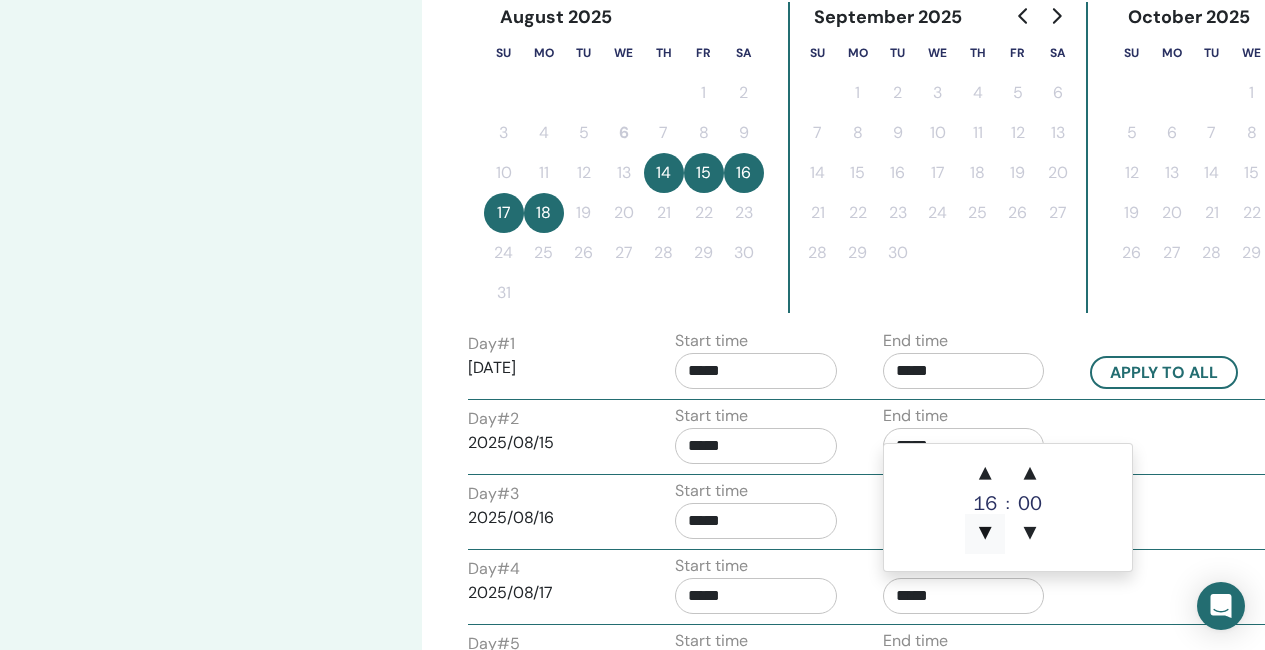 click on "▼" at bounding box center [985, 534] 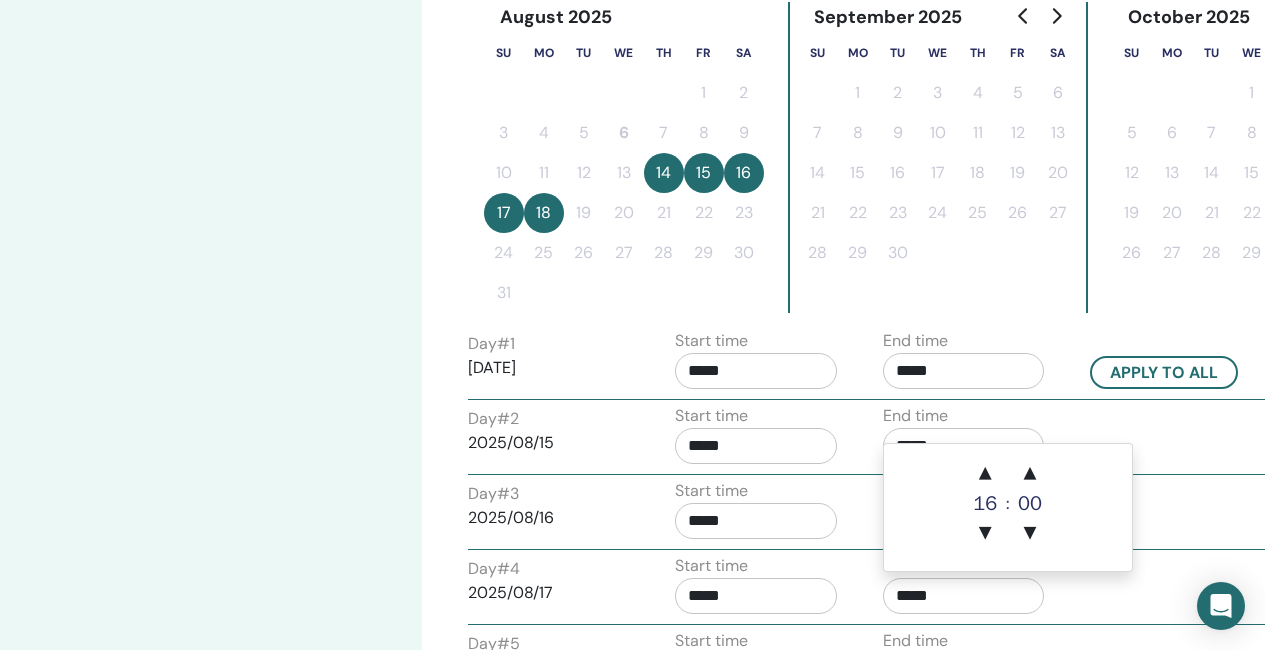 click on "Time Zone Time Zone (GMT+1) Europe/London Seminar Date and Time Start date End date Done Schedule setup complete Reset August 2025 Su Mo Tu We Th Fr Sa 1 2 3 4 5 6 7 8 9 10 11 12 13 14 15 16 17 18 19 20 21 22 23 24 25 26 27 28 29 30 31 September 2025 Su Mo Tu We Th Fr Sa 1 2 3 4 5 6 7 8 9 10 11 12 13 14 15 16 17 18 19 20 21 22 23 24 25 26 27 28 29 30 October 2025 Su Mo Tu We Th Fr Sa 1 2 3 4 5 6 7 8 9 10 11 12 13 14 15 16 17 18 19 20 21 22 23 24 25 26 27 28 29 30 31 Day  # 1 2025/08/14 Start time ***** End time ***** Apply to all Day  # 2 2025/08/15 Start time ***** End time ***** Day  # 3 2025/08/16 Start time ***** End time ***** Day  # 4 2025/08/17 Start time ***** End time ***** Day  # 5 2025/08/18 Start time ***** End time ***** Back Next" at bounding box center [843, 301] 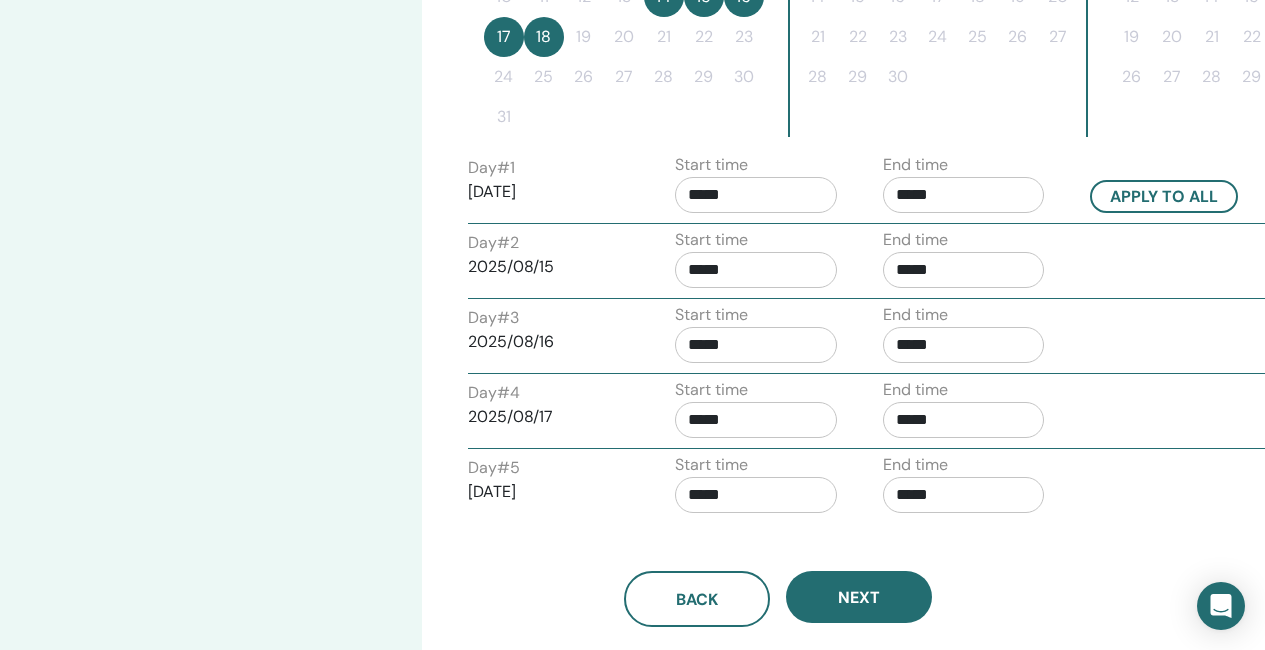 scroll, scrollTop: 745, scrollLeft: 0, axis: vertical 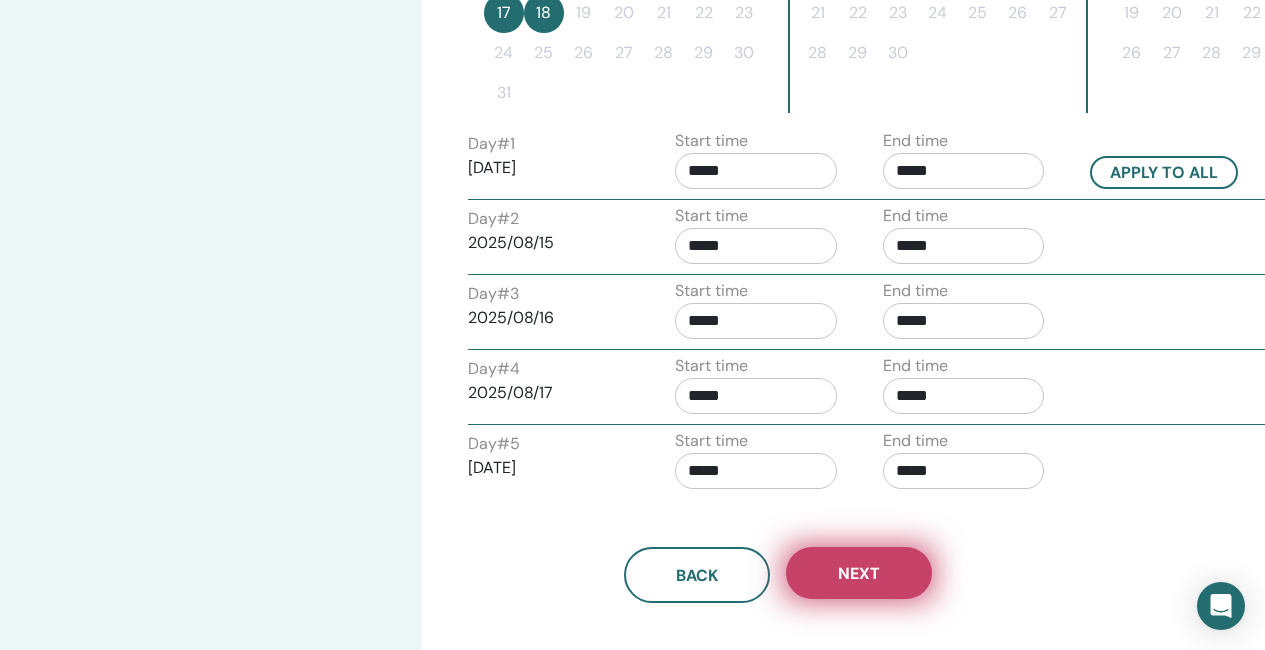 click on "Next" at bounding box center (859, 573) 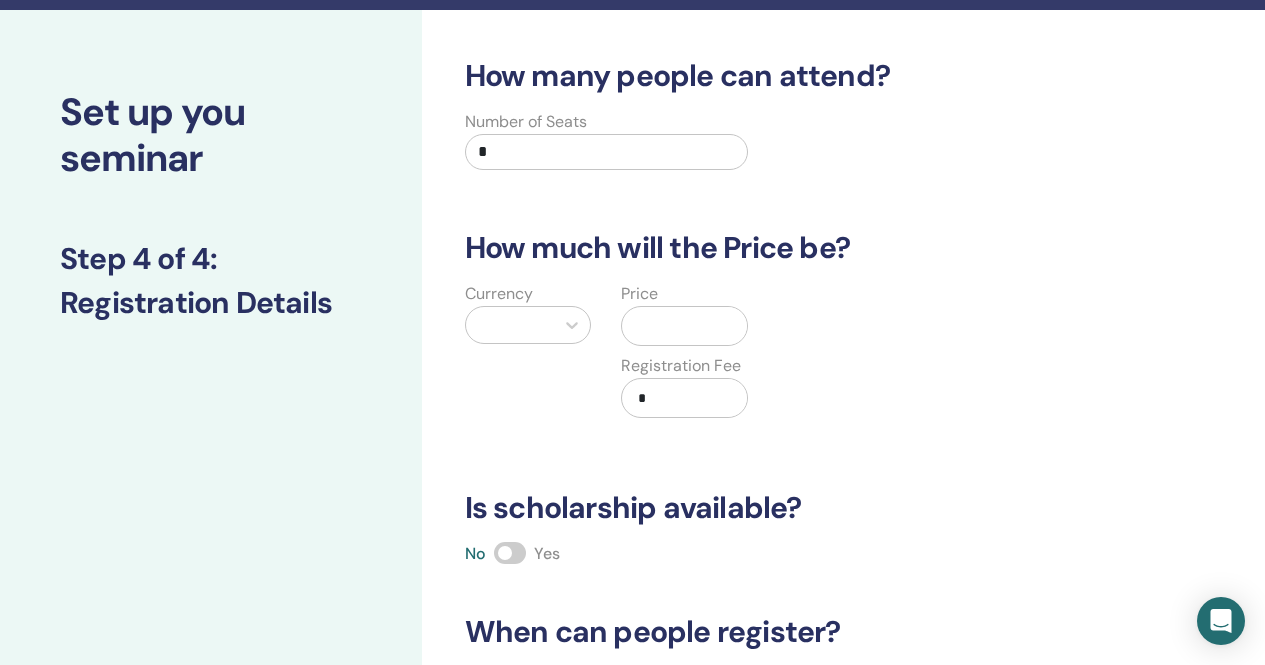 scroll, scrollTop: 0, scrollLeft: 0, axis: both 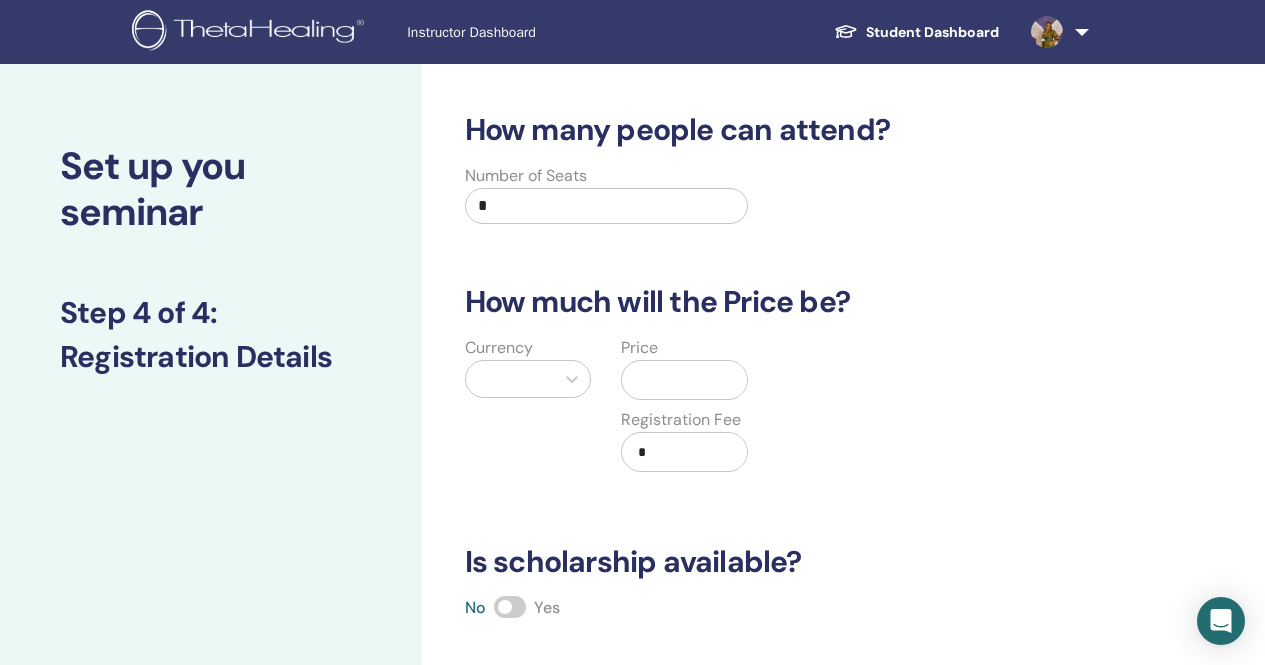 click on "*" at bounding box center (607, 206) 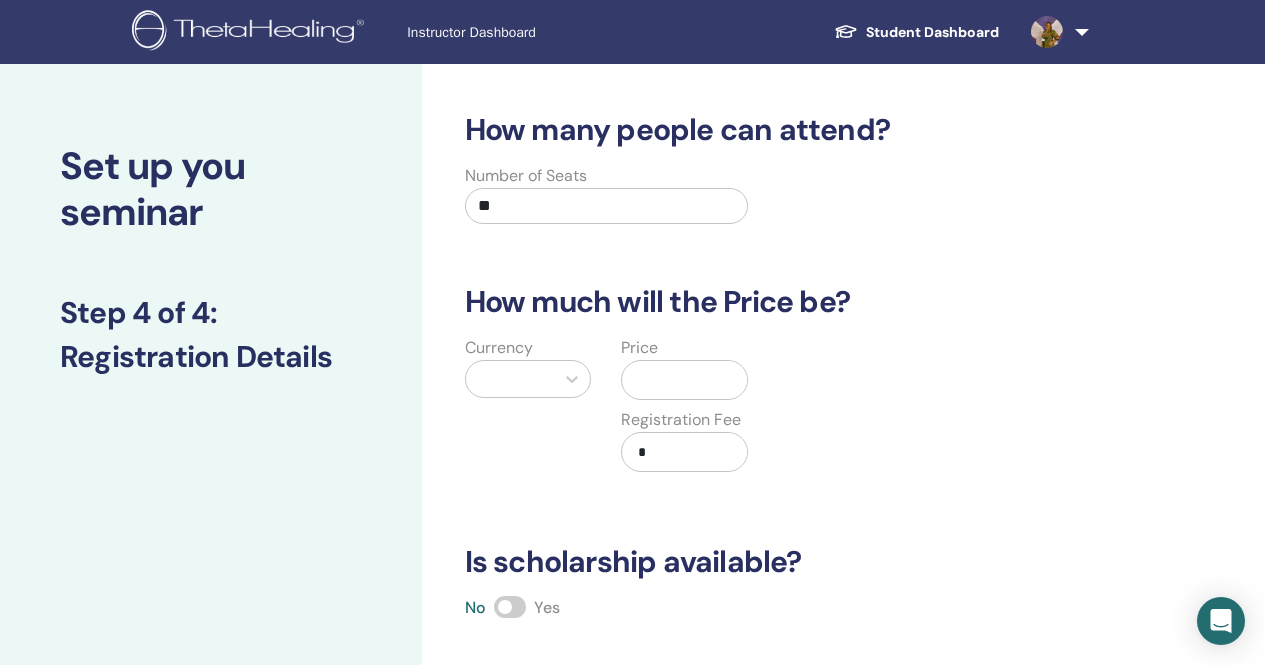 type on "**" 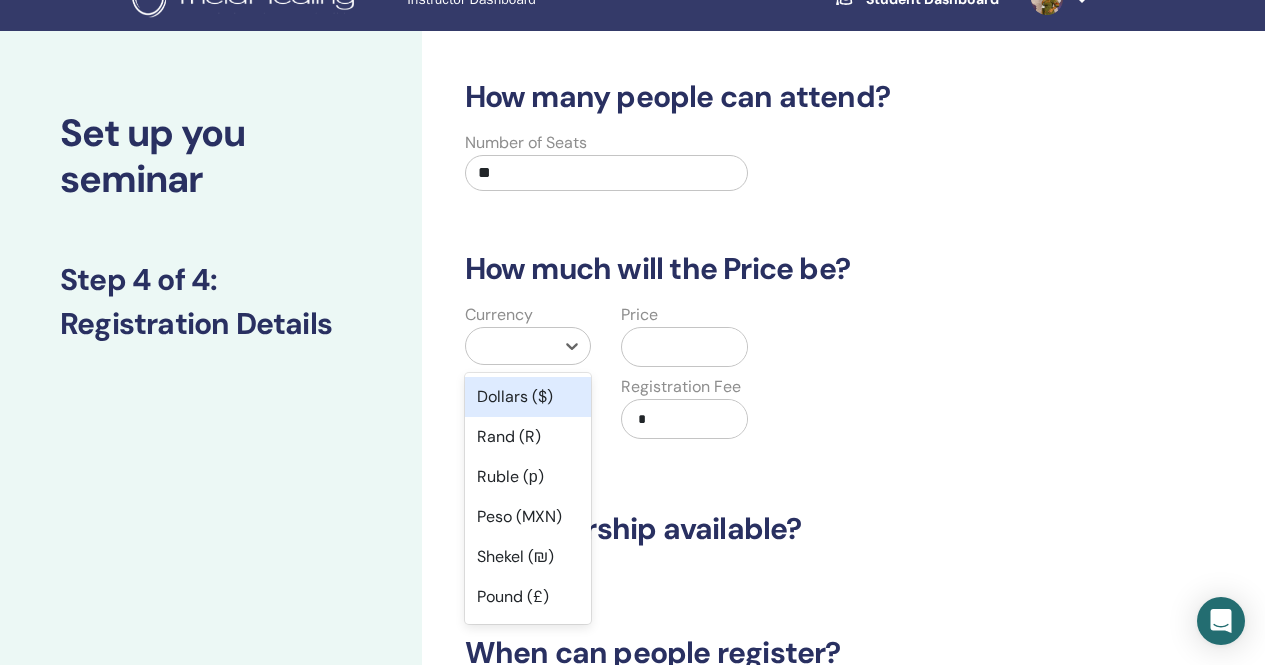 scroll, scrollTop: 49, scrollLeft: 0, axis: vertical 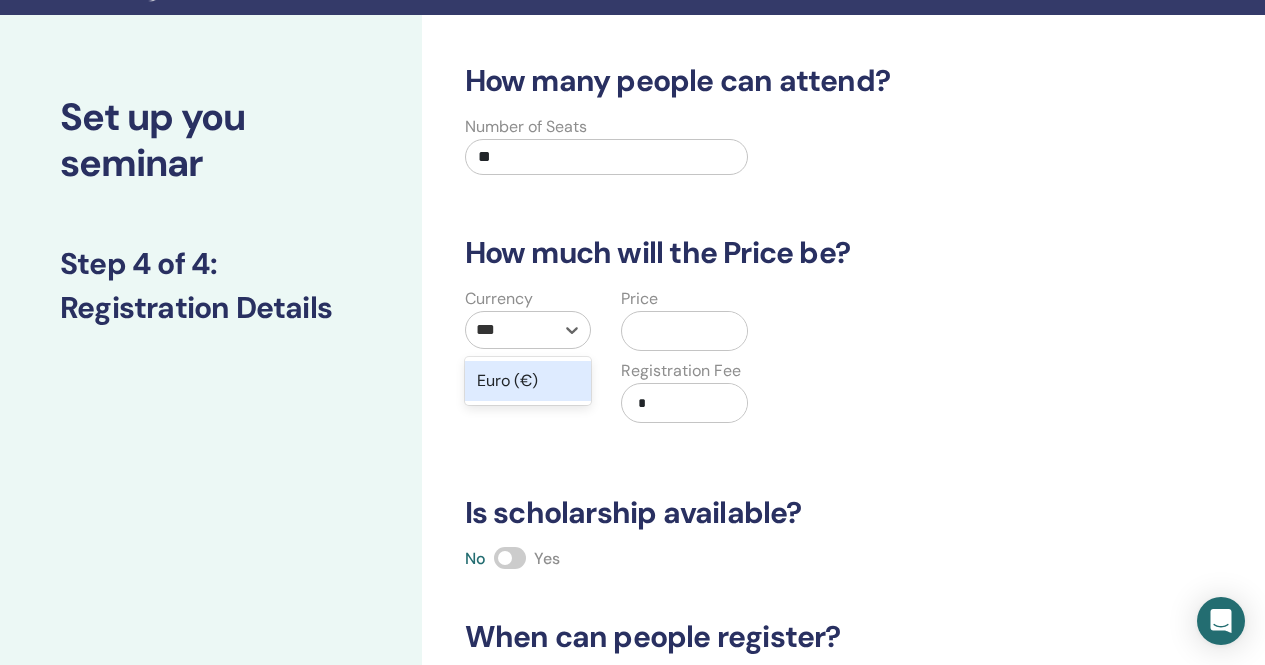type on "****" 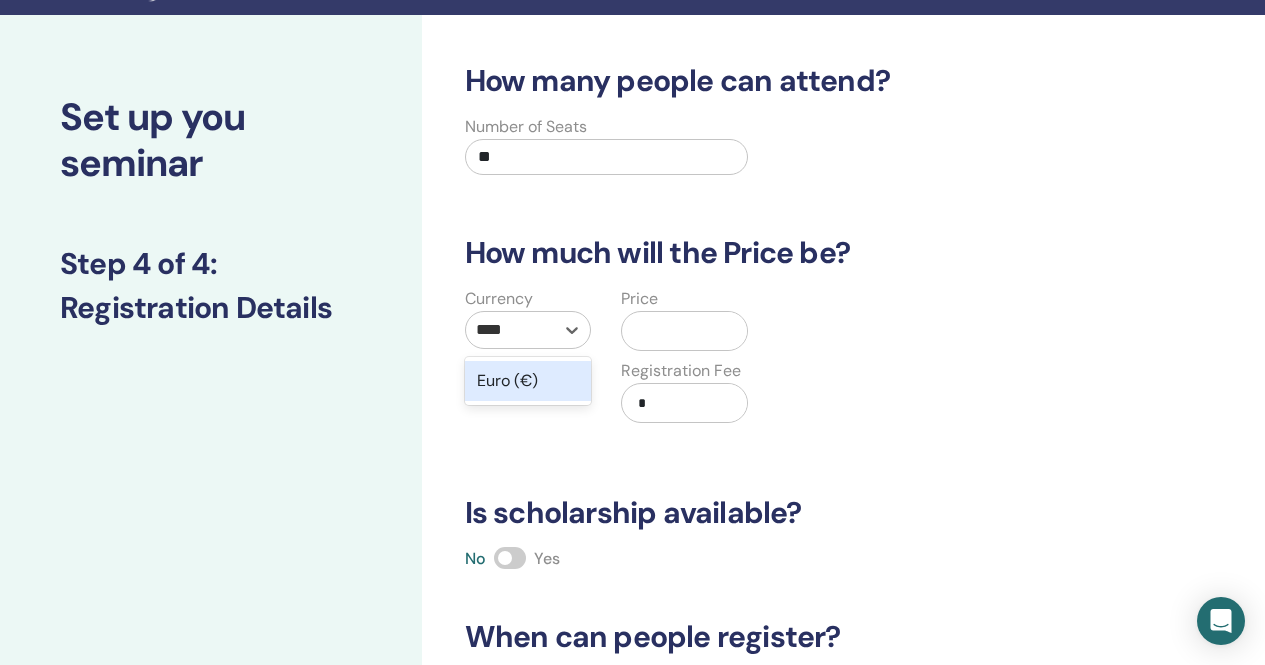 click on "Euro (€)" at bounding box center (528, 381) 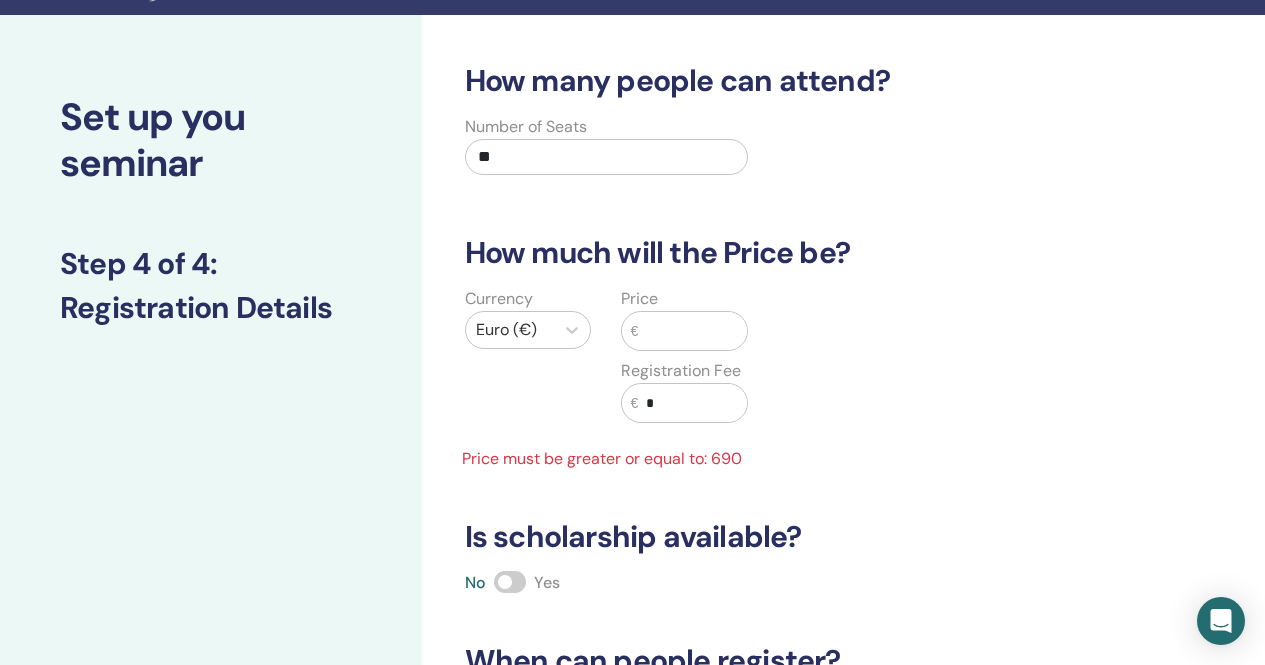 click at bounding box center [692, 331] 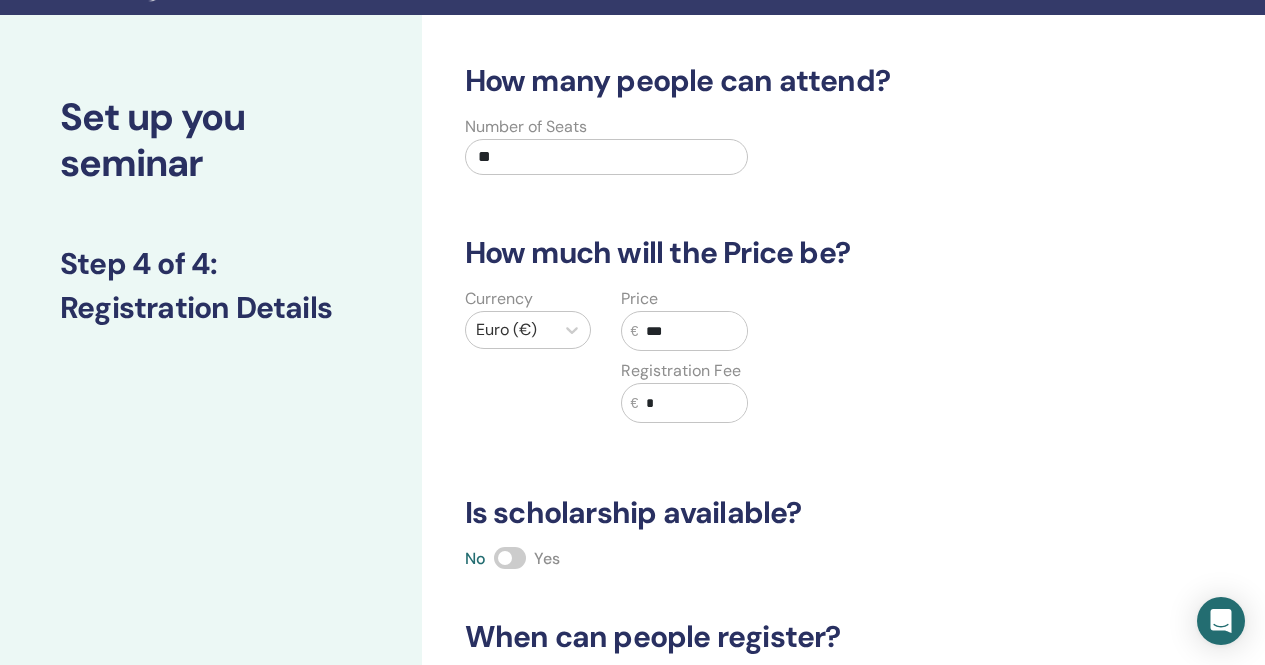 type on "***" 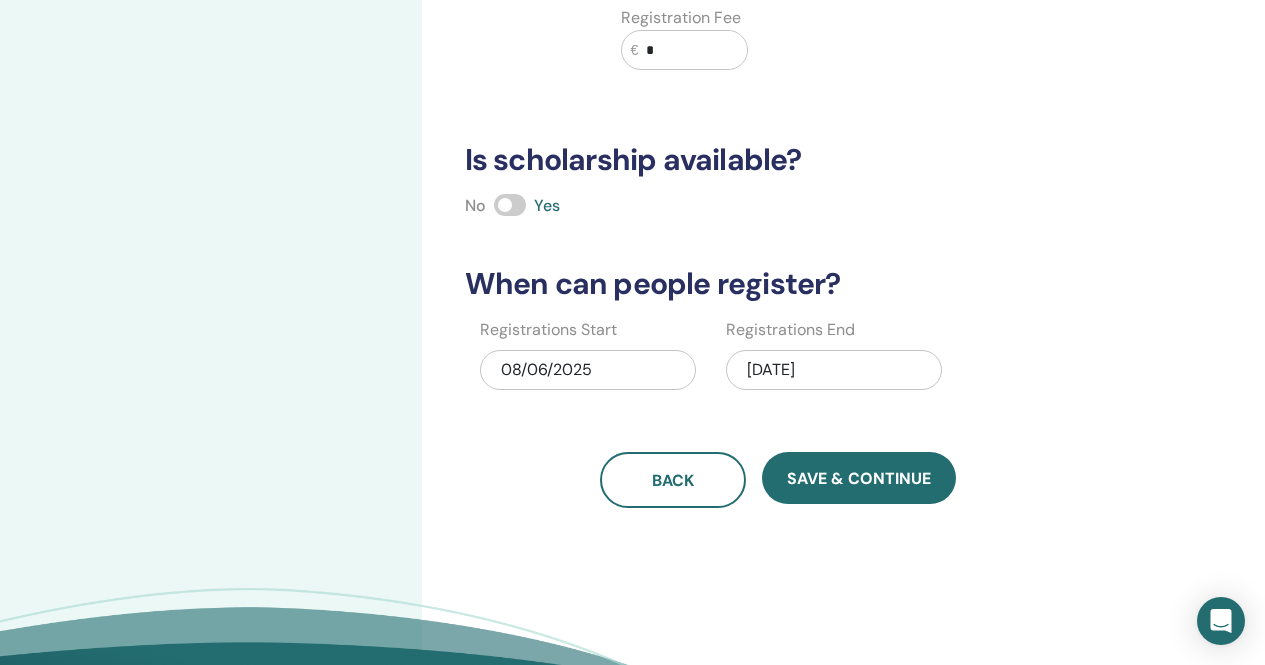 scroll, scrollTop: 449, scrollLeft: 0, axis: vertical 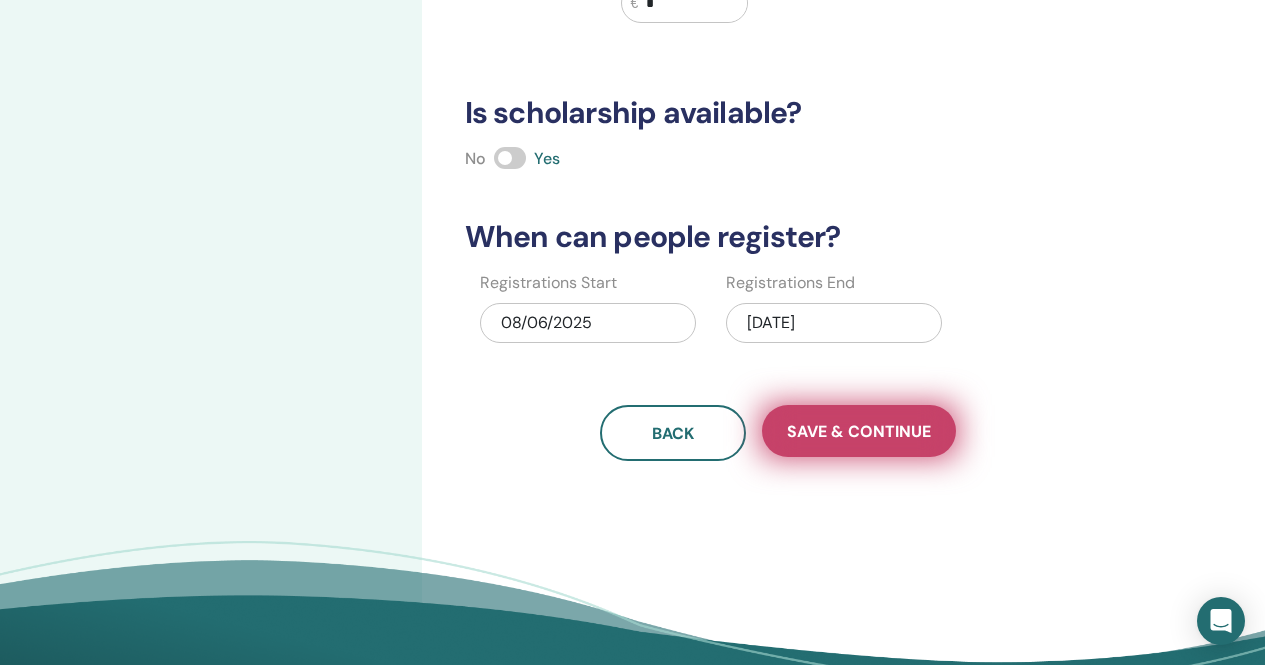 click on "Save & Continue" at bounding box center (859, 431) 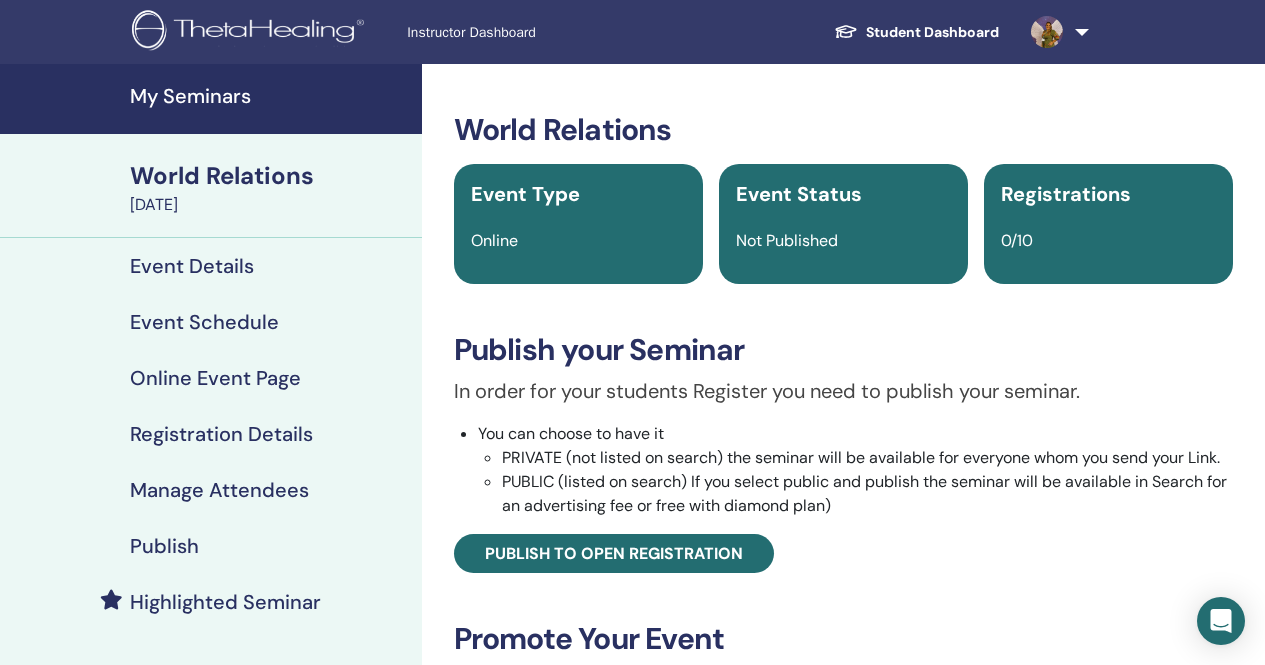 scroll, scrollTop: 0, scrollLeft: 0, axis: both 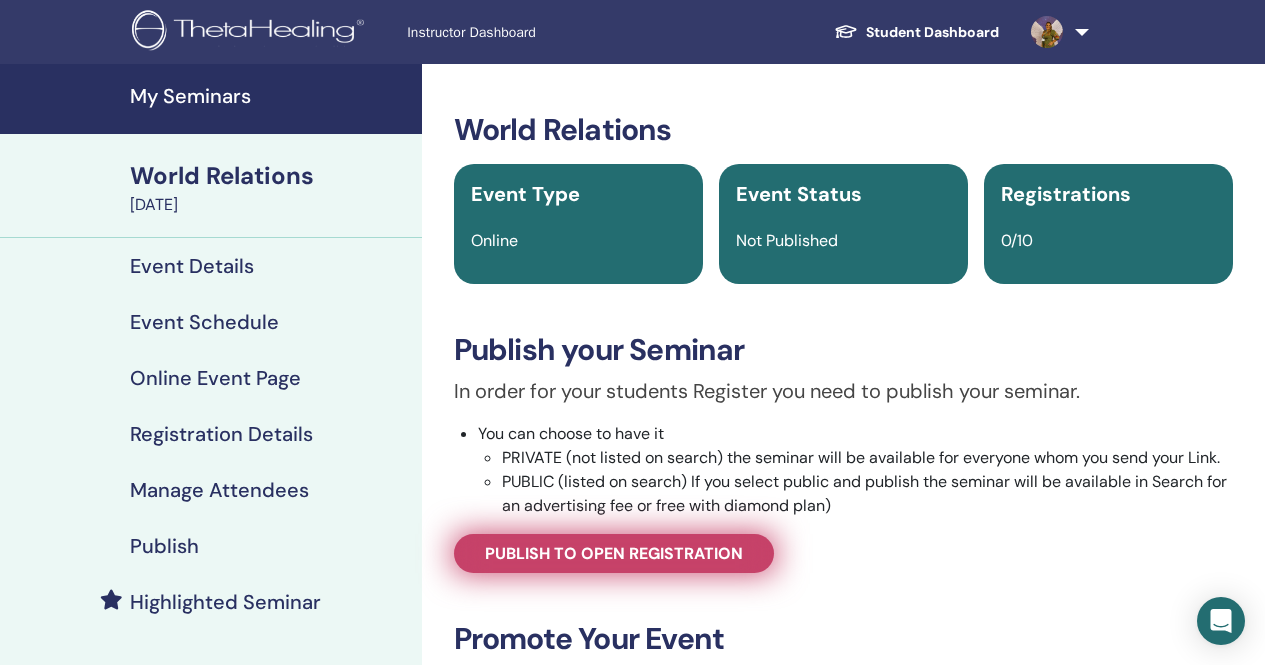 click on "Publish to open registration" at bounding box center [614, 553] 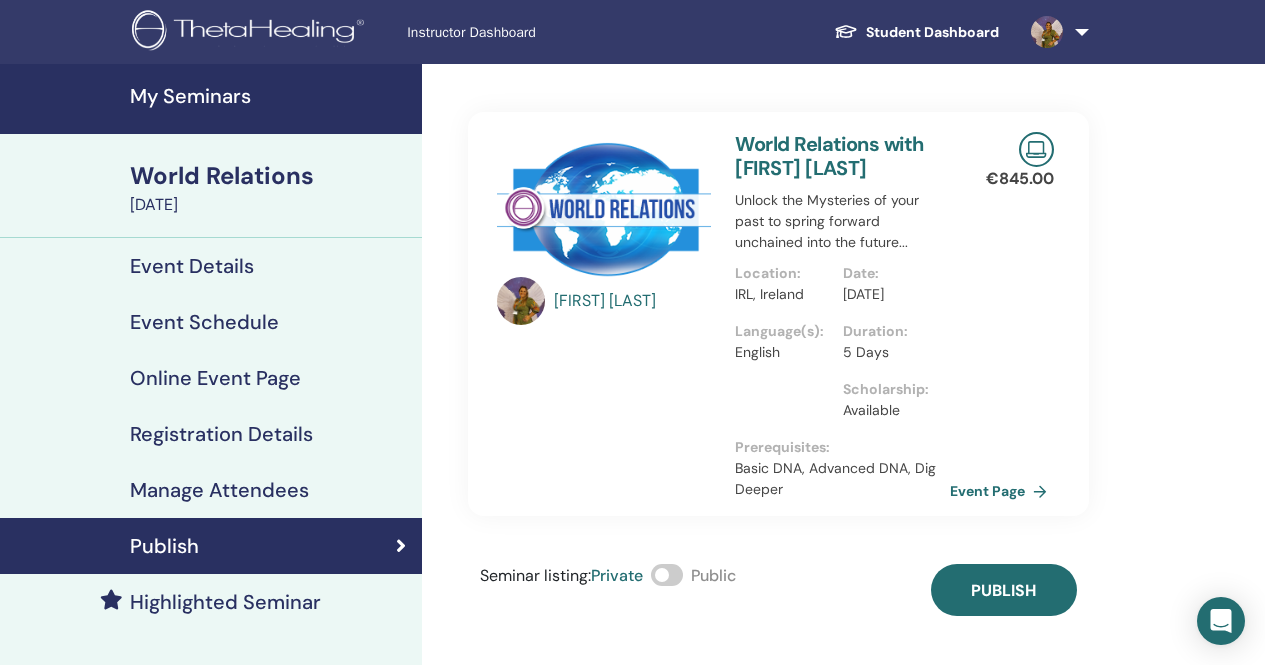 click at bounding box center (667, 575) 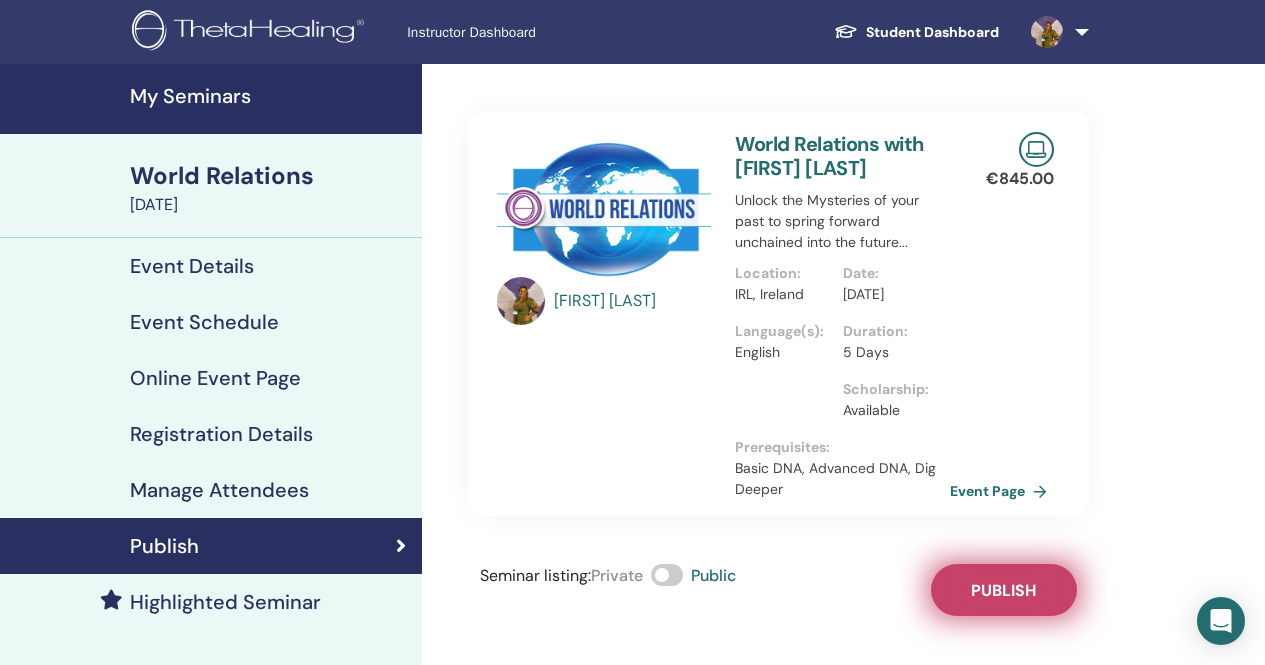click on "Publish" at bounding box center [1003, 590] 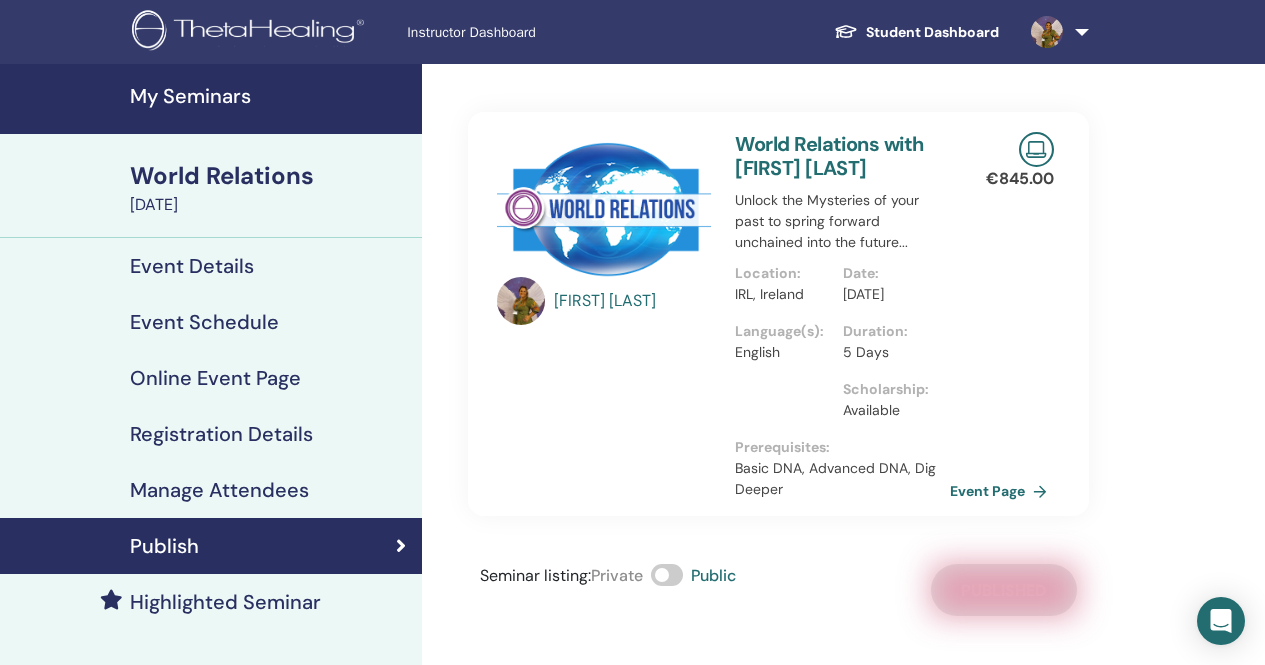 click on "My Seminars" at bounding box center [270, 96] 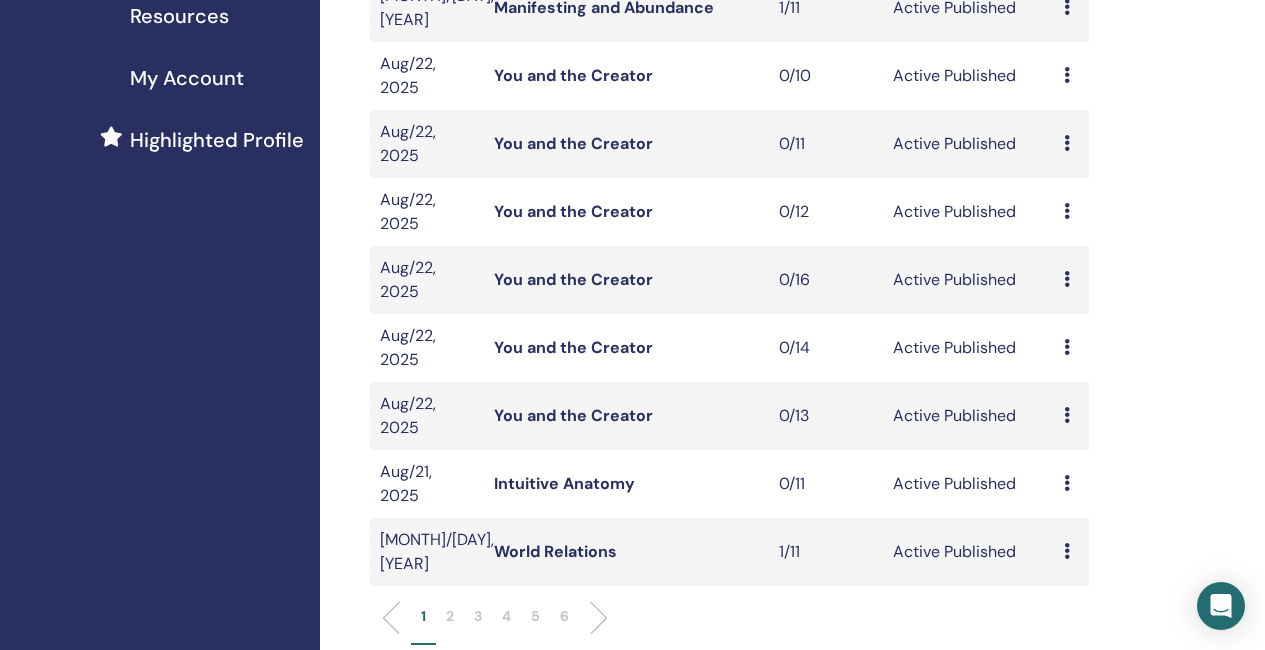 scroll, scrollTop: 700, scrollLeft: 0, axis: vertical 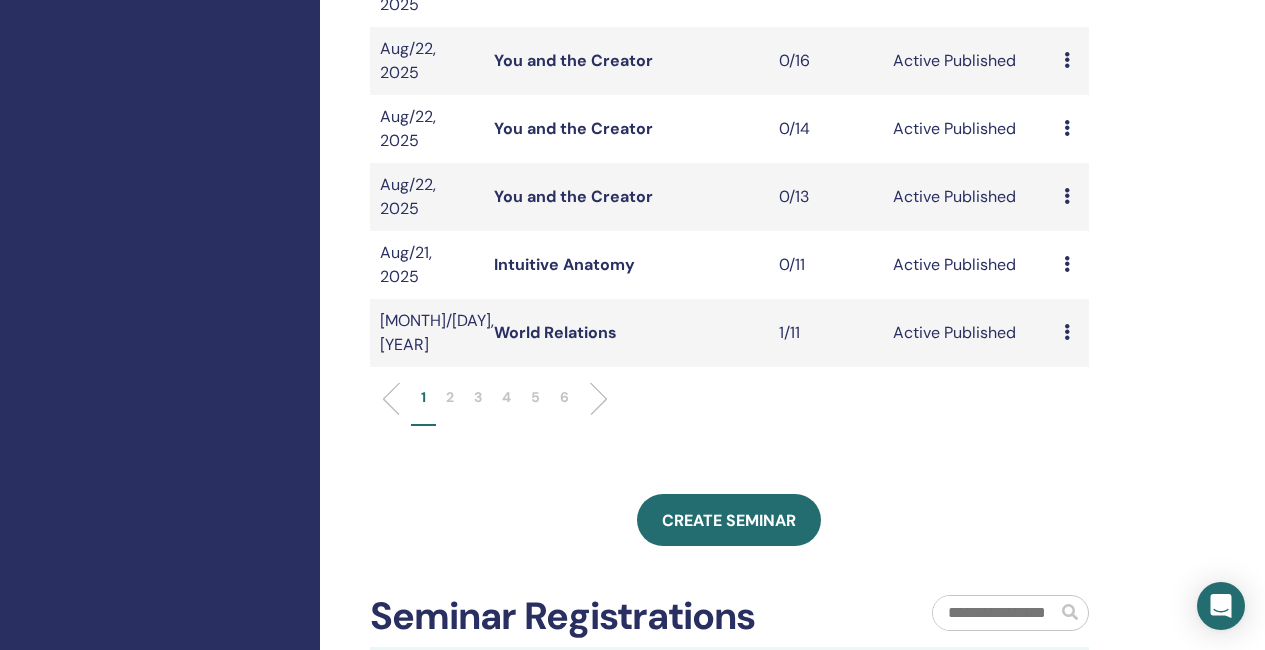 click on "World Relations" at bounding box center [555, 332] 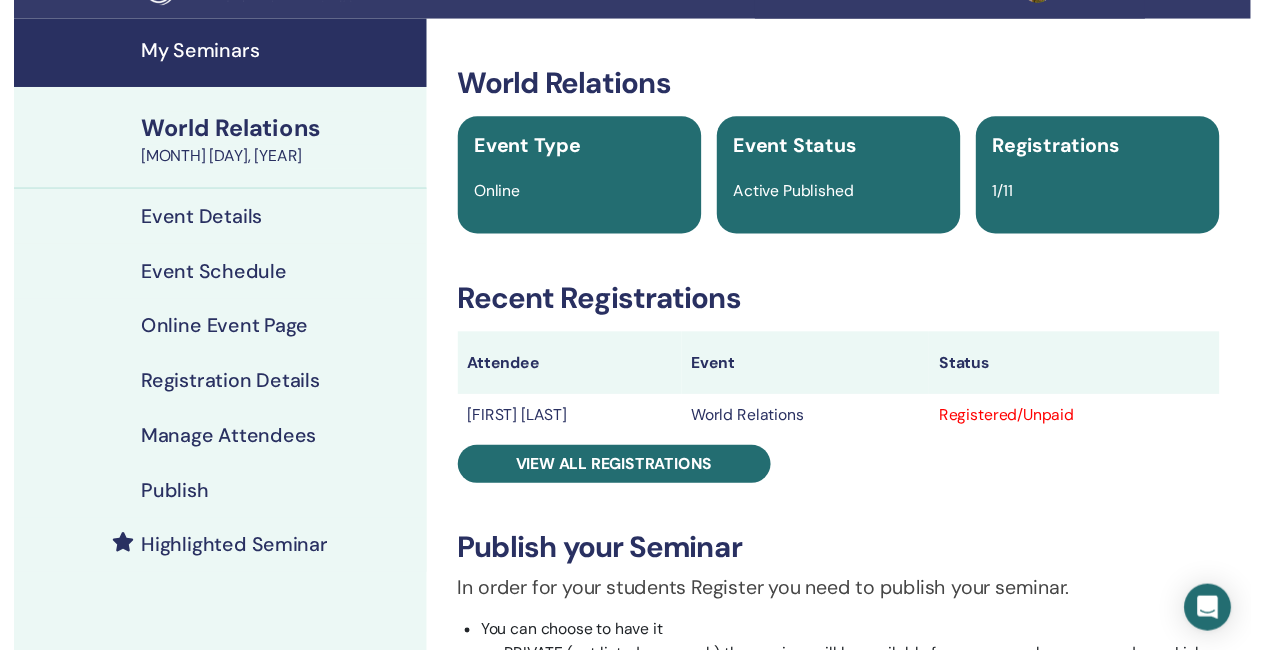 scroll, scrollTop: 100, scrollLeft: 0, axis: vertical 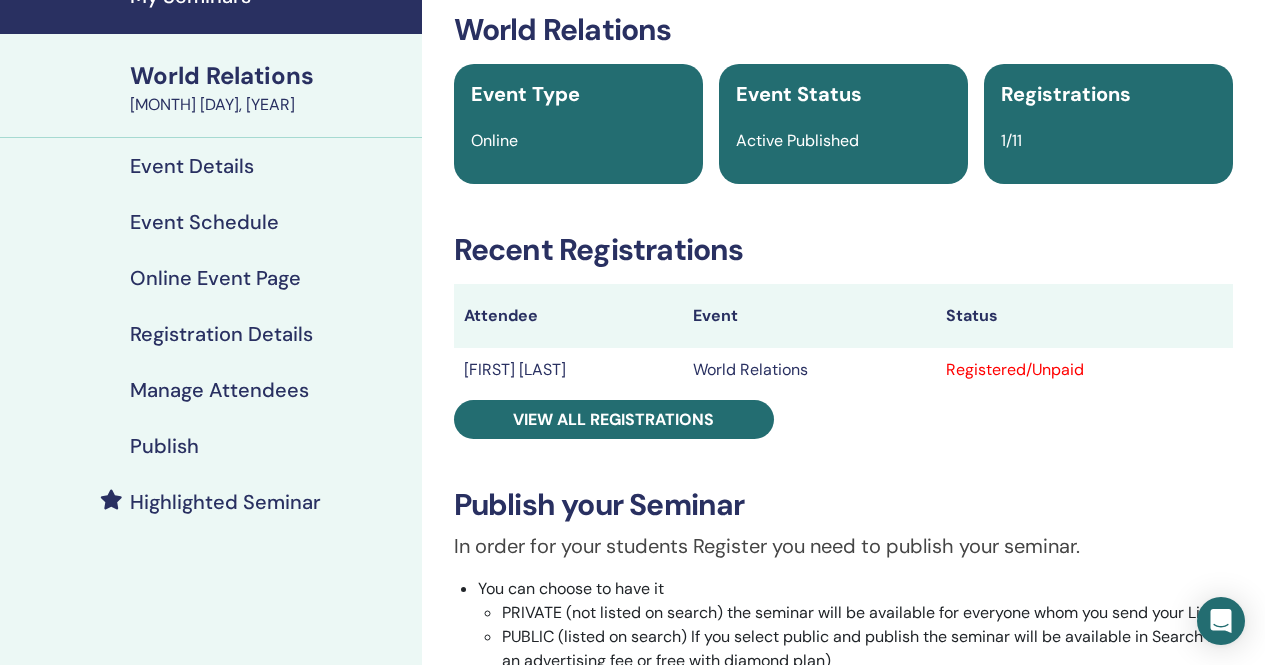click on "Highlighted Seminar" at bounding box center (225, 502) 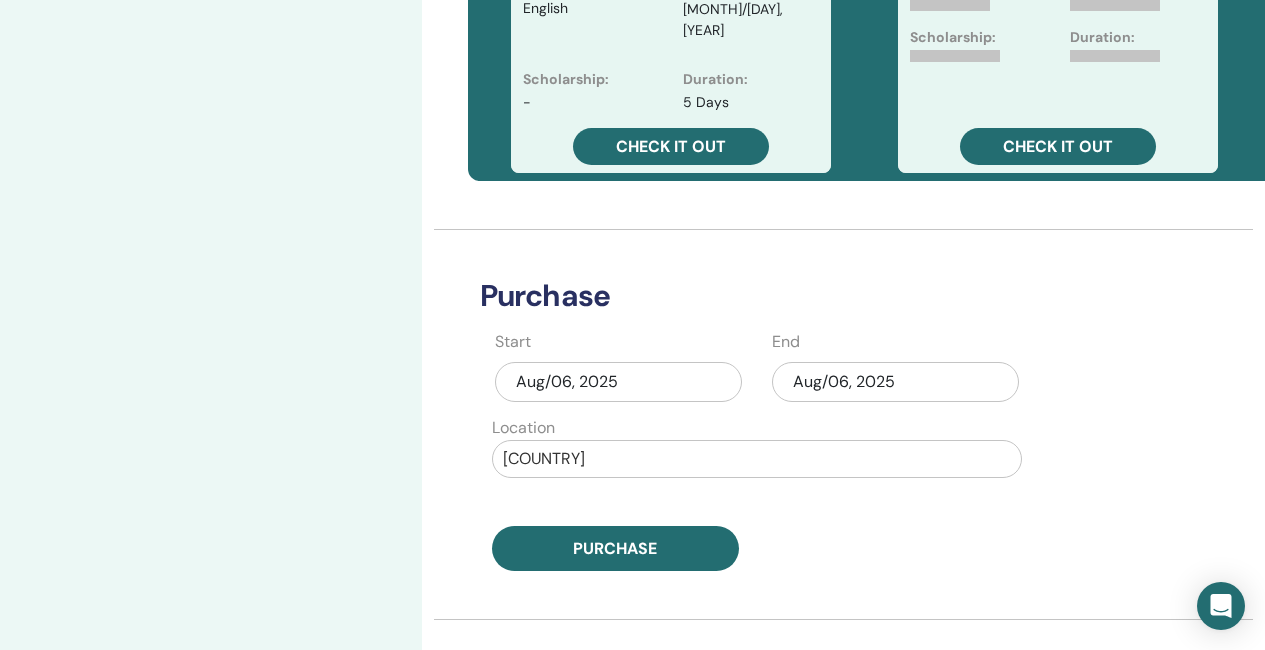 scroll, scrollTop: 700, scrollLeft: 0, axis: vertical 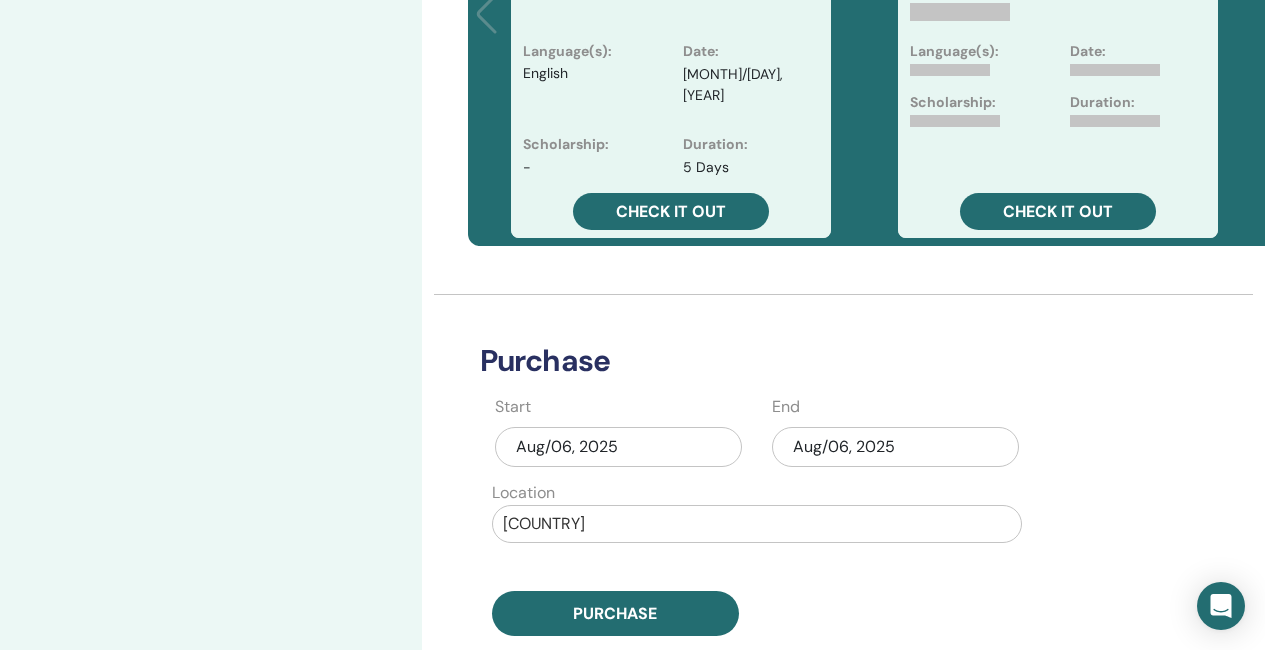 click on "Aug/06, 2025" at bounding box center (895, 447) 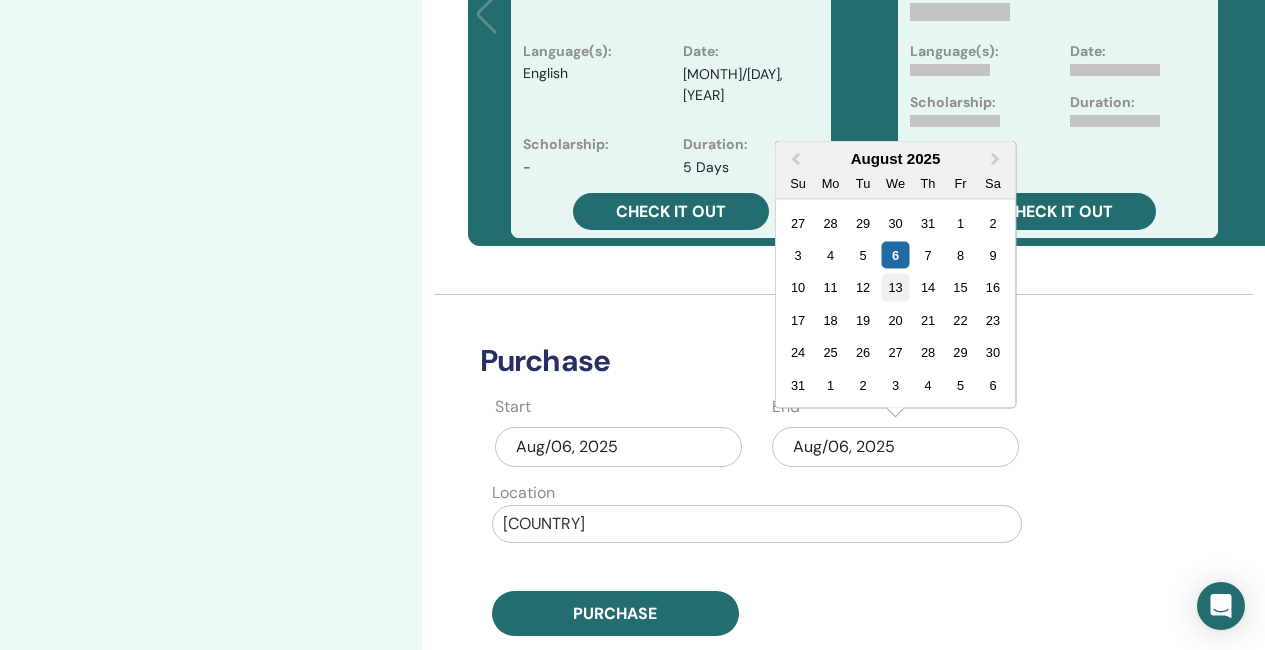 click on "13" at bounding box center (895, 287) 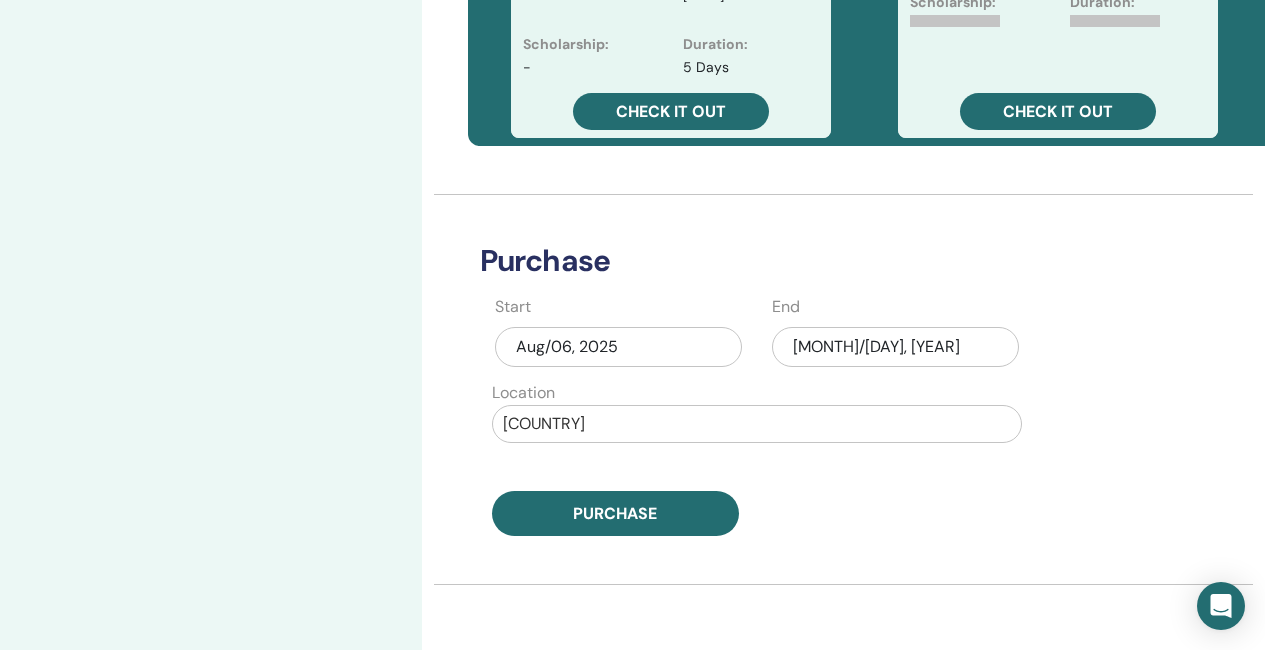 scroll, scrollTop: 800, scrollLeft: 0, axis: vertical 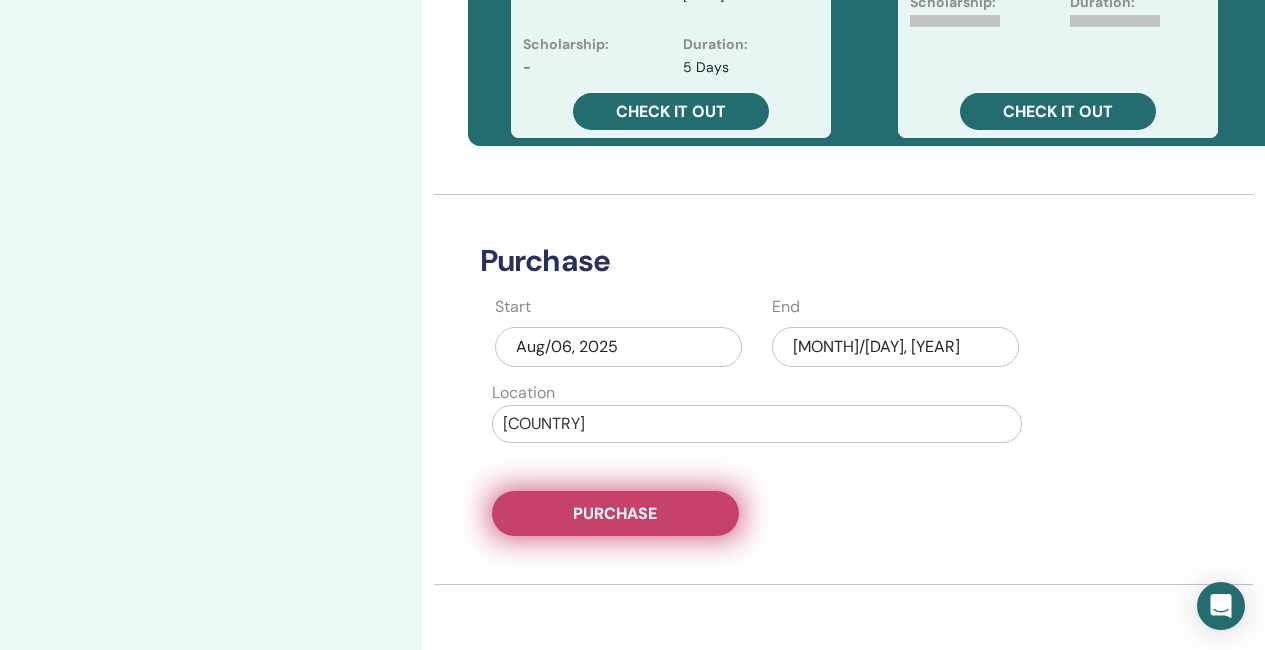 click on "Purchase" at bounding box center (615, 513) 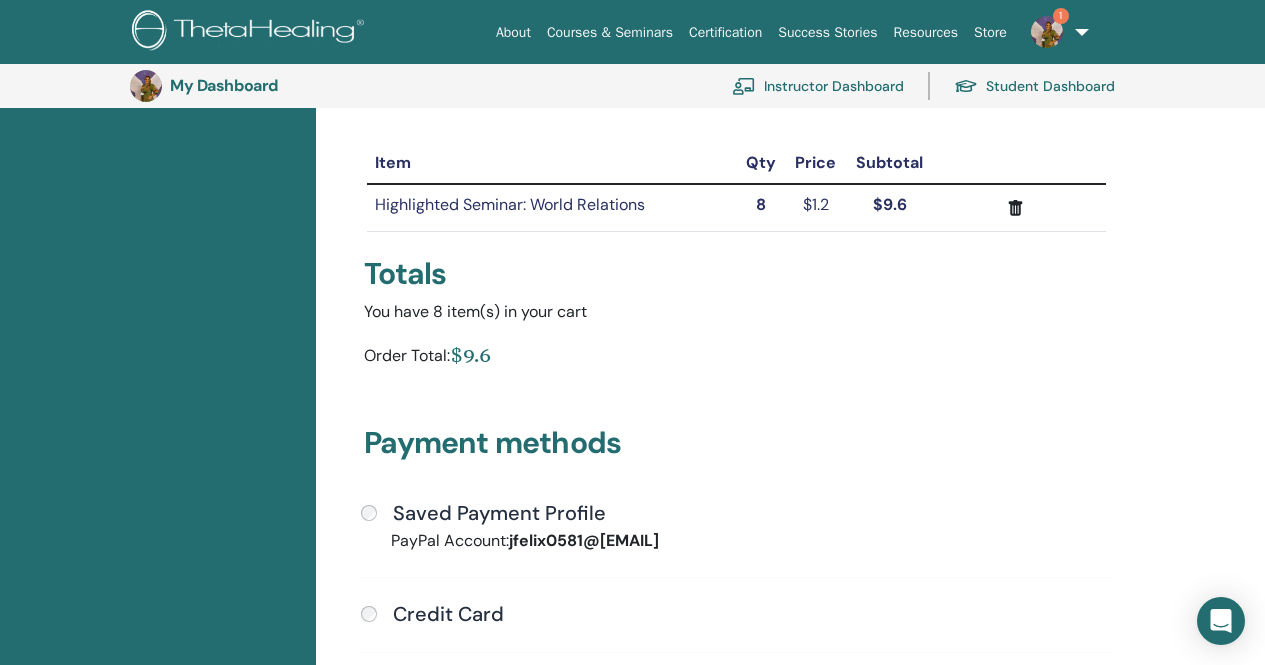 scroll, scrollTop: 244, scrollLeft: 0, axis: vertical 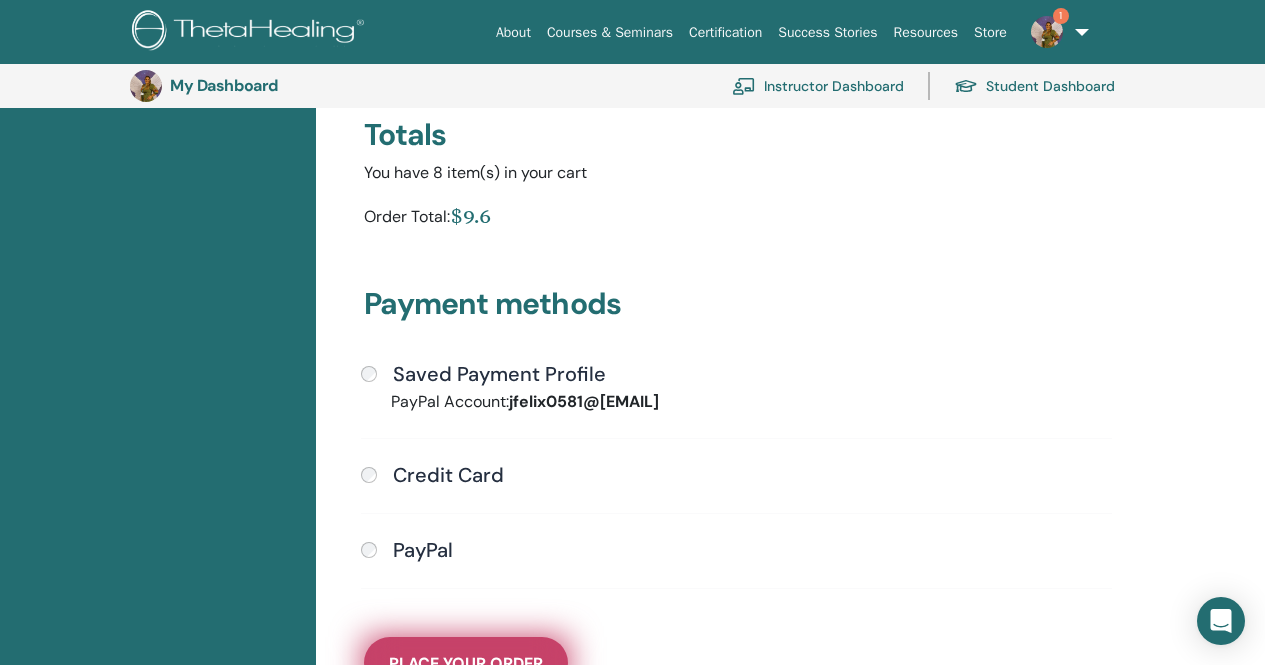 click on "Place Your Order" at bounding box center (466, 663) 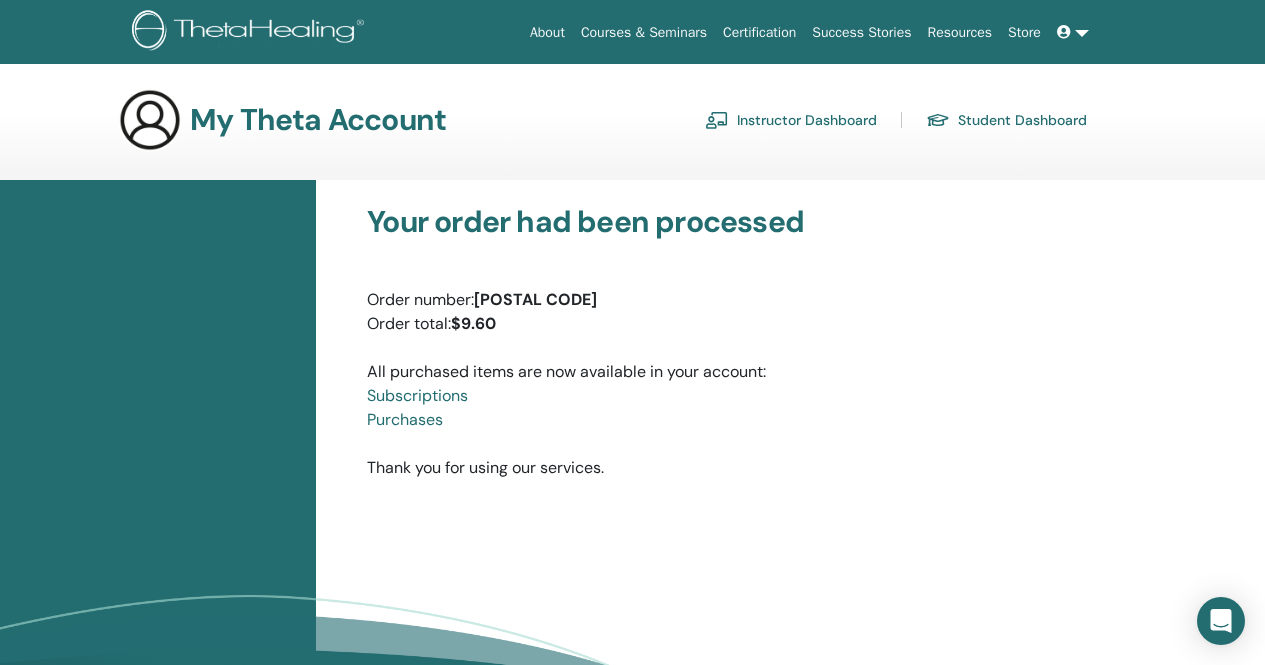 scroll, scrollTop: 0, scrollLeft: 0, axis: both 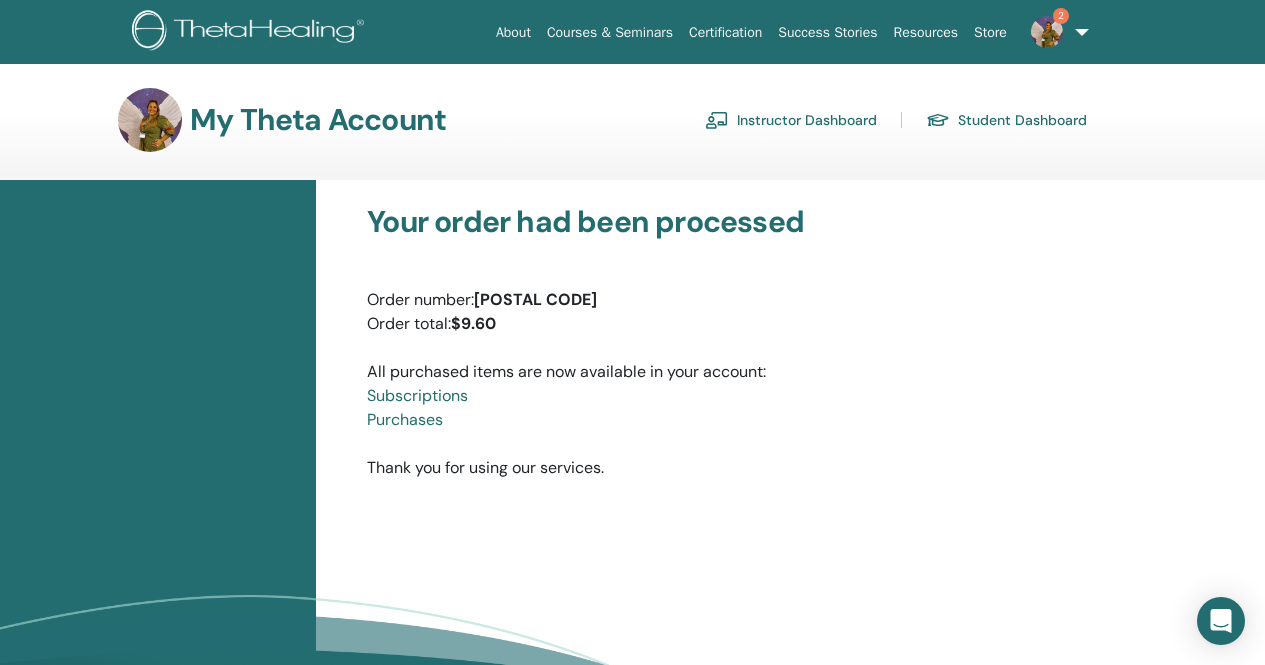click at bounding box center (251, 32) 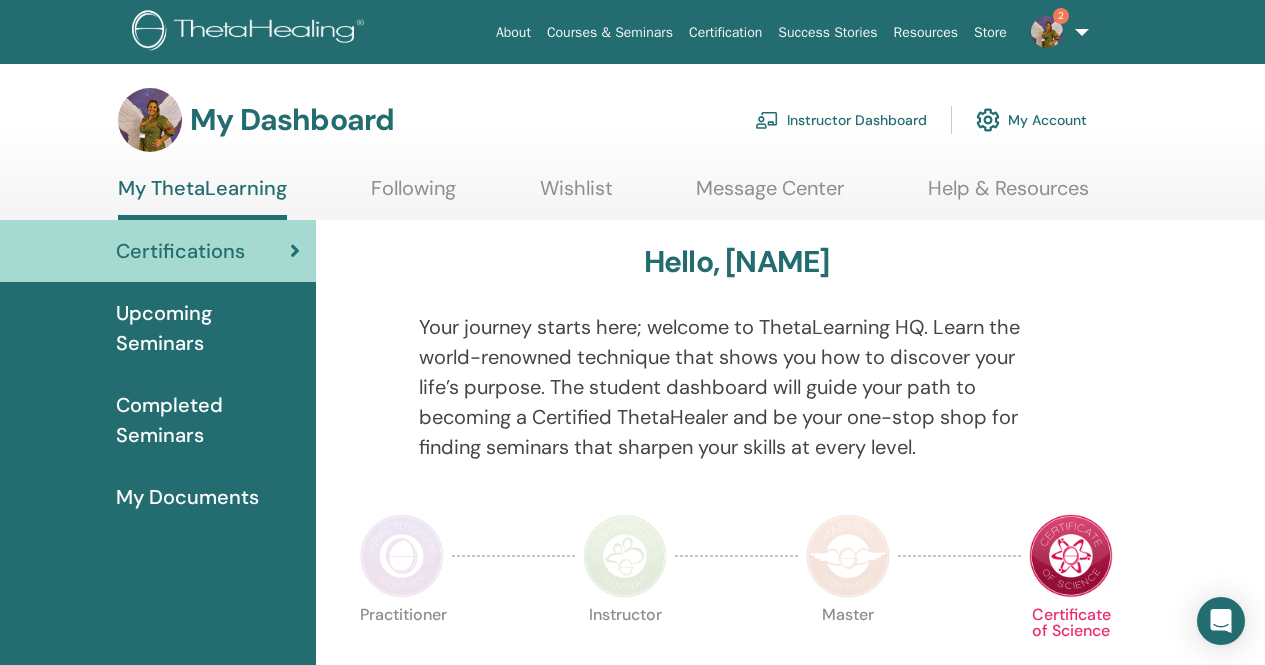 scroll, scrollTop: 0, scrollLeft: 0, axis: both 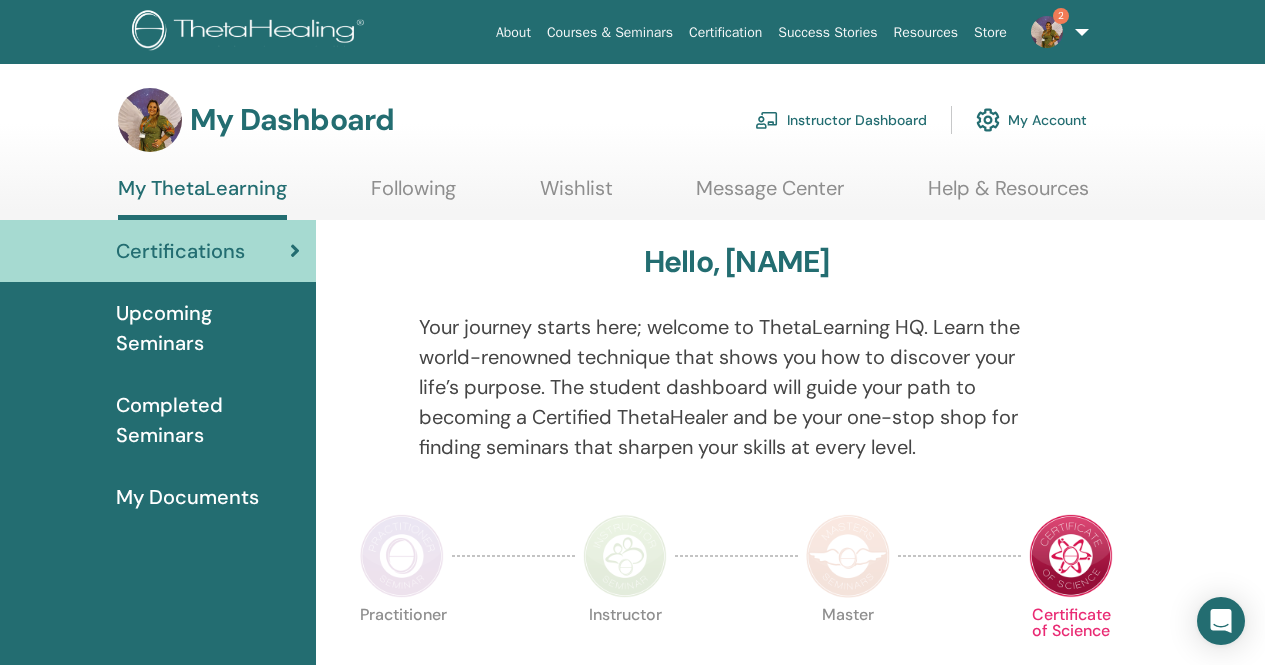 click on "Instructor Dashboard" at bounding box center (841, 120) 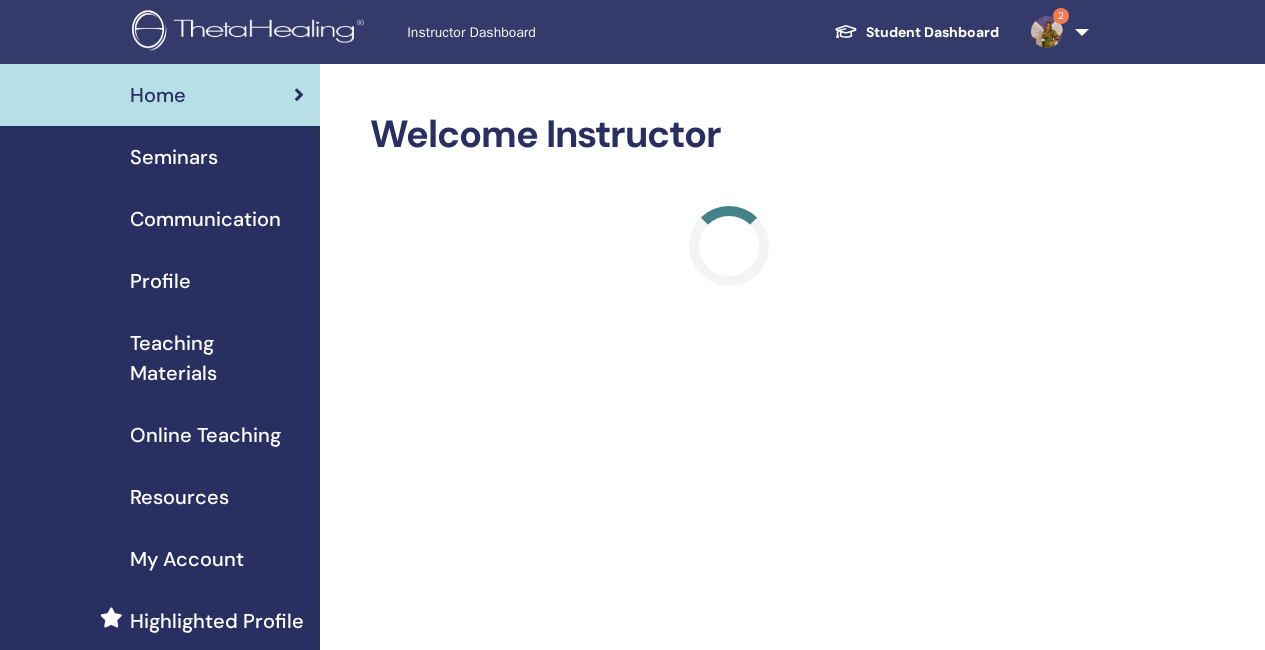 scroll, scrollTop: 0, scrollLeft: 0, axis: both 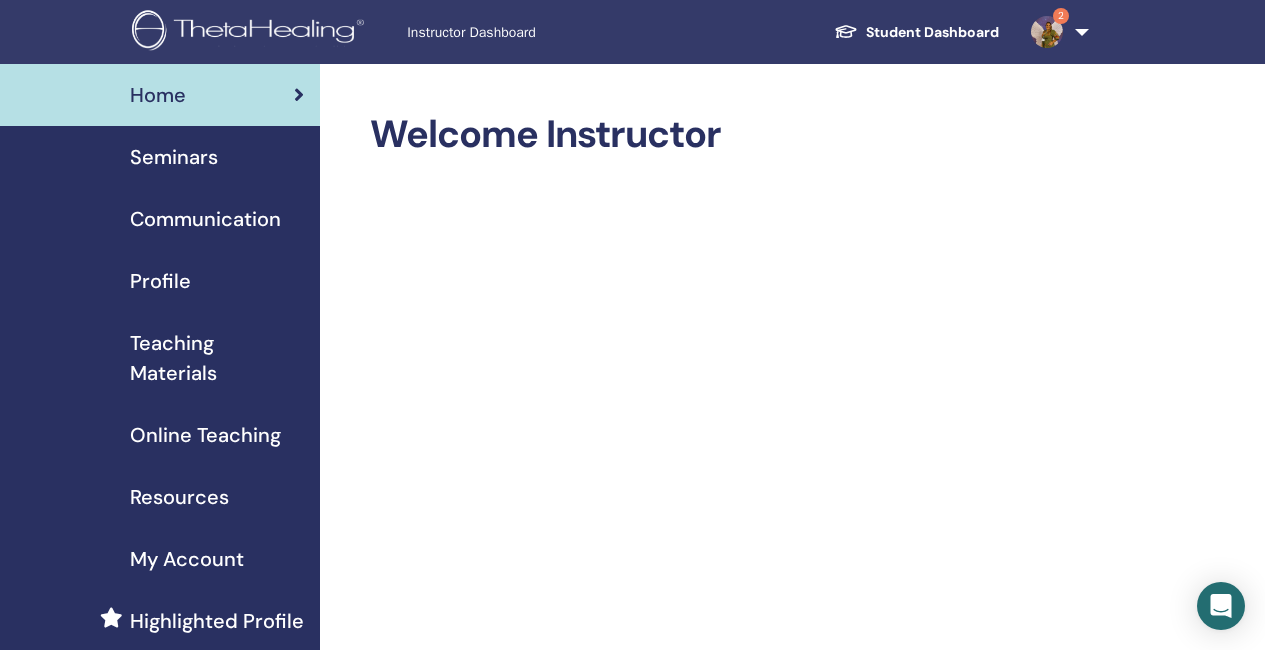 click on "Seminars" at bounding box center (174, 157) 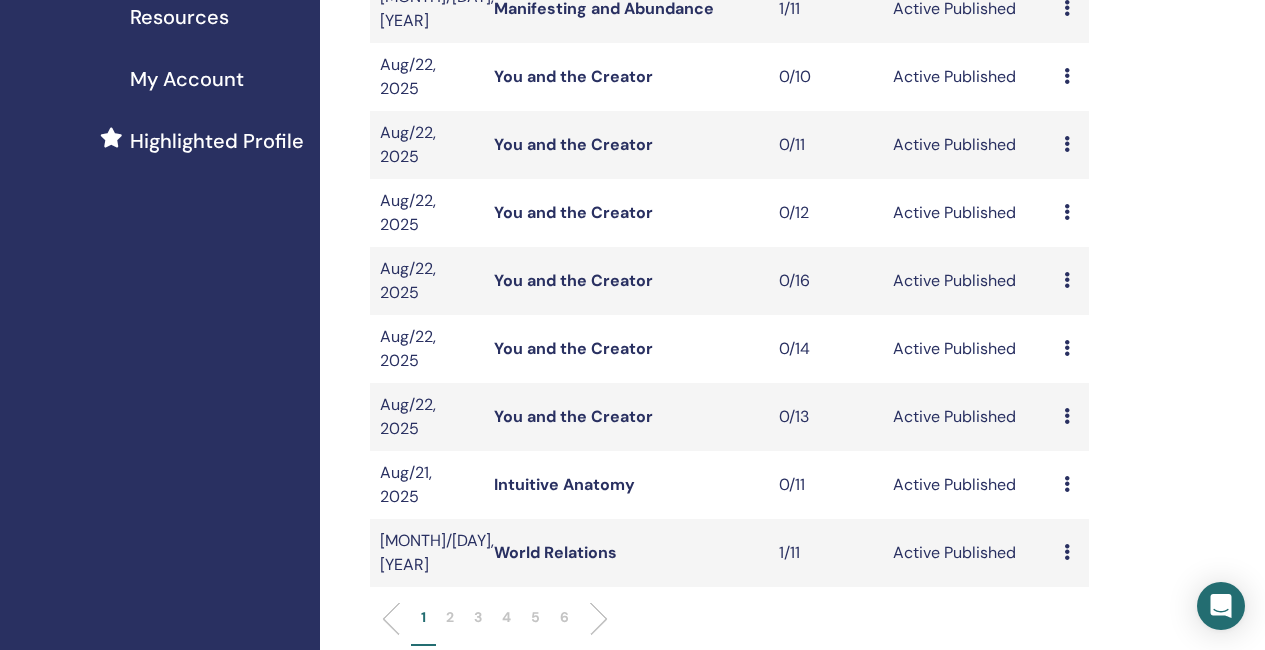 scroll, scrollTop: 500, scrollLeft: 0, axis: vertical 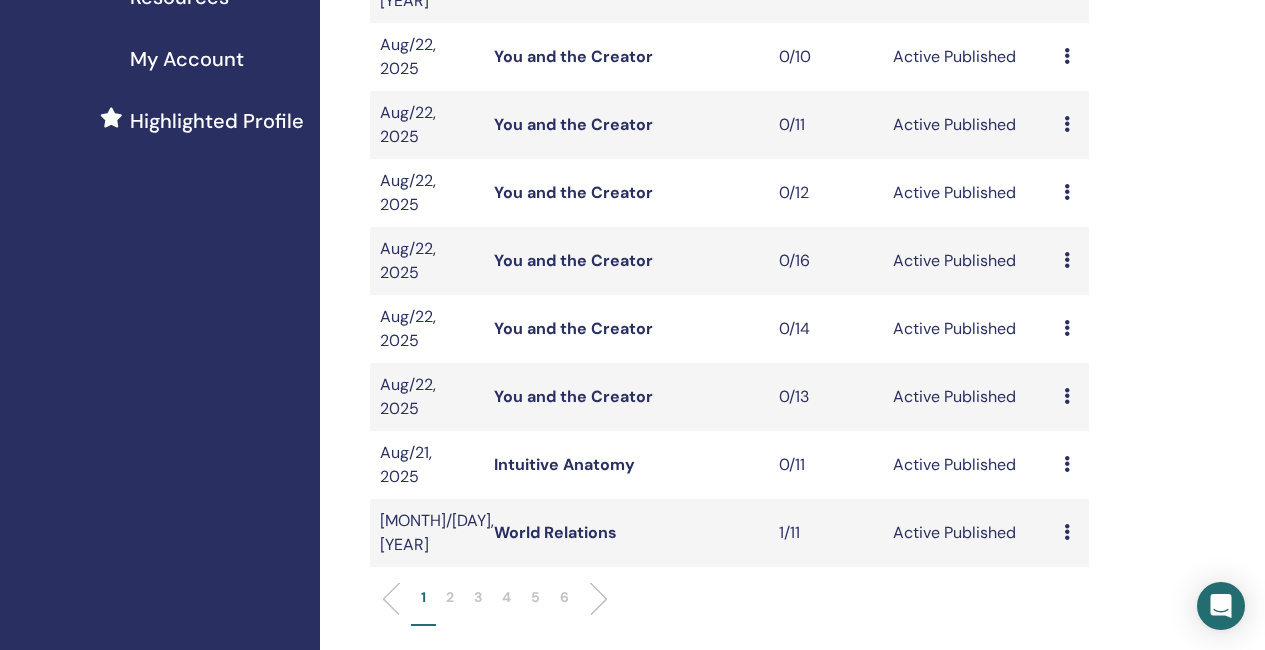click on "Intuitive Anatomy" at bounding box center [564, 464] 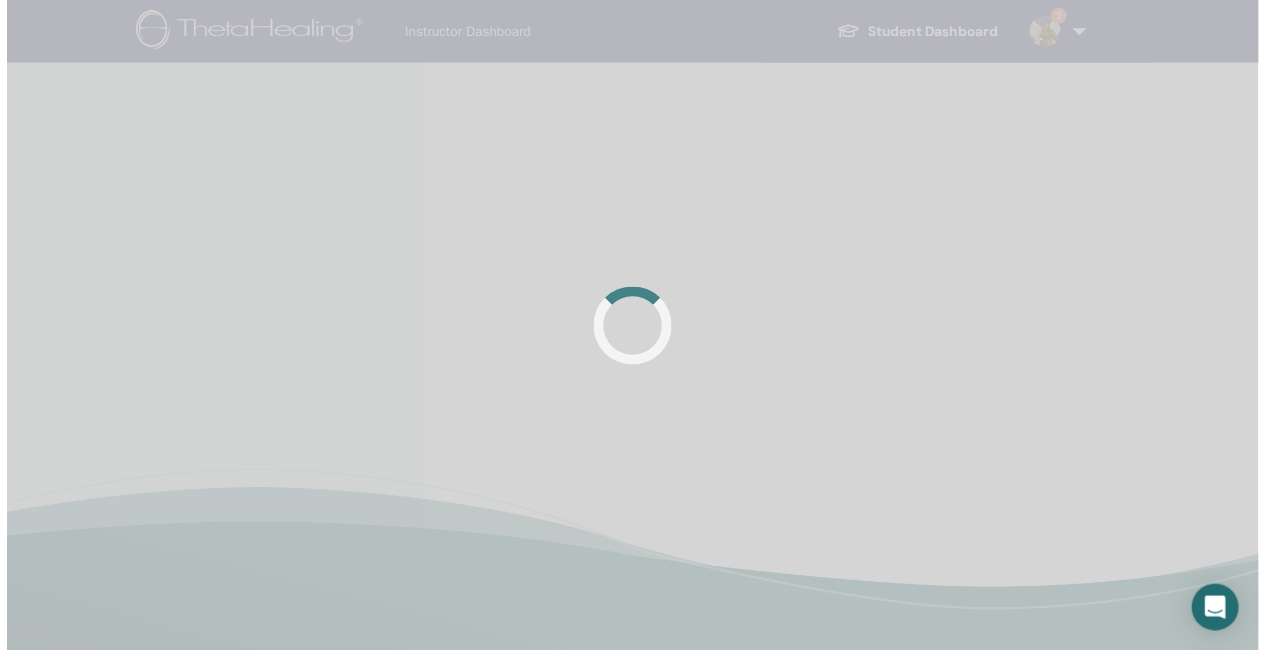 scroll, scrollTop: 0, scrollLeft: 0, axis: both 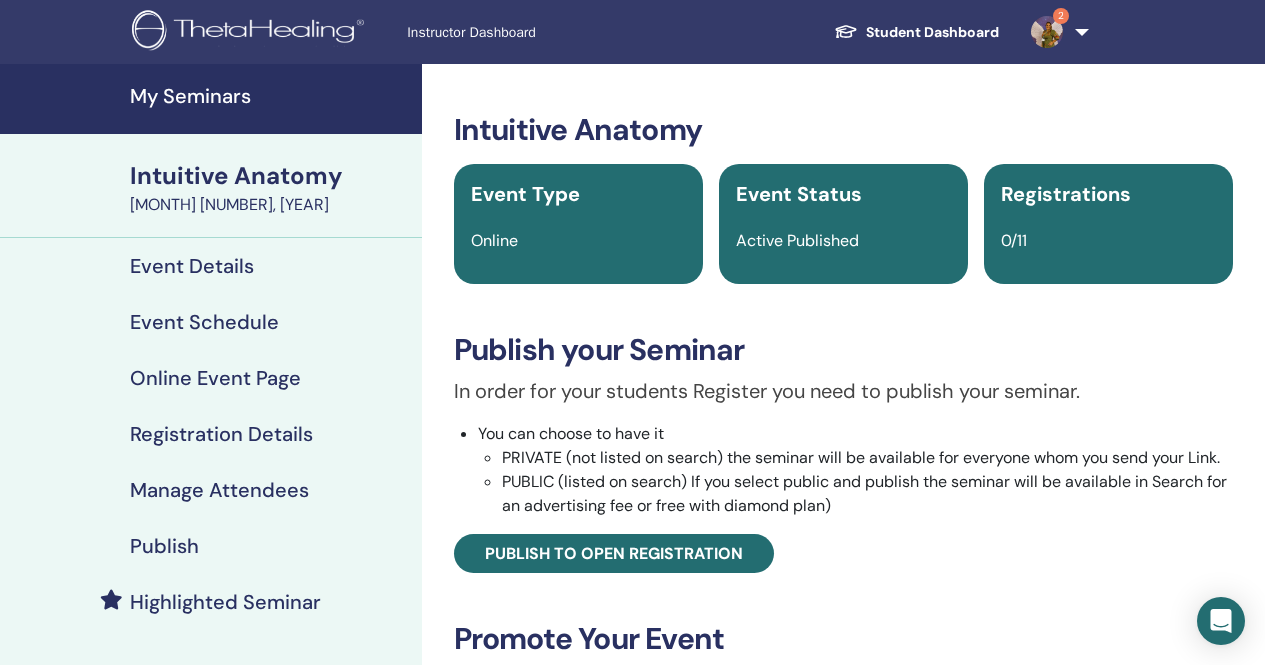 click on "Highlighted Seminar" at bounding box center [225, 602] 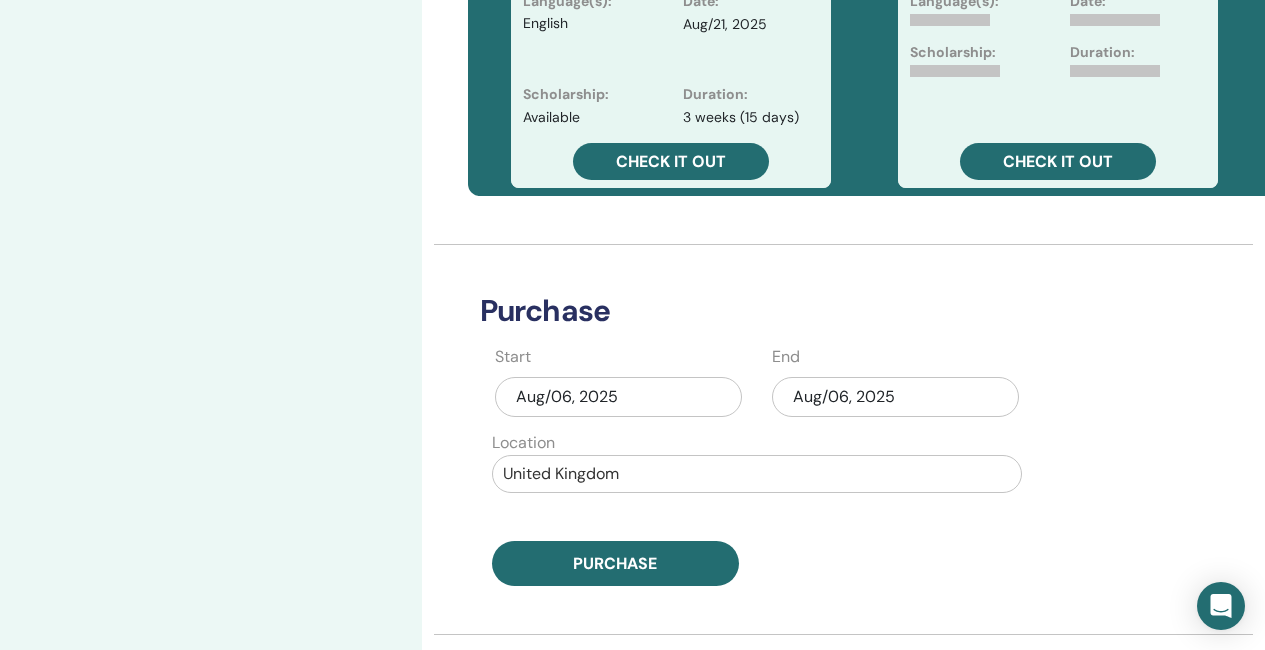 scroll, scrollTop: 800, scrollLeft: 0, axis: vertical 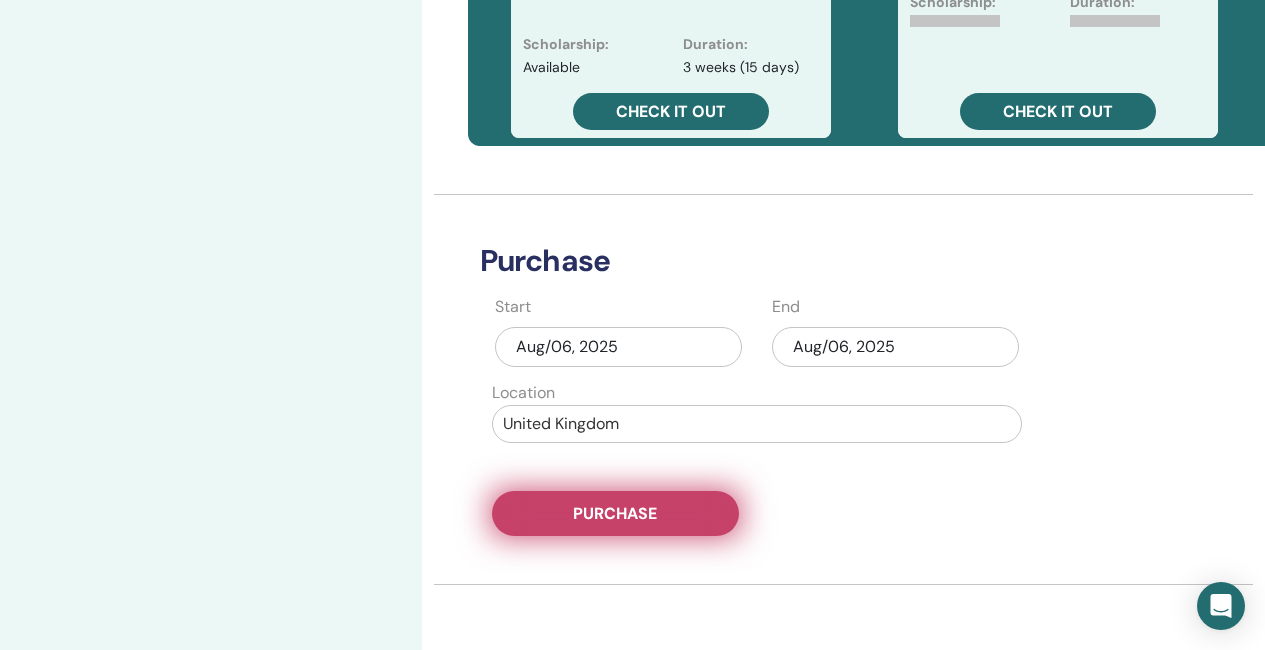 click on "Purchase" at bounding box center [615, 513] 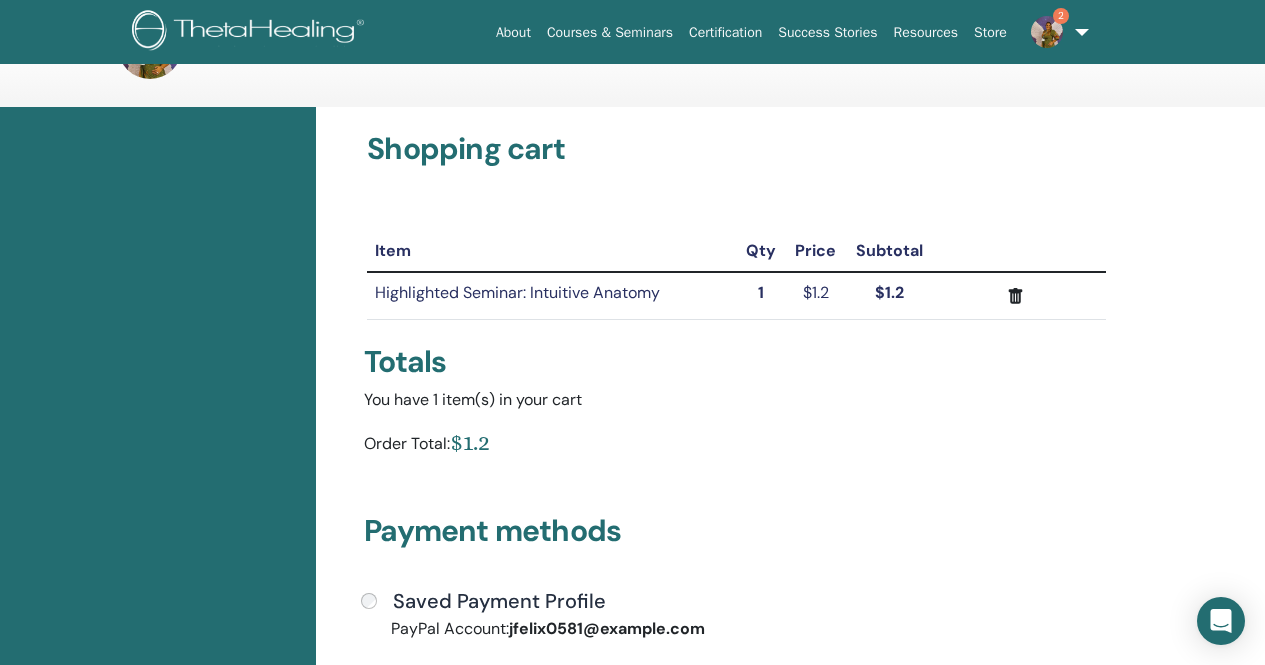 scroll, scrollTop: 0, scrollLeft: 0, axis: both 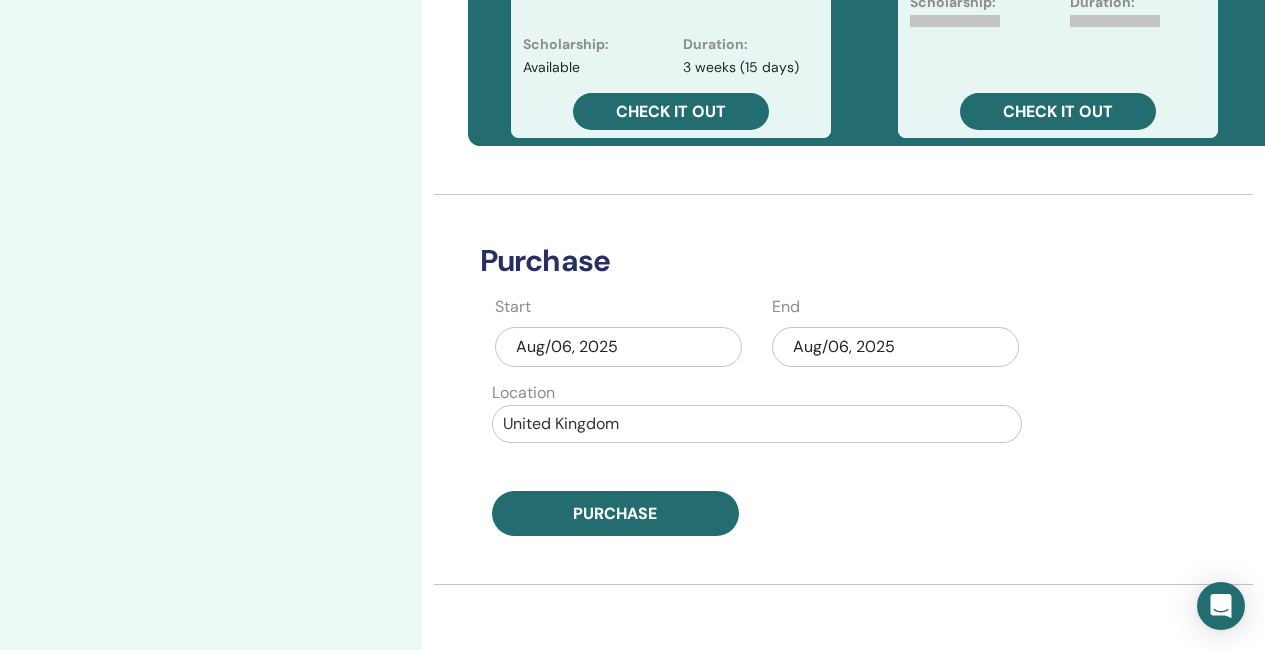 click on "Aug/06, 2025" at bounding box center (895, 347) 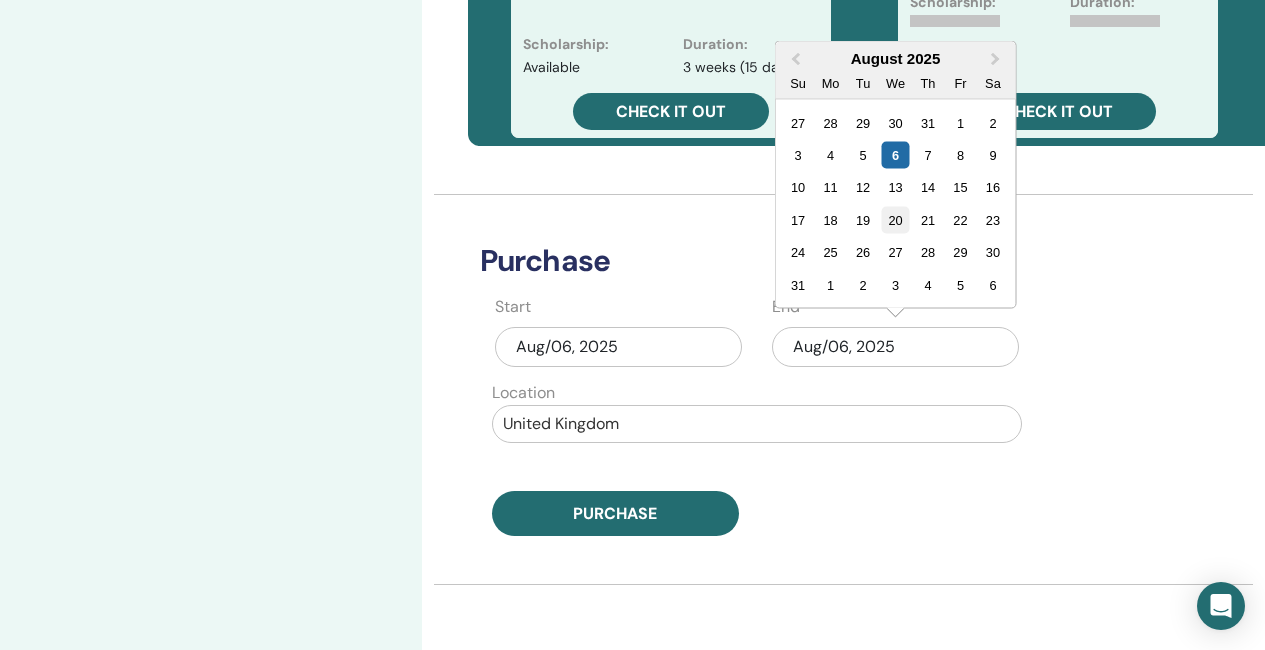 click on "20" at bounding box center [895, 219] 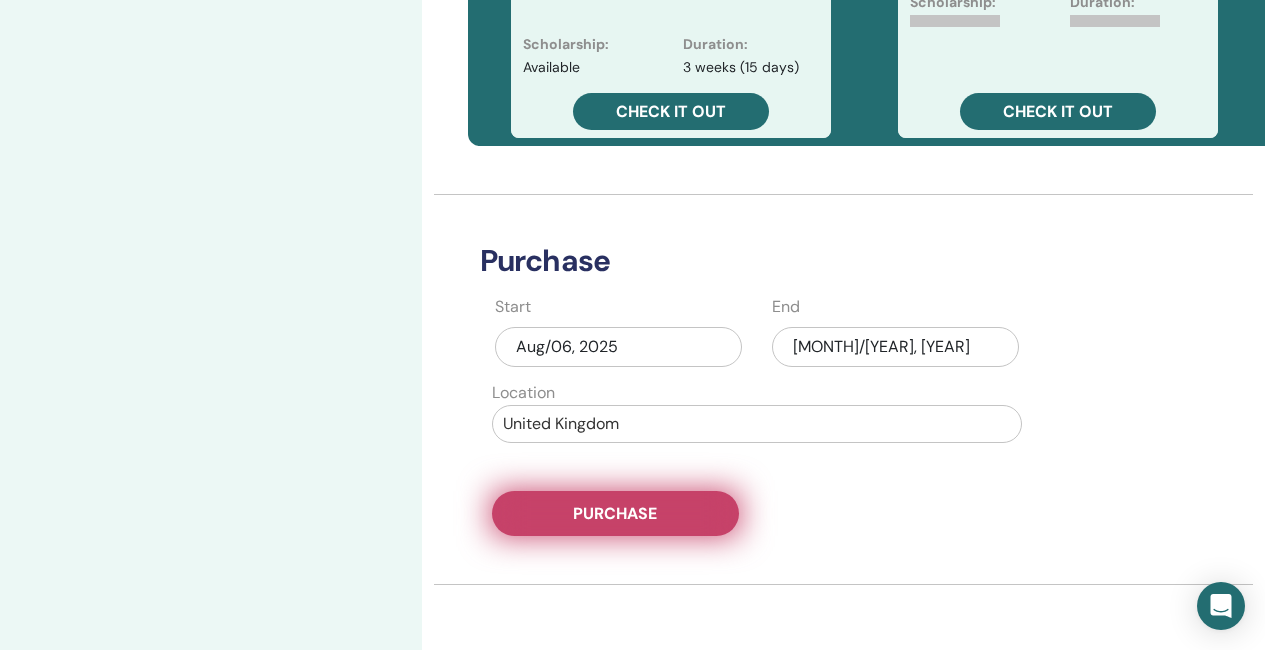 click on "Purchase" at bounding box center [615, 513] 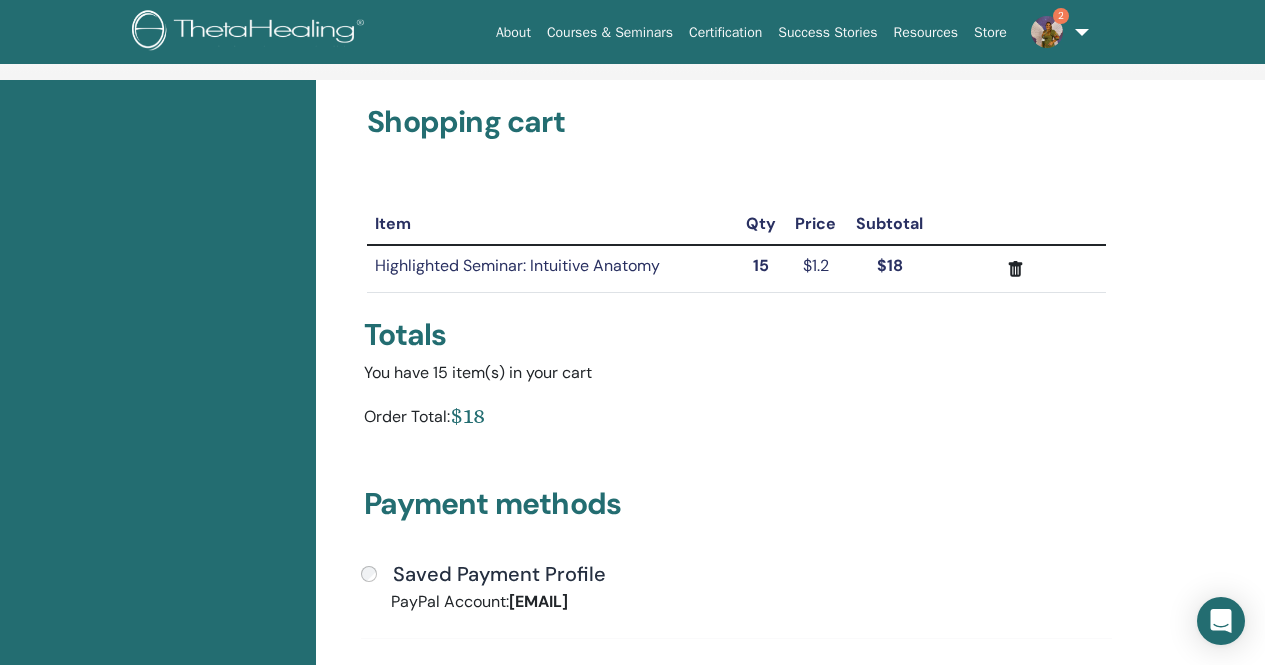 scroll, scrollTop: 100, scrollLeft: 0, axis: vertical 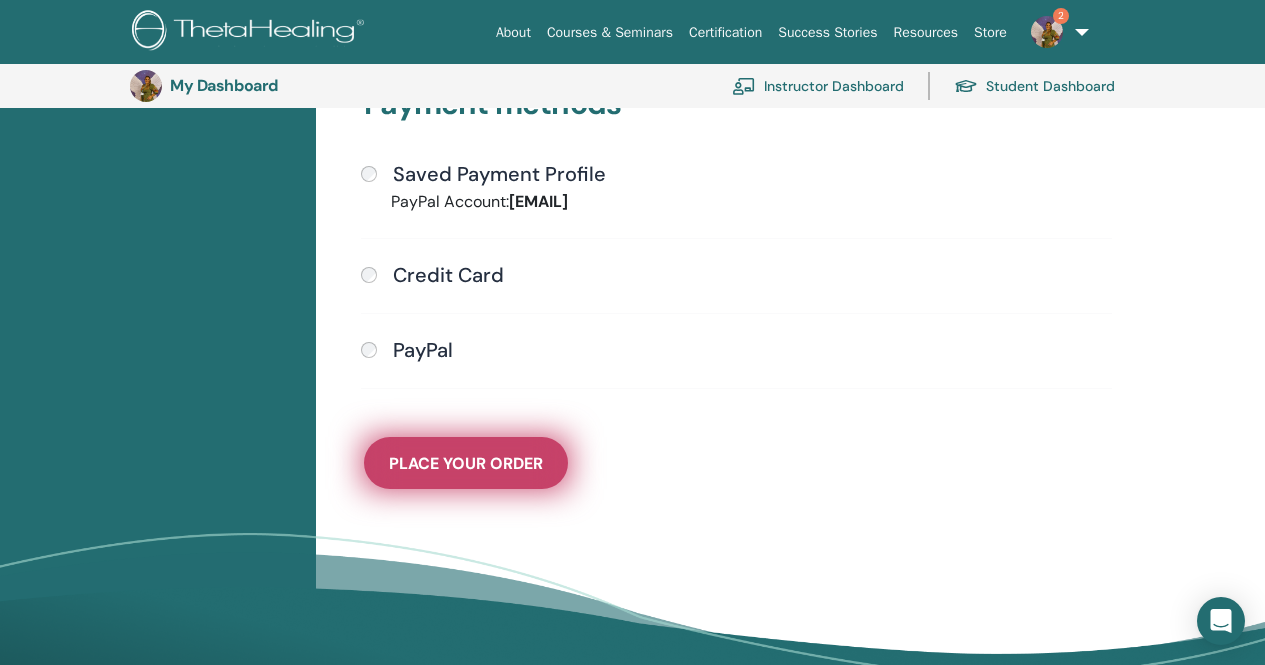 click on "Place Your Order" at bounding box center (466, 463) 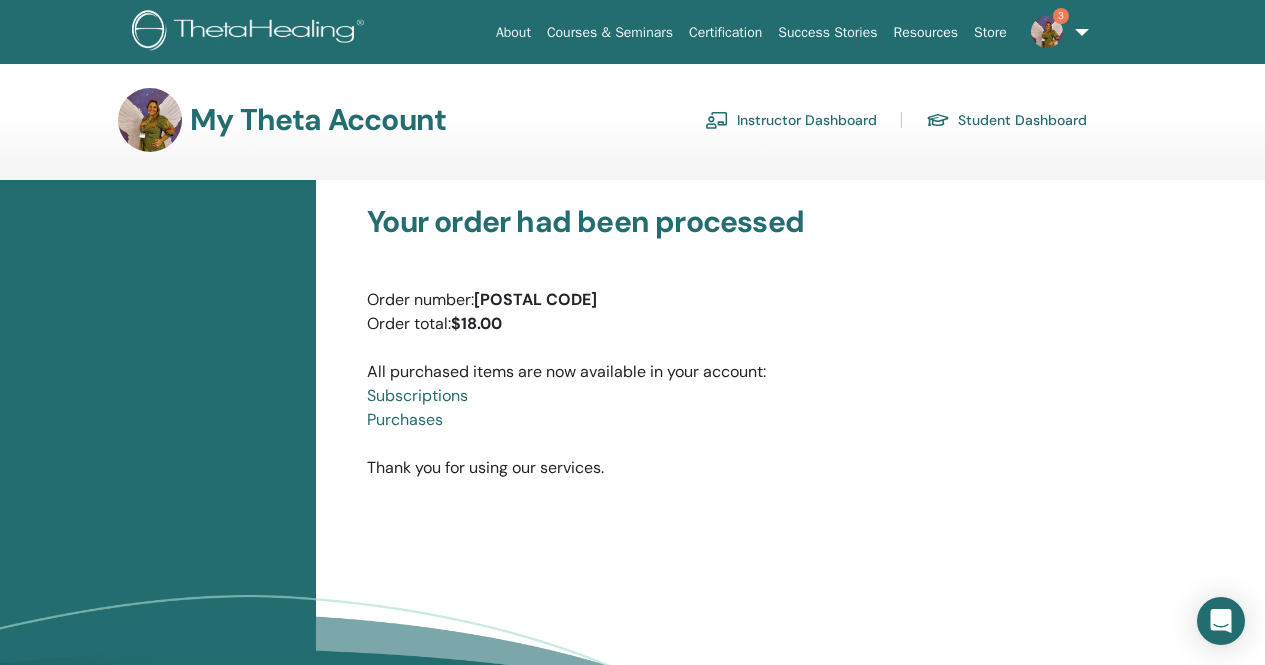 scroll, scrollTop: 0, scrollLeft: 0, axis: both 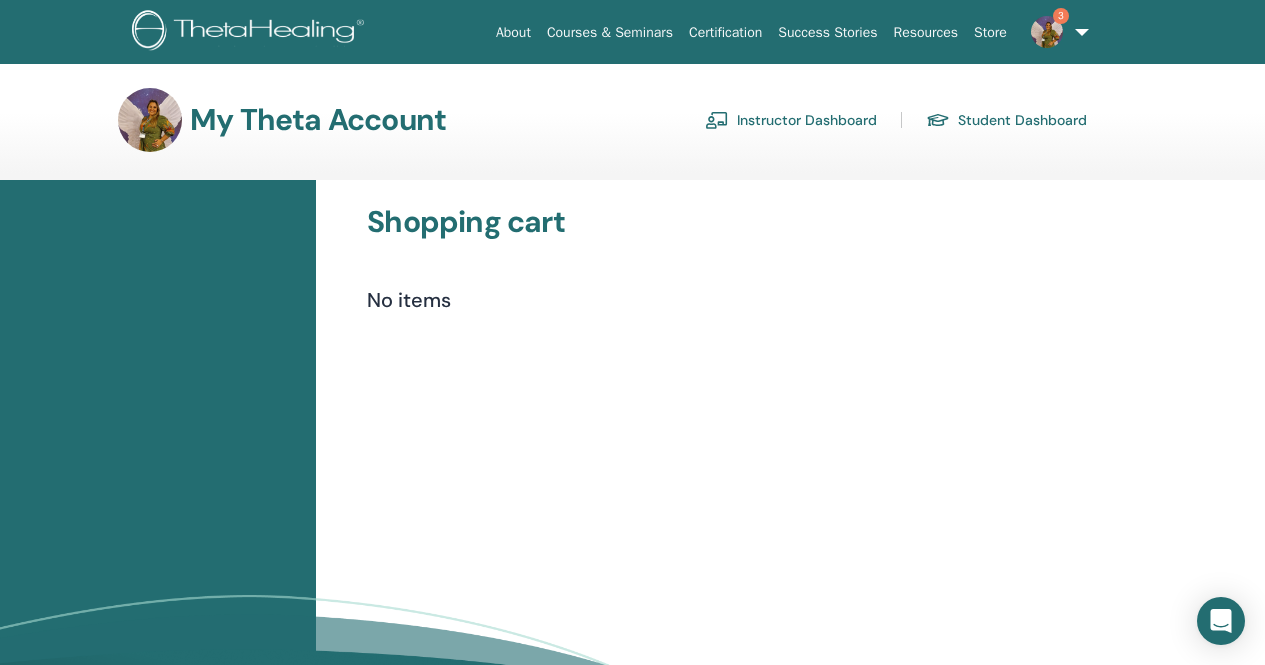 click at bounding box center (251, 32) 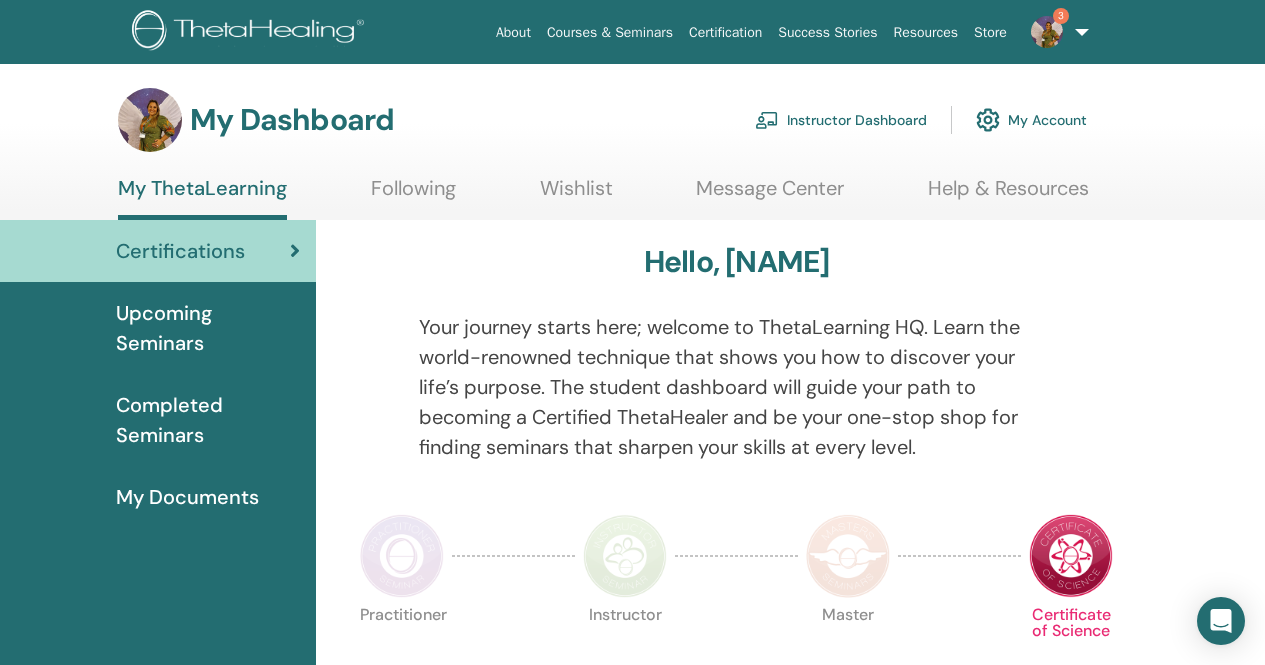 scroll, scrollTop: 0, scrollLeft: 0, axis: both 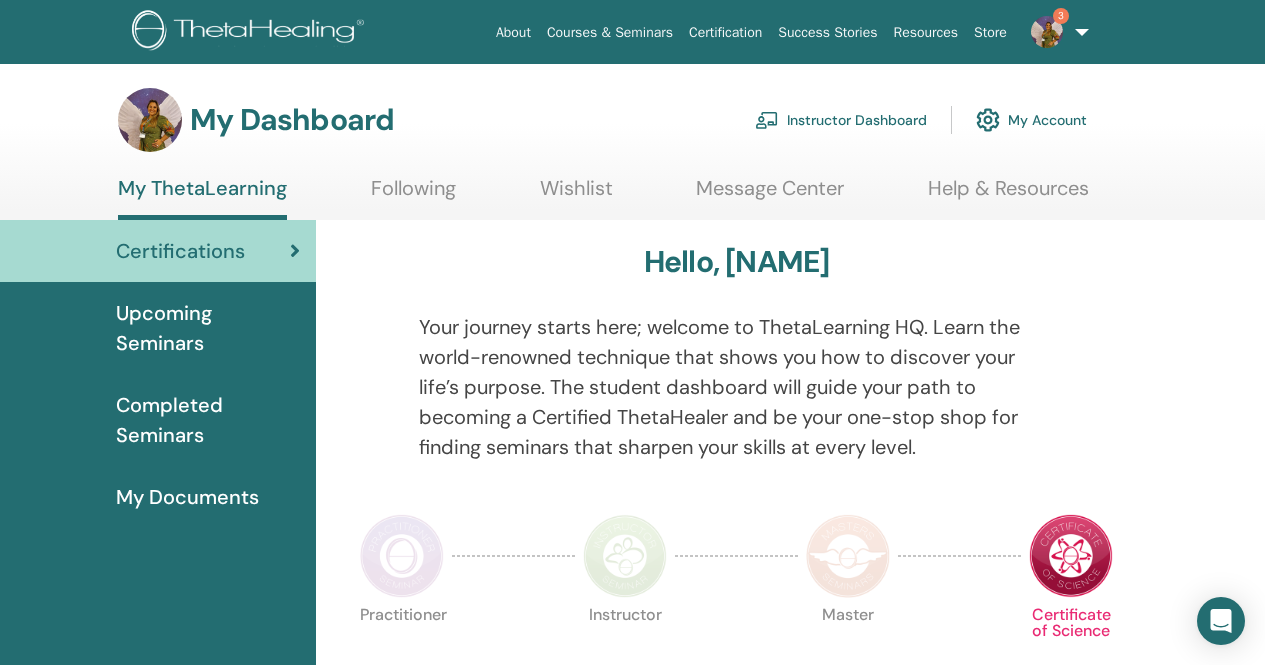 click on "Instructor Dashboard" at bounding box center (841, 120) 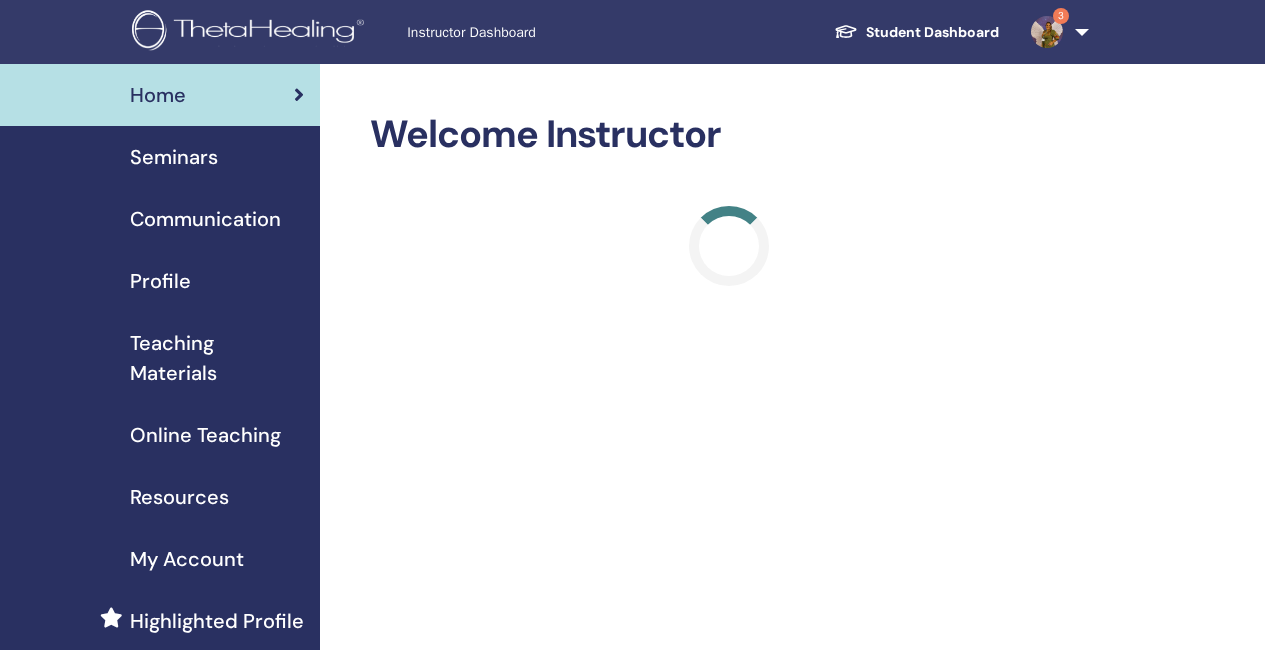 scroll, scrollTop: 0, scrollLeft: 0, axis: both 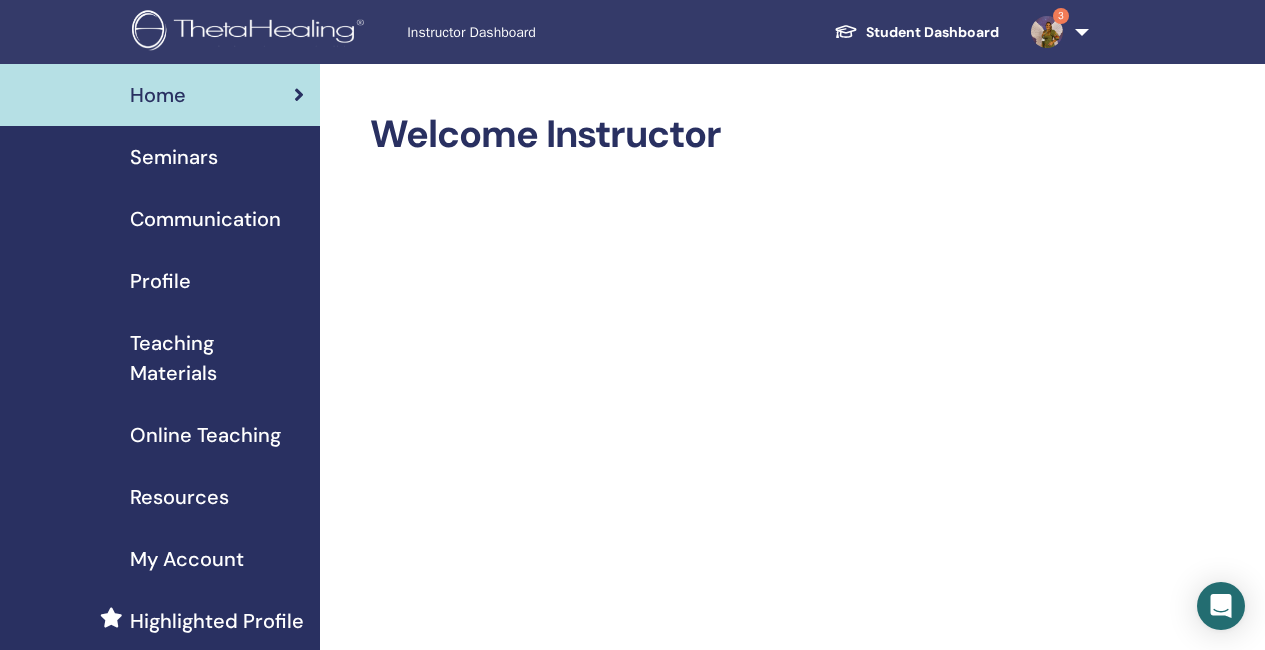 click on "Seminars" at bounding box center [174, 157] 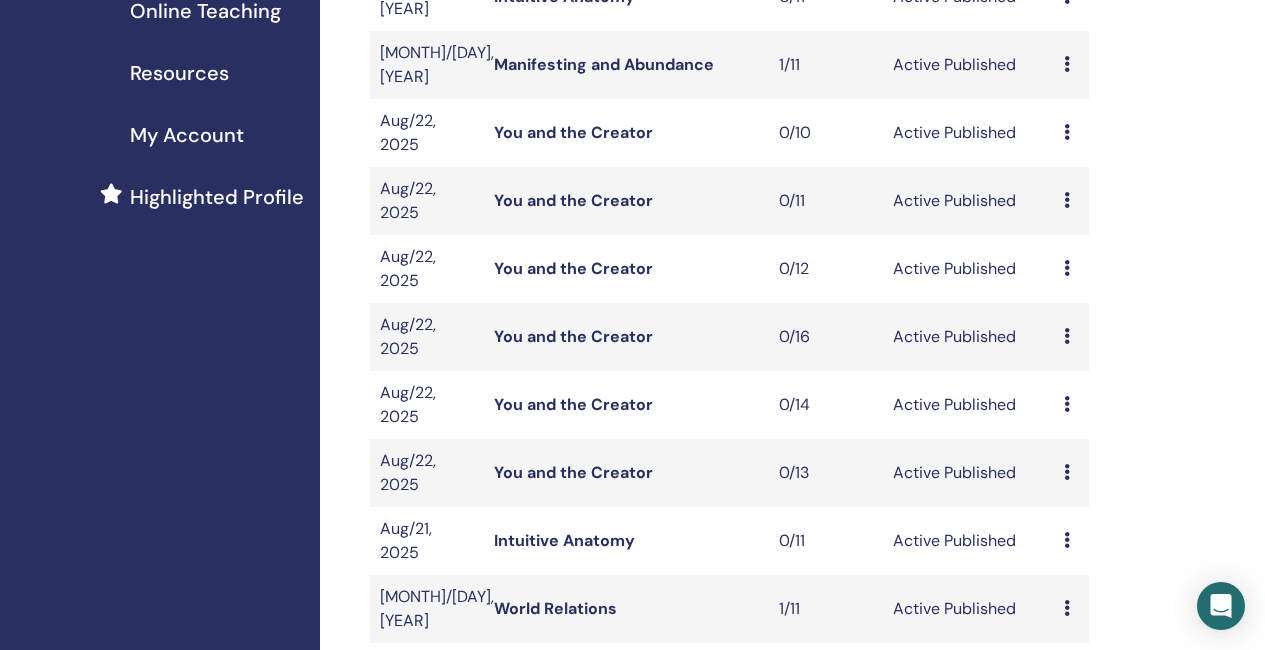 scroll, scrollTop: 400, scrollLeft: 0, axis: vertical 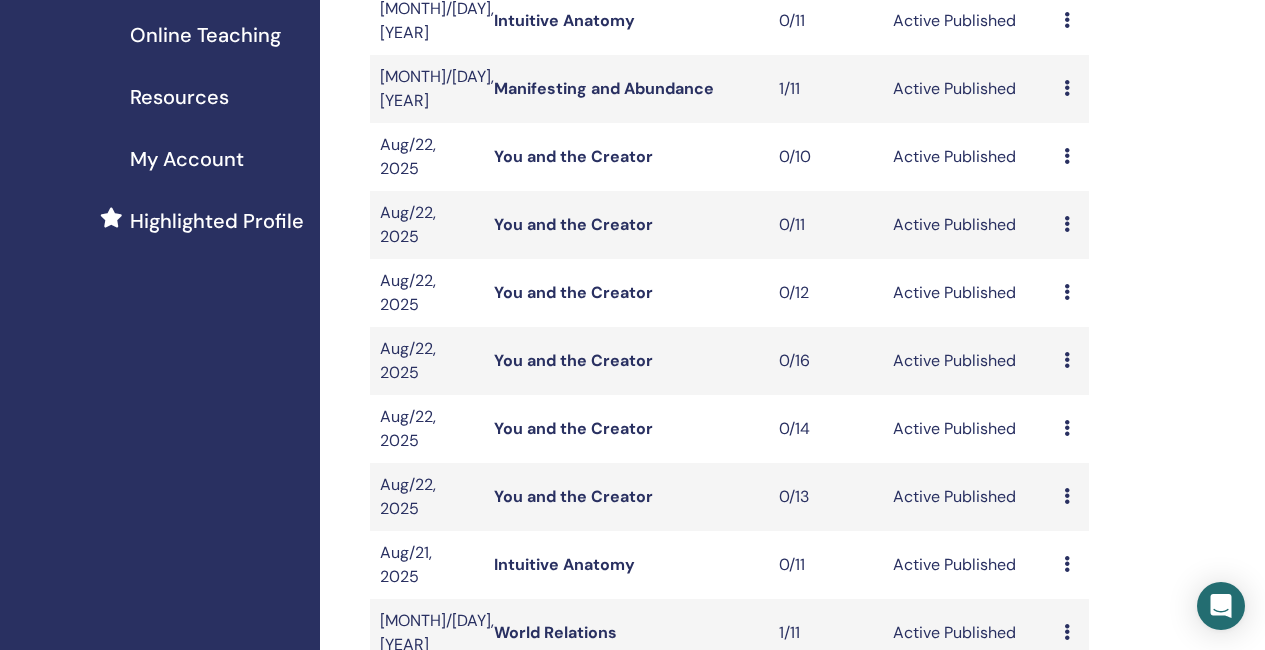 click on "You and the Creator" at bounding box center (573, 224) 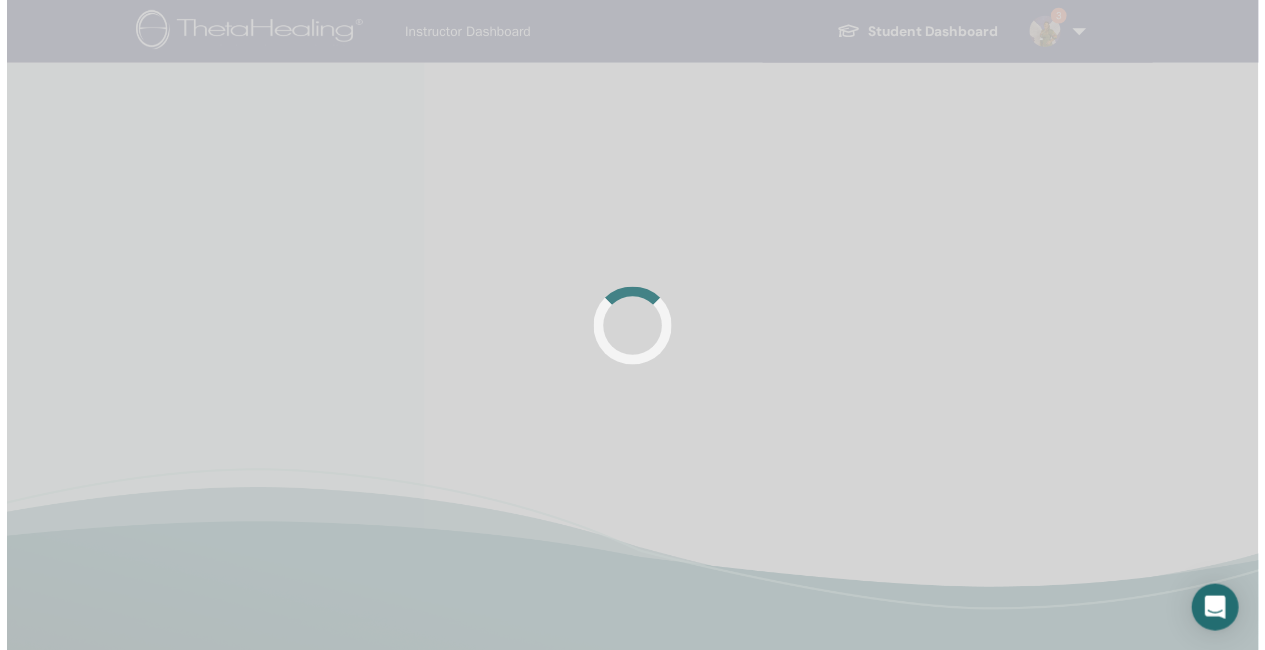 scroll, scrollTop: 0, scrollLeft: 0, axis: both 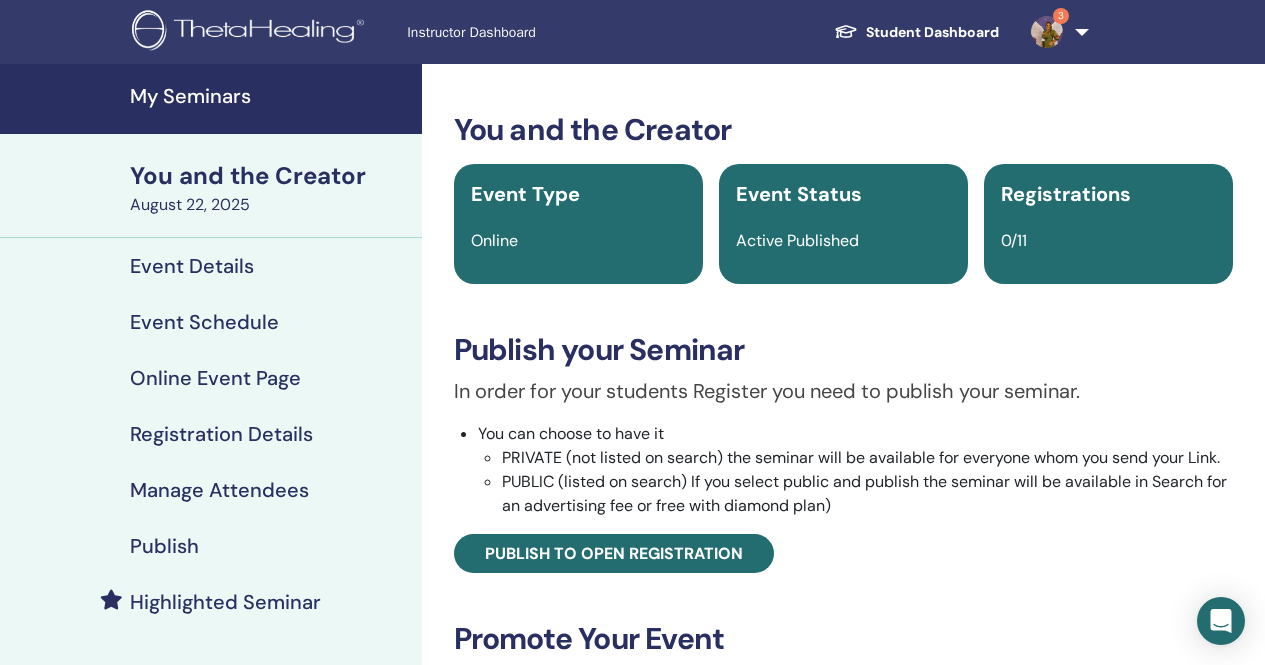 click on "Highlighted Seminar" at bounding box center [225, 602] 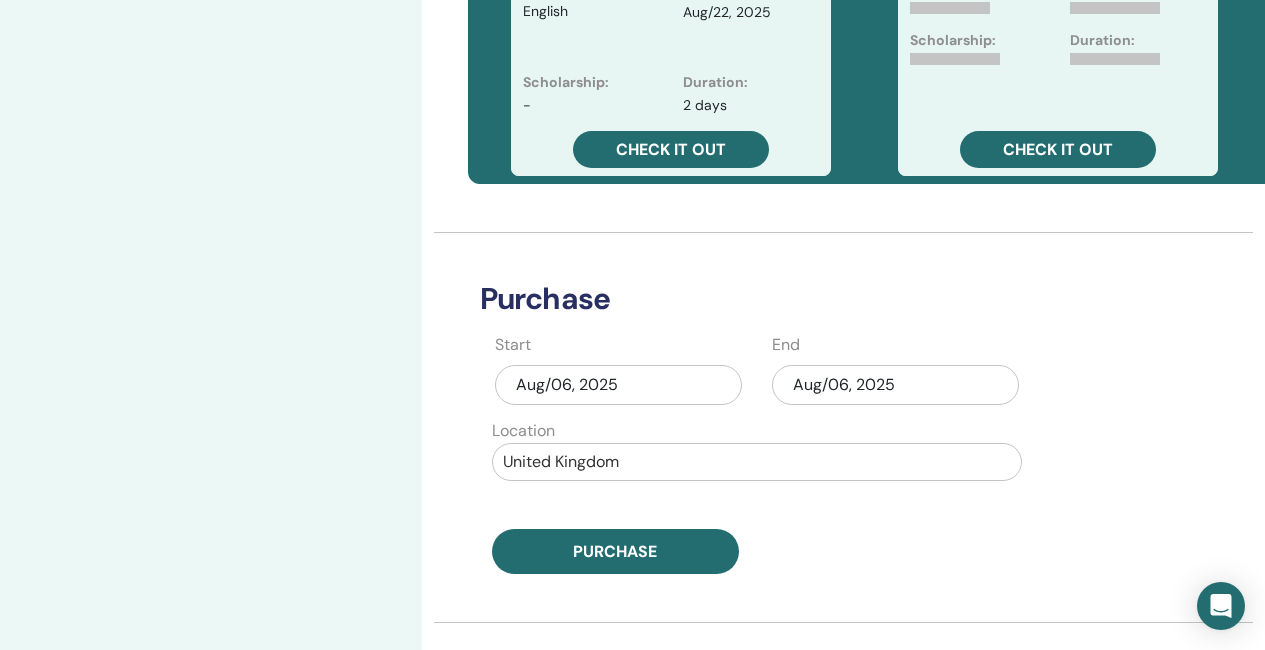 scroll, scrollTop: 800, scrollLeft: 0, axis: vertical 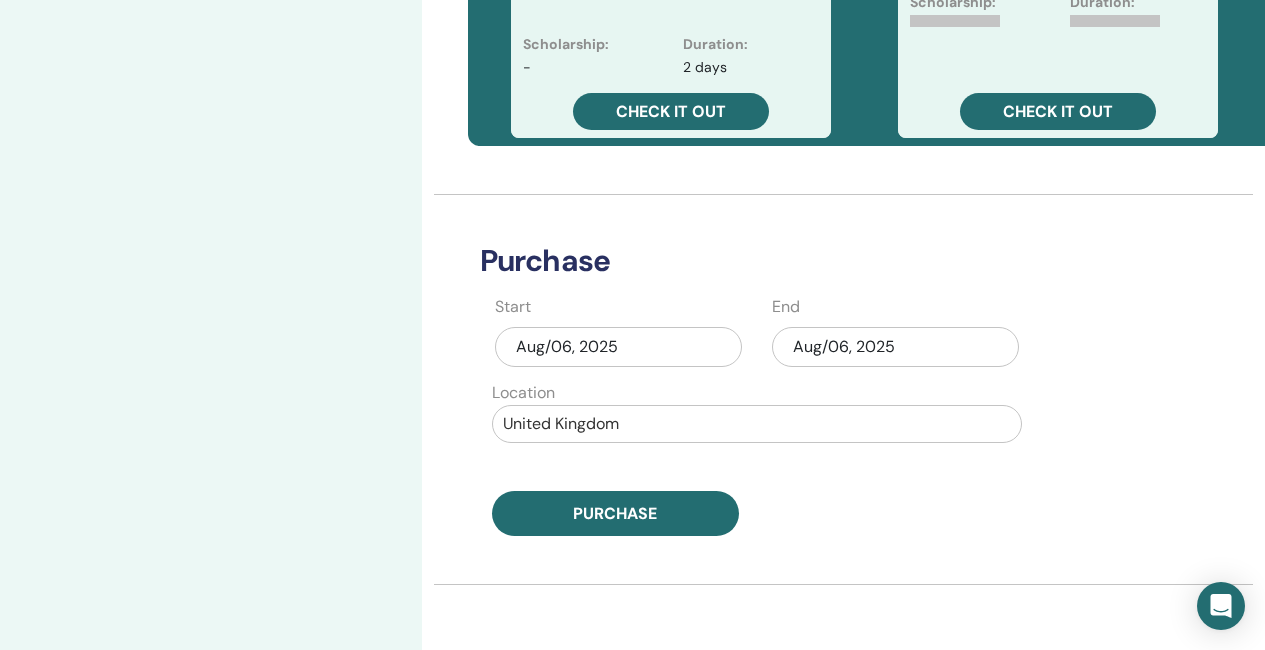 click on "Aug/06, 2025" at bounding box center (895, 347) 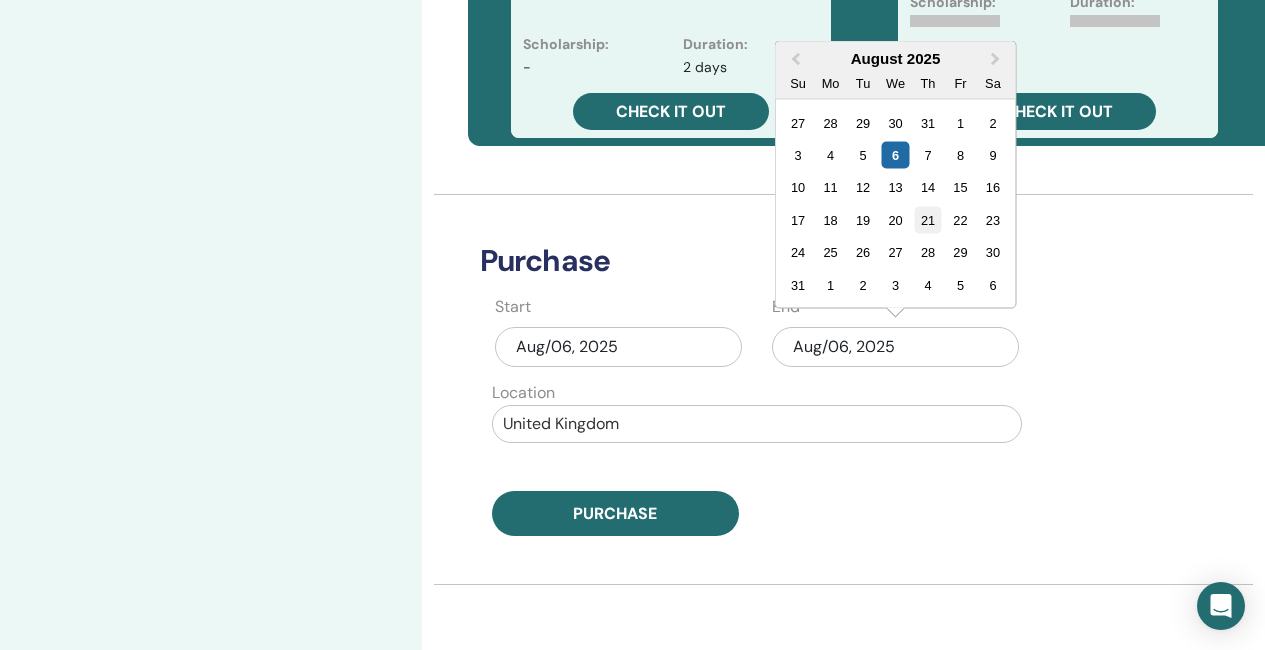 click on "21" at bounding box center [927, 219] 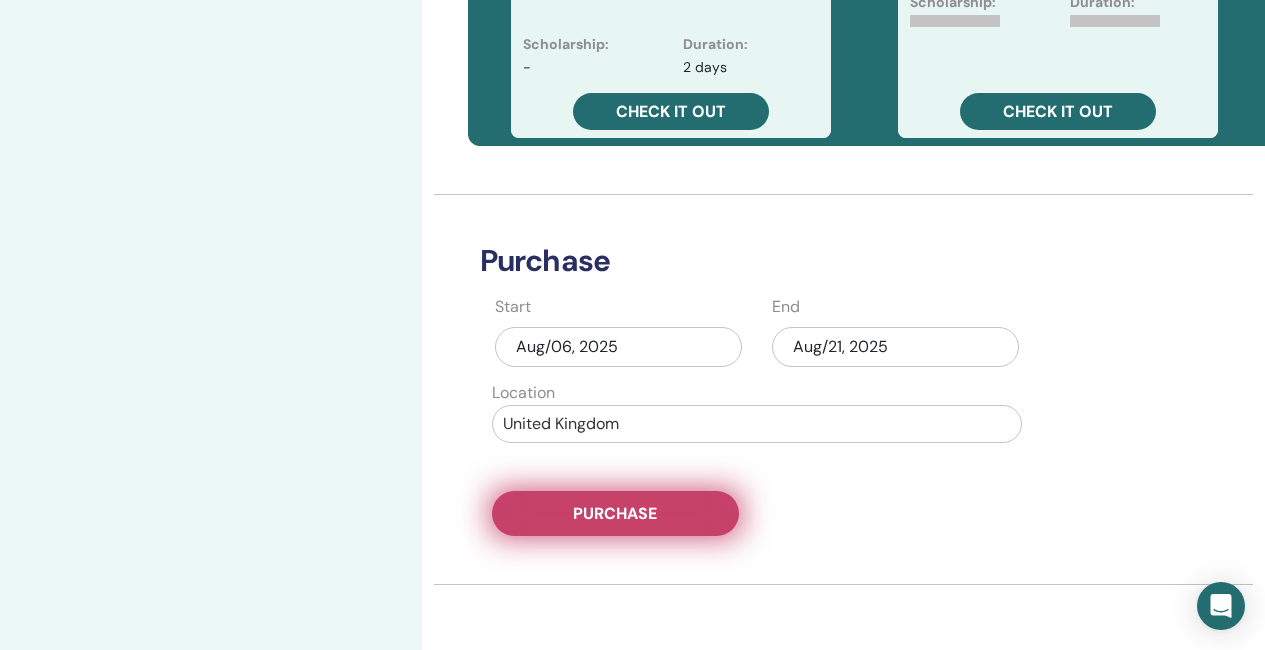click on "Purchase" at bounding box center (615, 513) 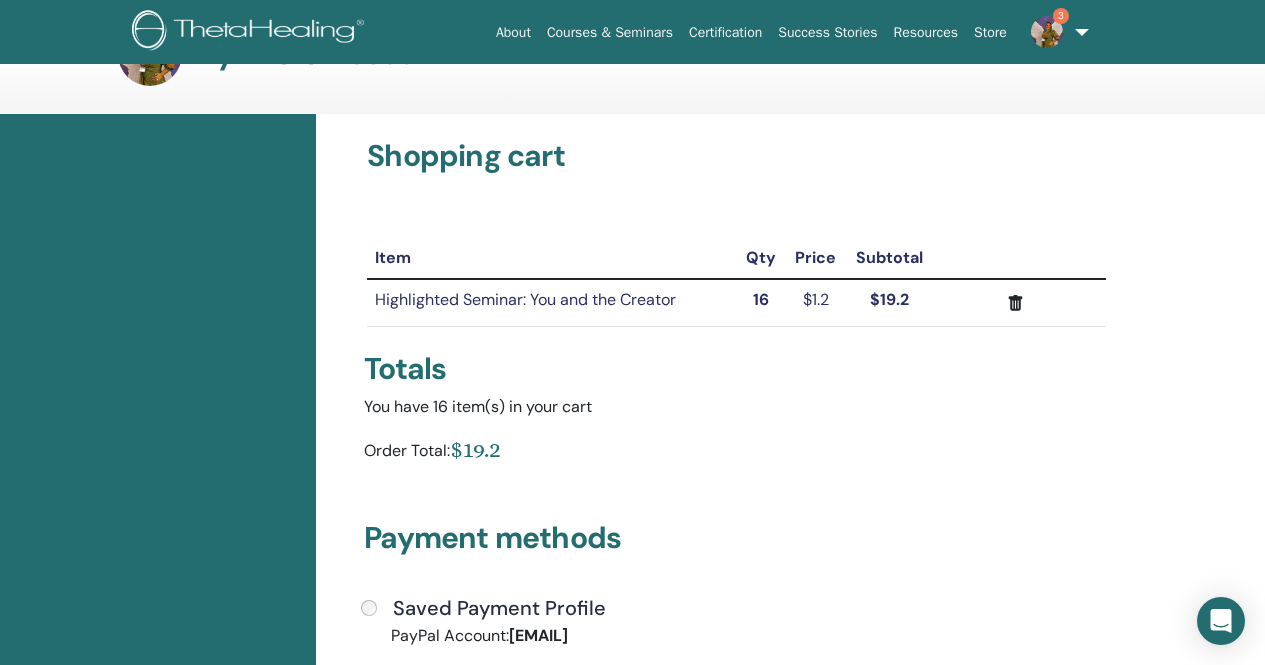 scroll, scrollTop: 100, scrollLeft: 0, axis: vertical 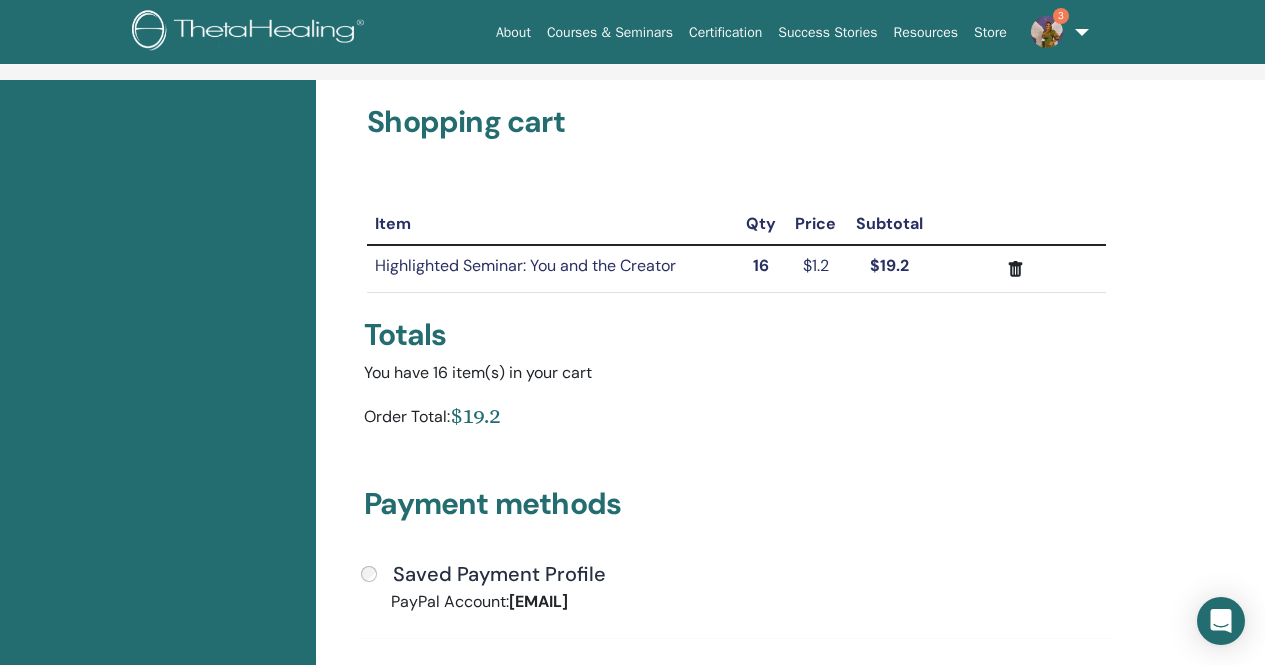 click on "Saved Payment Profile" at bounding box center (736, 575) 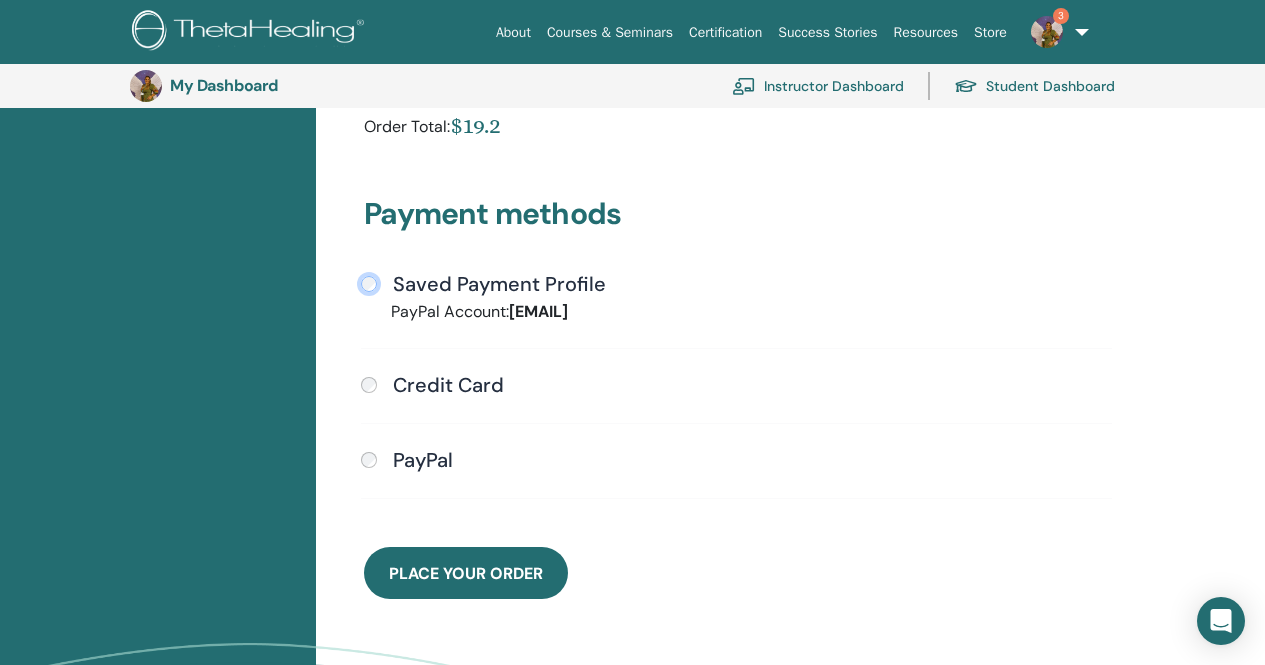 scroll, scrollTop: 544, scrollLeft: 0, axis: vertical 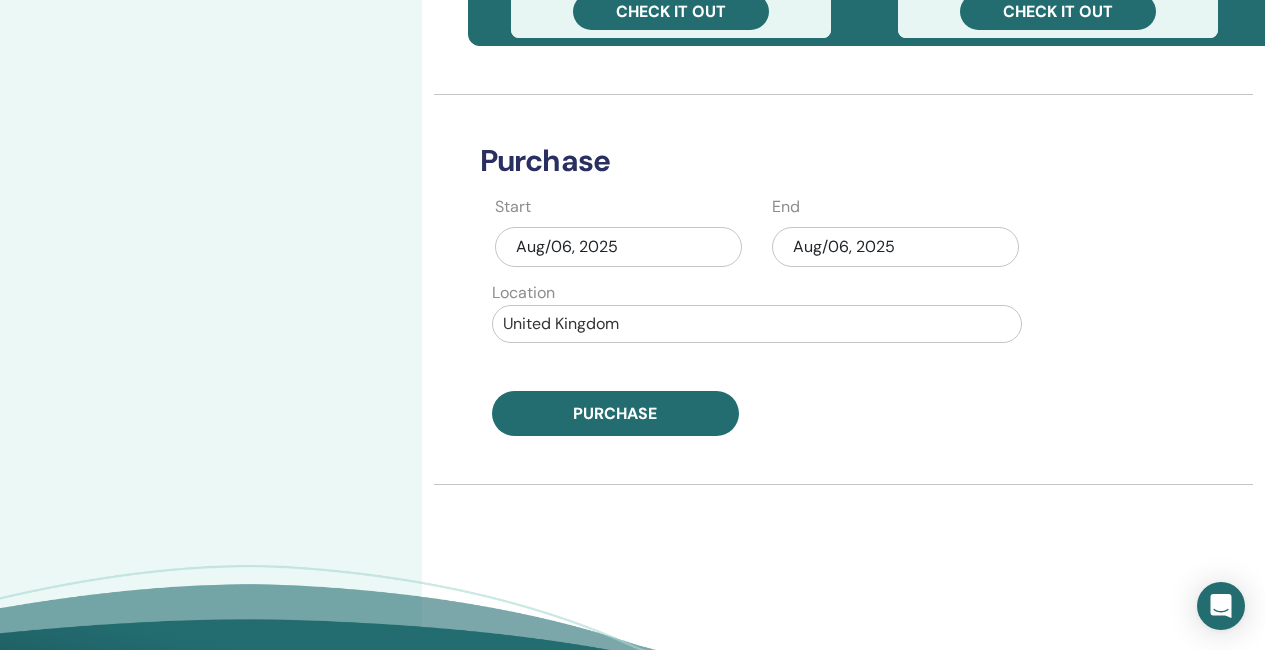 click on "Aug/06, 2025" at bounding box center [895, 247] 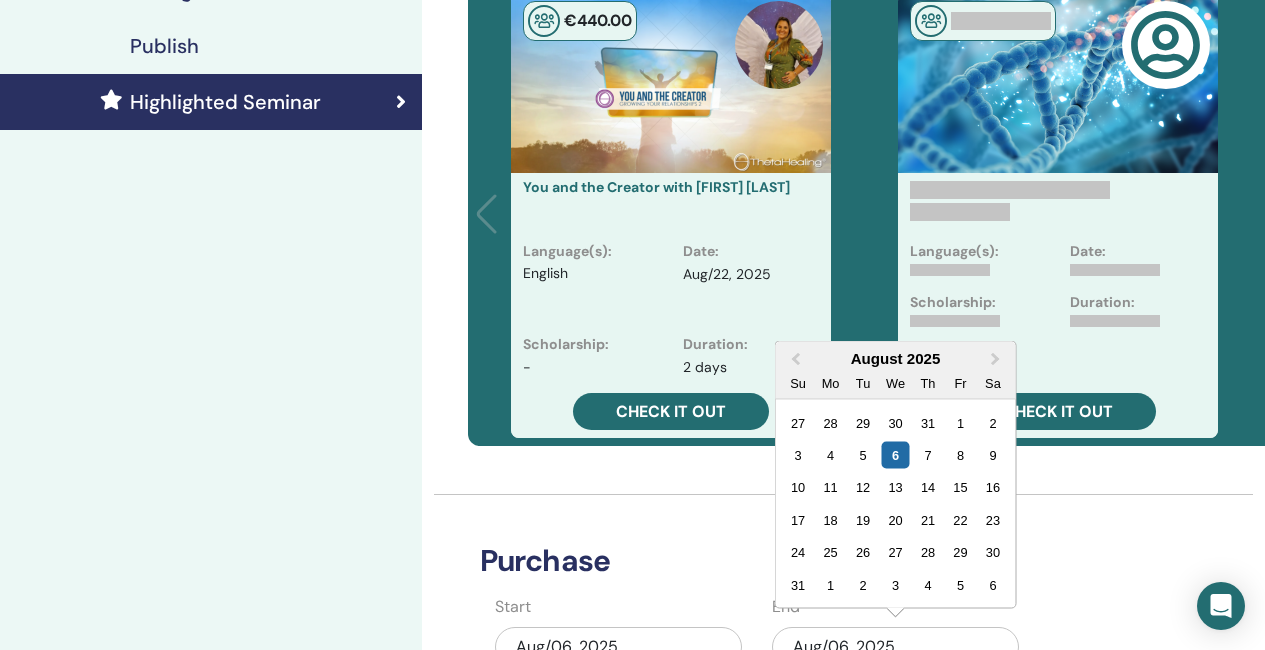 scroll, scrollTop: 600, scrollLeft: 0, axis: vertical 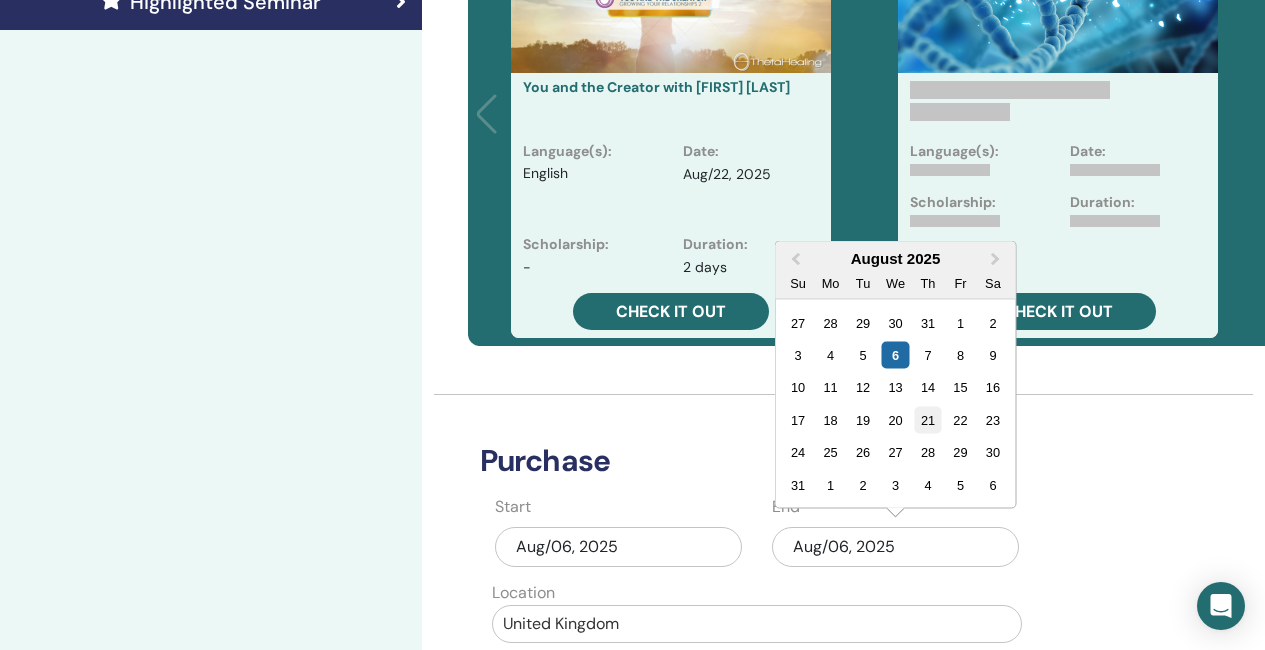 click on "21" at bounding box center [927, 419] 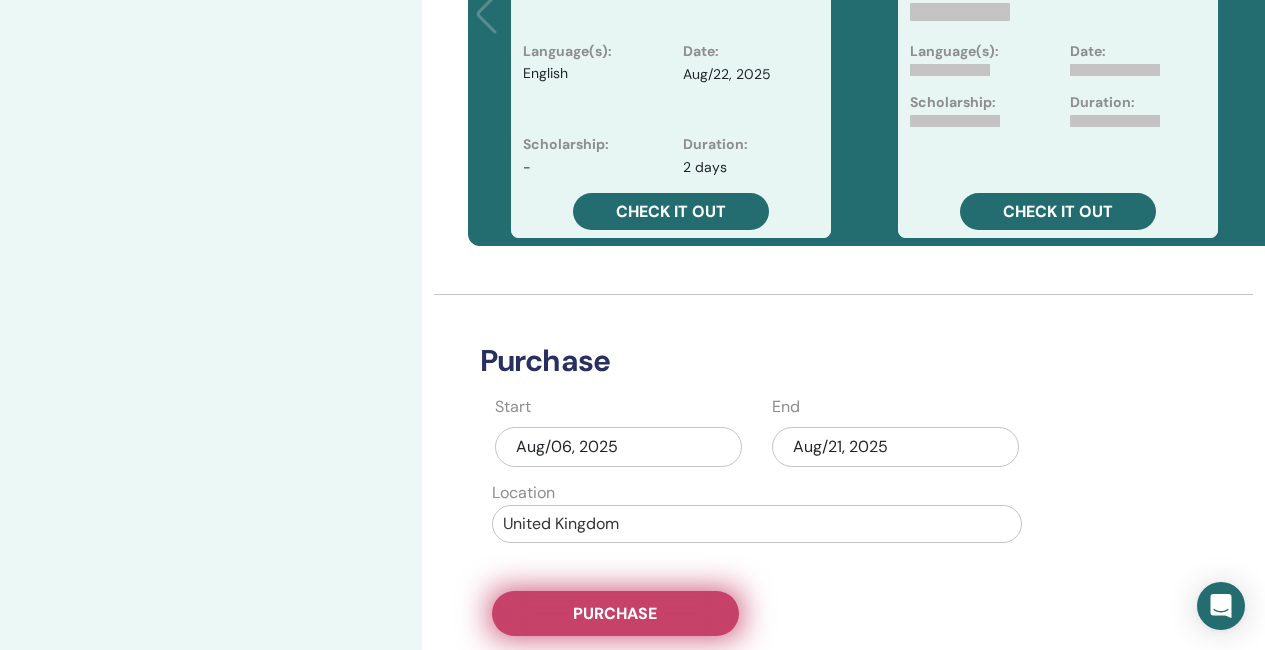 scroll, scrollTop: 800, scrollLeft: 0, axis: vertical 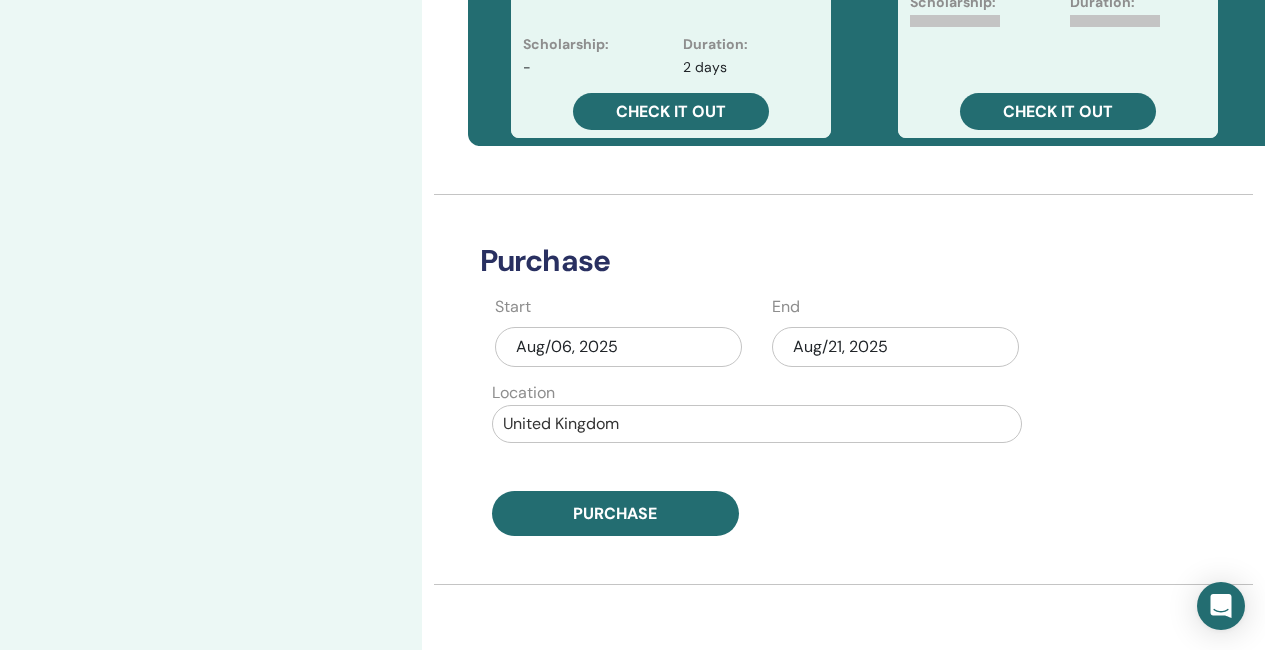 click on "Active Highlights Location Start End No highlights purchased Banner preview € 440 .00 You and the Creator with [FIRST] [LAST] Language(s) : English Date : Aug/22, 2025 Scholarship :  -  Duration : 2 days Check it out Language(s): Date: Scholarship: Duration: Check it out Language(s): Date: Scholarship: Duration: Check it out Language(s): Date: Scholarship: Duration: Check it out Language(s): Date: Scholarship: Duration: Check it out Purchase Start Aug/06, 2025 End Aug/21, 2025 Location [COUNTRY] Purchase" at bounding box center (843, 64) 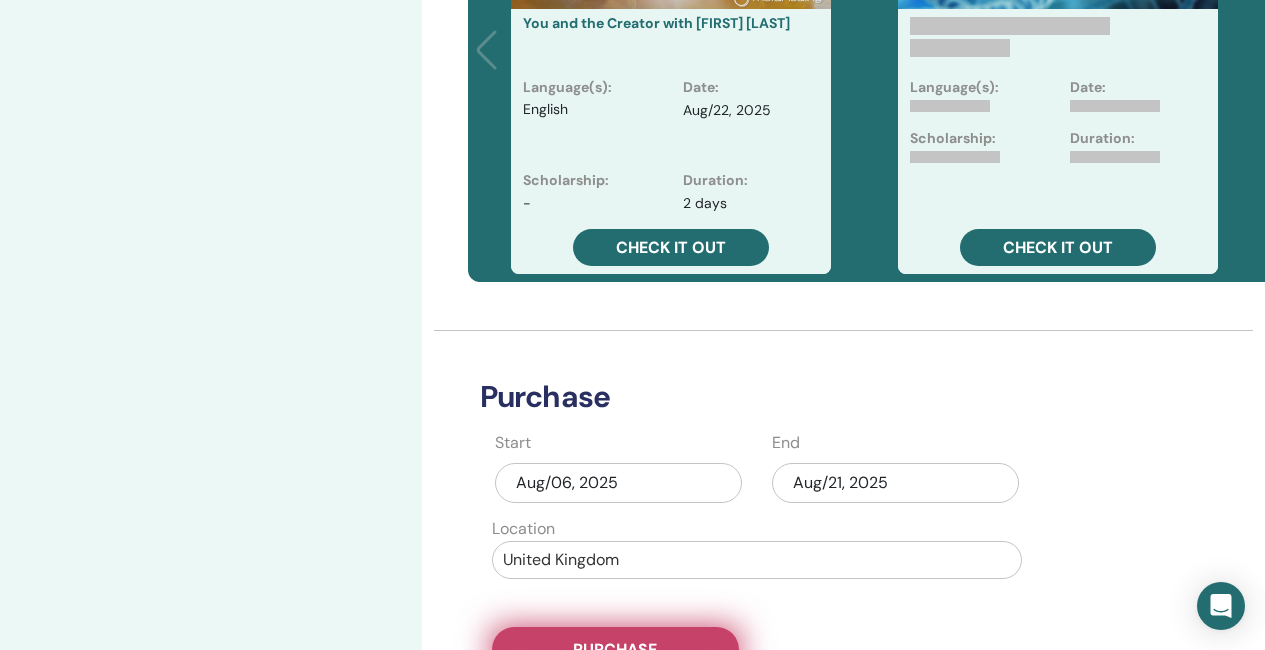 scroll, scrollTop: 700, scrollLeft: 0, axis: vertical 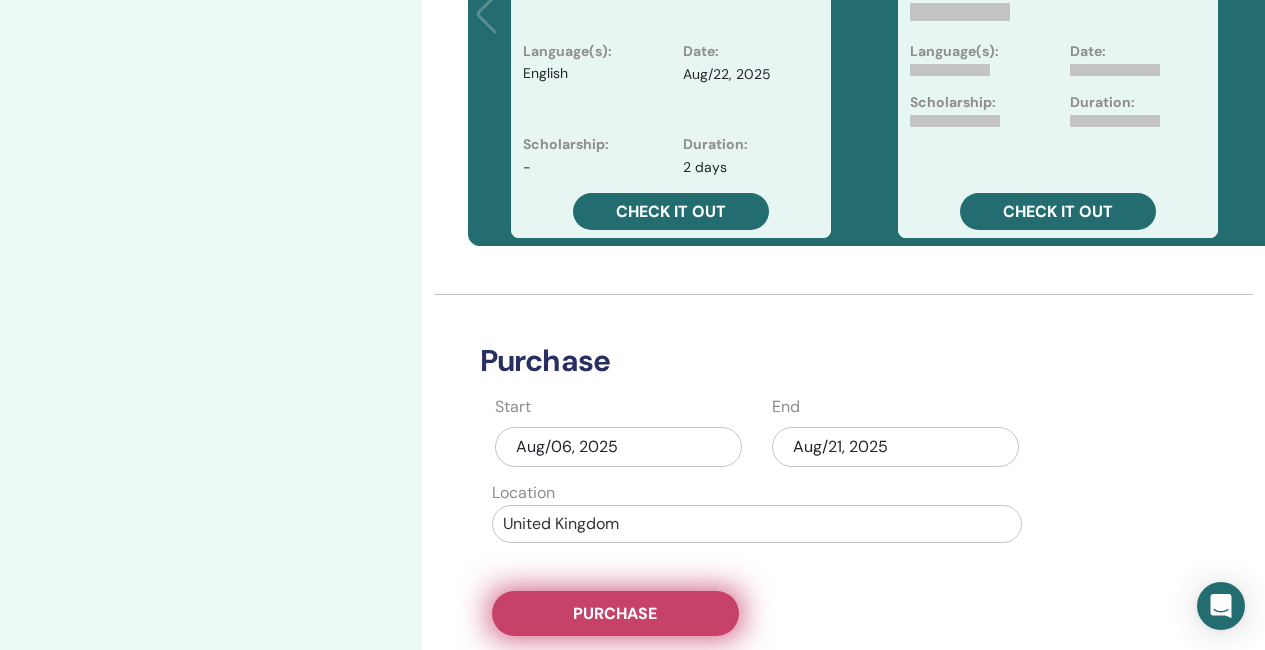 click on "Purchase" at bounding box center (615, 613) 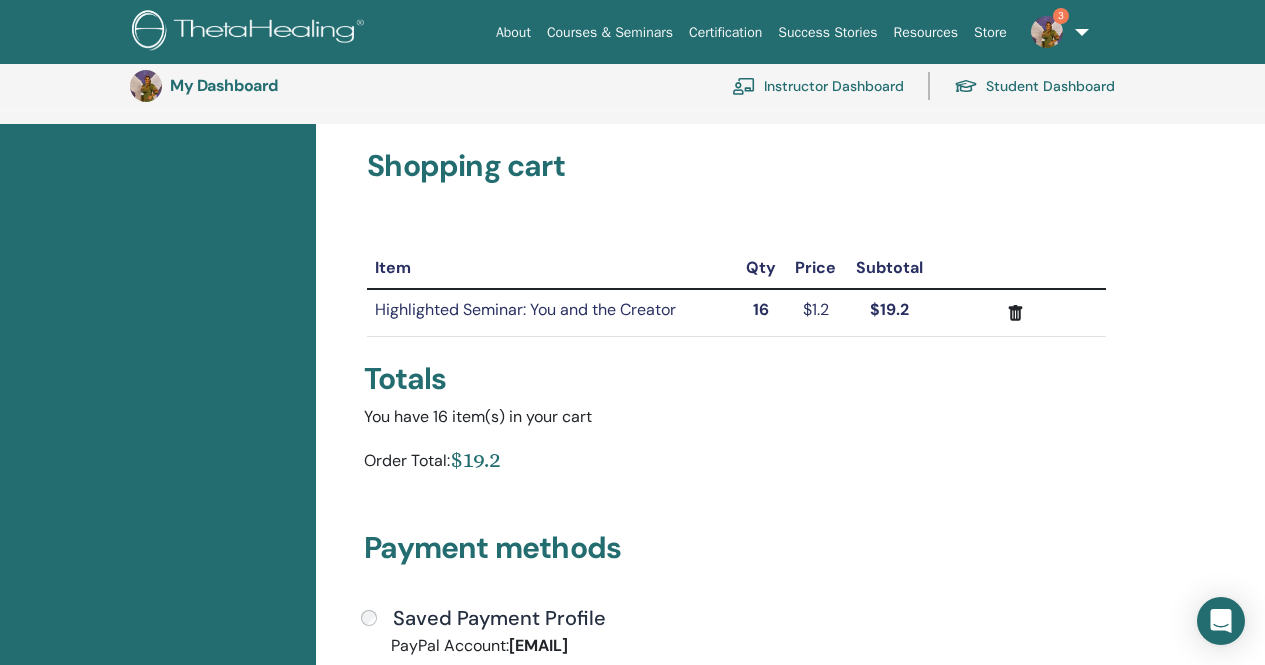 scroll, scrollTop: 244, scrollLeft: 0, axis: vertical 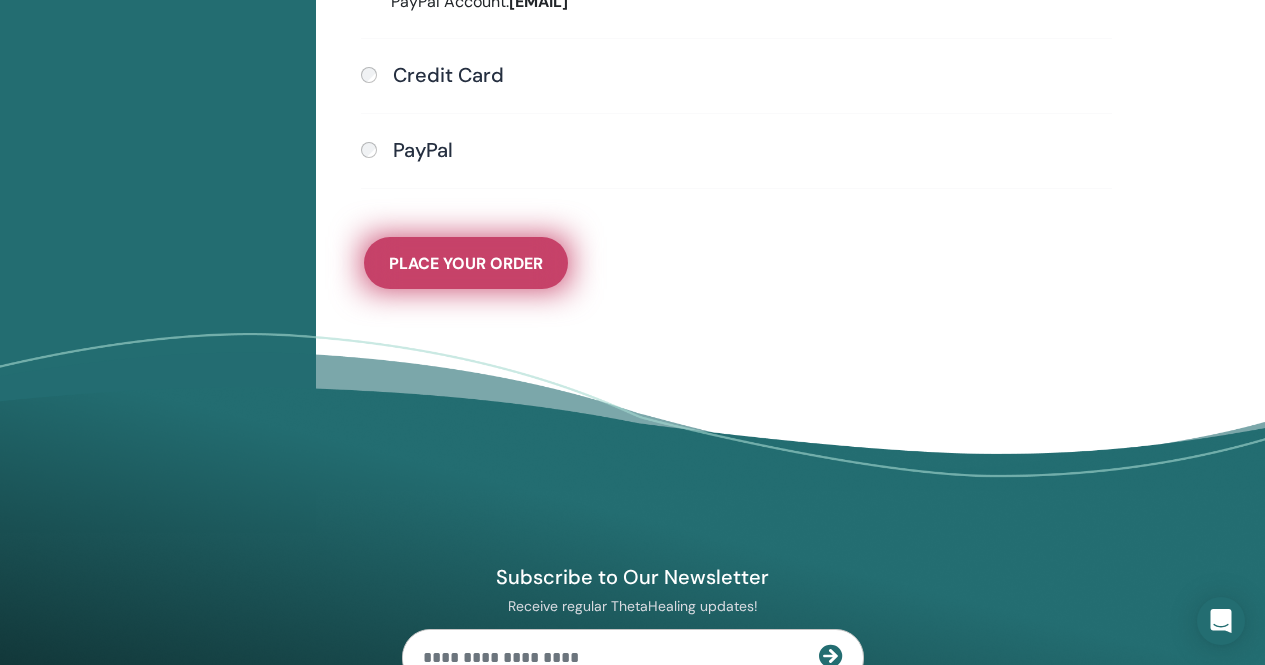 click on "Place Your Order" at bounding box center (466, 263) 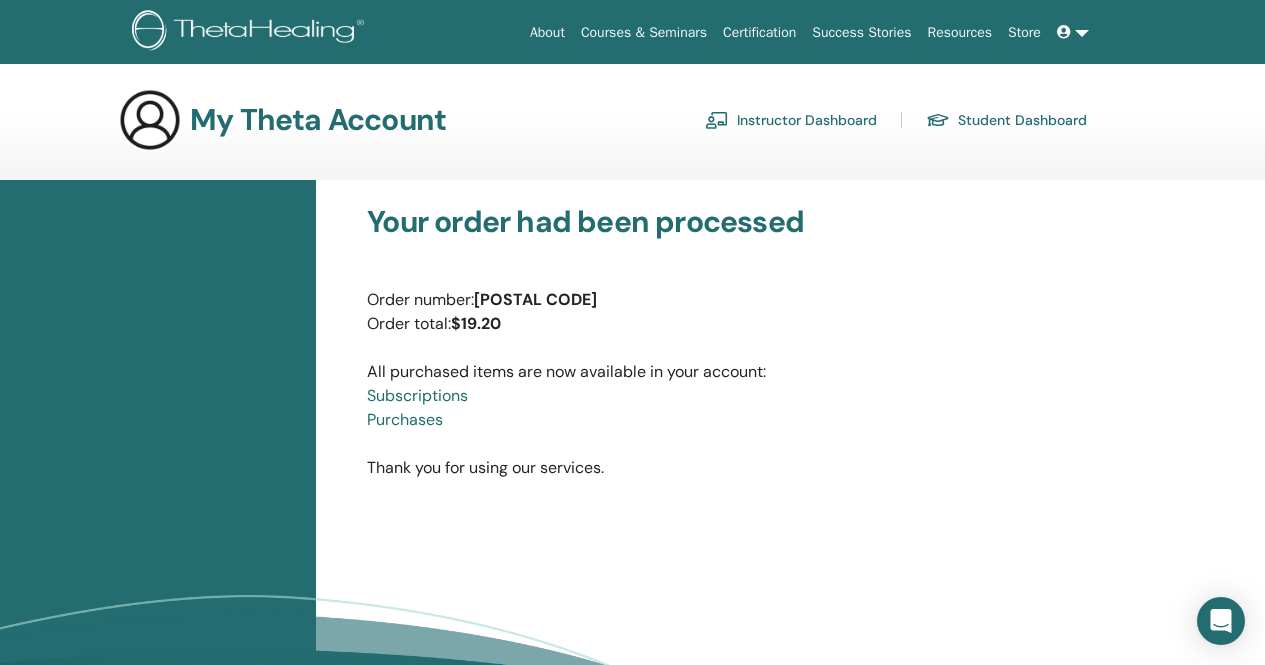 scroll, scrollTop: 0, scrollLeft: 0, axis: both 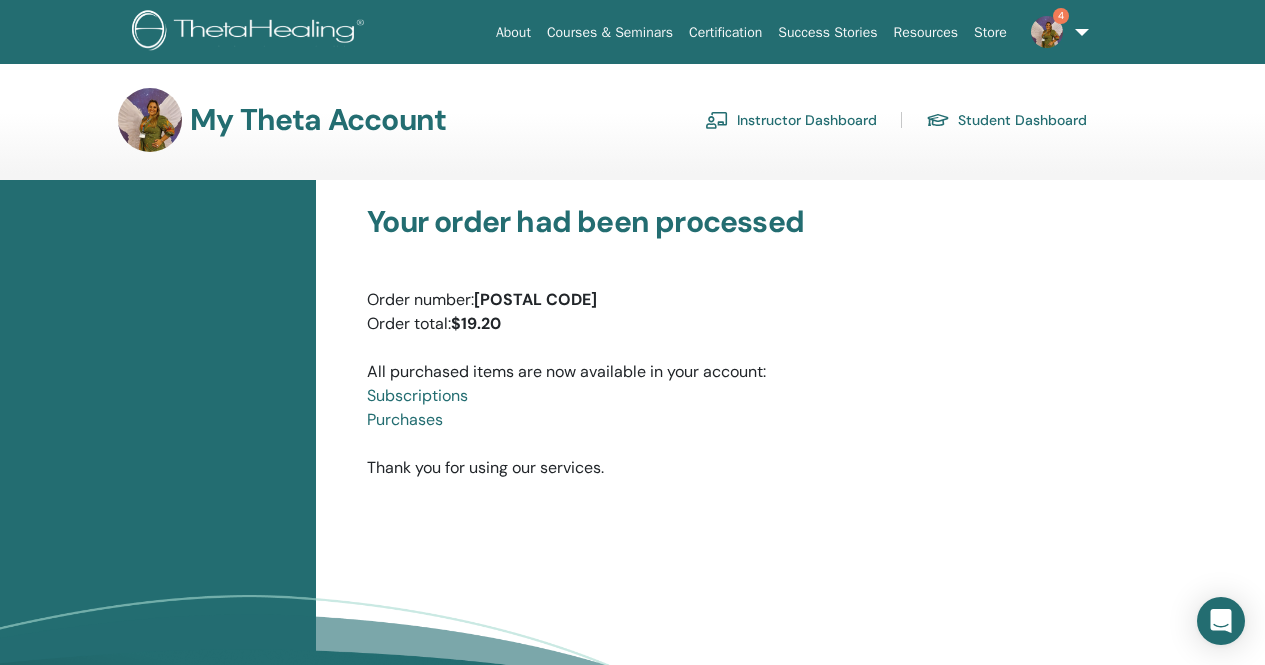 click at bounding box center (251, 32) 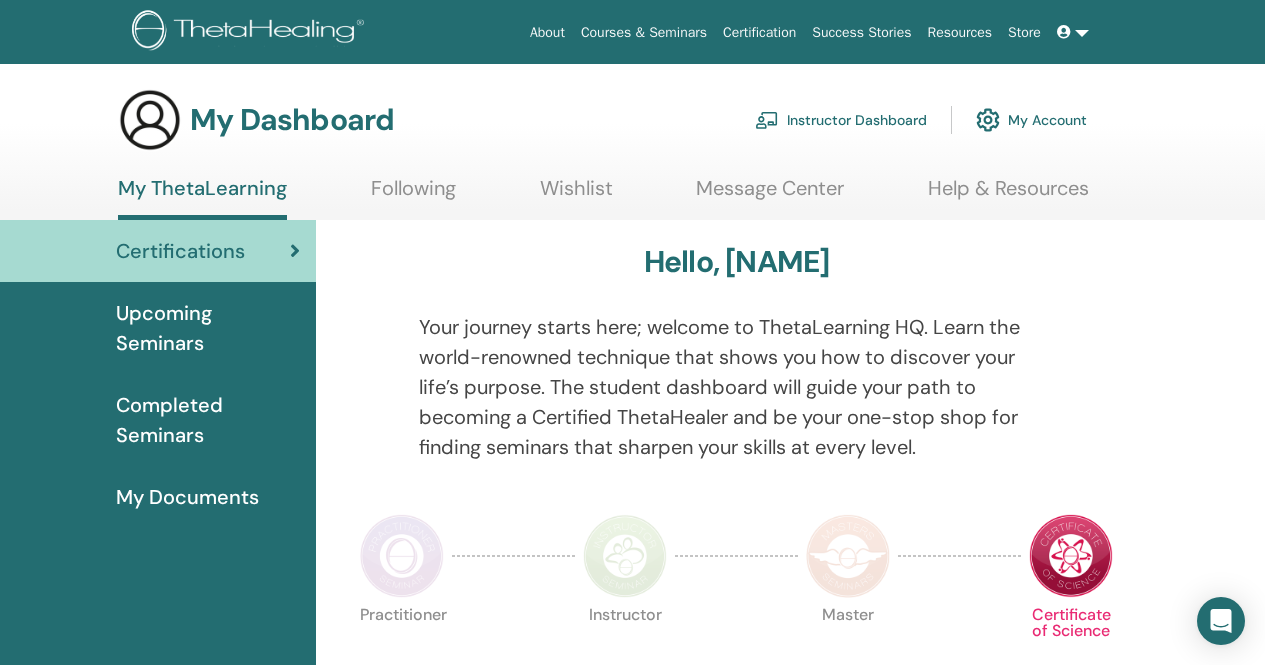 scroll, scrollTop: 0, scrollLeft: 0, axis: both 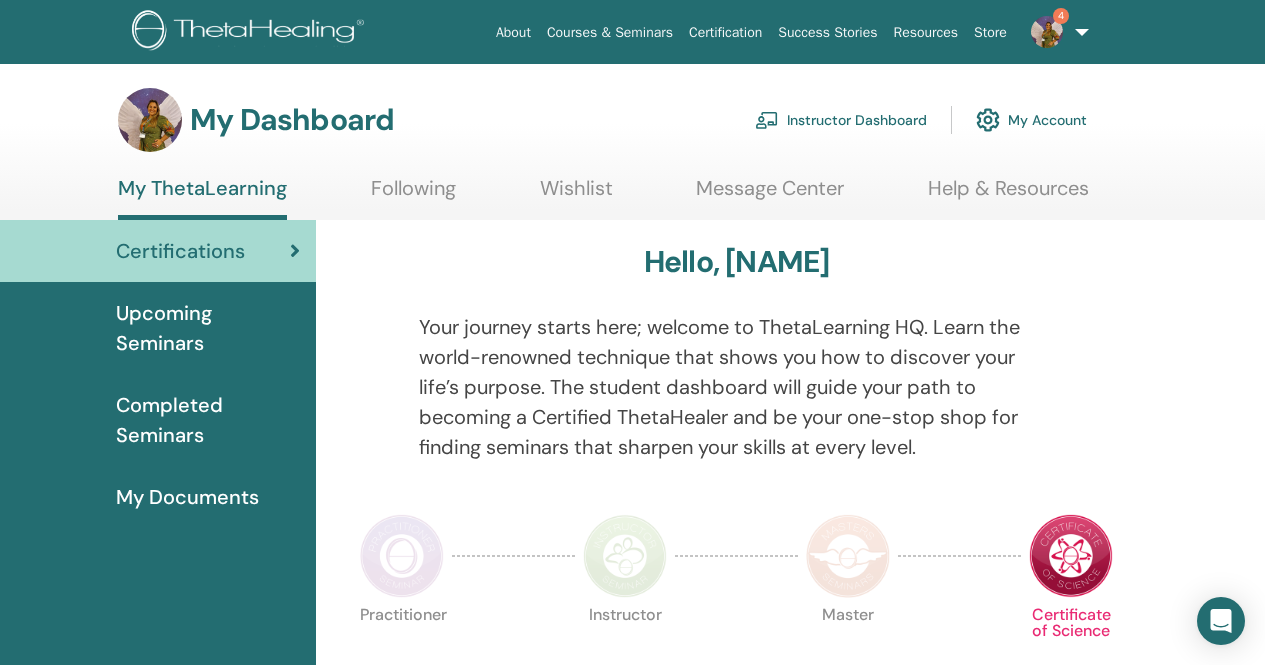 click on "Instructor Dashboard" at bounding box center (841, 120) 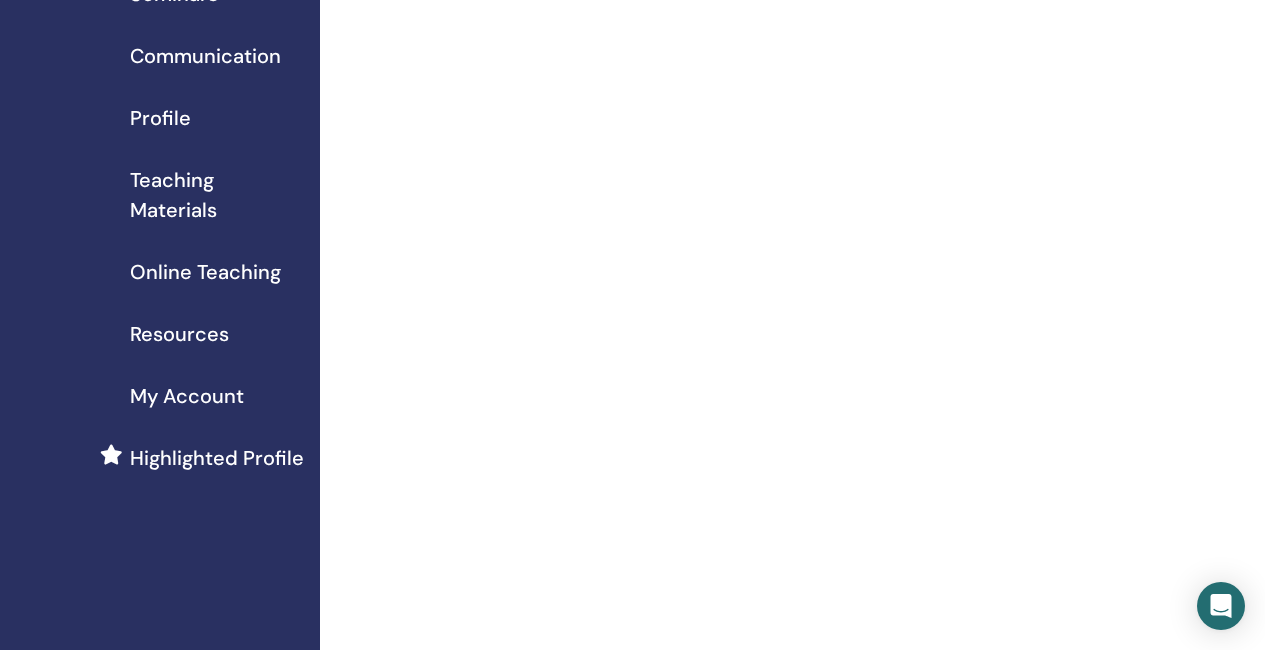 scroll, scrollTop: 0, scrollLeft: 0, axis: both 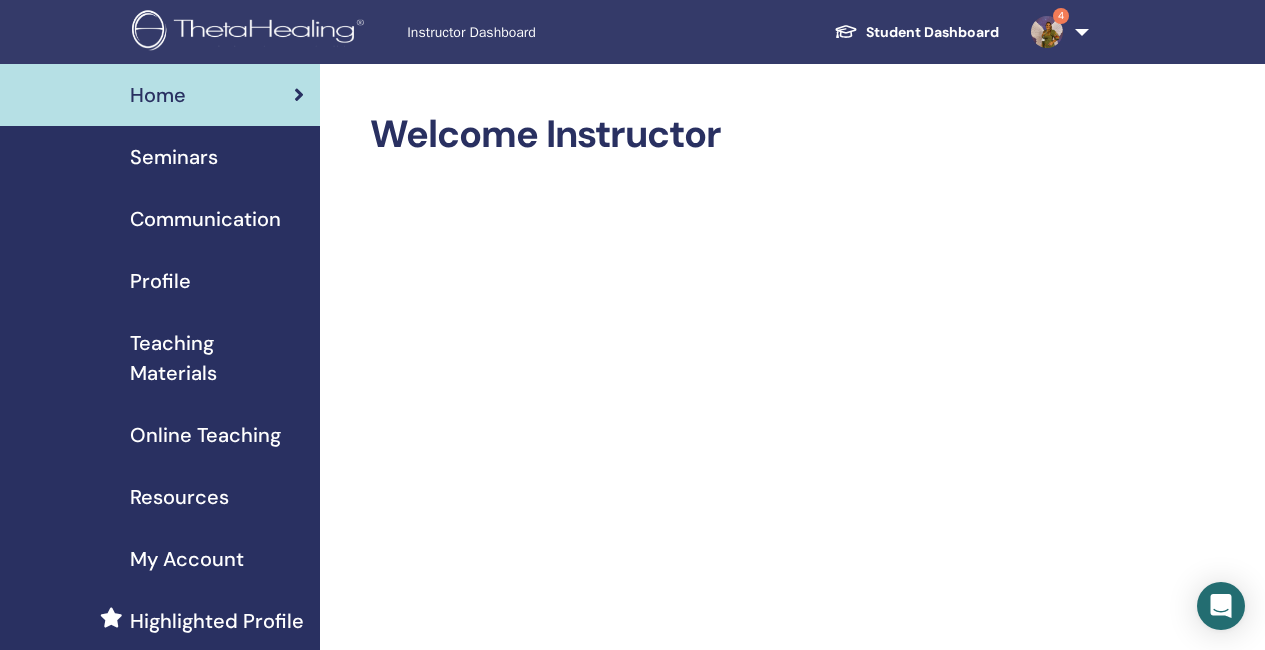 click on "Seminars" at bounding box center (174, 157) 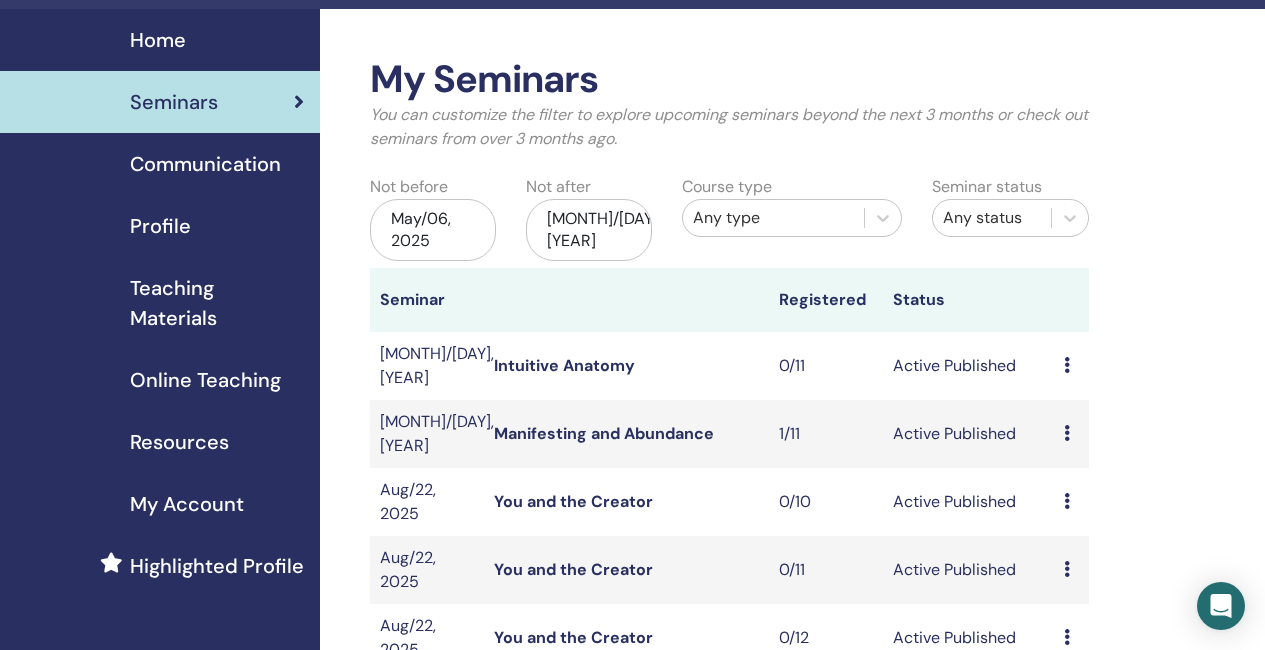 scroll, scrollTop: 0, scrollLeft: 0, axis: both 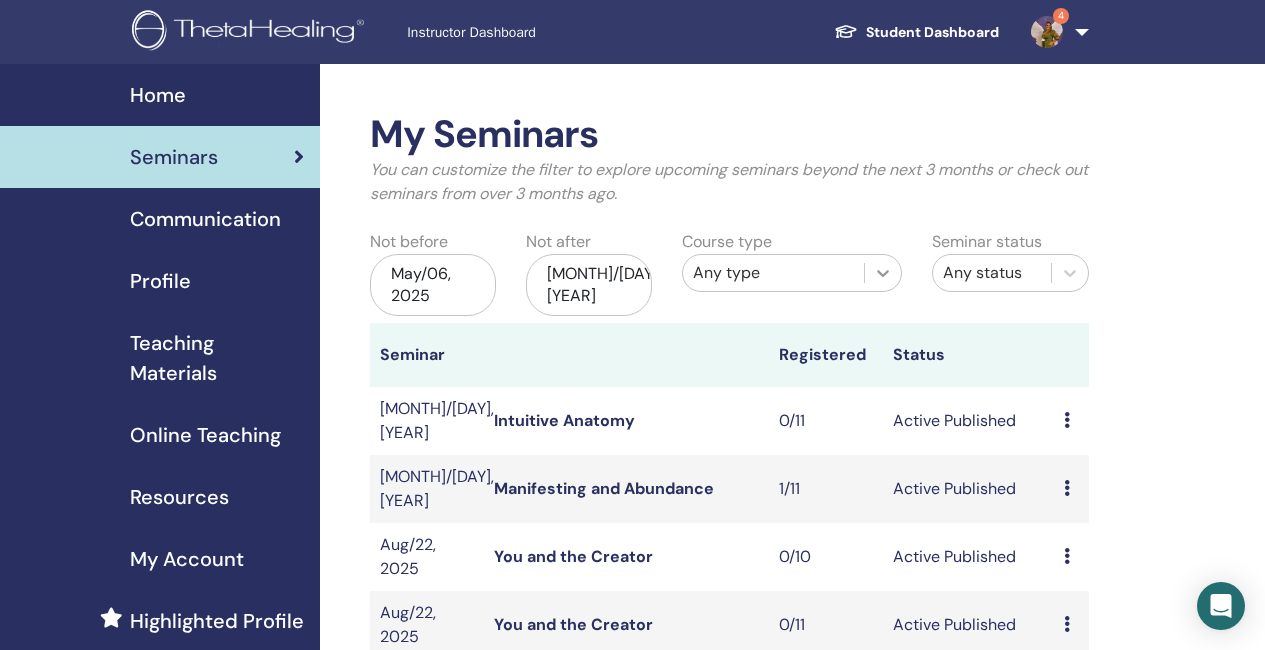 click 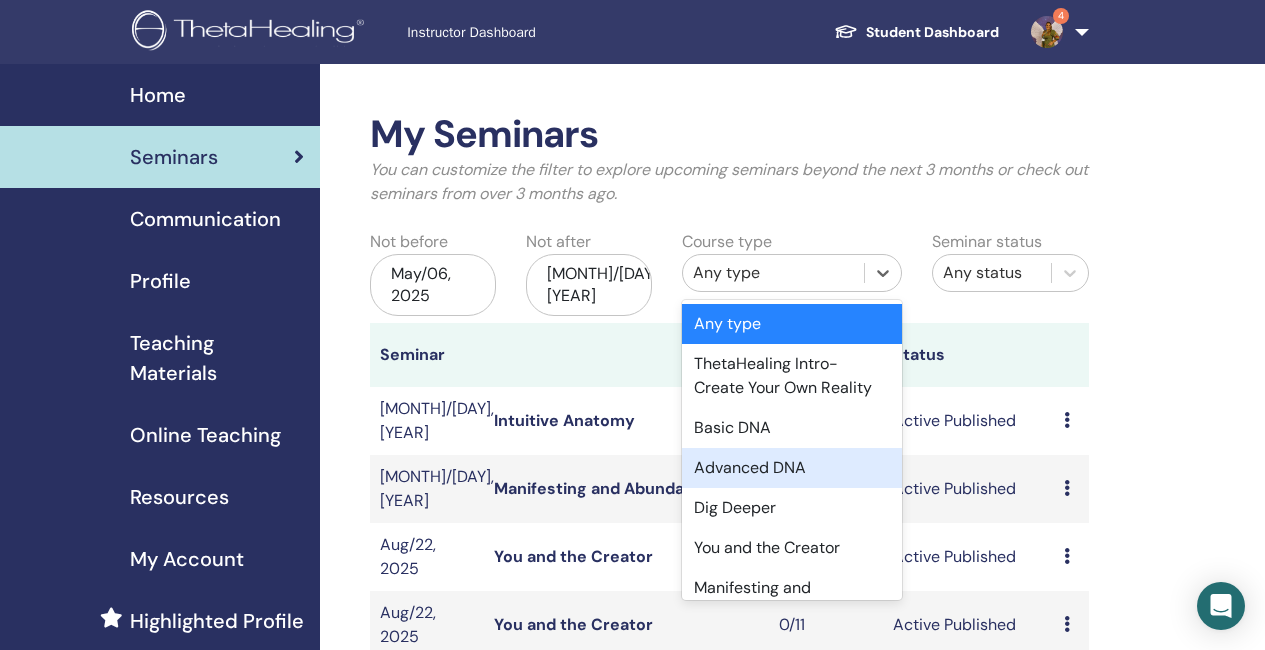 click on "Advanced DNA" at bounding box center [792, 468] 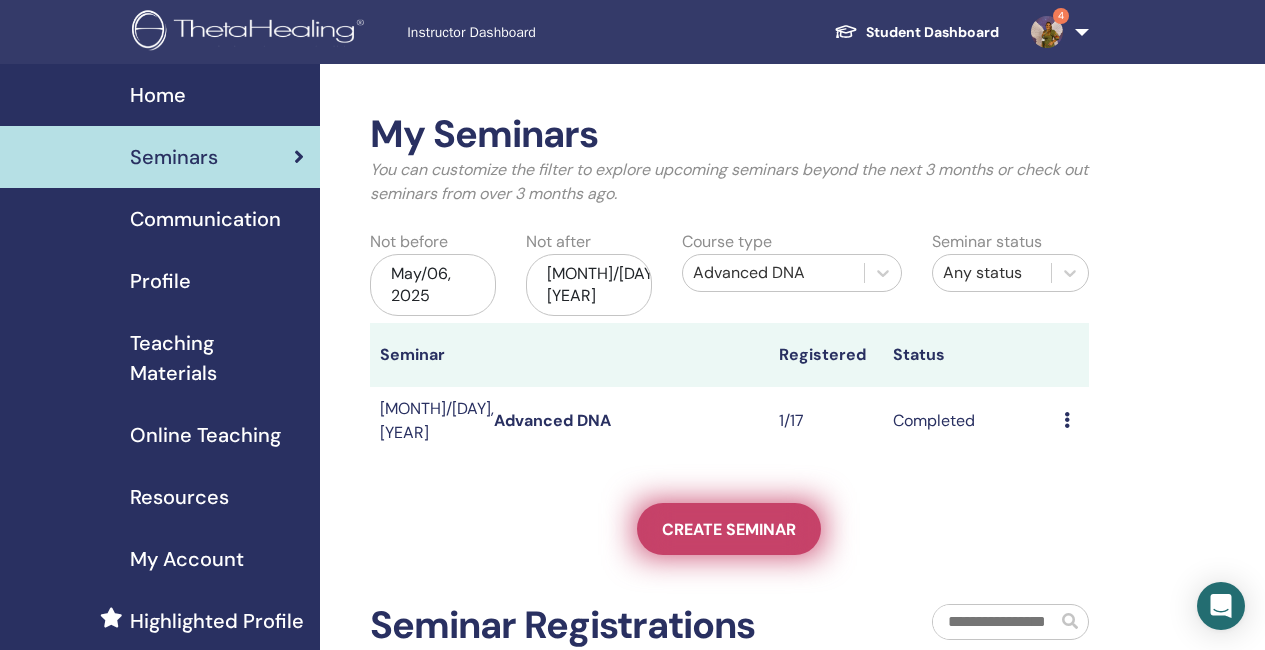click on "Create seminar" at bounding box center (729, 529) 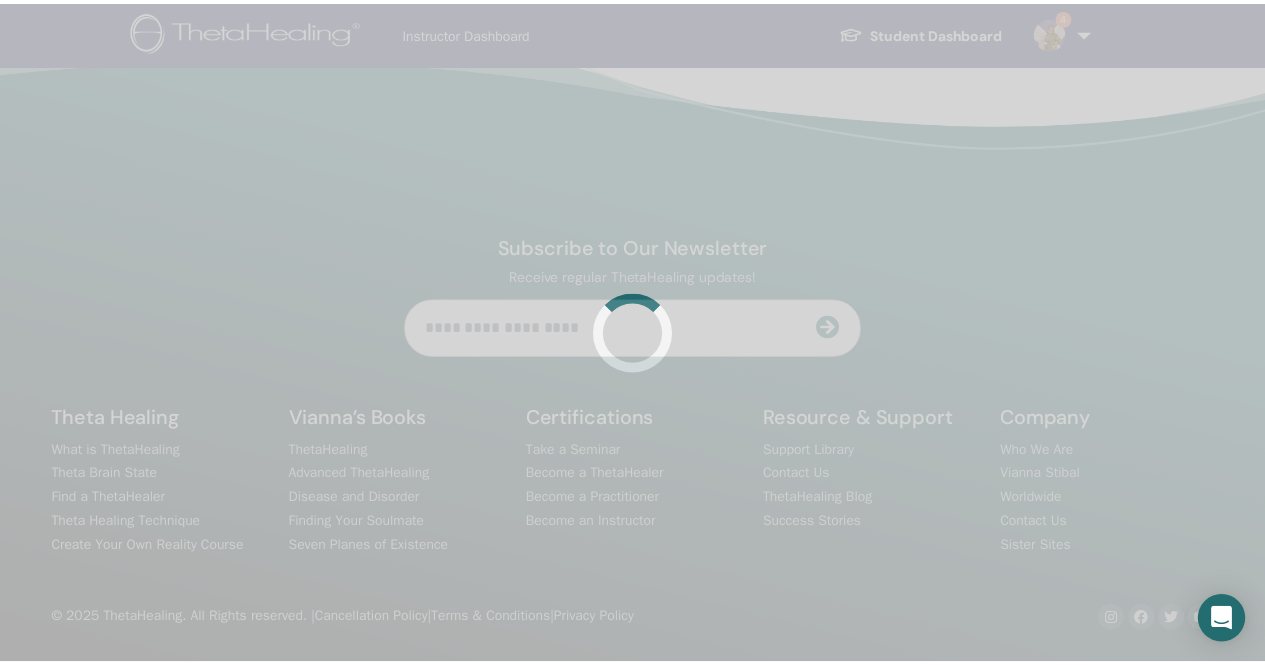 scroll, scrollTop: 0, scrollLeft: 0, axis: both 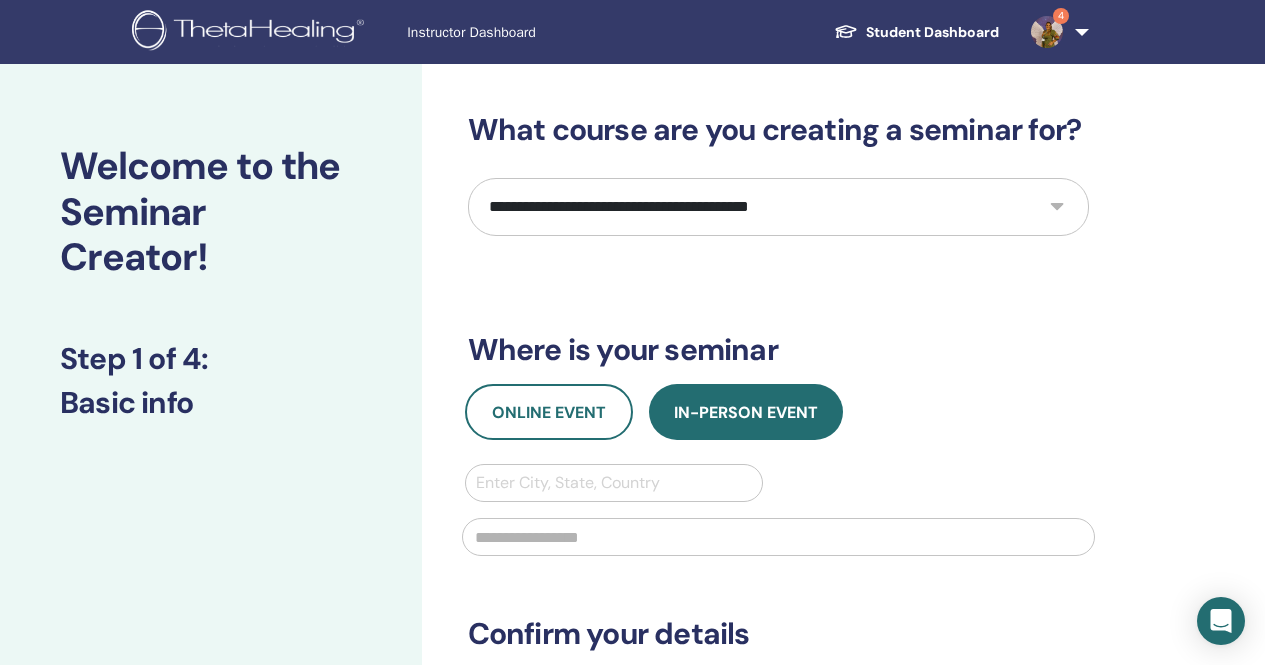 click on "**********" at bounding box center [778, 207] 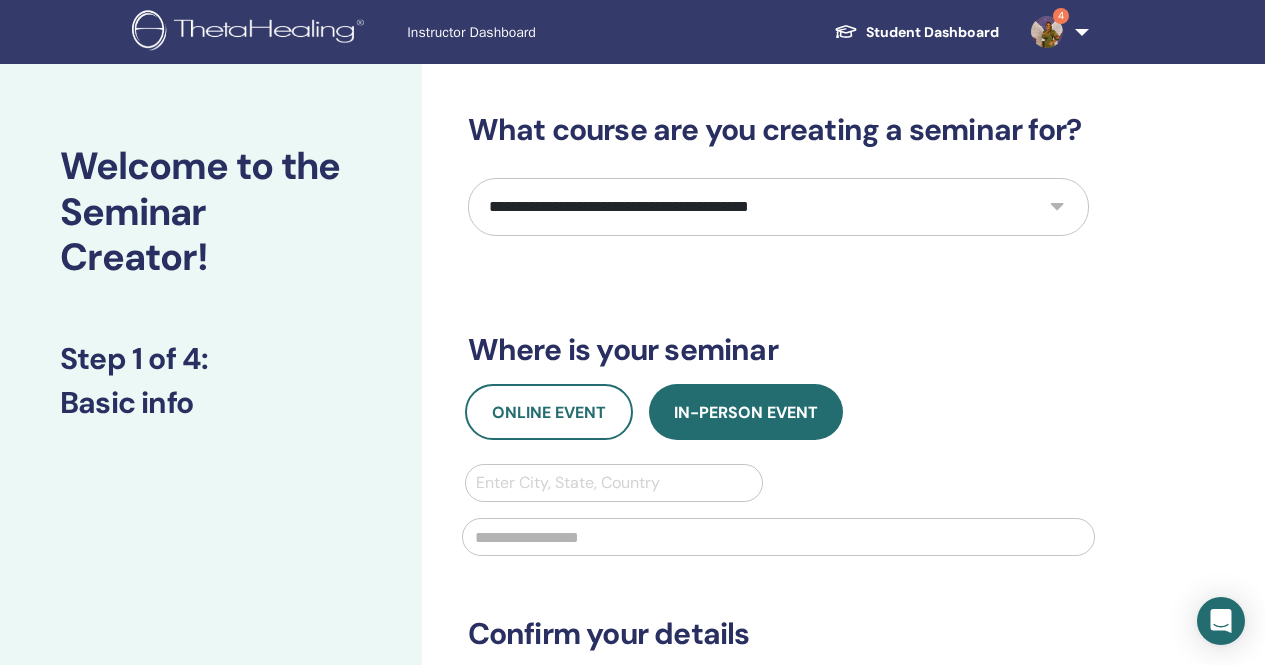 select on "*" 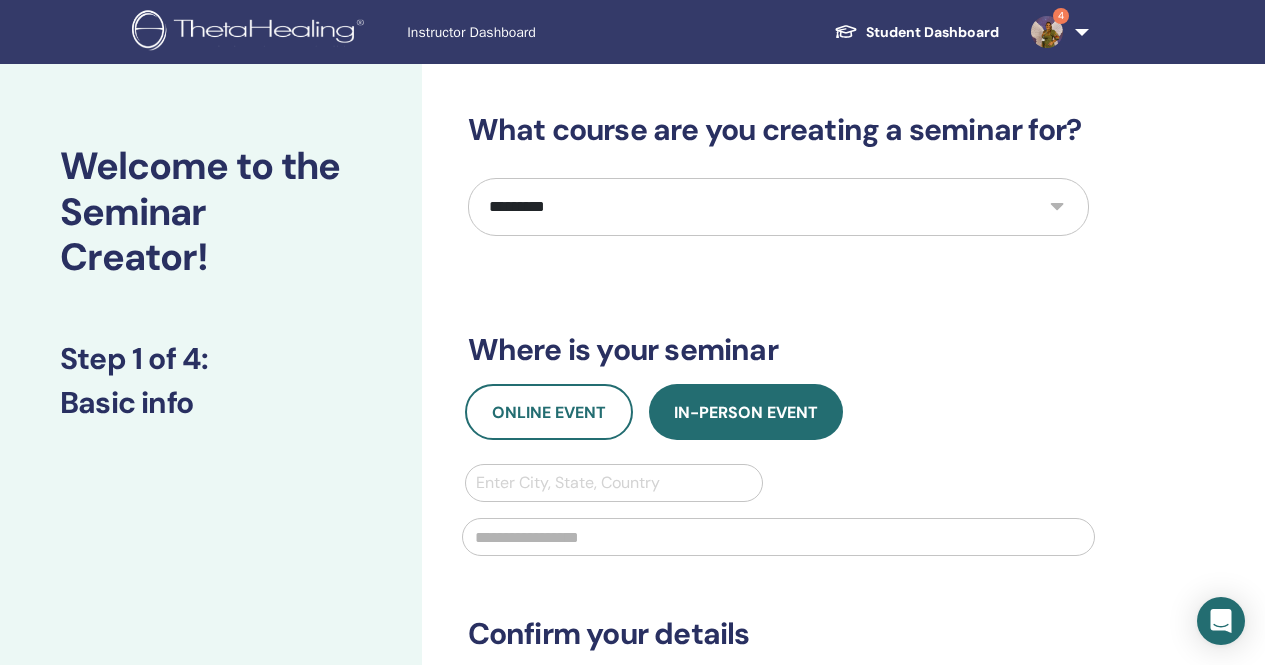 click on "**********" at bounding box center (778, 207) 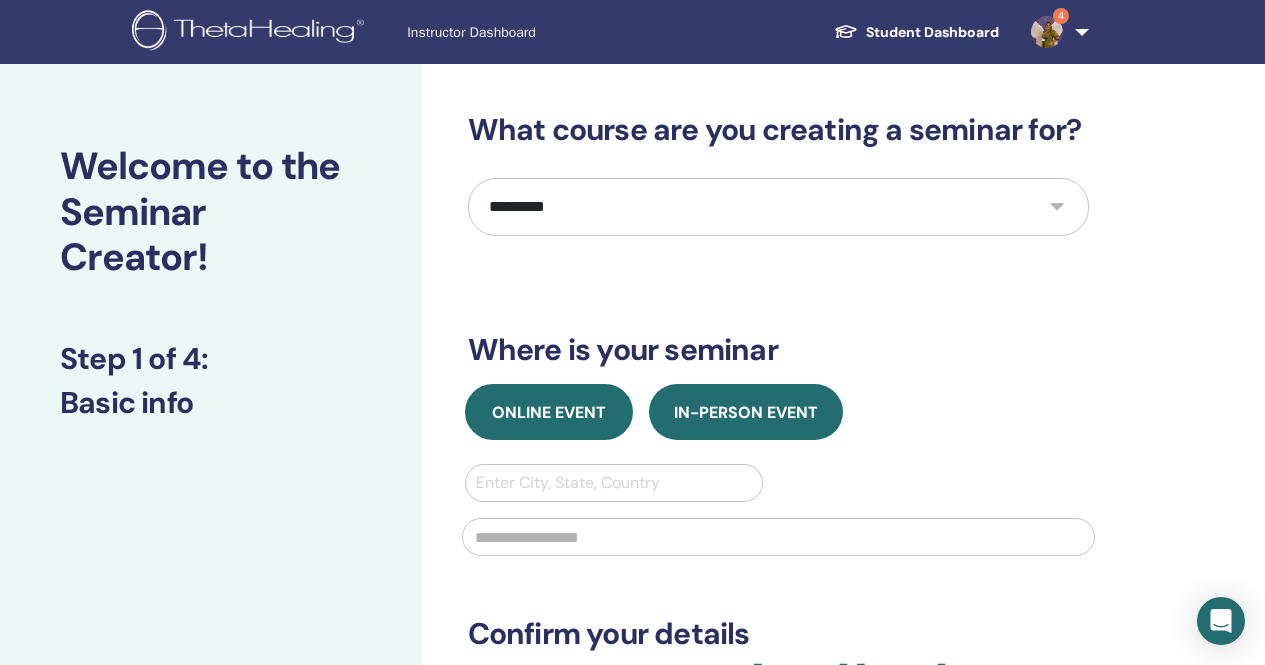 click on "Online Event" at bounding box center [549, 412] 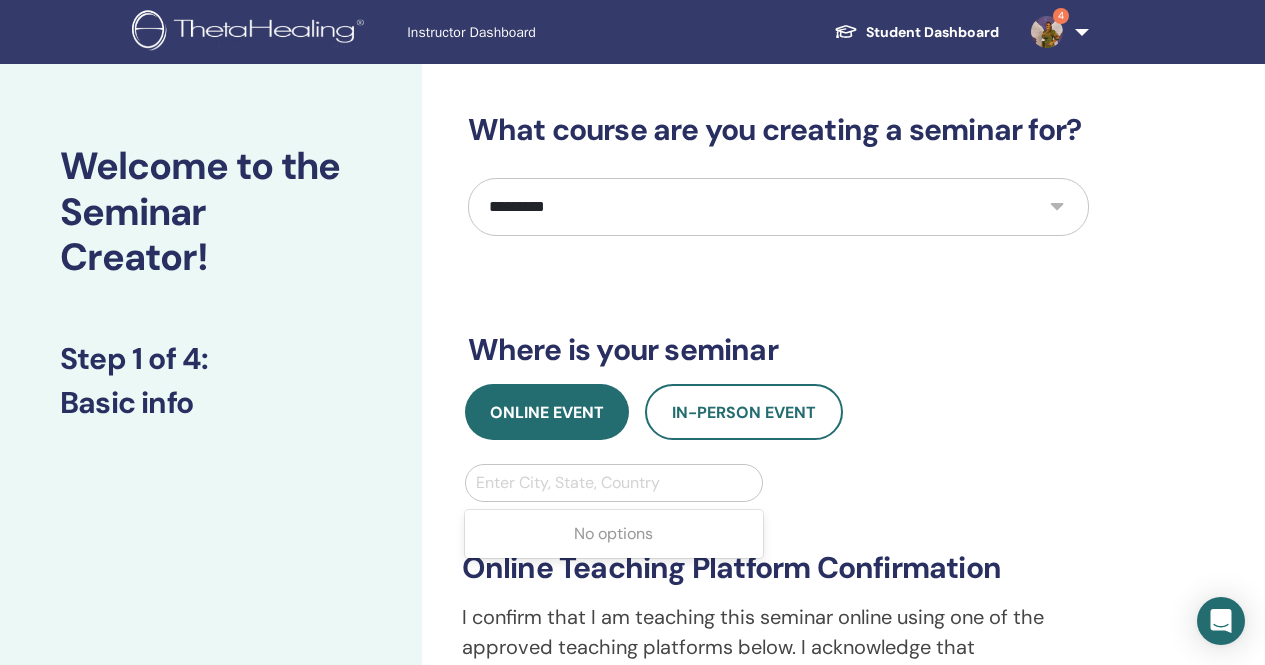 click at bounding box center [614, 483] 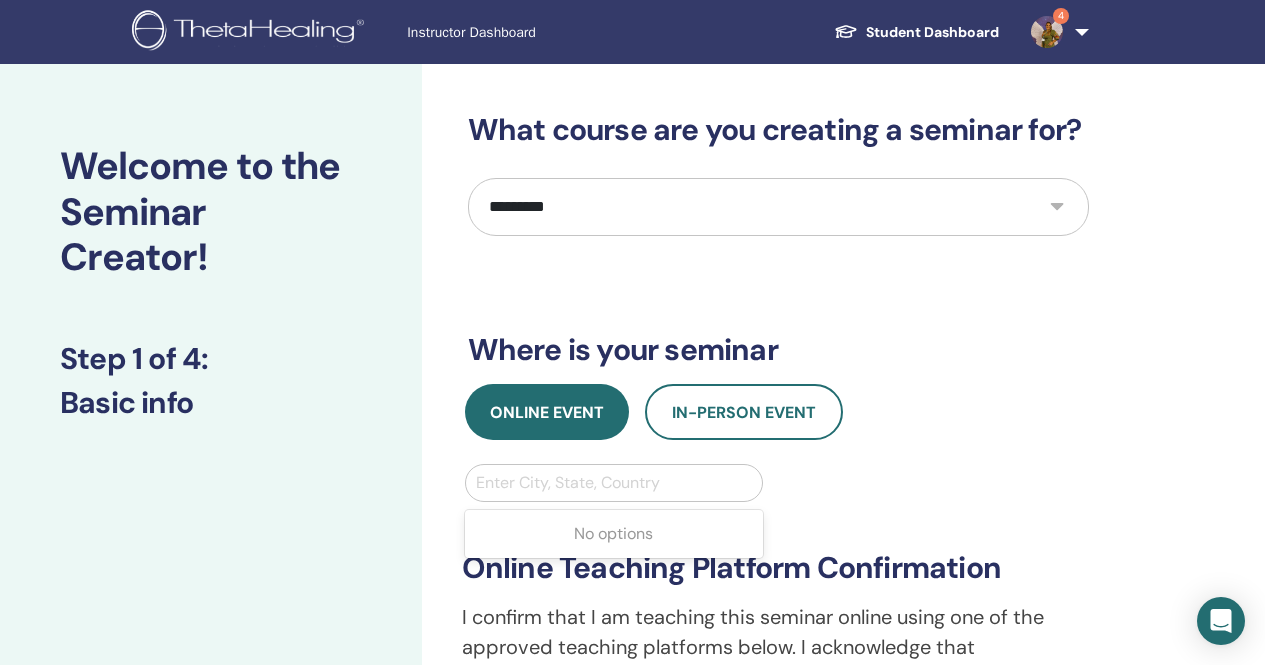 click at bounding box center [614, 483] 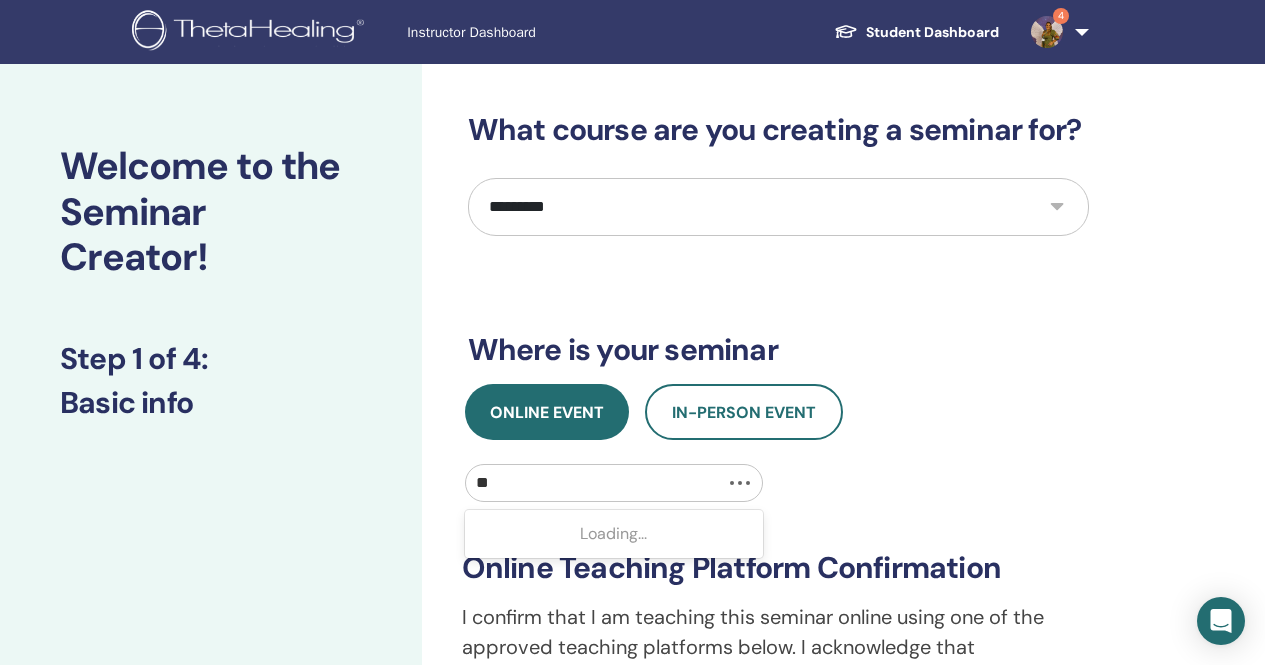 type on "*" 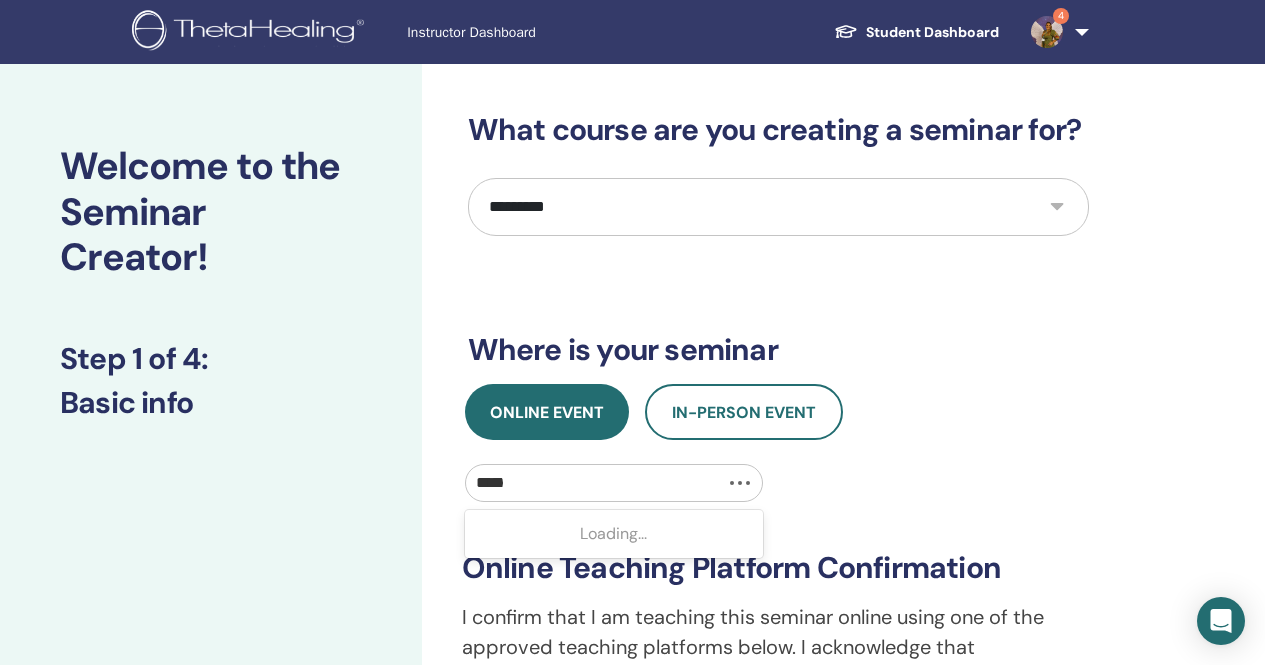 type on "******" 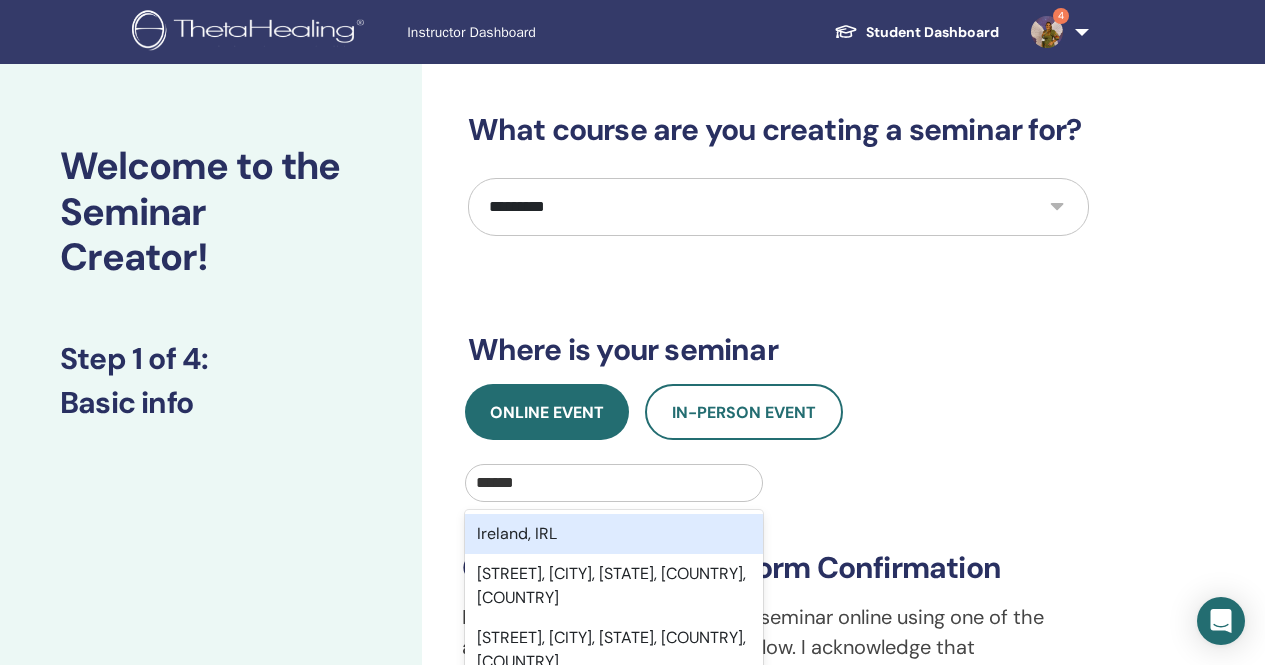 click on "Ireland, IRL" at bounding box center [614, 534] 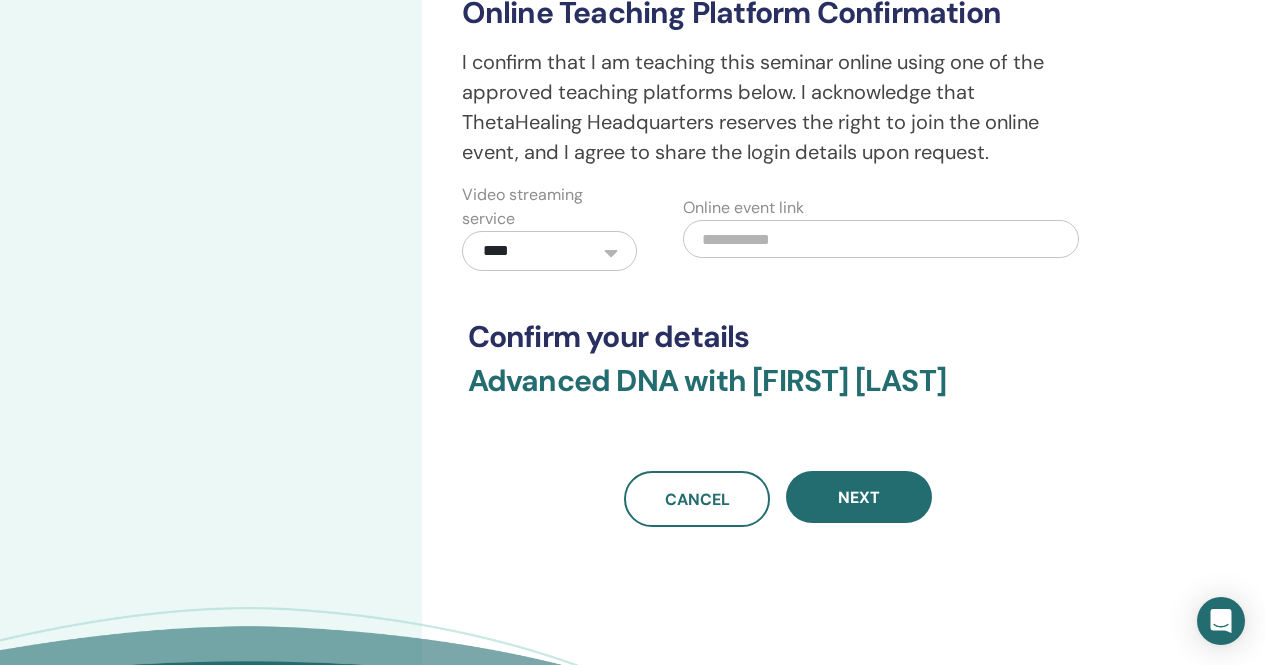 scroll, scrollTop: 600, scrollLeft: 0, axis: vertical 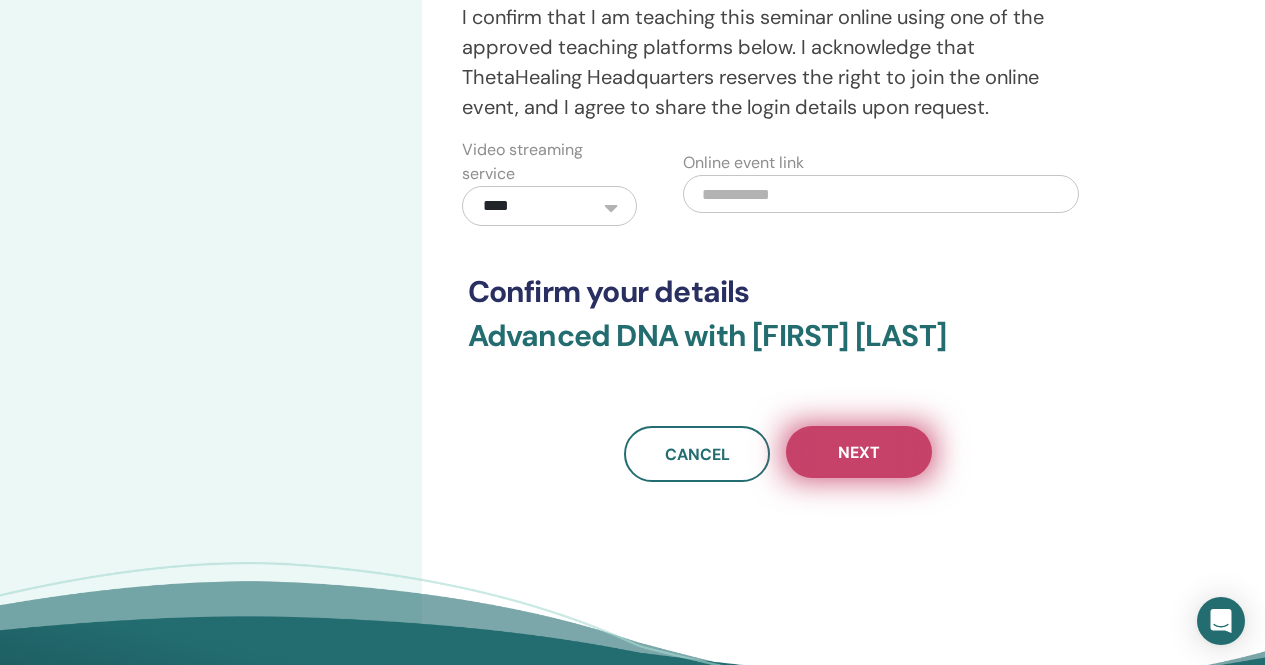 click on "Next" at bounding box center [859, 452] 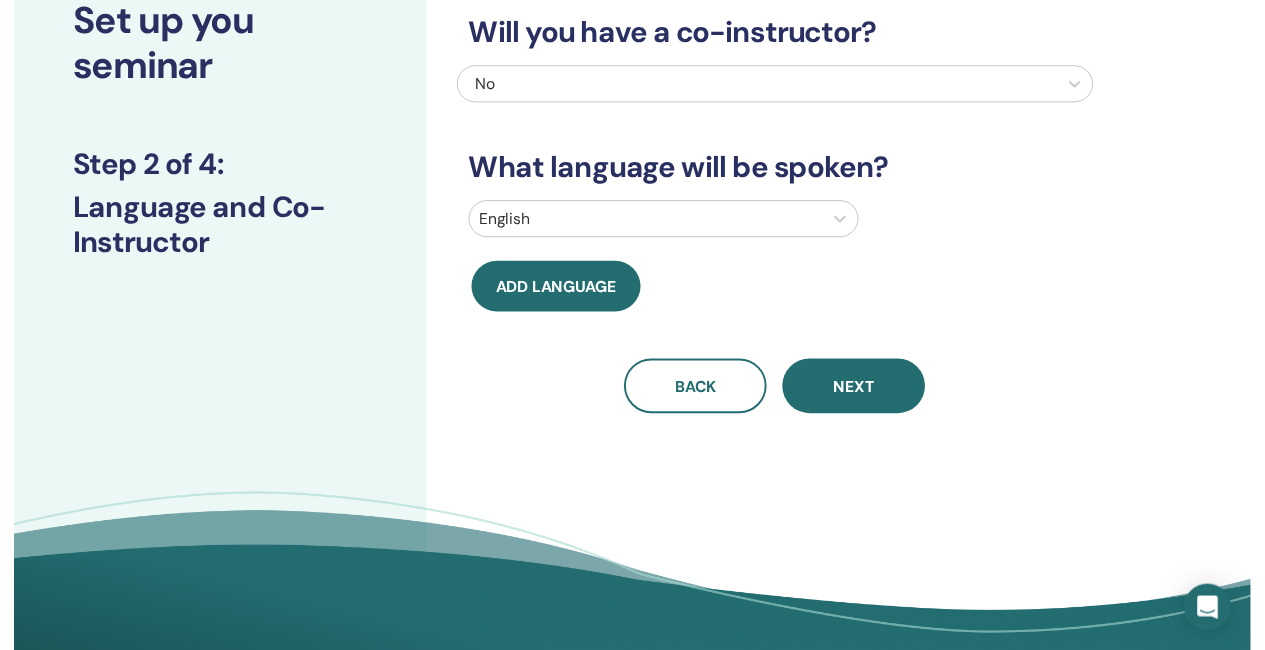 scroll, scrollTop: 0, scrollLeft: 0, axis: both 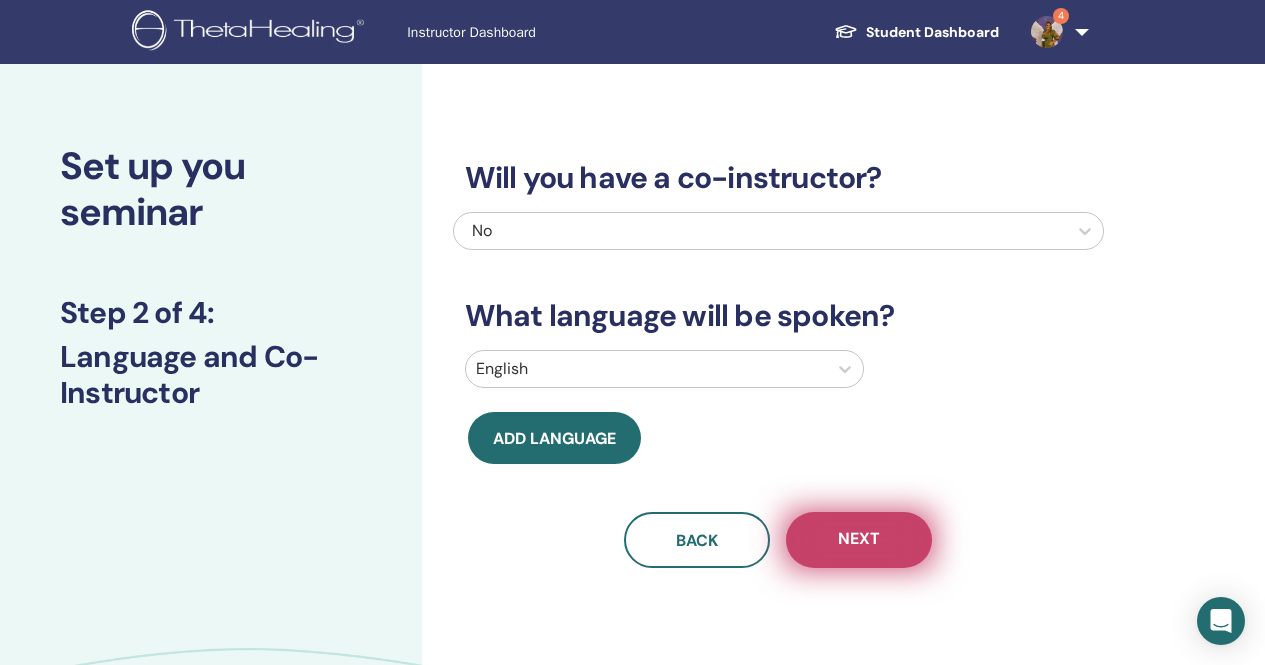 click on "Next" at bounding box center (859, 540) 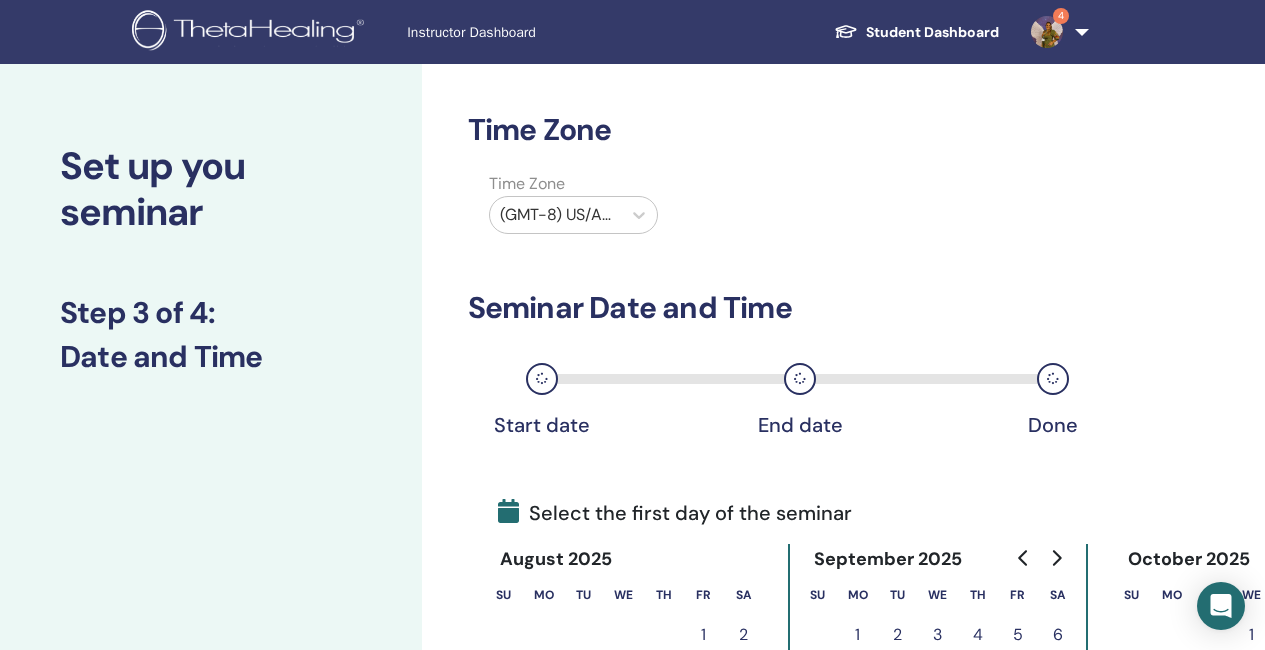 click on "(GMT-8) US/Alaska" at bounding box center (555, 215) 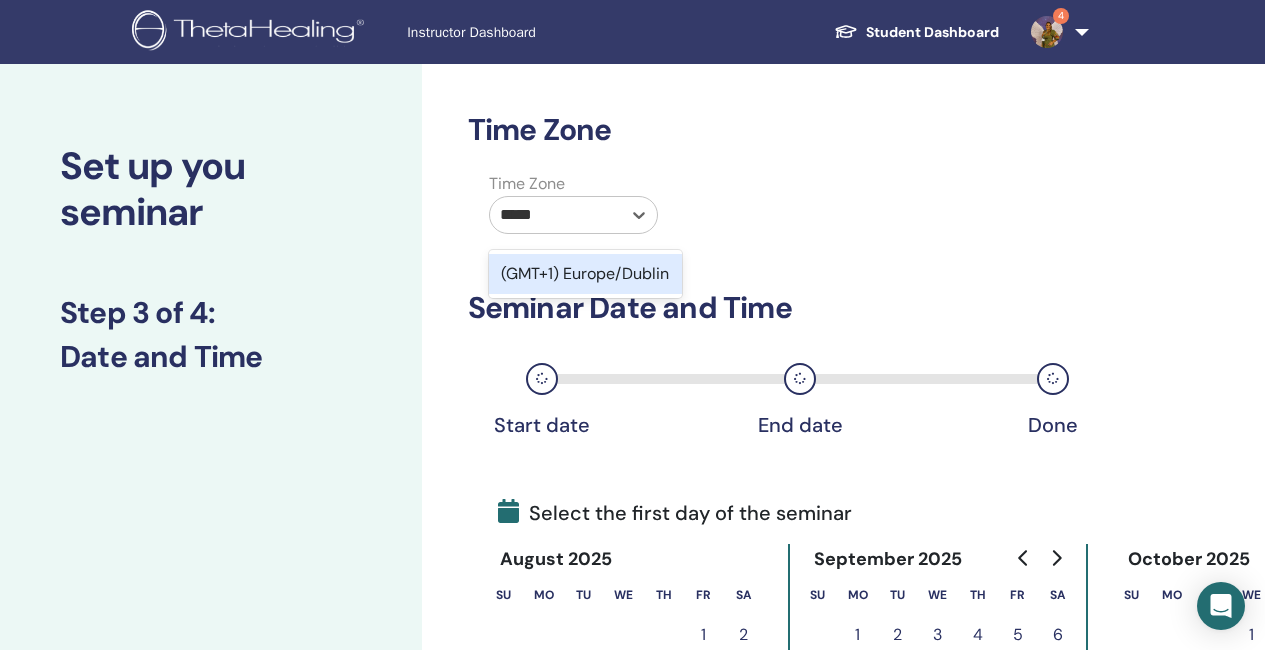 type on "******" 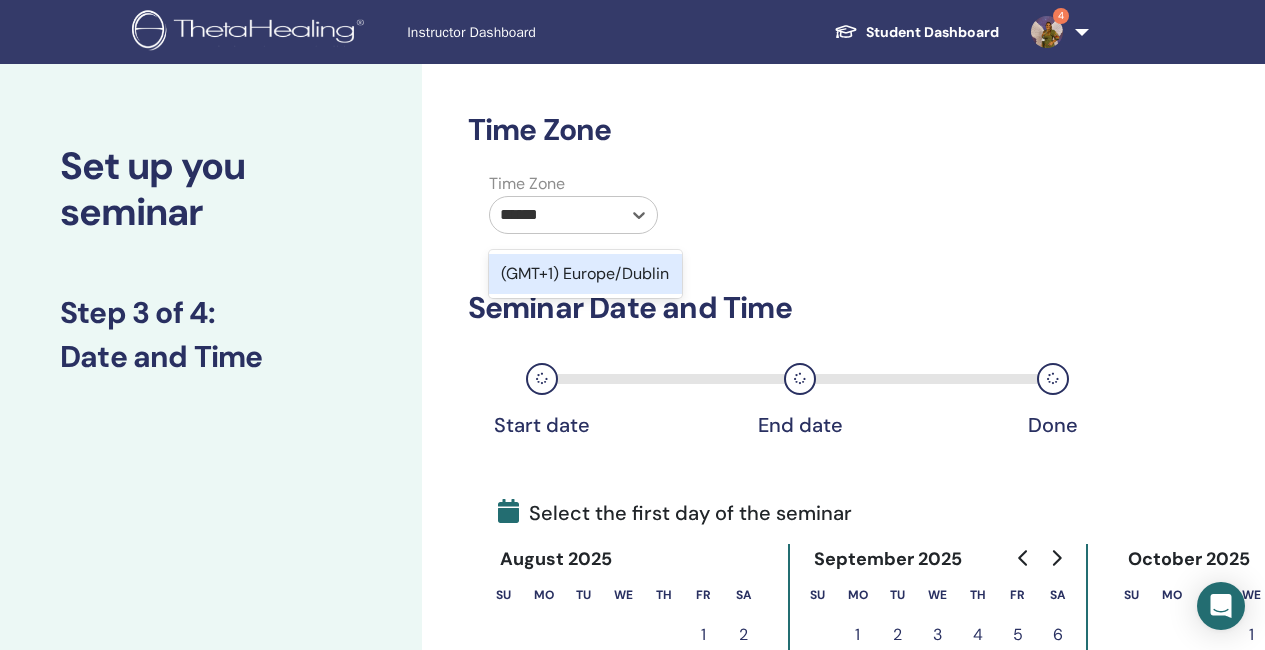 click on "(GMT+1) Europe/Dublin" at bounding box center (585, 274) 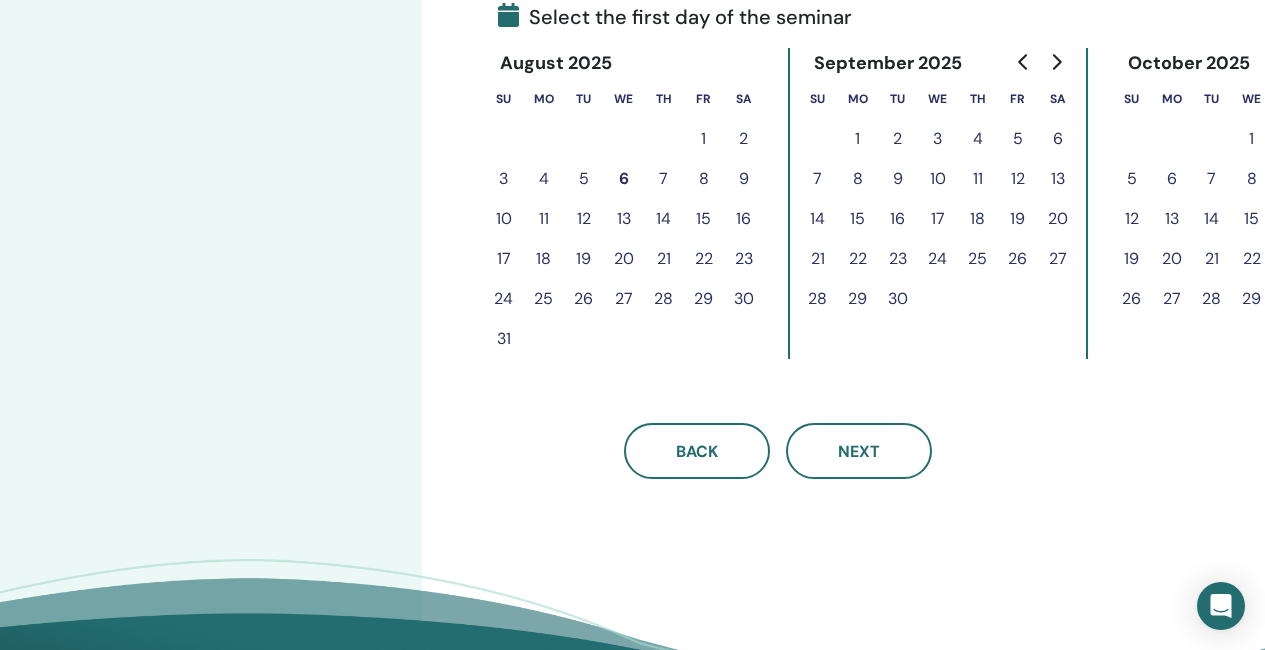 scroll, scrollTop: 500, scrollLeft: 0, axis: vertical 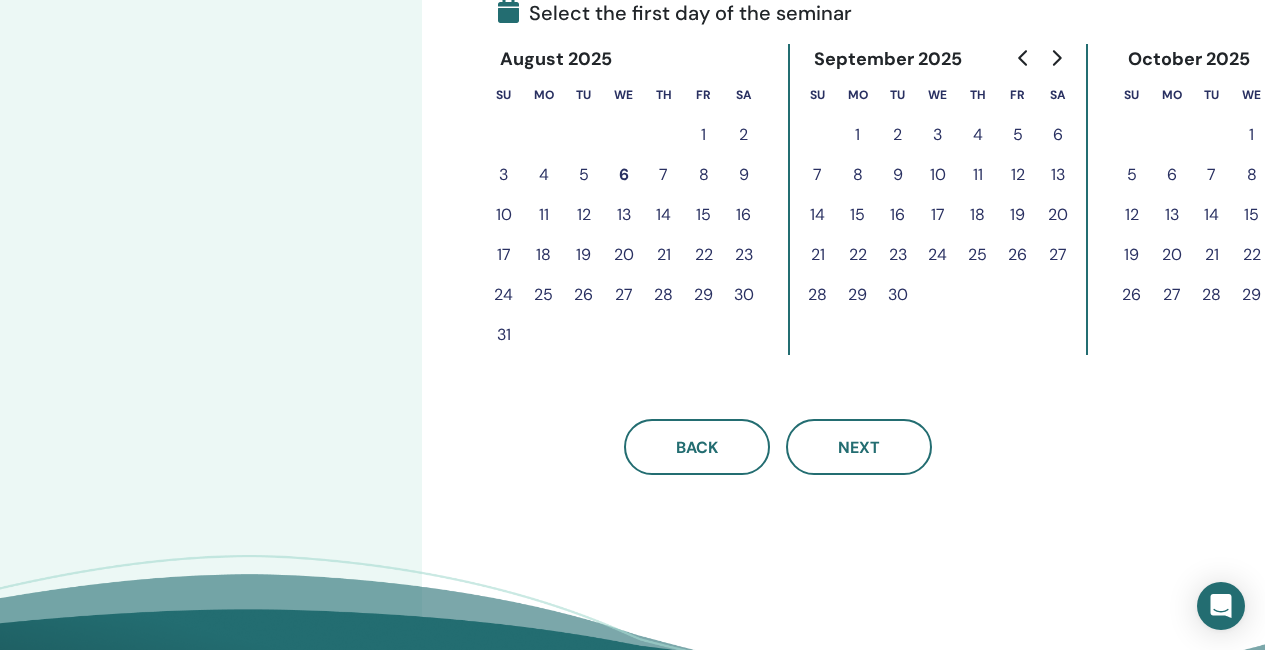 click on "12" at bounding box center [1018, 175] 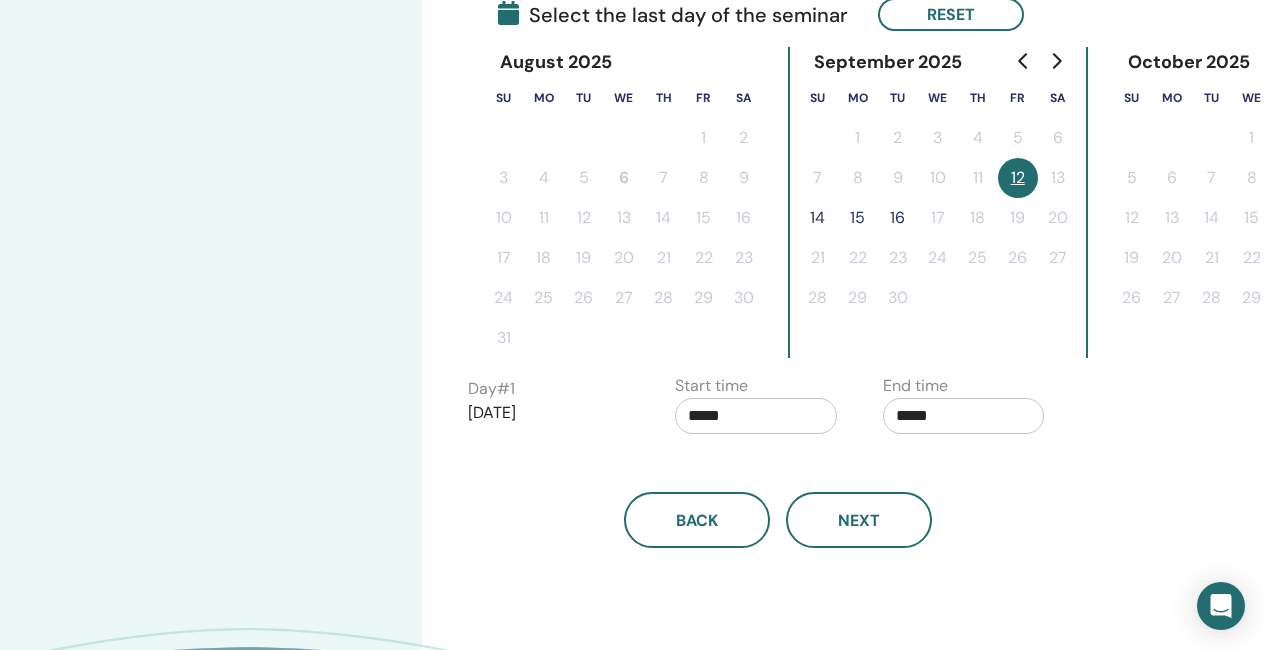 click on "14" at bounding box center [818, 218] 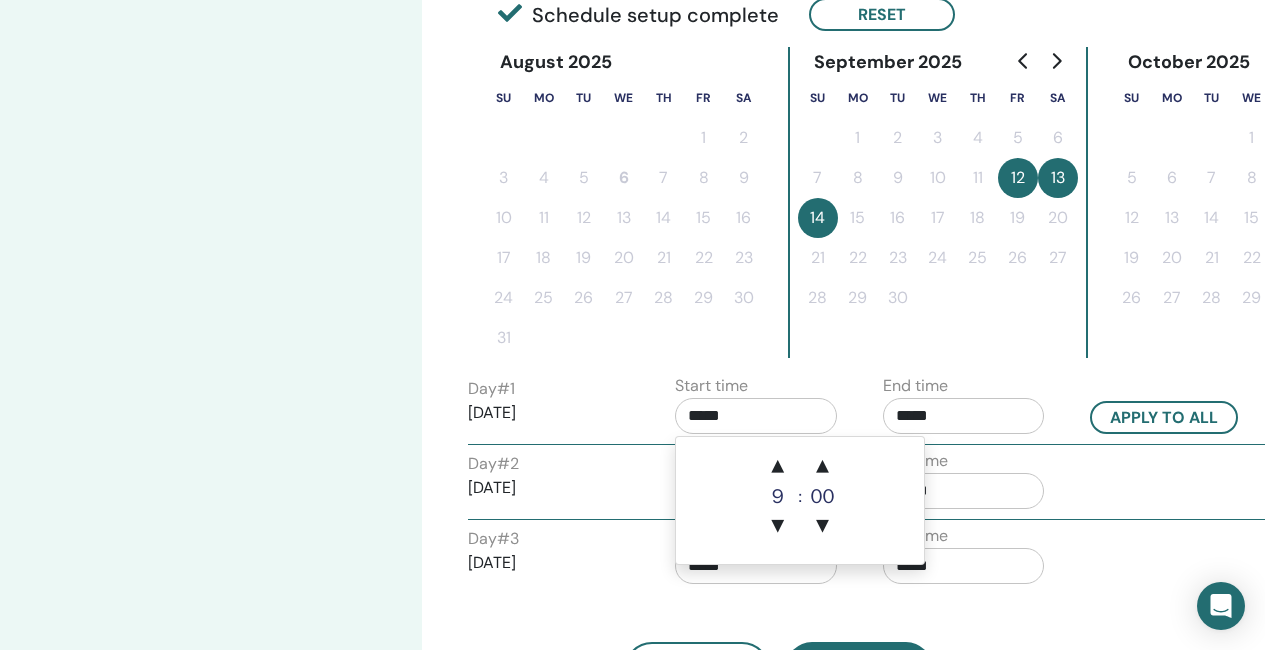 click on "*****" at bounding box center (756, 416) 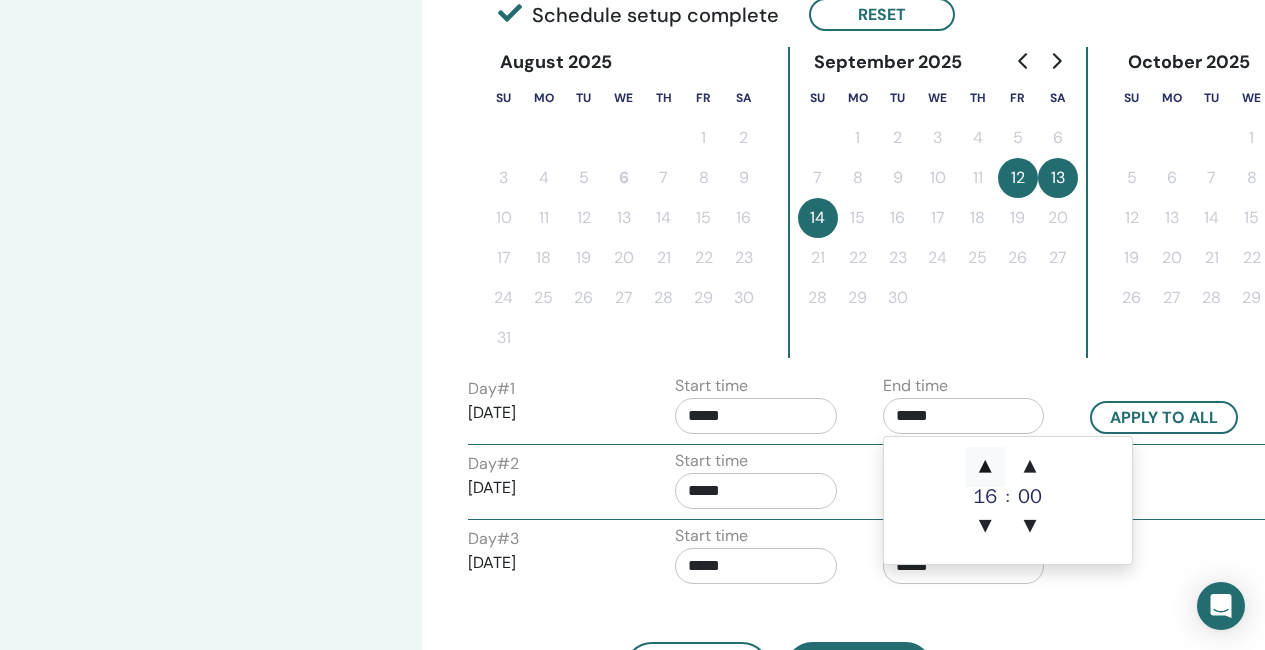 click on "▲" at bounding box center [985, 467] 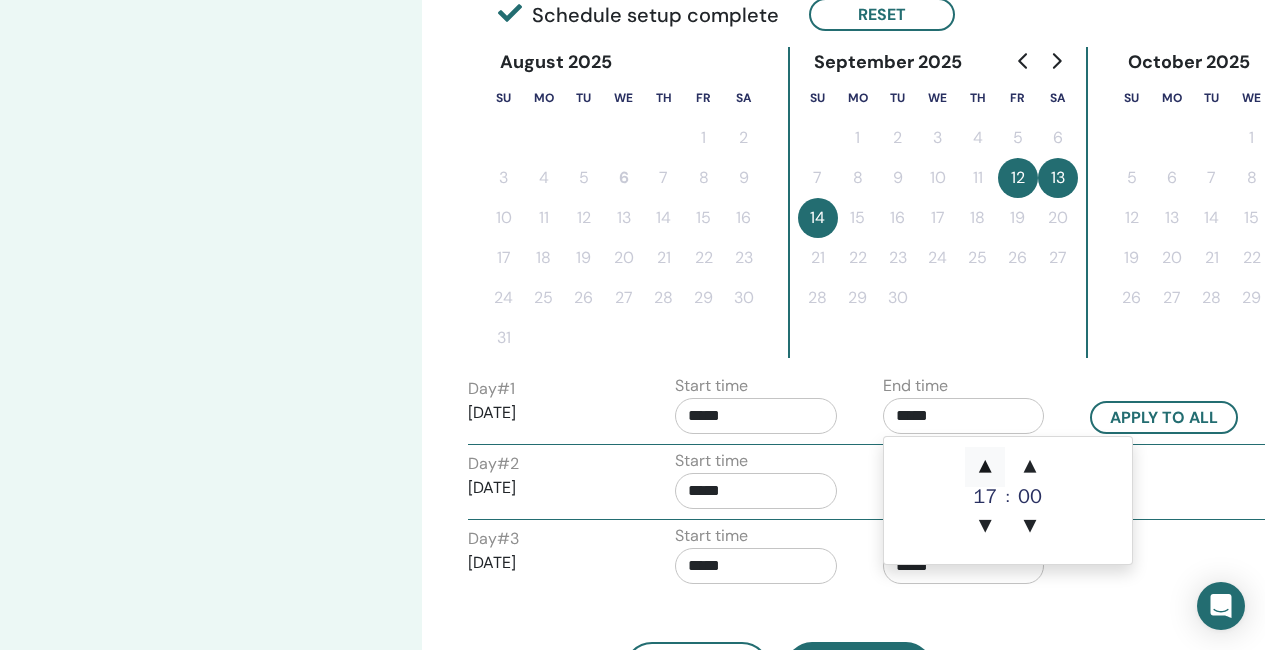 click on "▲" at bounding box center [985, 467] 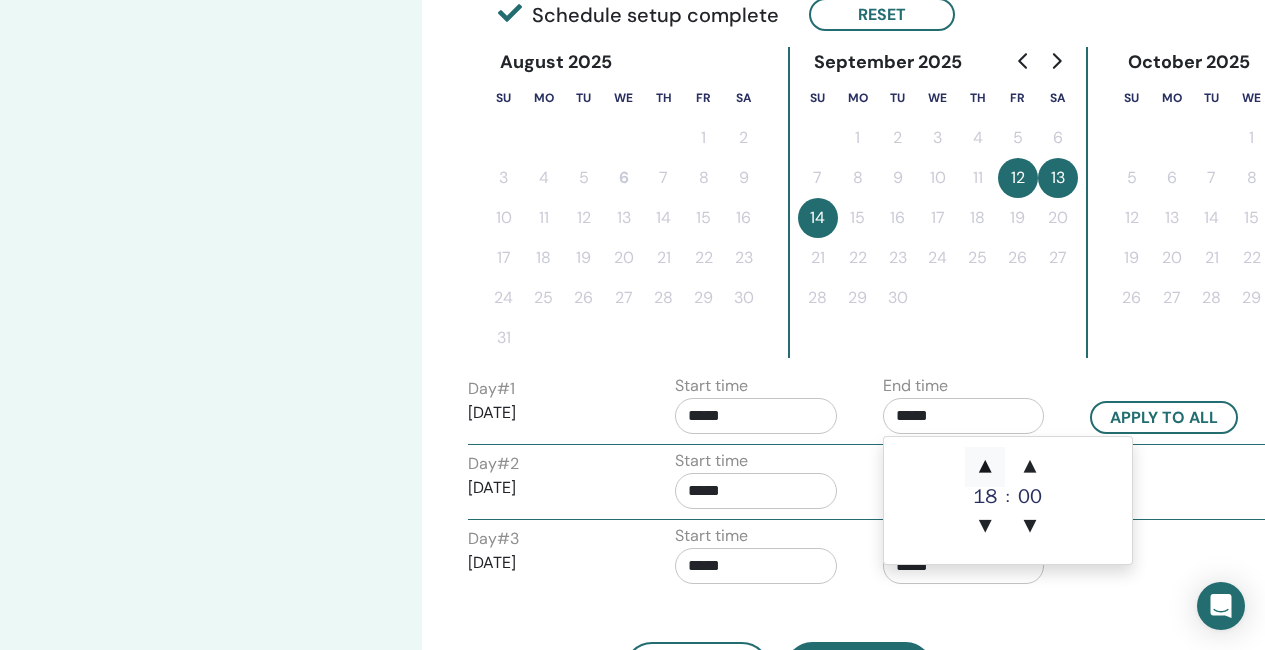 click on "▲" at bounding box center (985, 467) 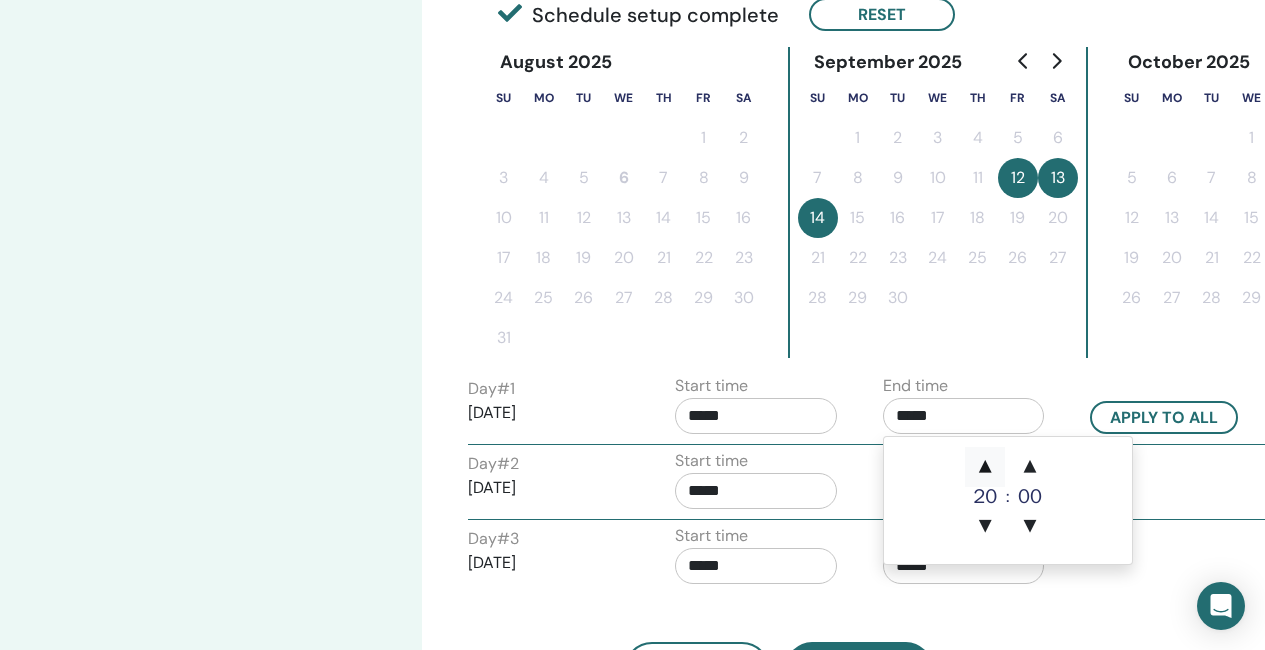 click on "▲" at bounding box center (985, 467) 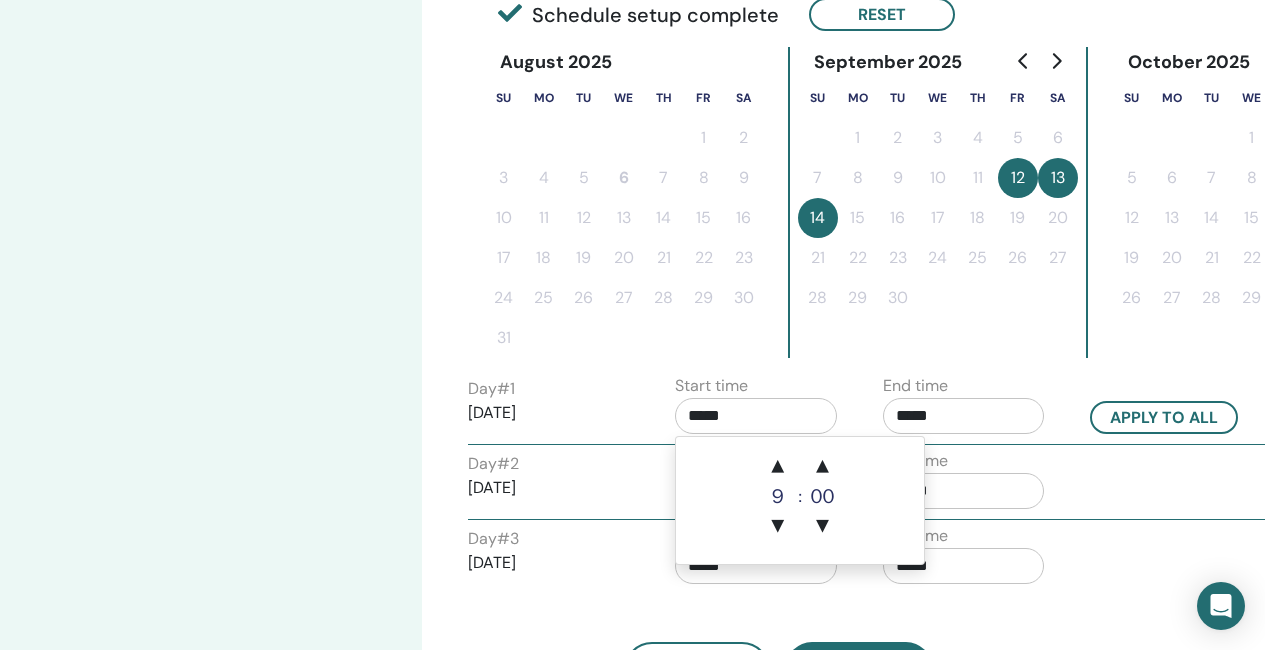 click on "*****" at bounding box center [756, 416] 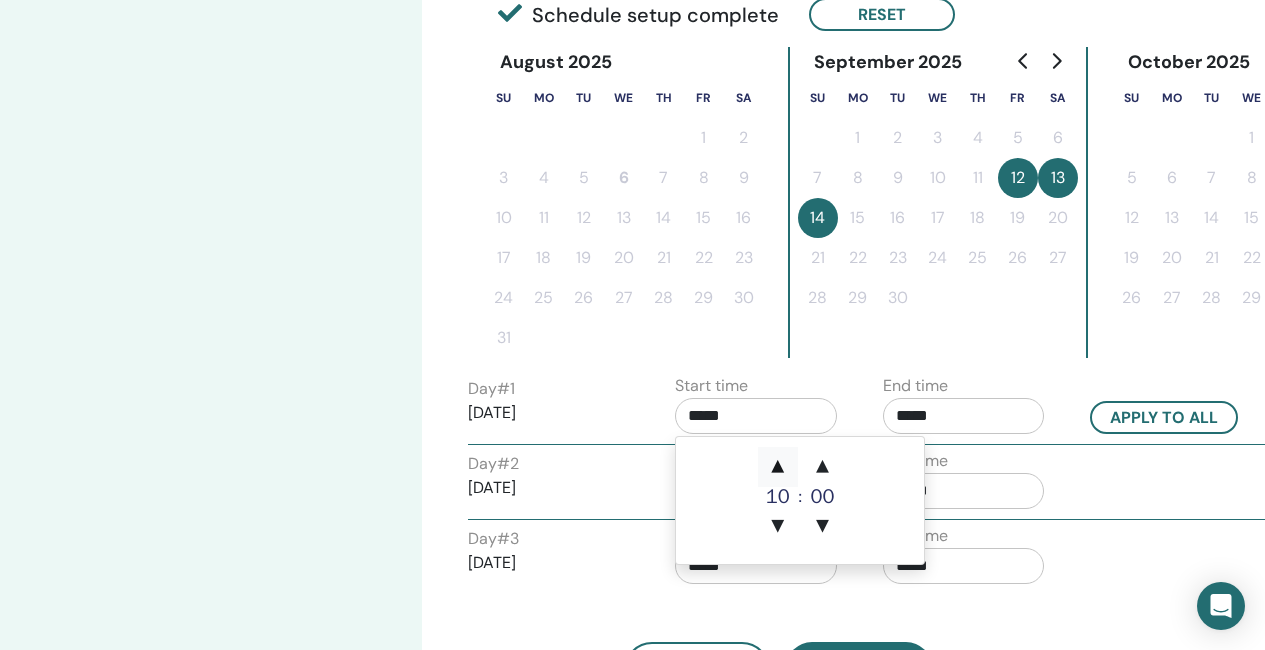 click on "▲" at bounding box center (778, 467) 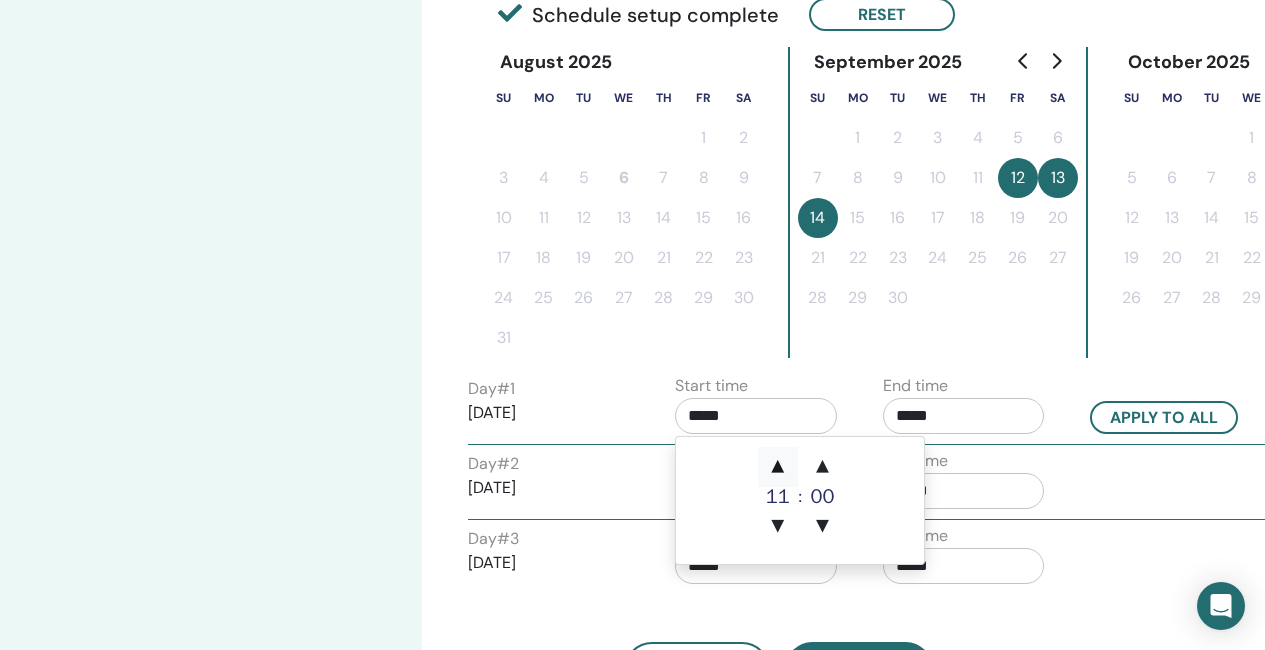 click on "▲" at bounding box center [778, 467] 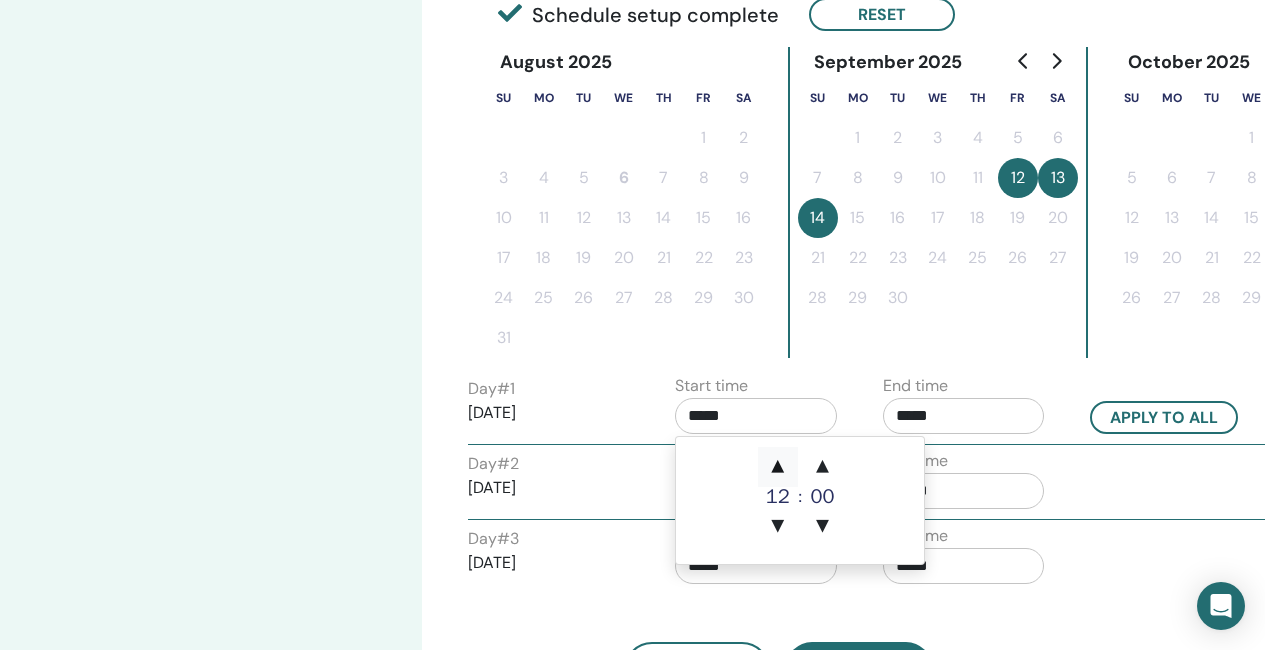 click on "▲" at bounding box center [778, 467] 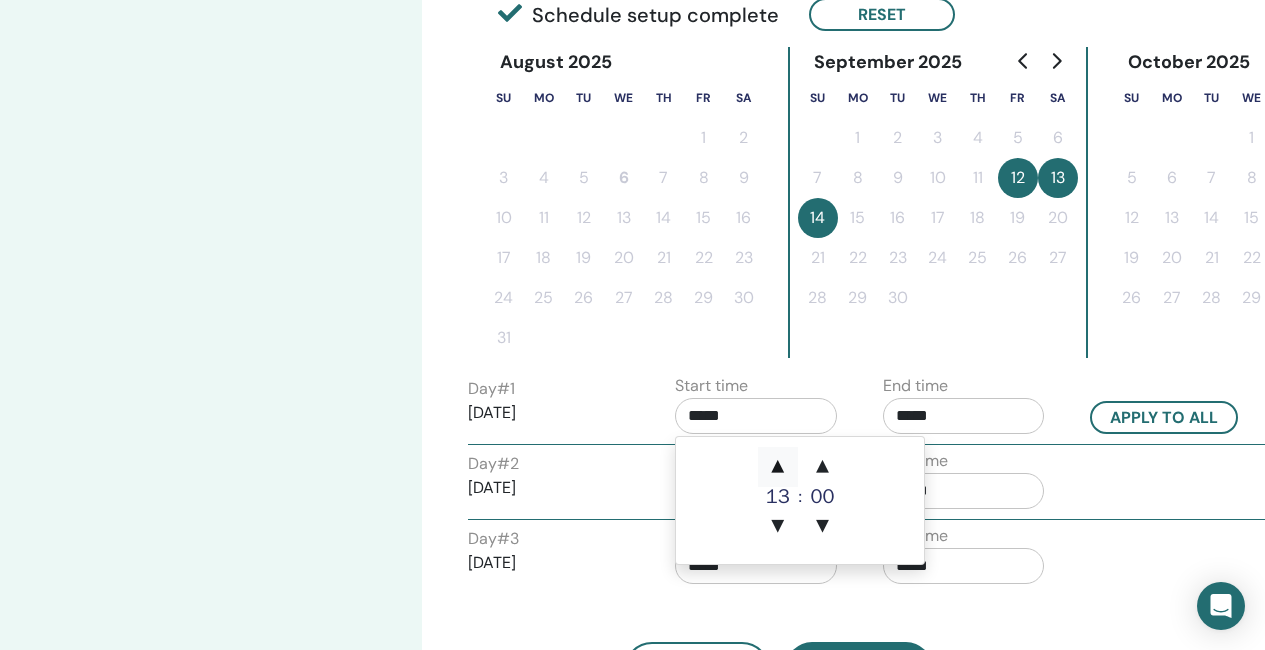 click on "▲" at bounding box center [778, 467] 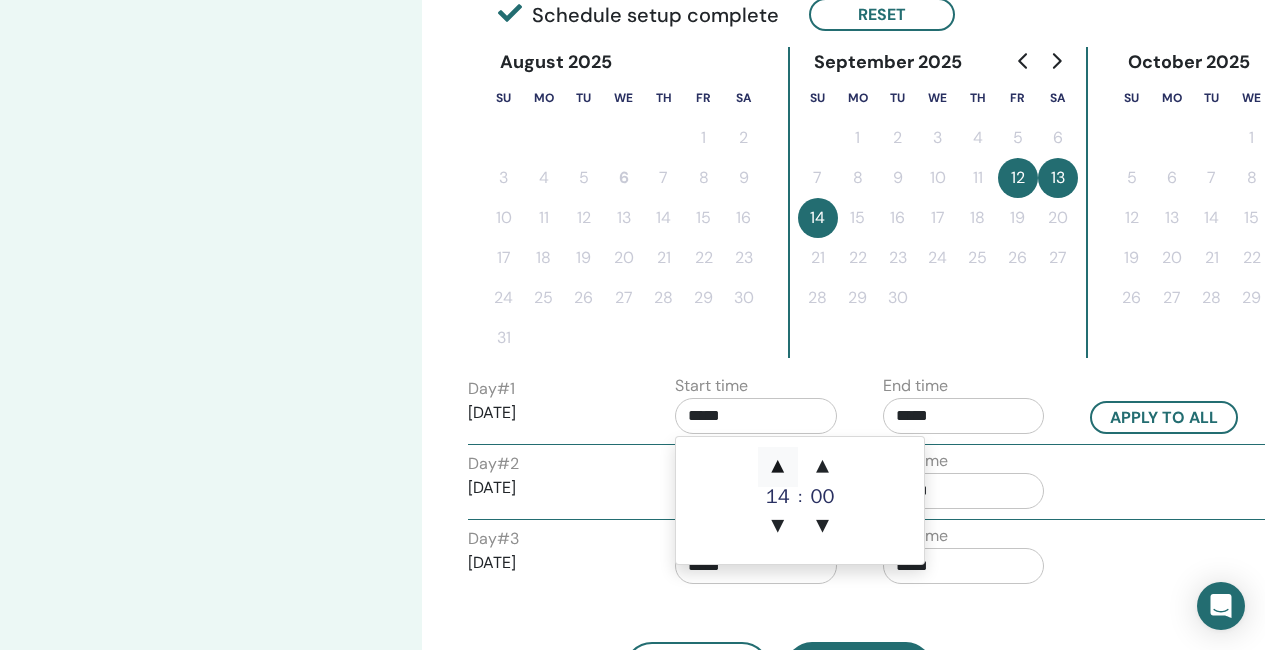 type on "*****" 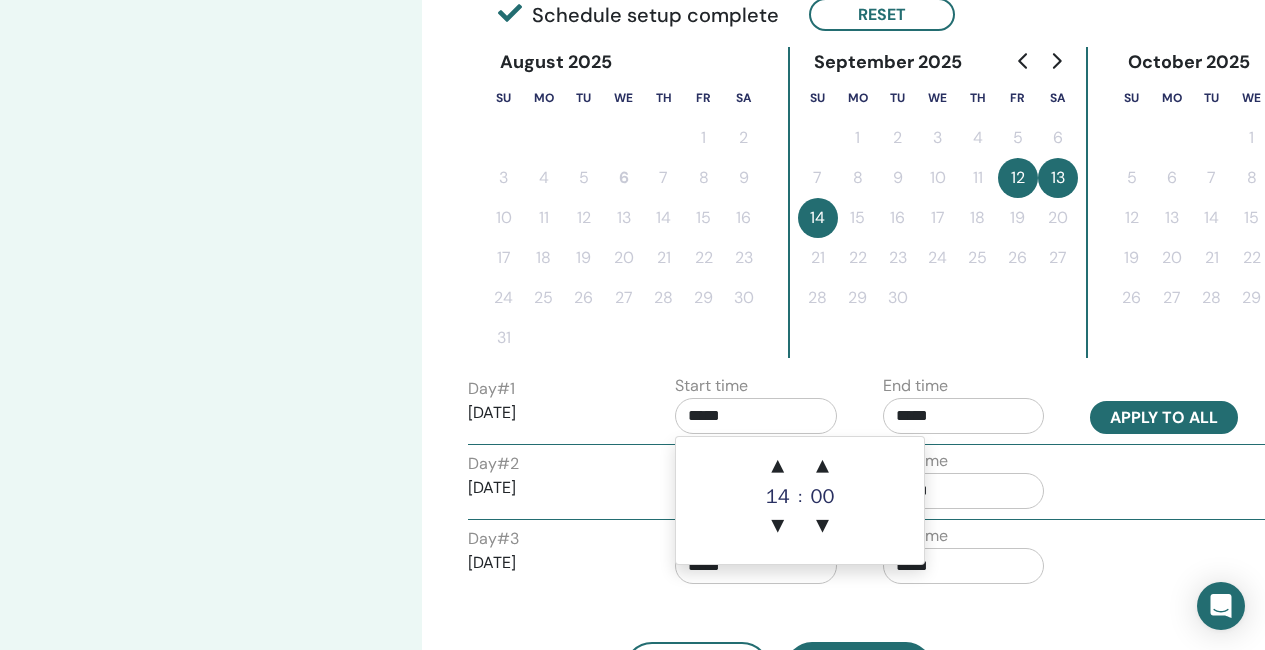click on "Apply to all" at bounding box center [1164, 417] 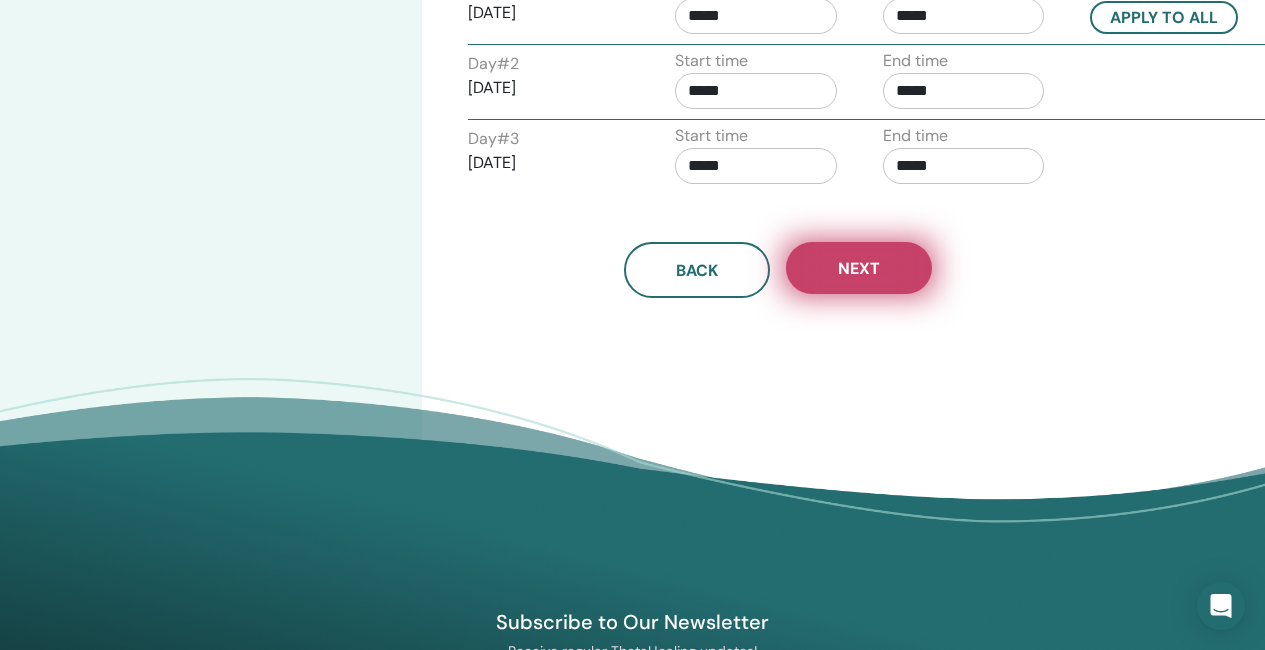 click on "Next" at bounding box center [859, 268] 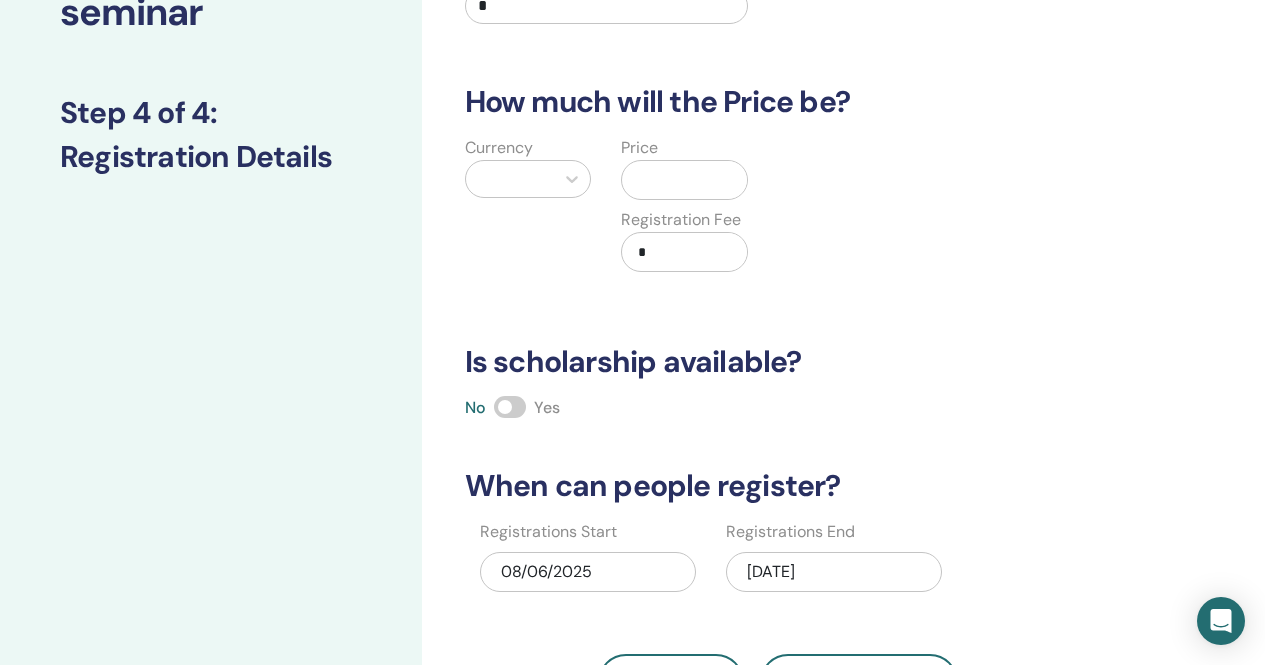 scroll, scrollTop: 0, scrollLeft: 0, axis: both 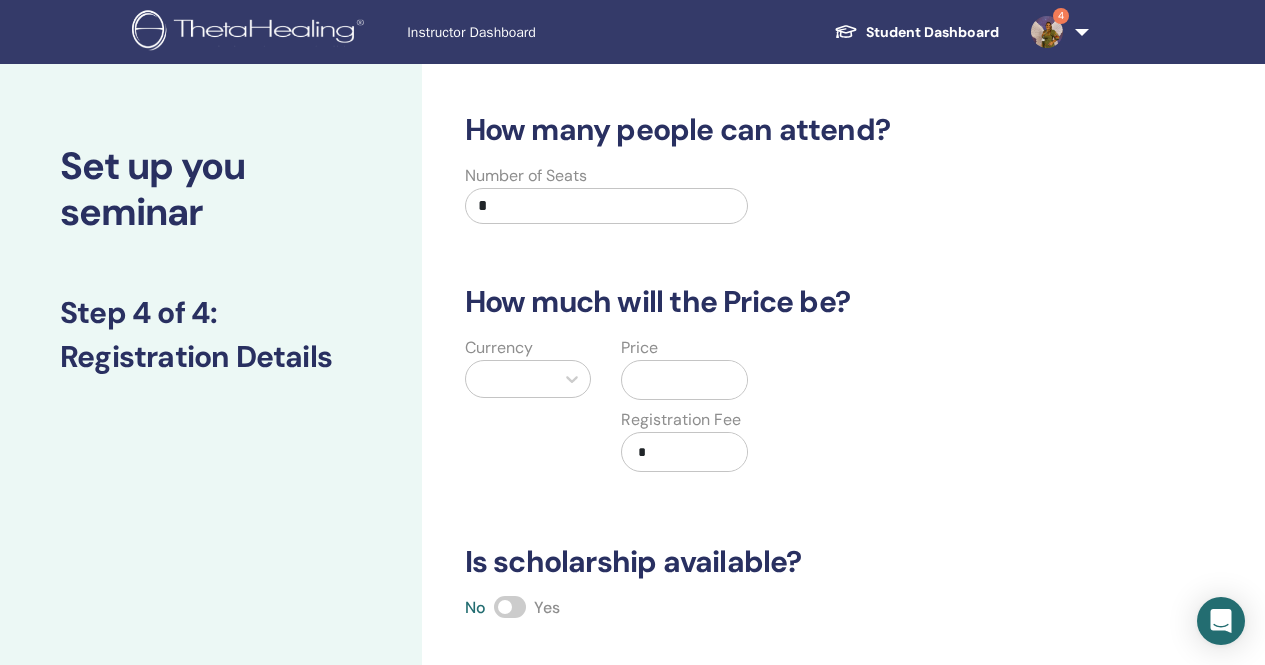 click on "*" at bounding box center (607, 206) 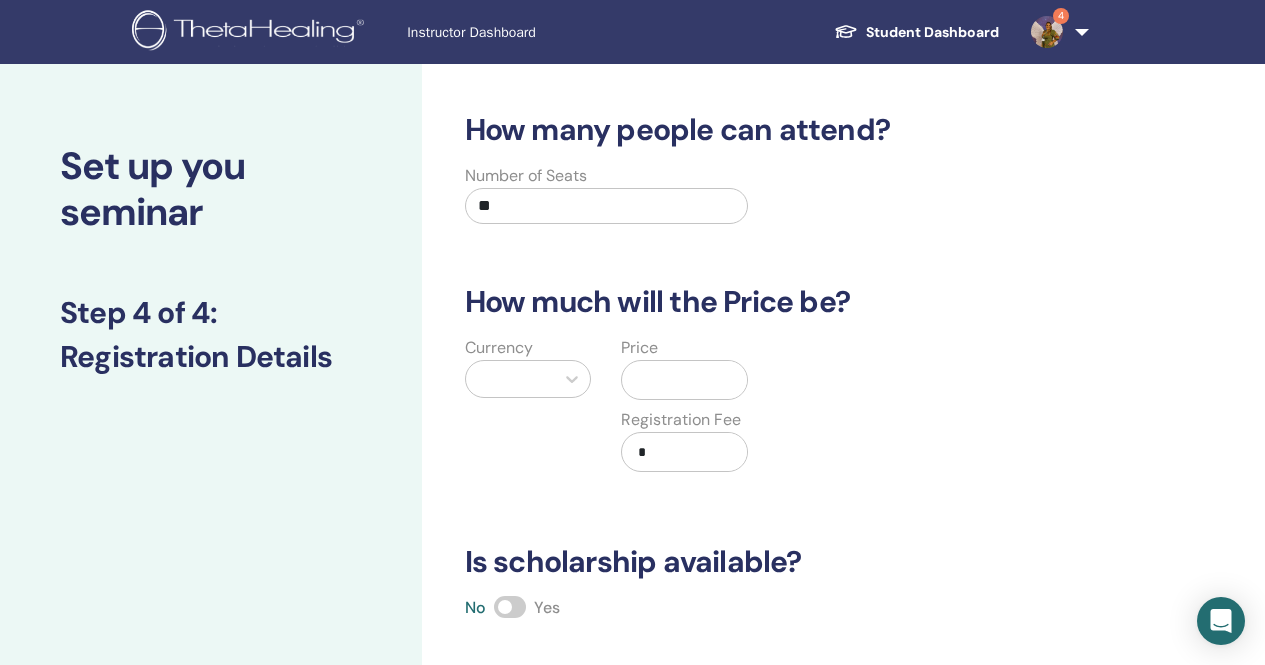 type on "**" 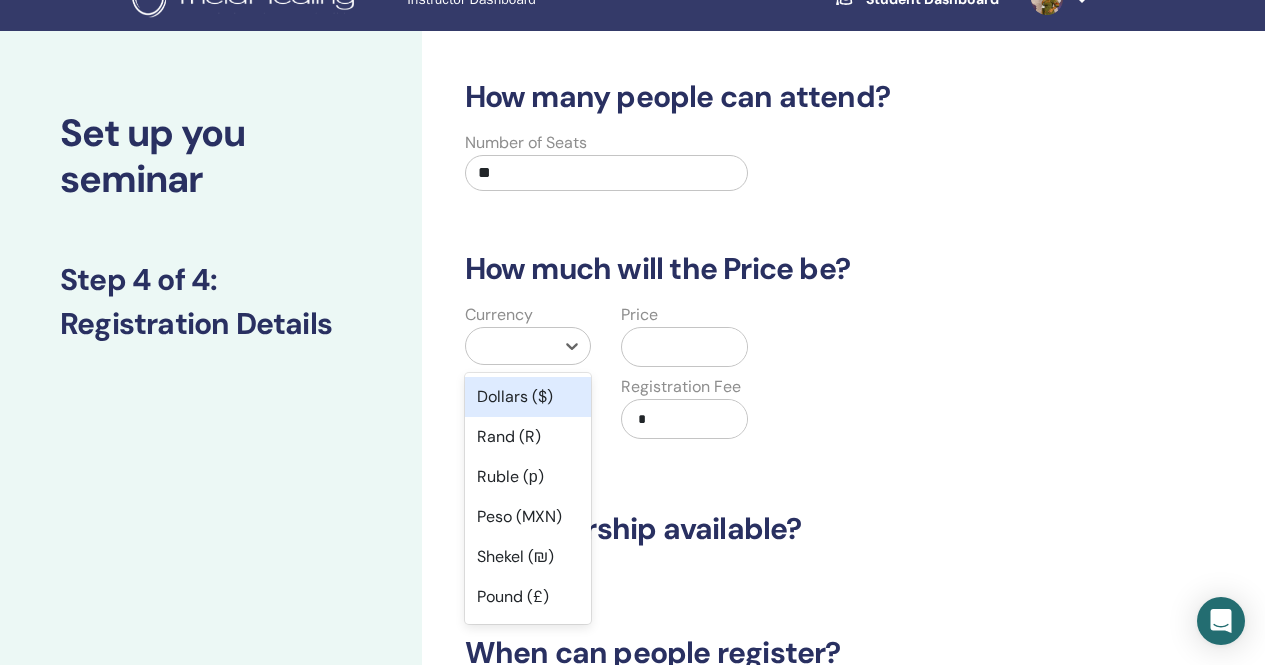 scroll, scrollTop: 49, scrollLeft: 0, axis: vertical 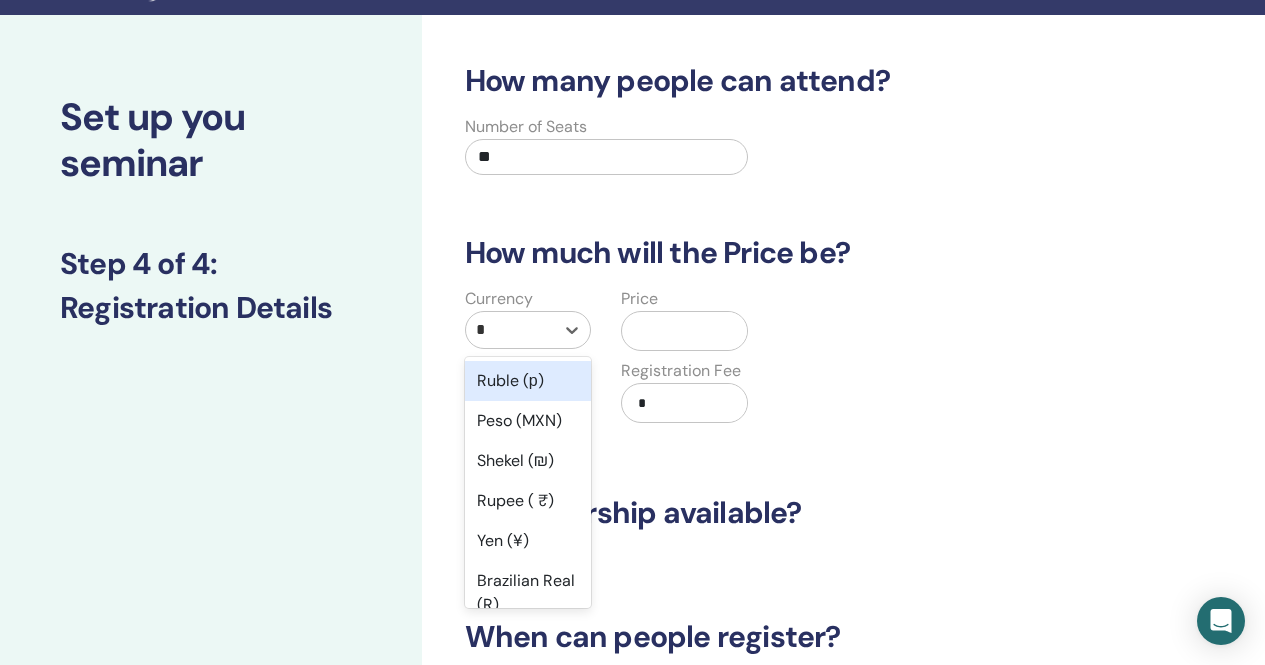 type on "**" 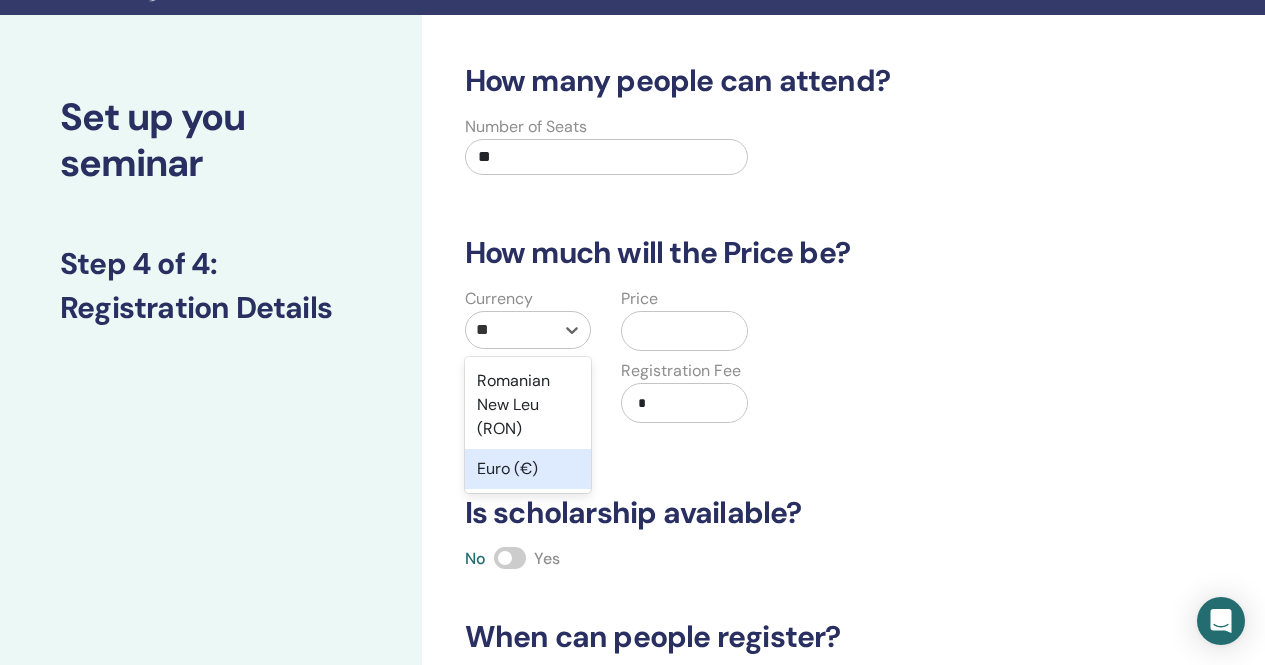 click on "Romanian New Leu (RON) Euro (€)" at bounding box center (528, 425) 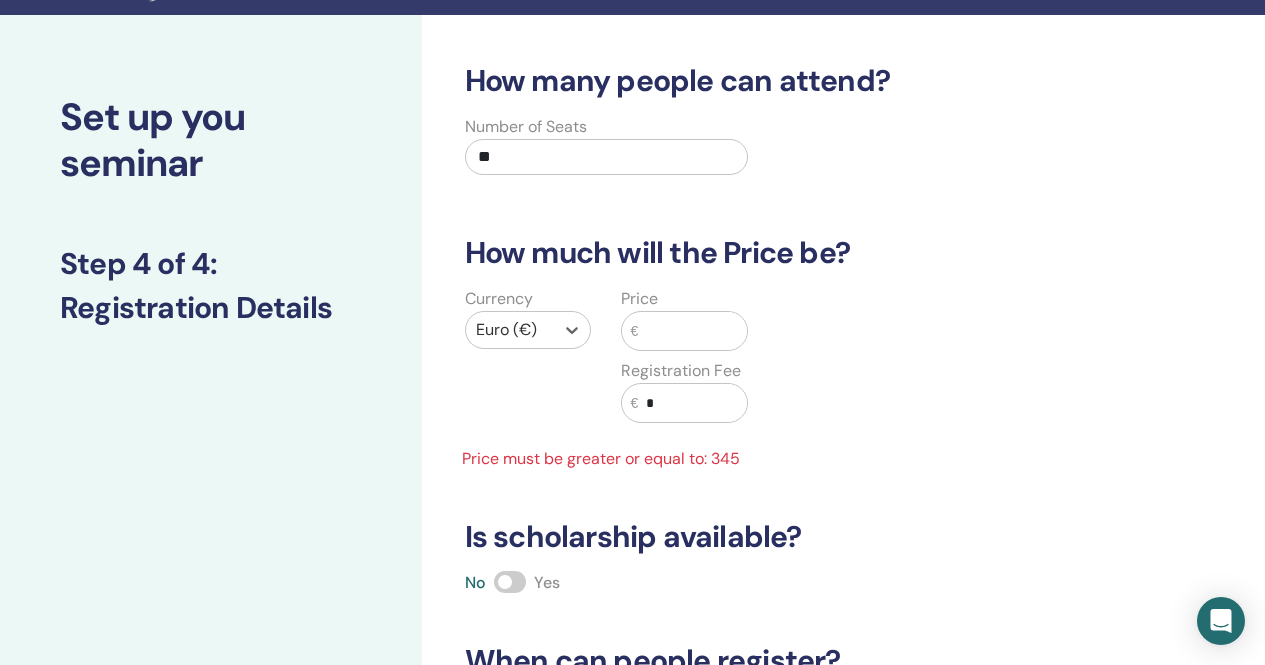 click at bounding box center (692, 331) 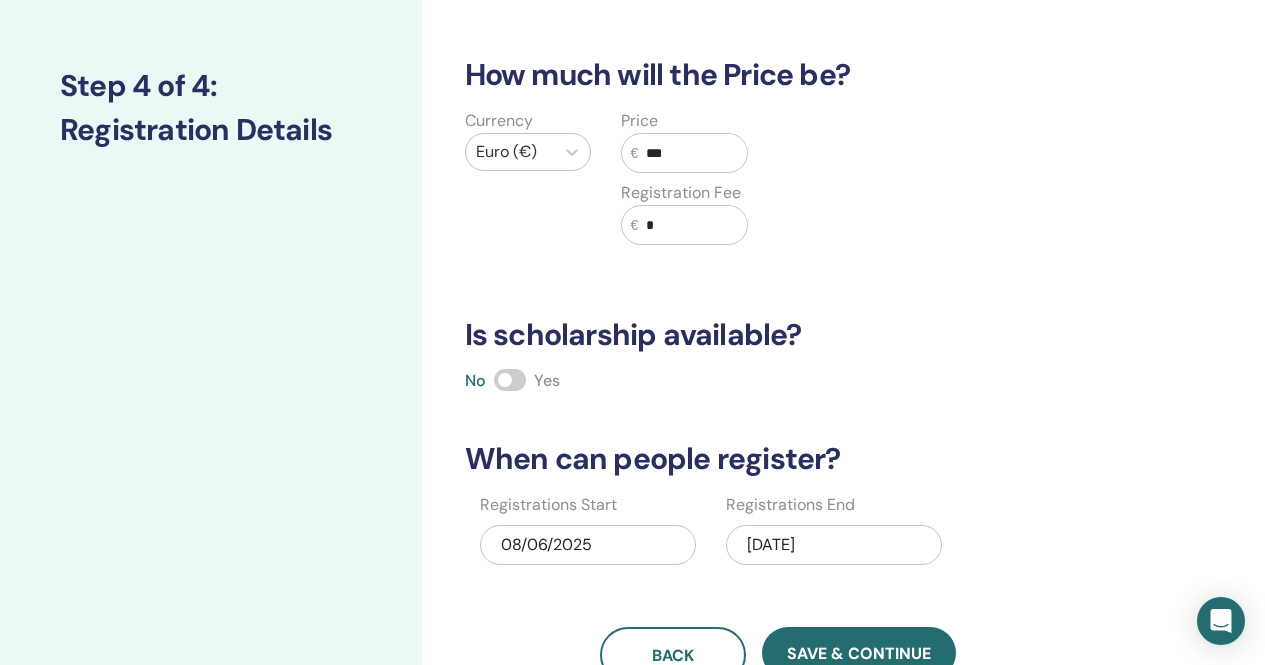 scroll, scrollTop: 449, scrollLeft: 0, axis: vertical 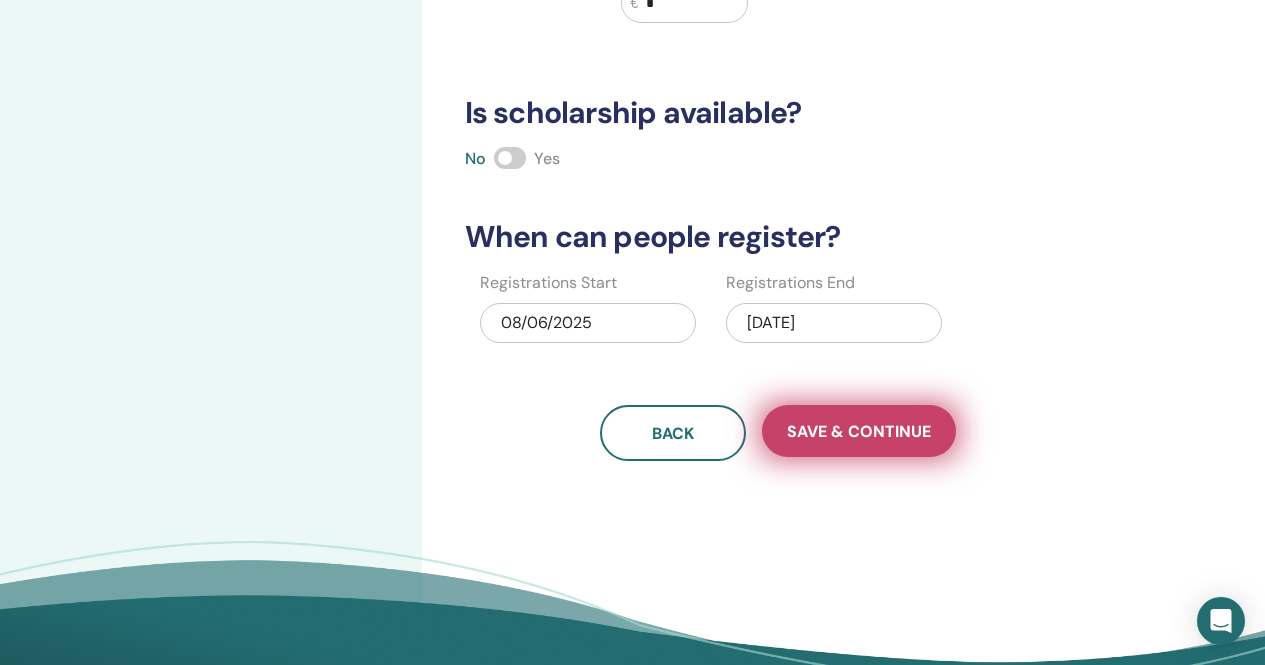 type on "***" 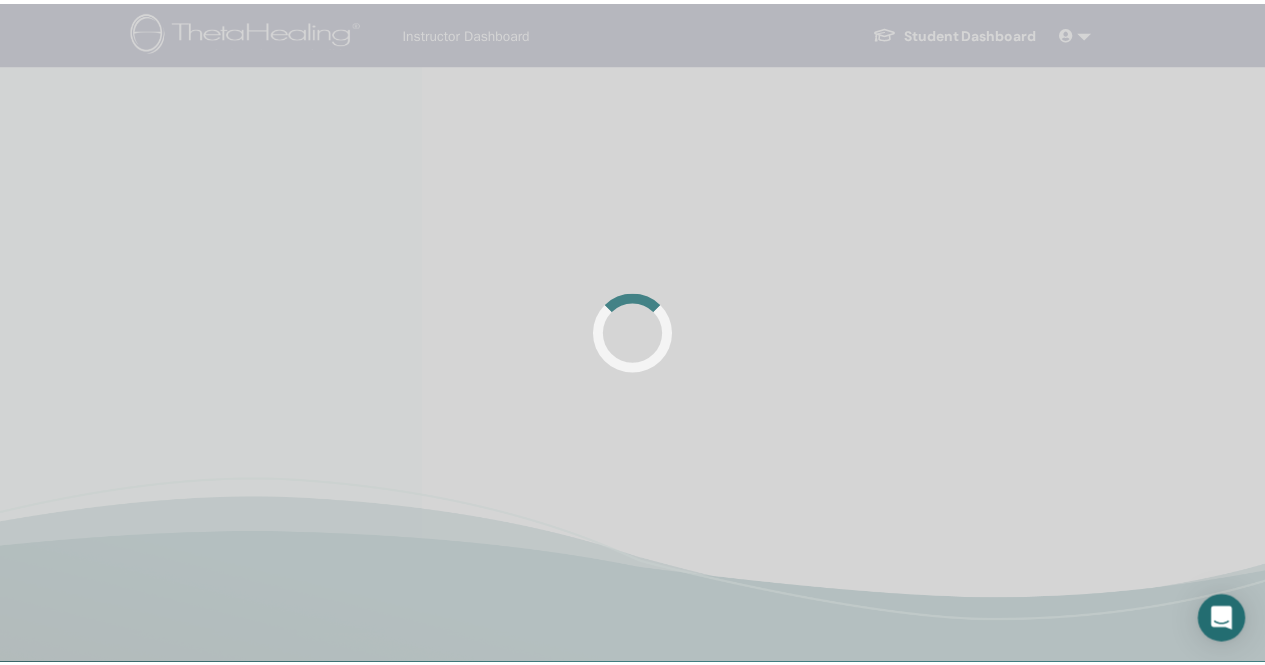 scroll, scrollTop: 0, scrollLeft: 0, axis: both 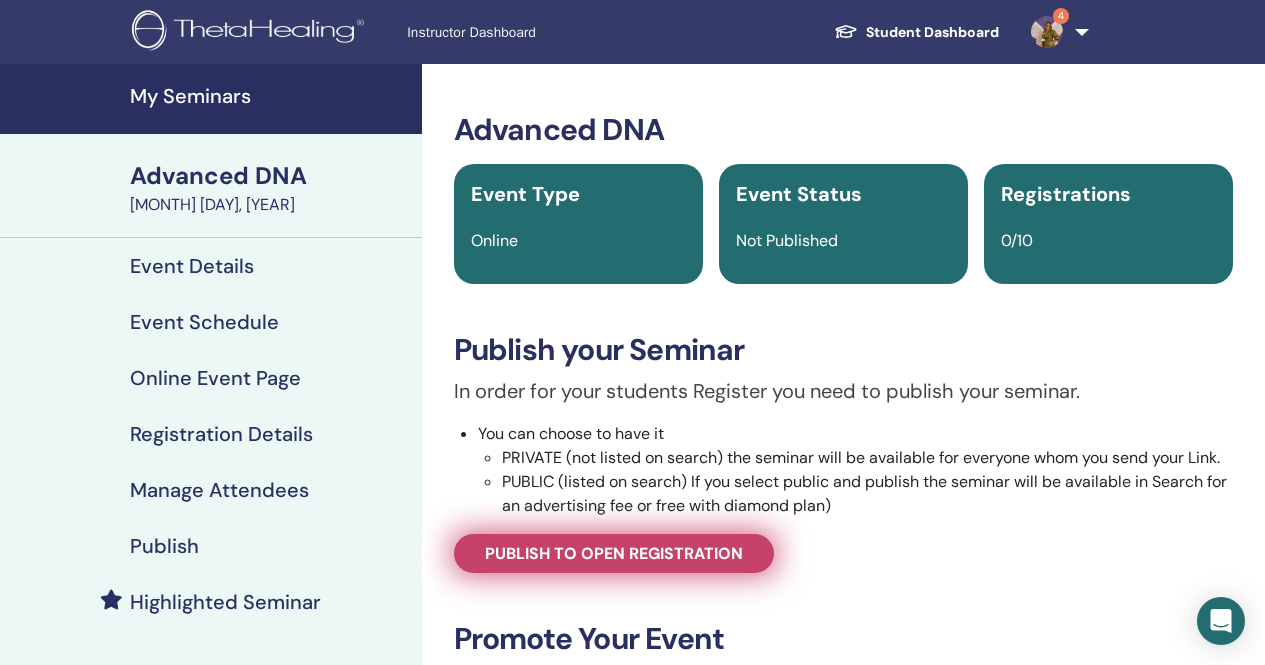 click on "Publish to open registration" at bounding box center (614, 553) 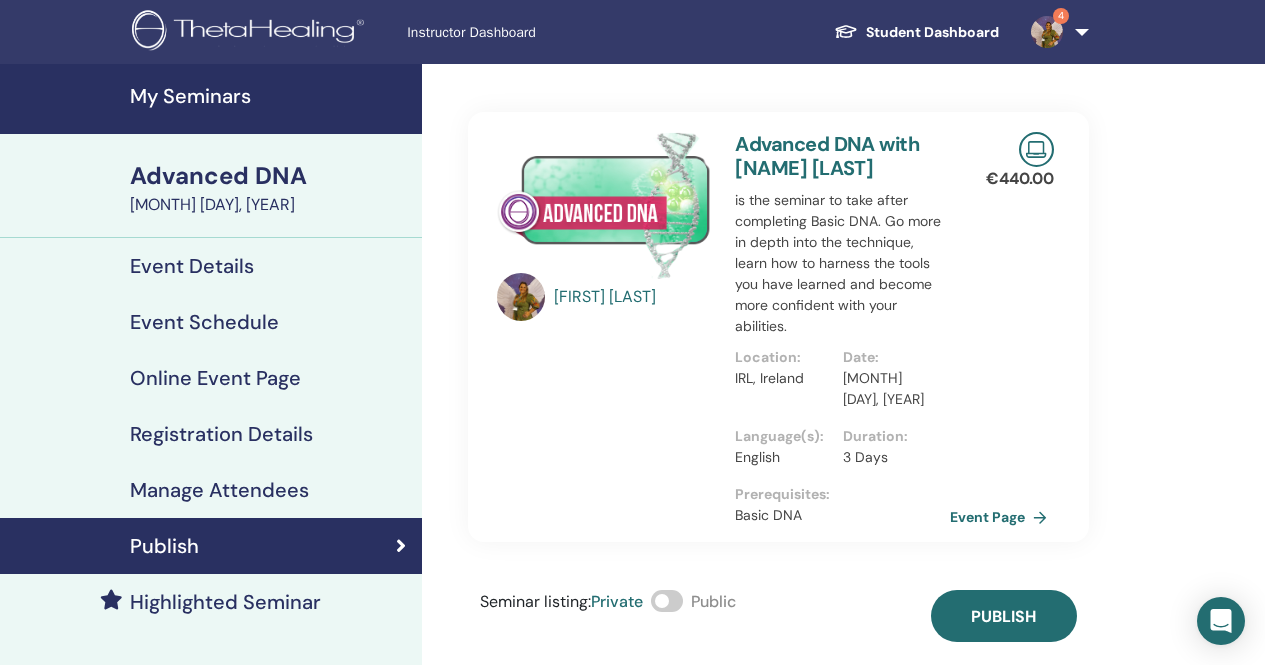 click at bounding box center [667, 601] 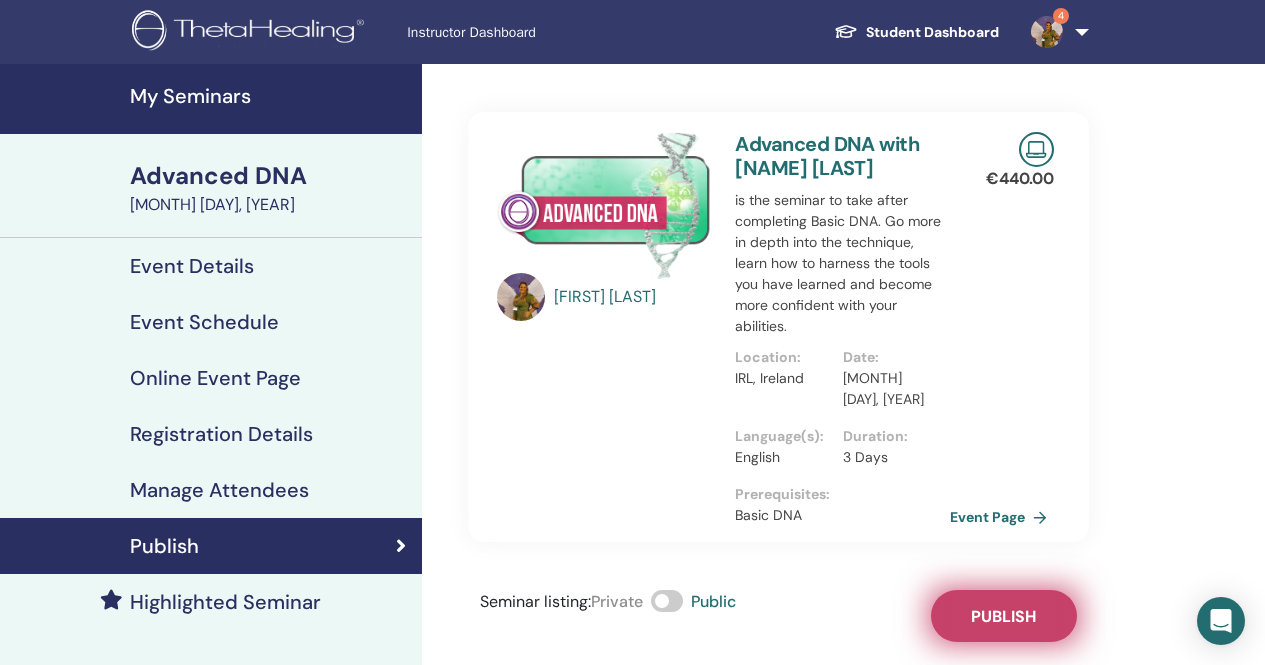 click on "Publish" at bounding box center (1004, 616) 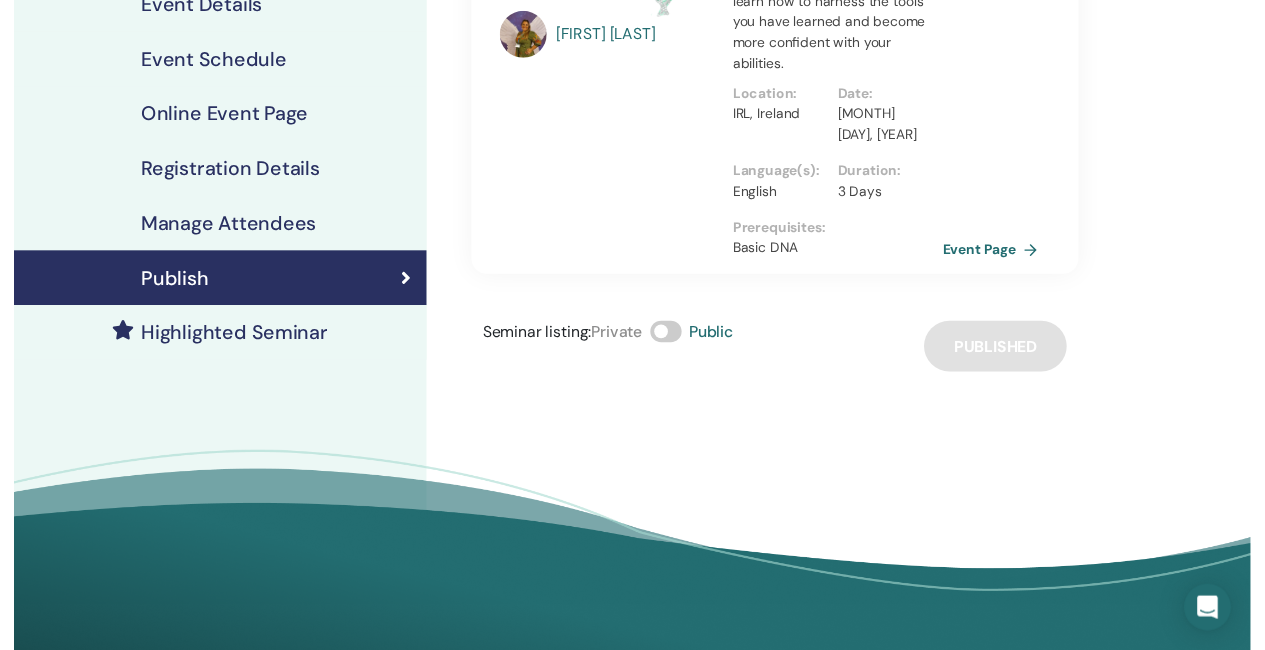 scroll, scrollTop: 300, scrollLeft: 0, axis: vertical 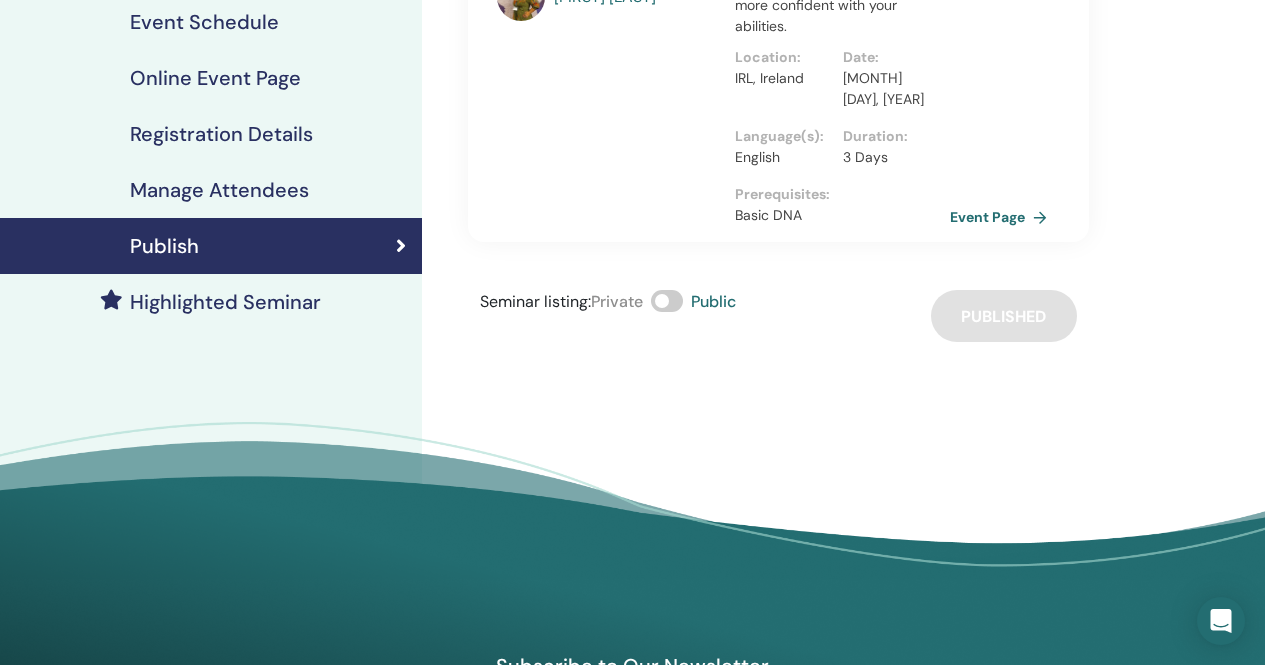 click on "Highlighted Seminar" at bounding box center [225, 302] 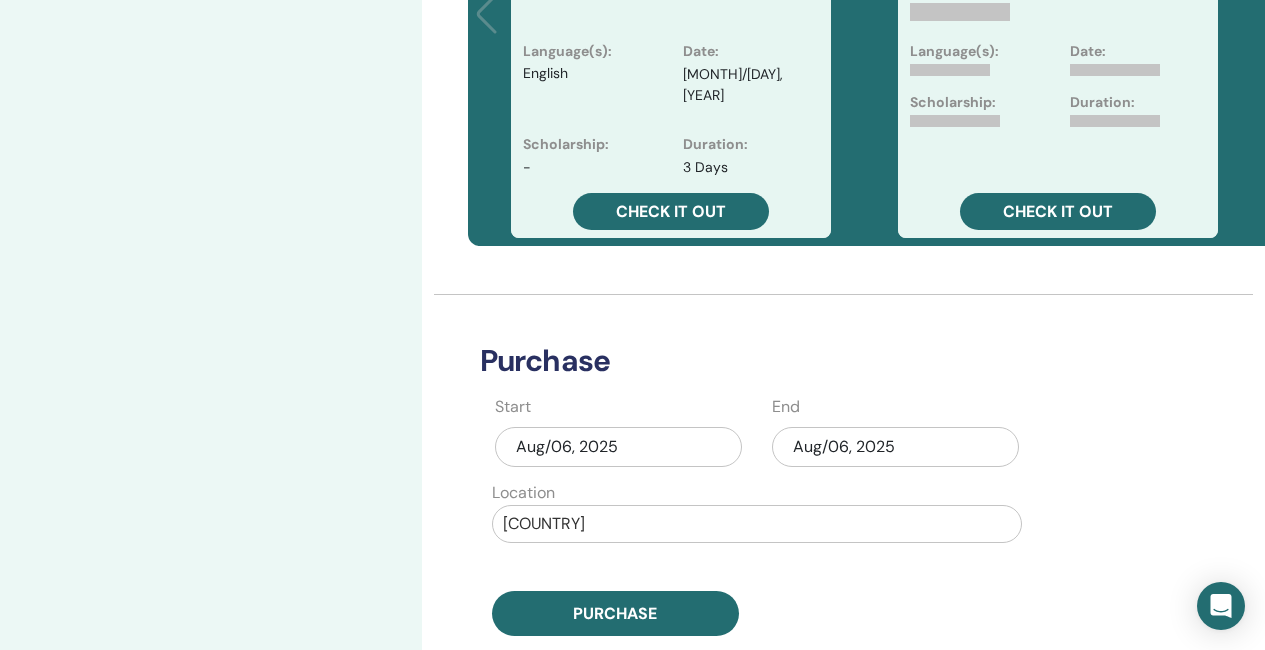 scroll, scrollTop: 800, scrollLeft: 0, axis: vertical 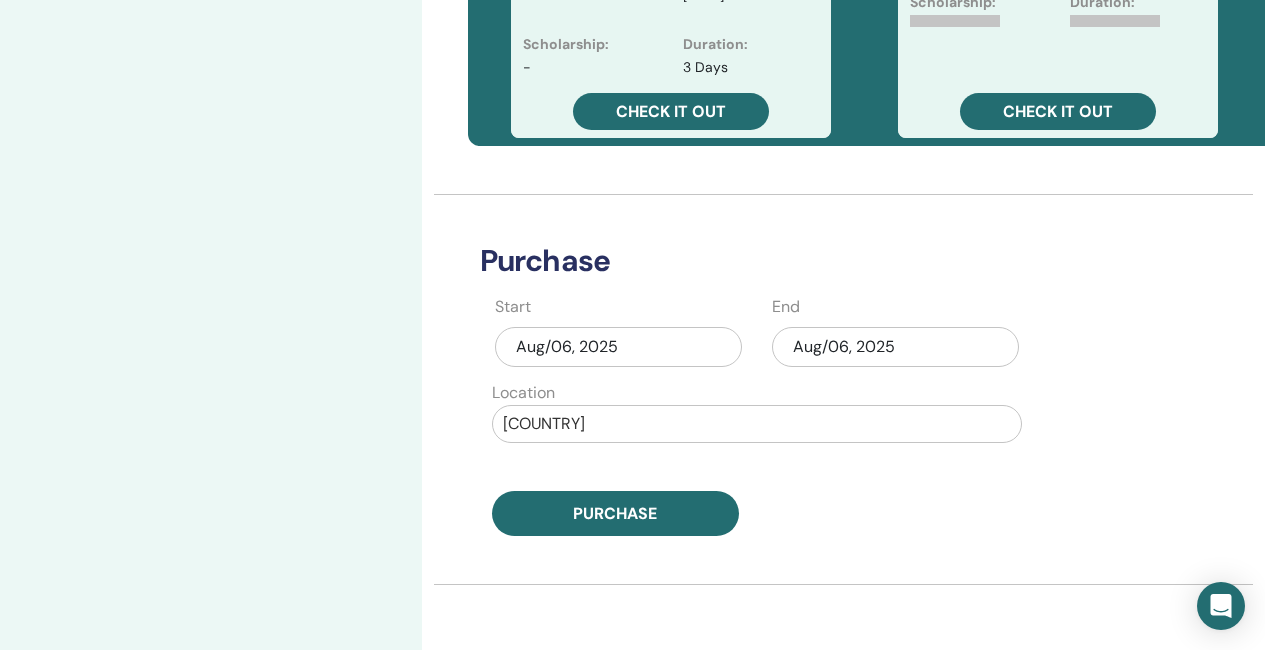 click on "Aug/06, 2025" at bounding box center [895, 347] 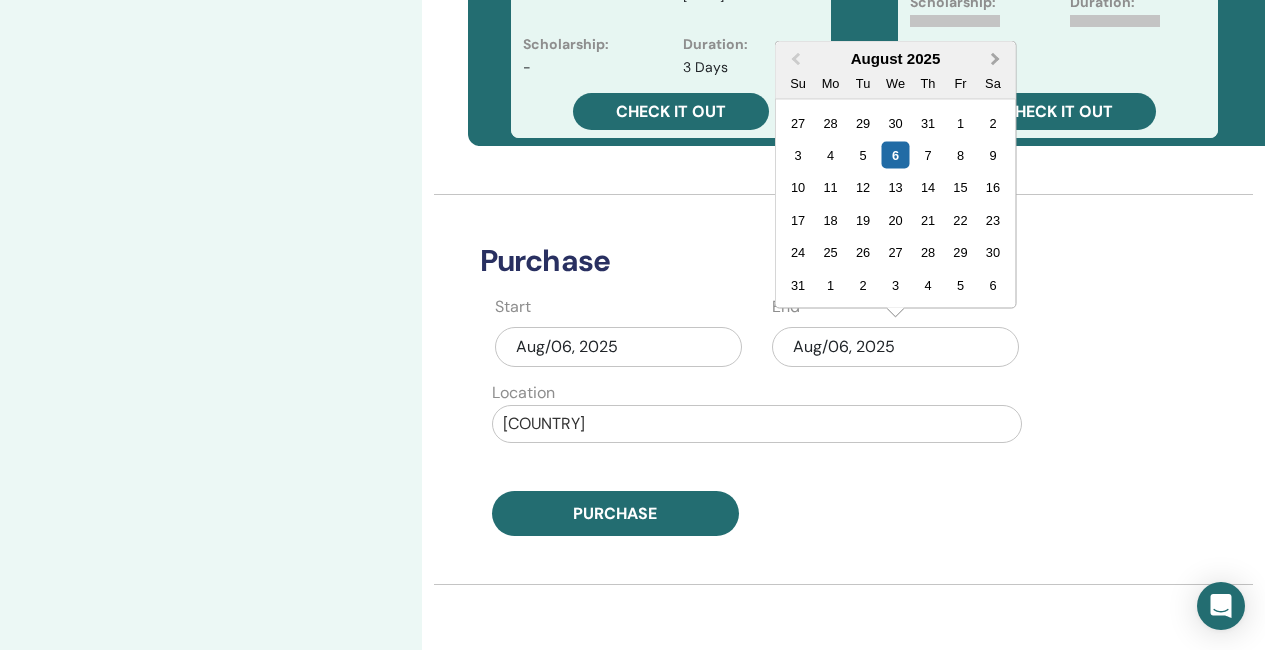click on "Next Month" at bounding box center [997, 60] 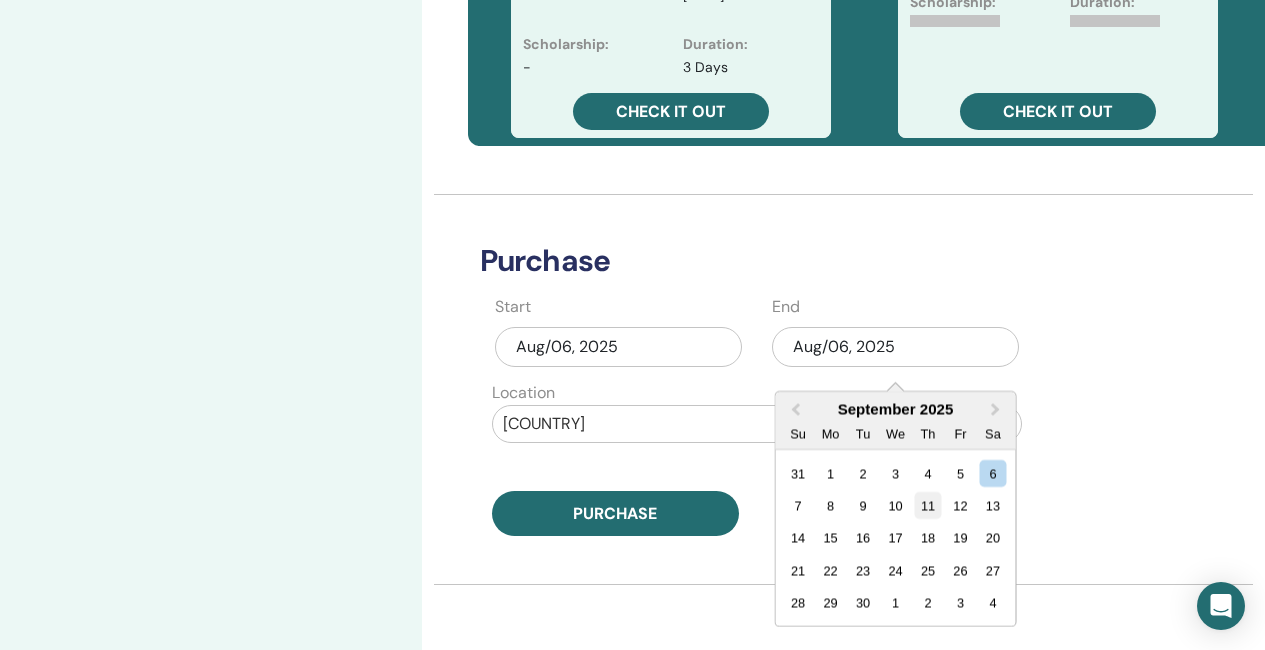 click on "11" at bounding box center [927, 505] 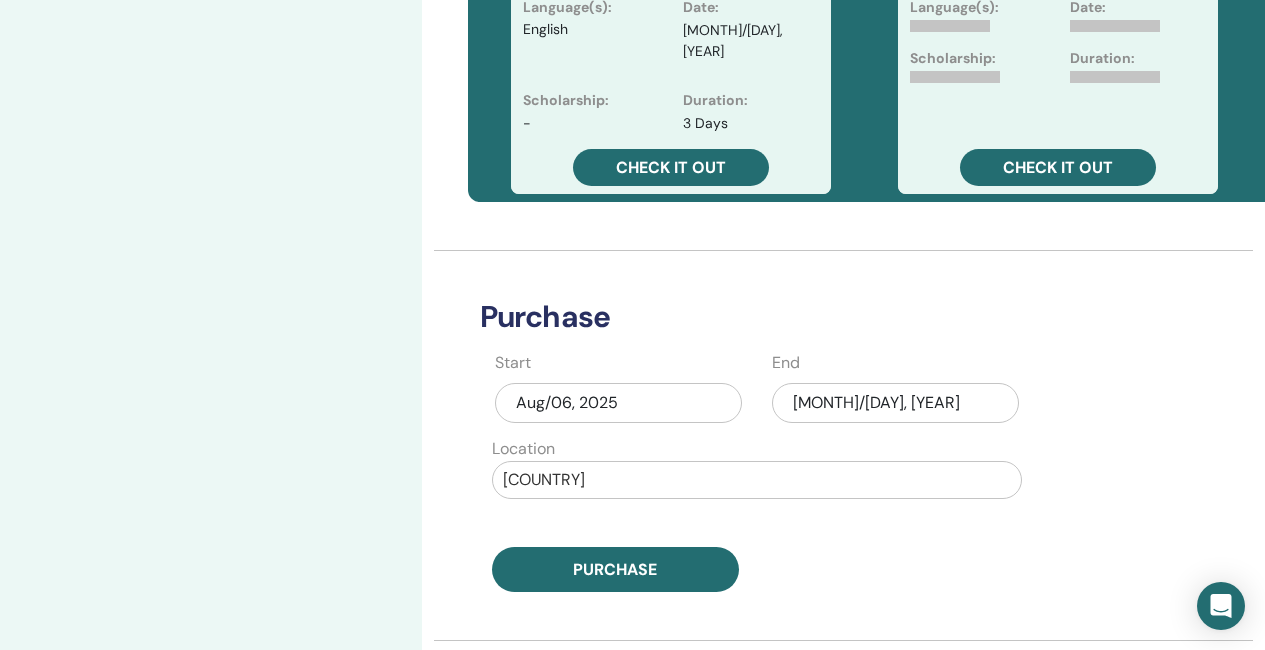 scroll, scrollTop: 800, scrollLeft: 0, axis: vertical 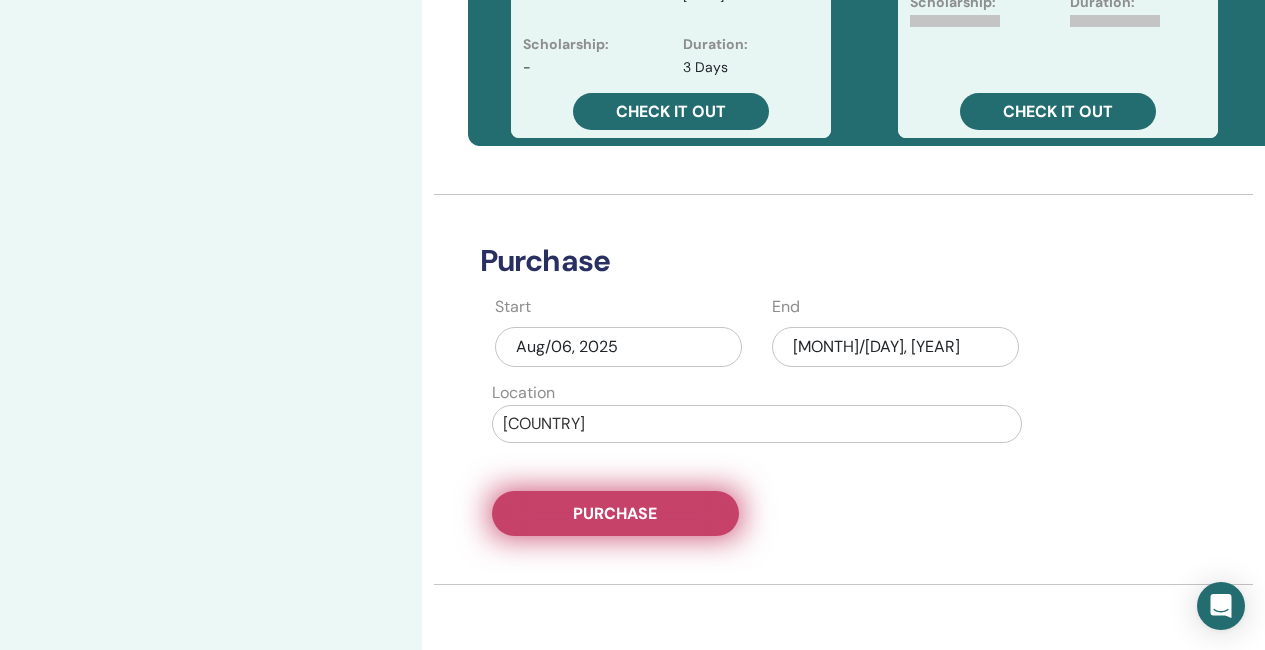 click on "Purchase" at bounding box center [615, 513] 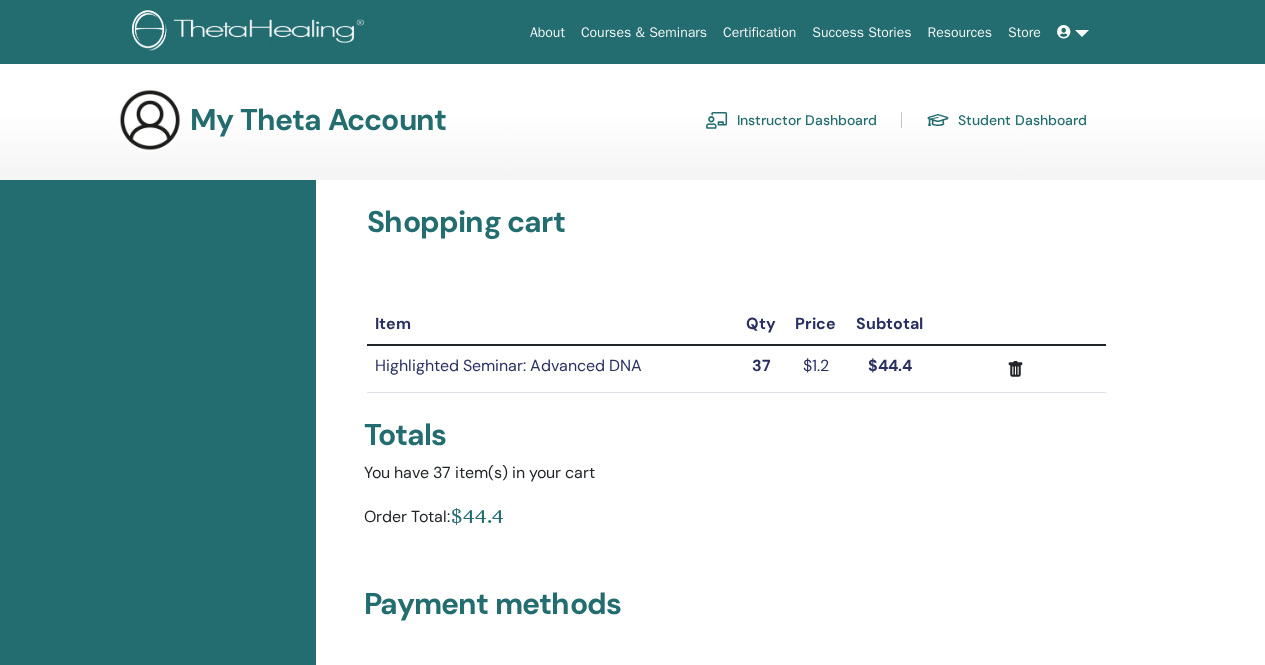 scroll, scrollTop: 0, scrollLeft: 0, axis: both 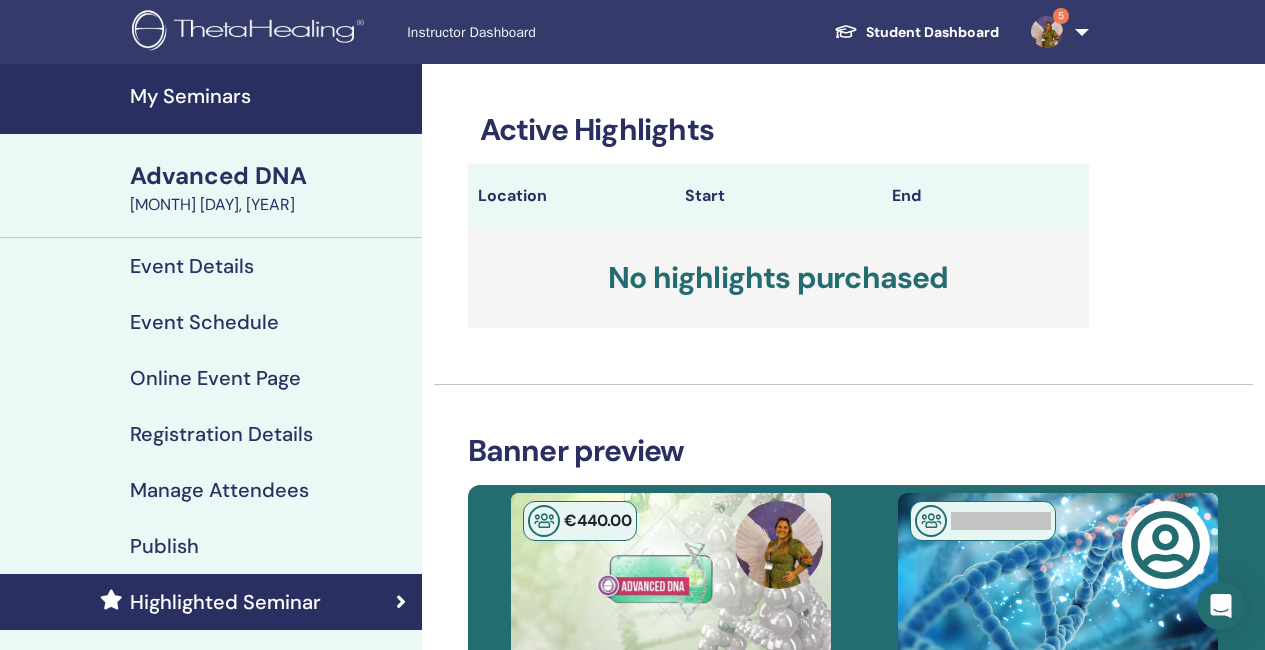click on "My Seminars" at bounding box center [270, 96] 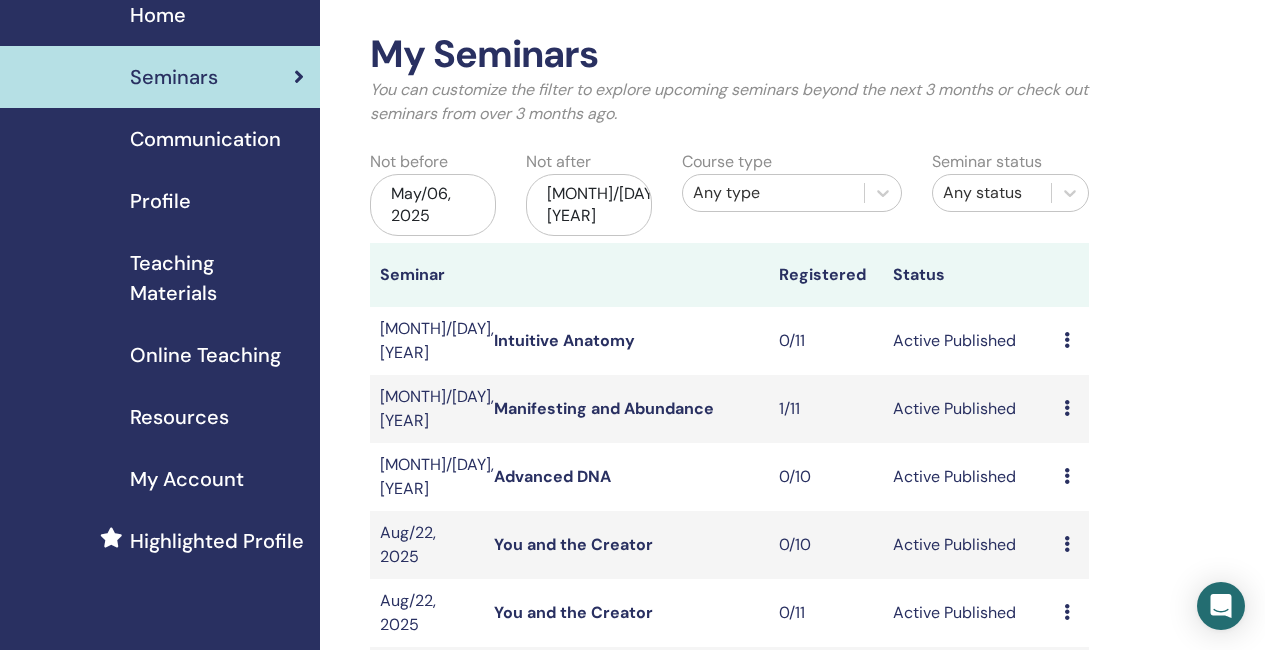 scroll, scrollTop: 100, scrollLeft: 0, axis: vertical 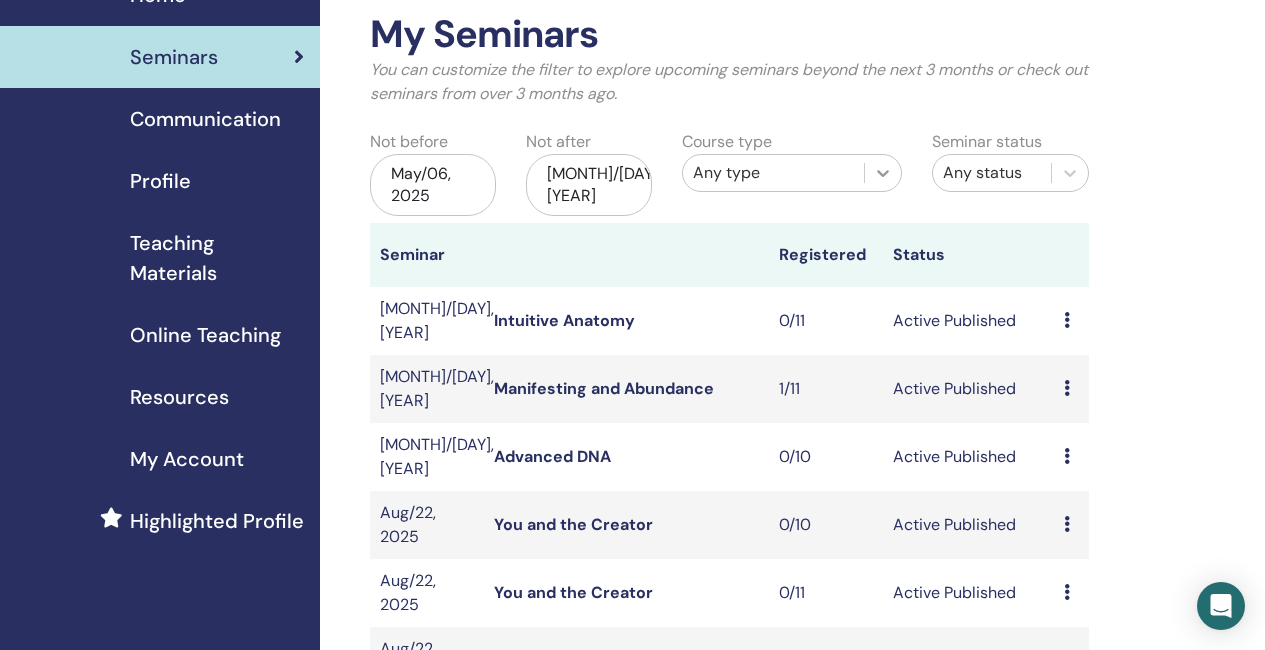 click 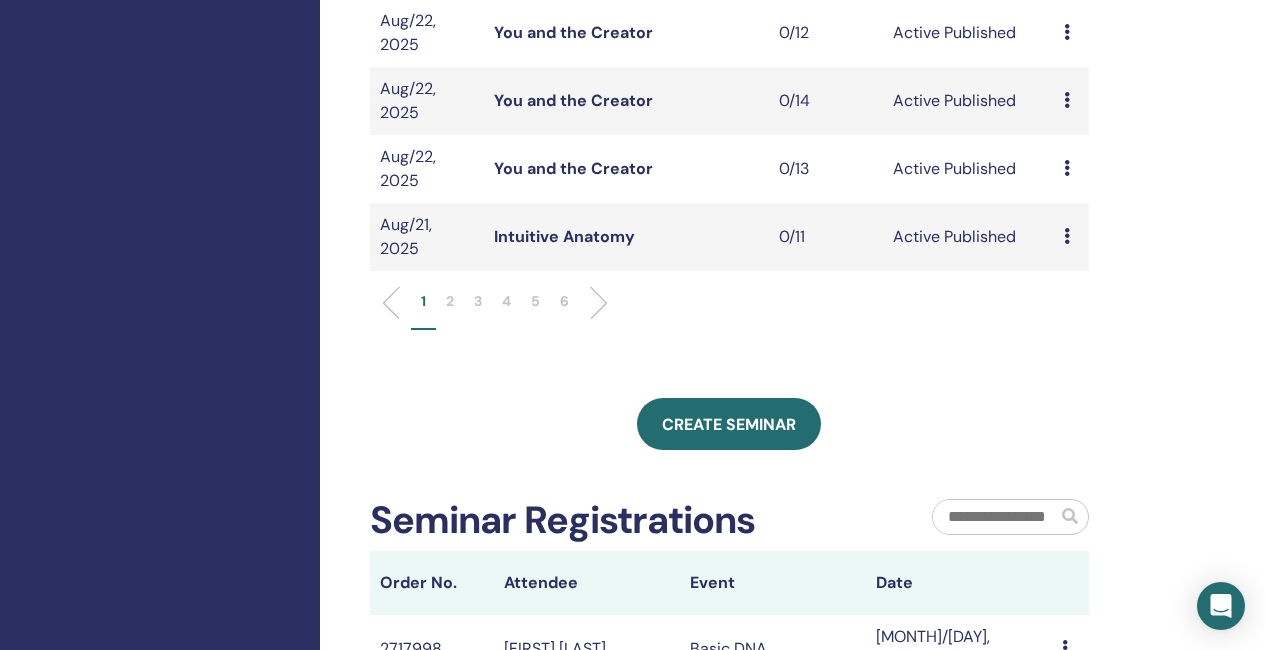 scroll, scrollTop: 800, scrollLeft: 0, axis: vertical 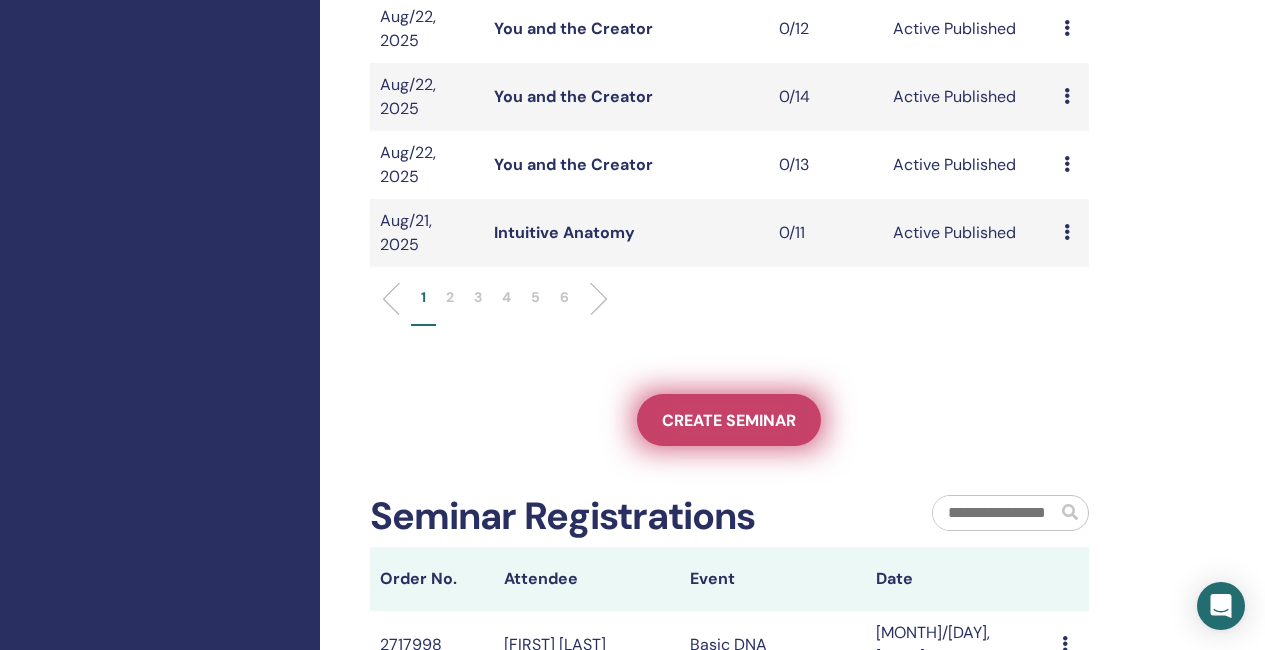 click on "Create seminar" at bounding box center (729, 420) 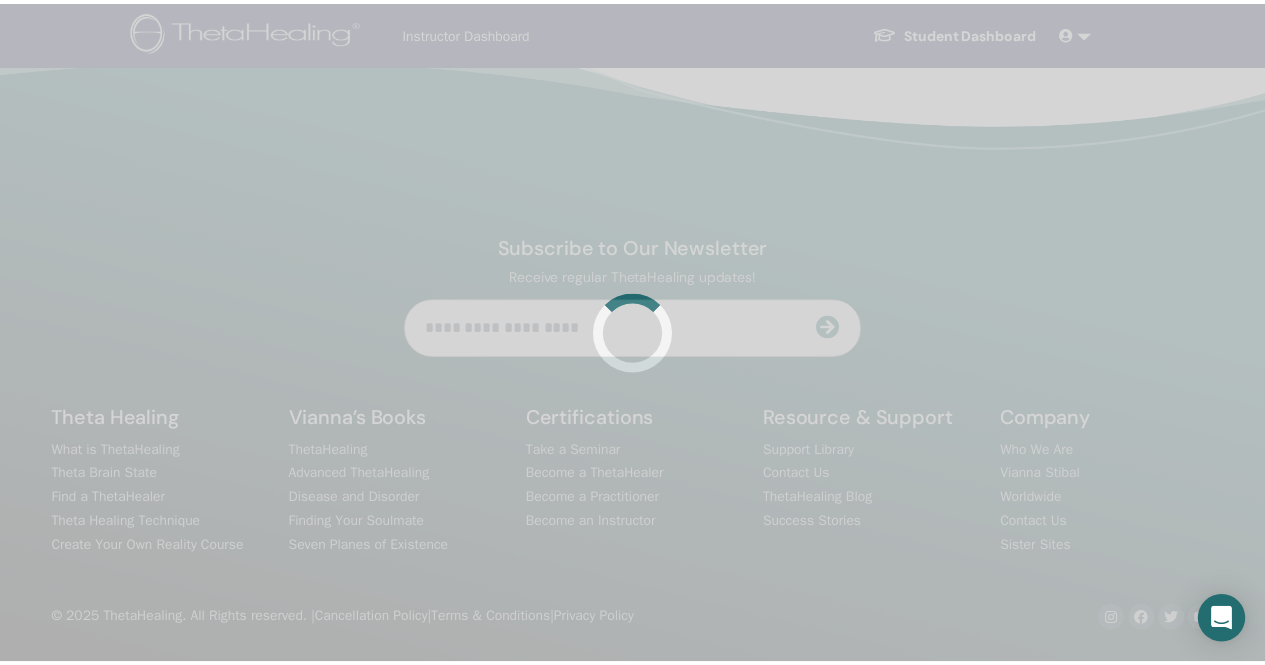 scroll, scrollTop: 0, scrollLeft: 0, axis: both 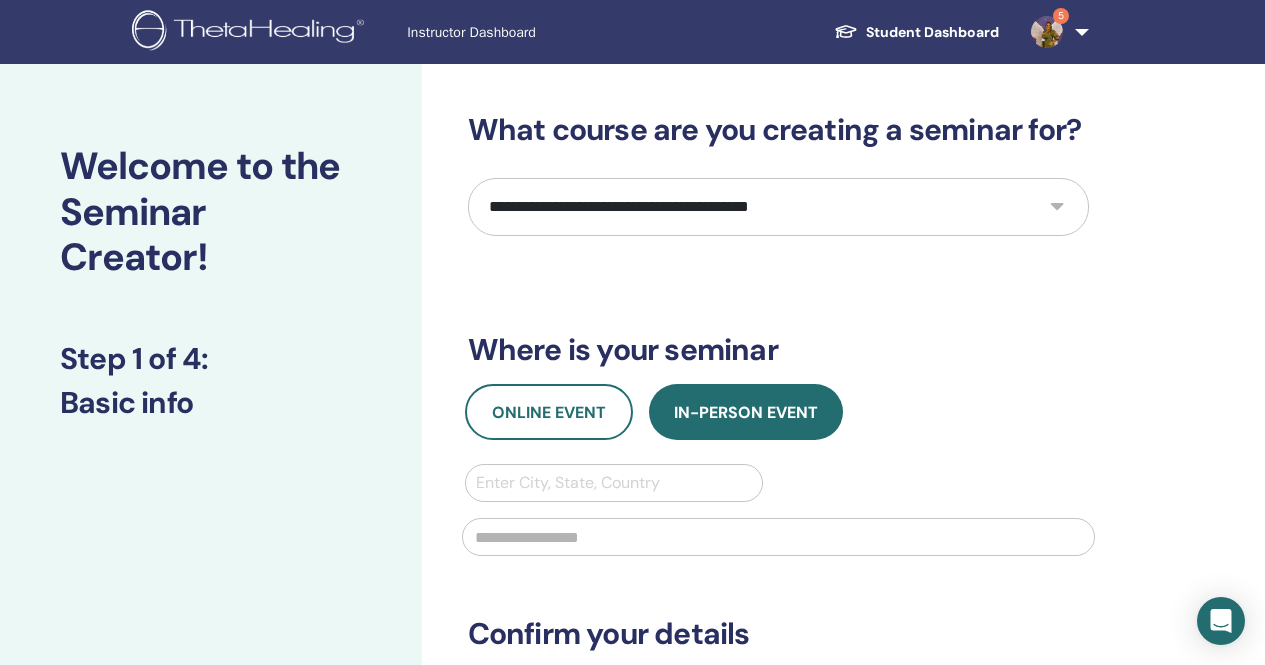 click on "**********" at bounding box center (778, 207) 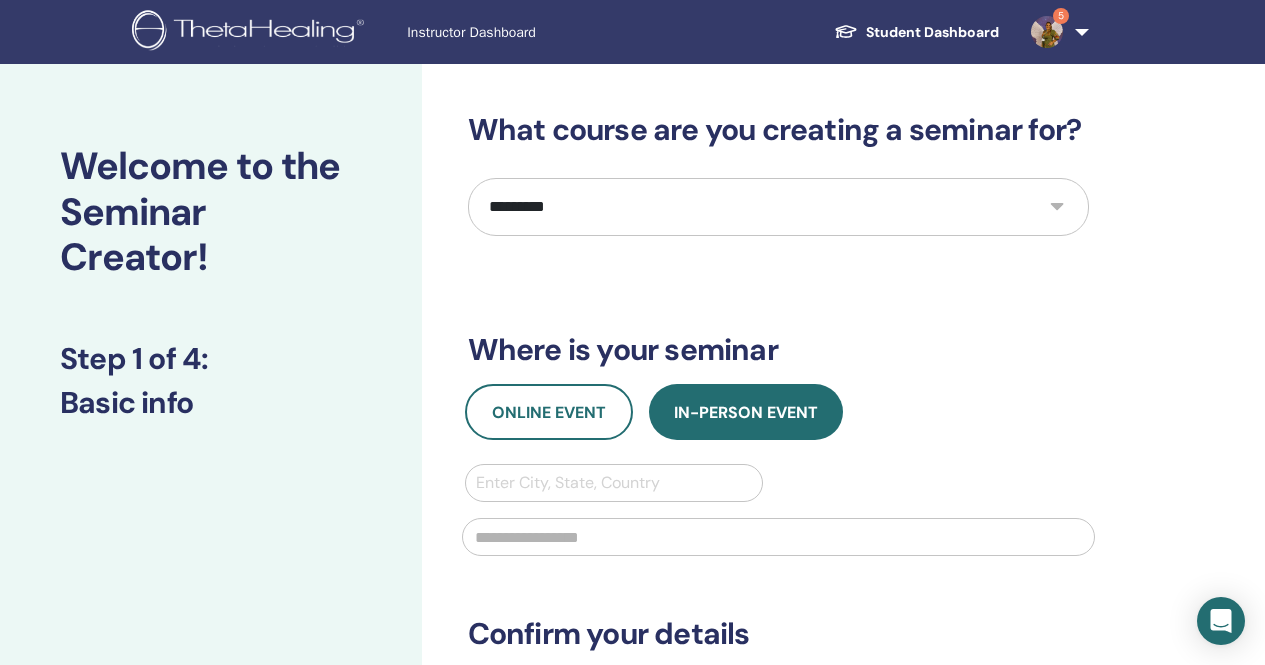 click on "**********" at bounding box center (778, 207) 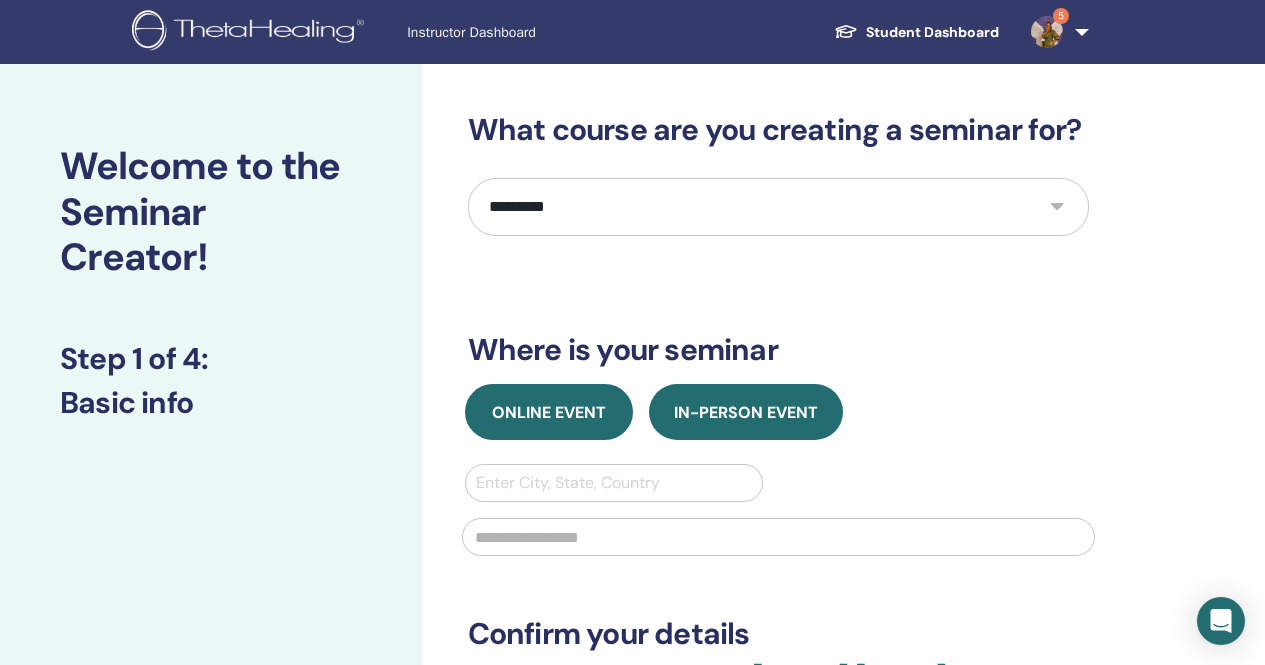 click on "Online Event" at bounding box center [549, 412] 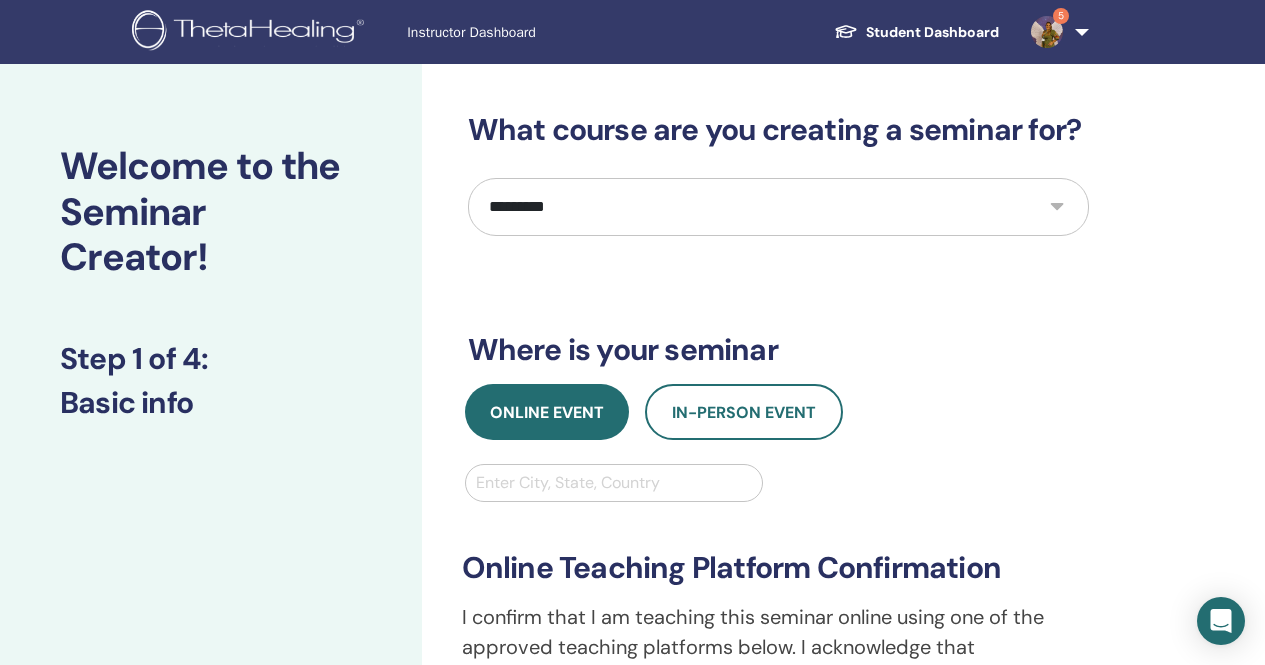 click at bounding box center [614, 483] 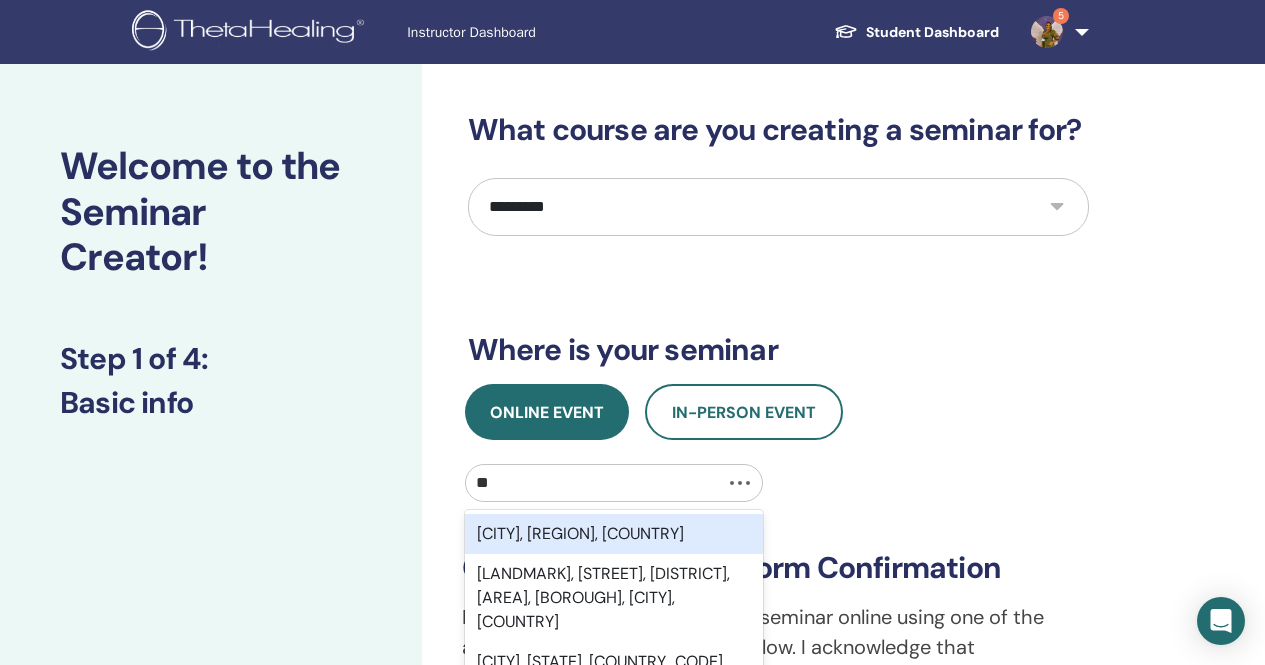 type on "*" 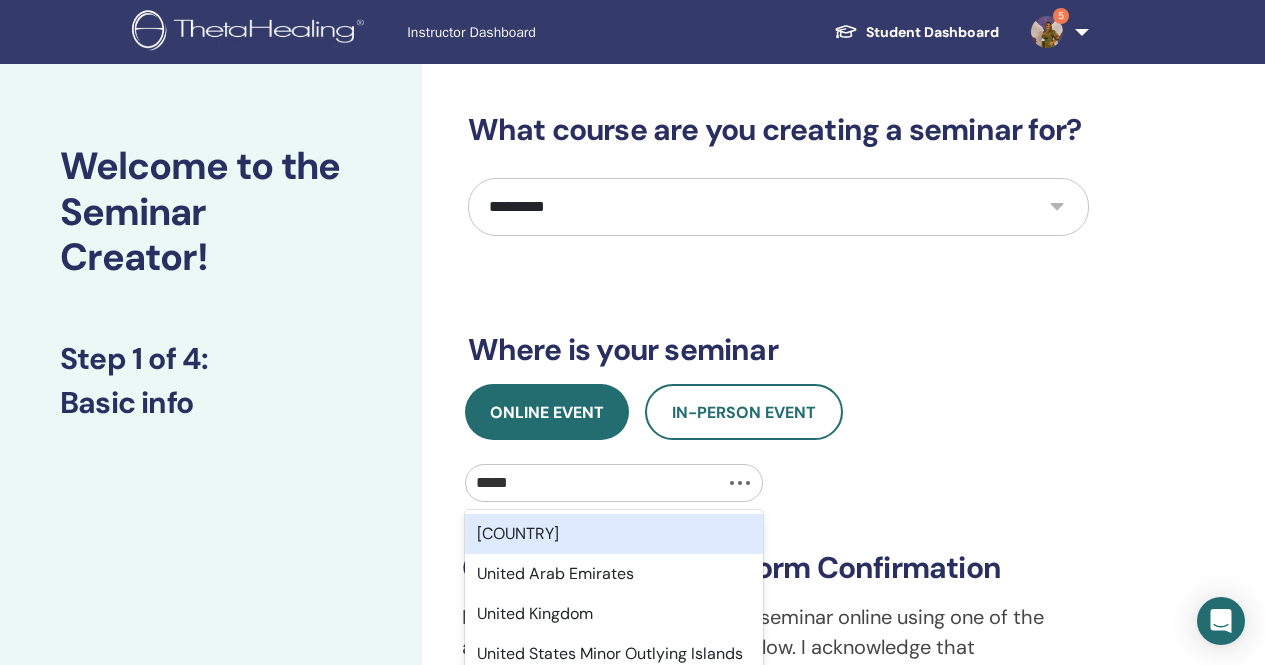 type on "******" 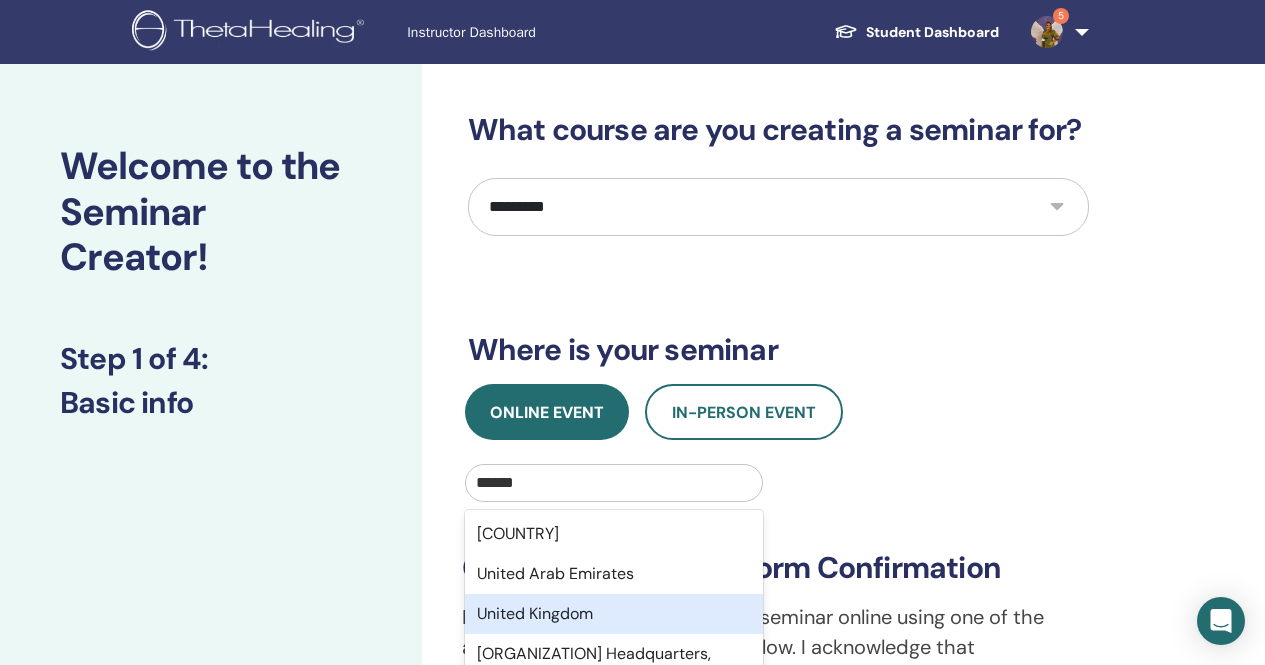 click on "United Kingdom" at bounding box center [614, 614] 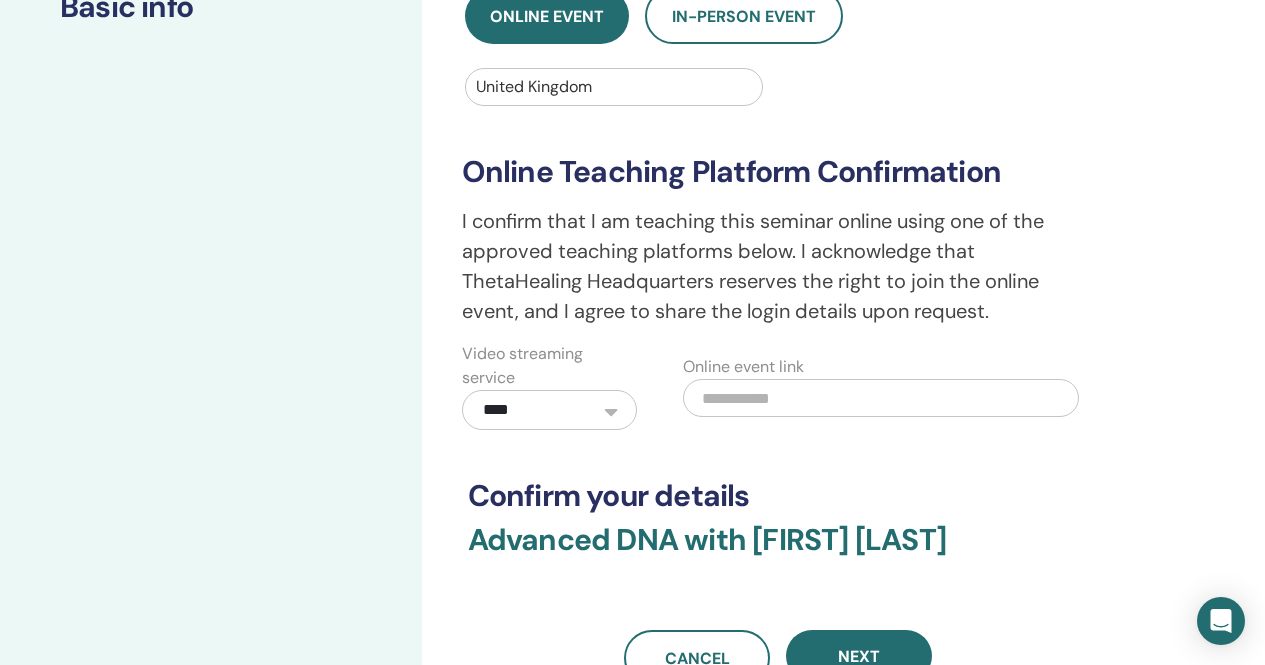 scroll, scrollTop: 400, scrollLeft: 0, axis: vertical 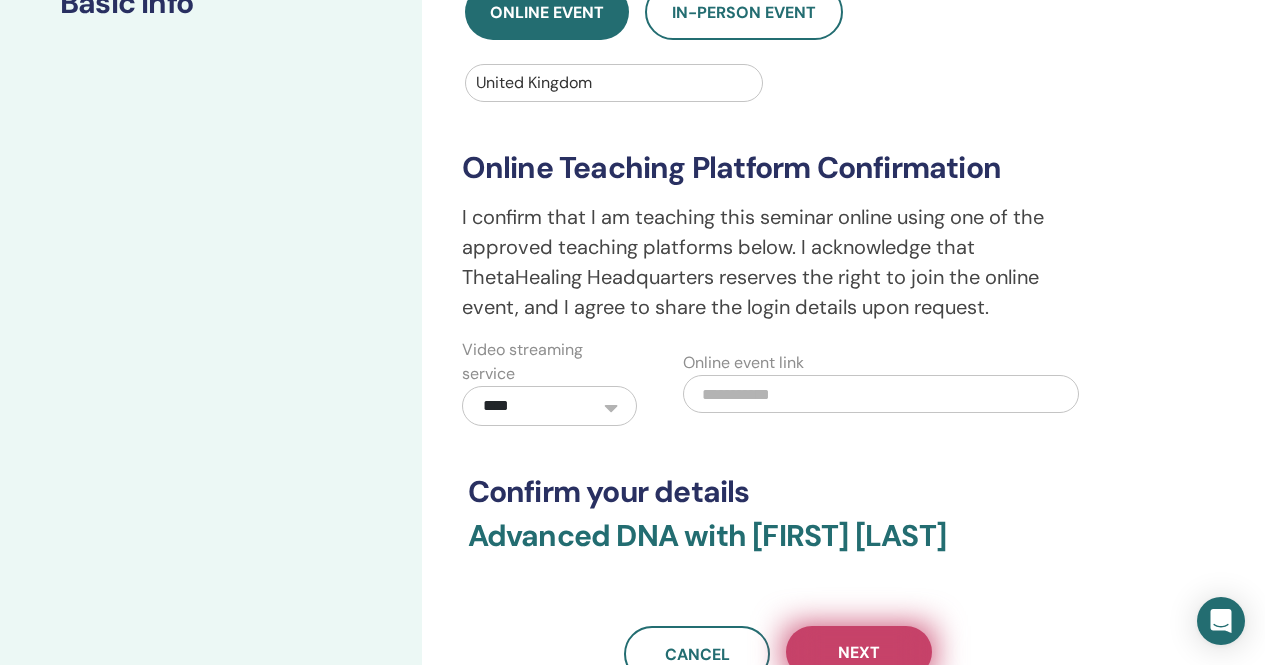 click on "Next" at bounding box center [859, 652] 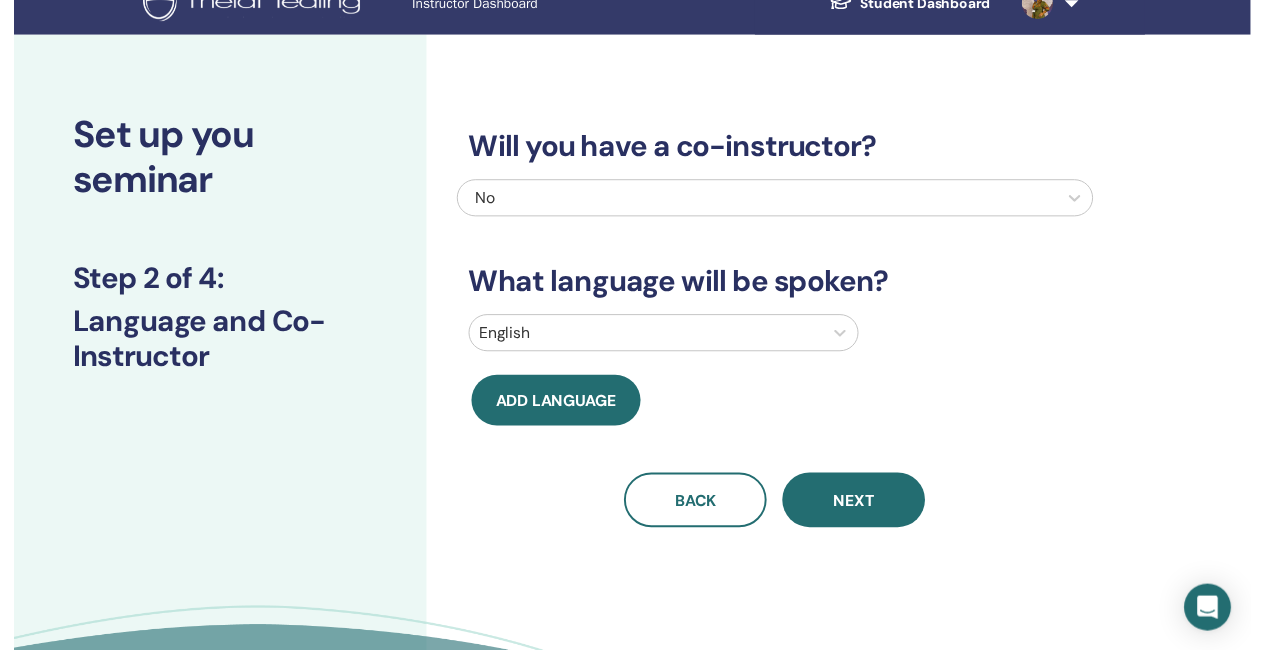 scroll, scrollTop: 0, scrollLeft: 0, axis: both 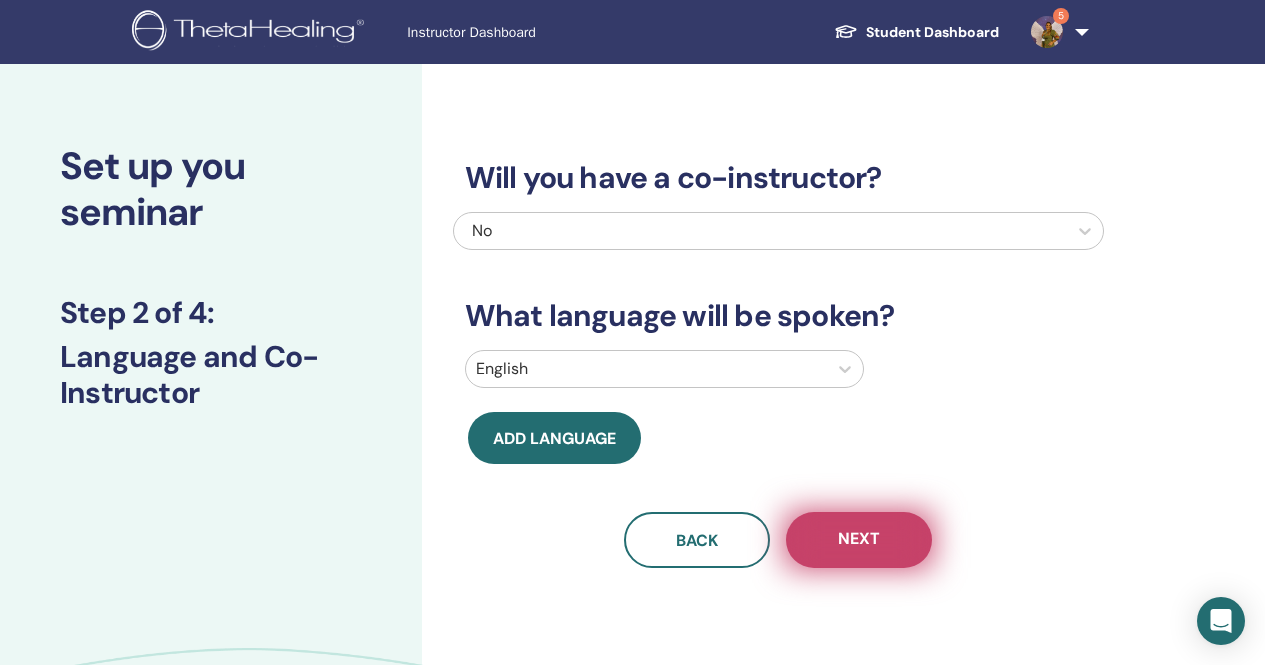 click on "Next" at bounding box center [859, 540] 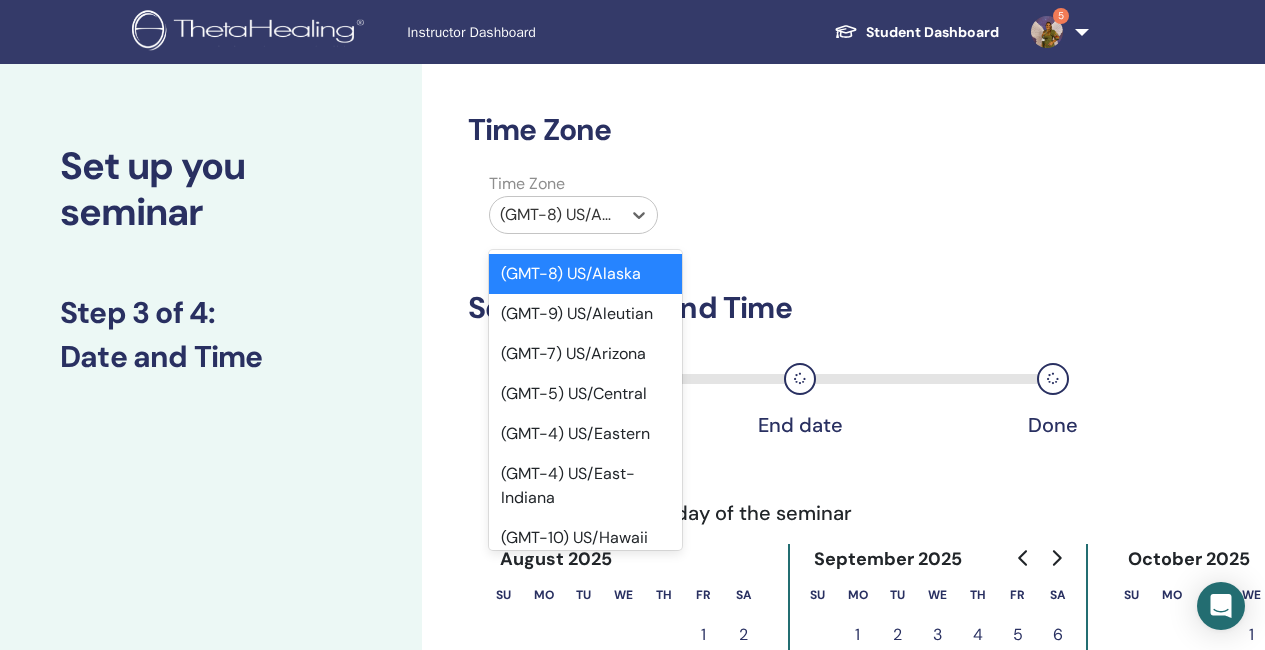 click at bounding box center [555, 215] 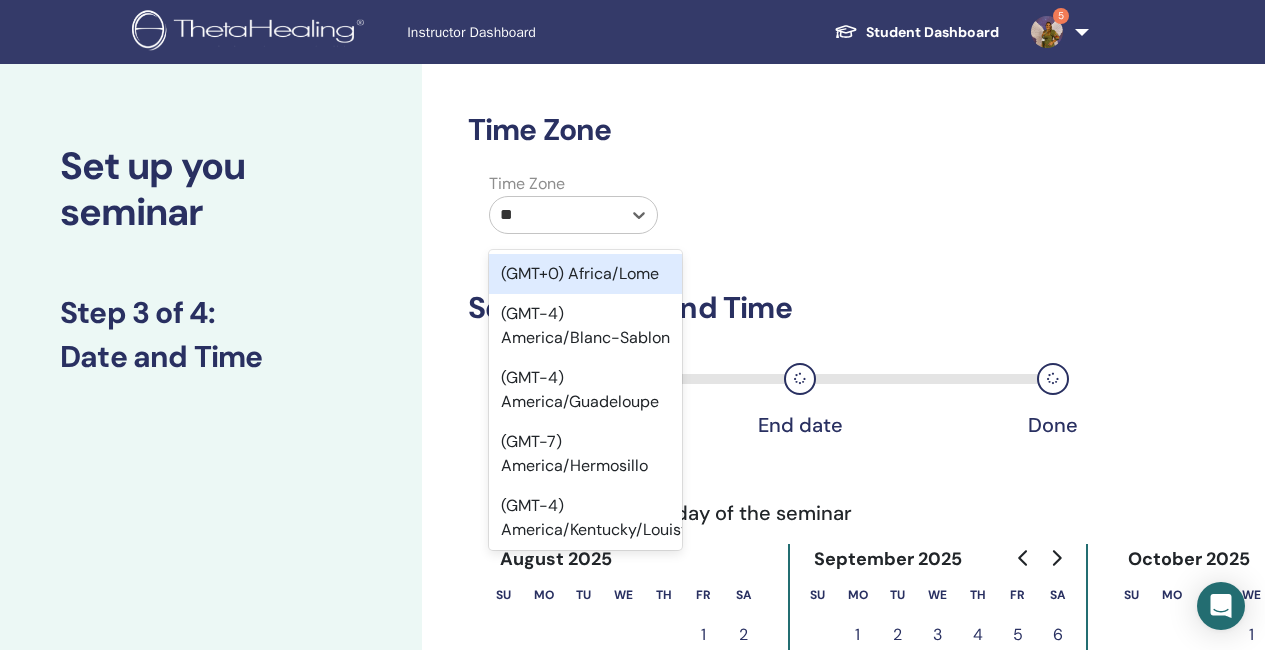 type on "***" 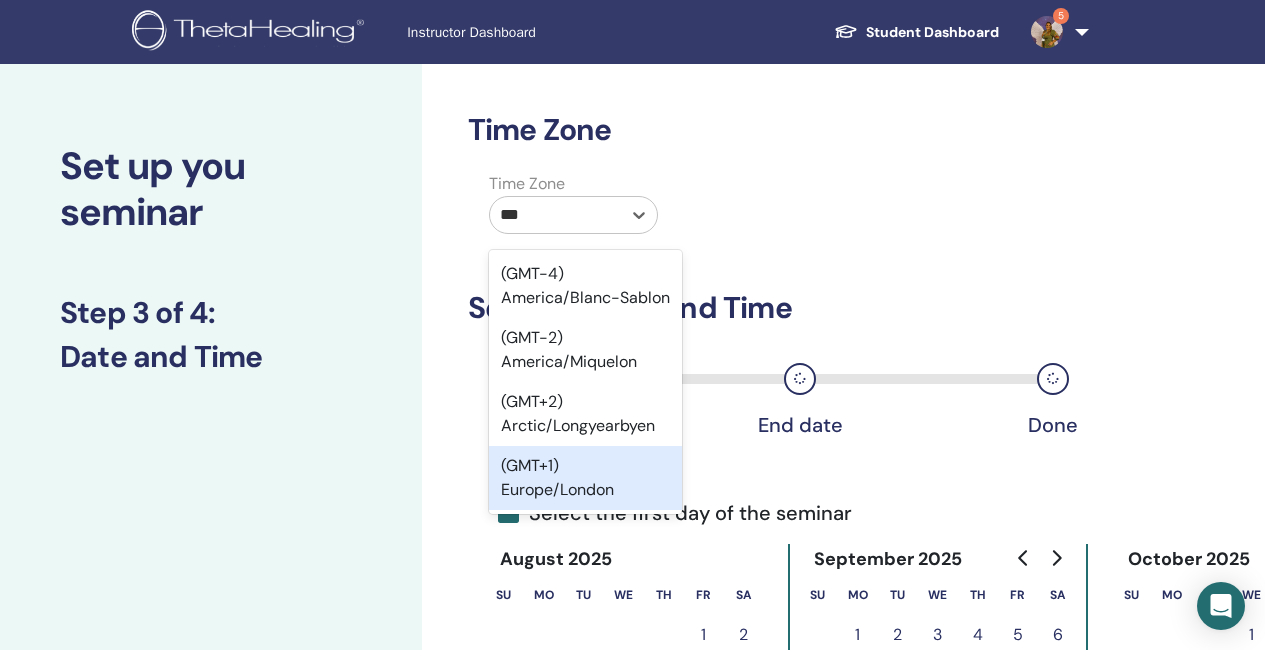 click on "(GMT+1) Europe/London" at bounding box center (585, 478) 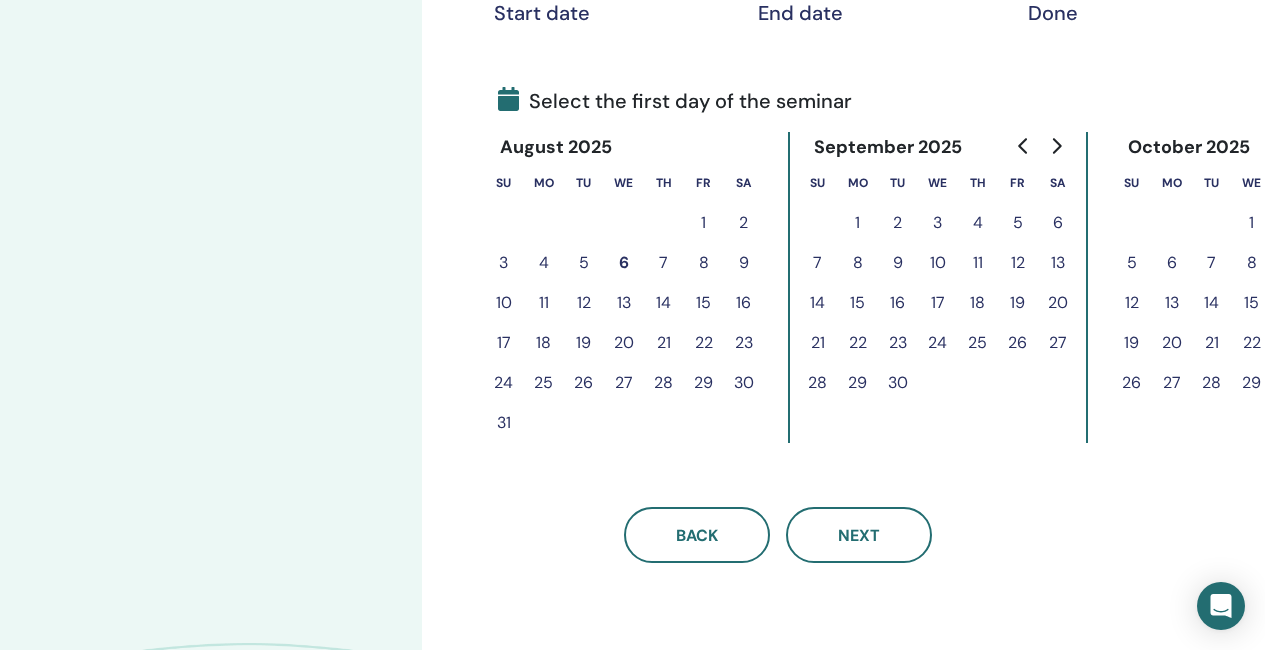 scroll, scrollTop: 400, scrollLeft: 0, axis: vertical 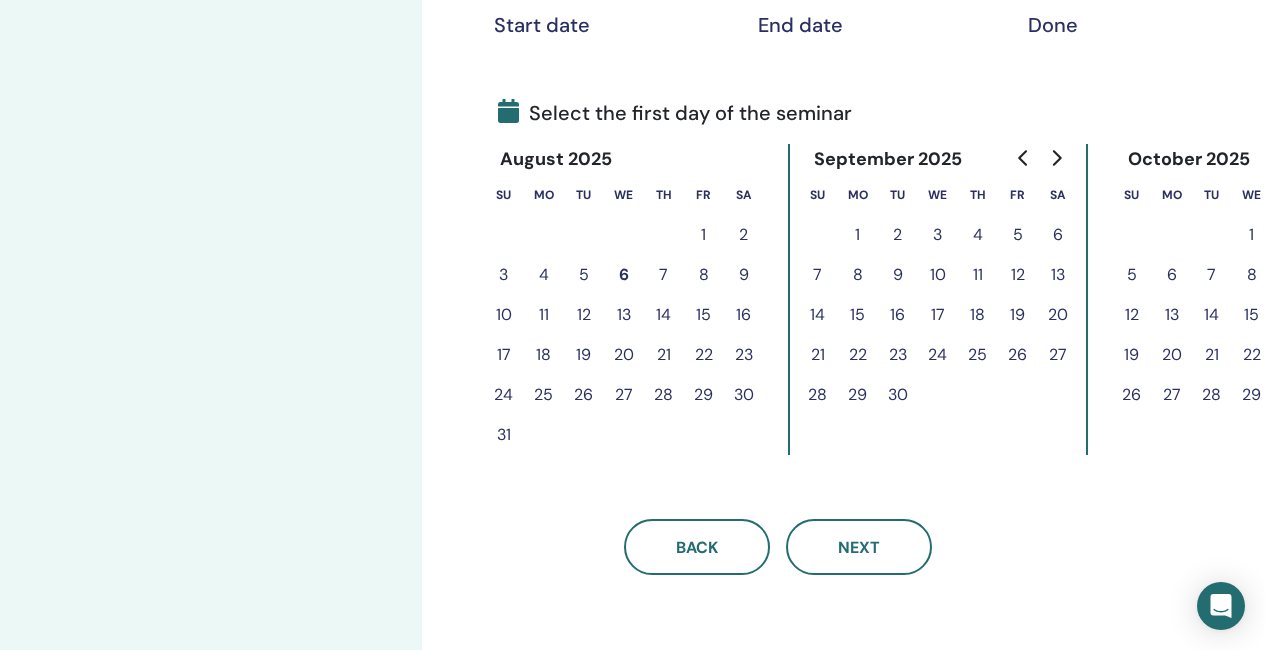 click on "12" at bounding box center (1018, 275) 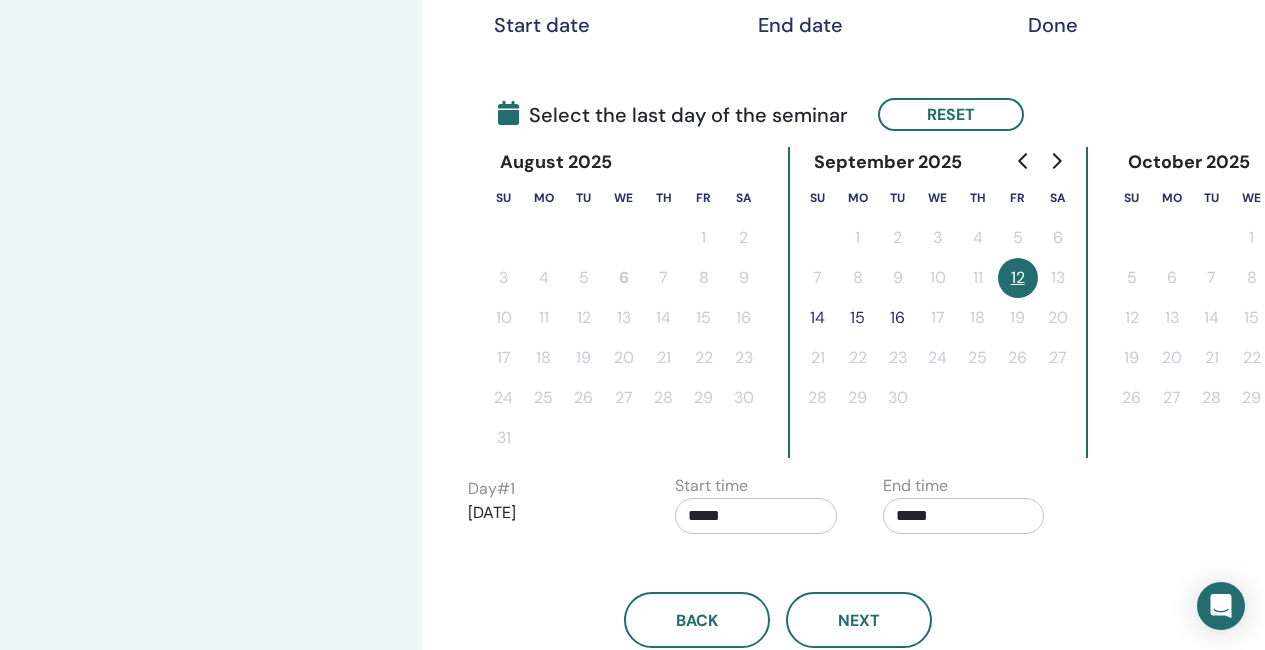 click on "14" at bounding box center (818, 318) 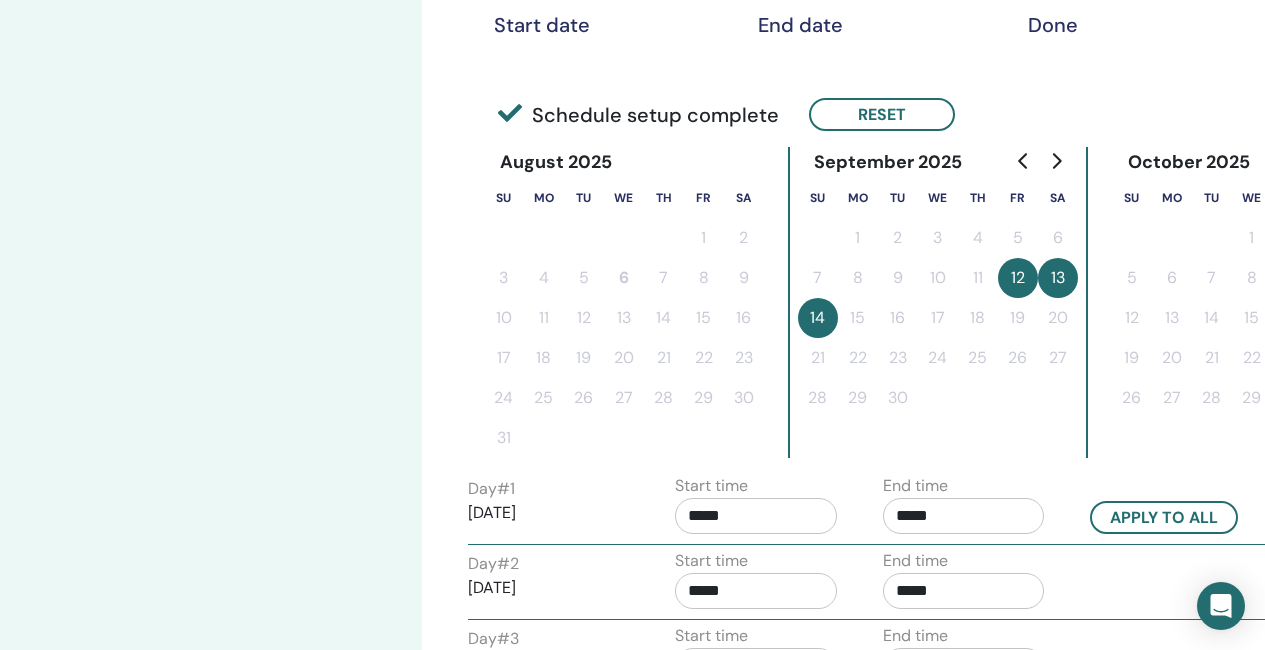 click on "*****" at bounding box center (964, 516) 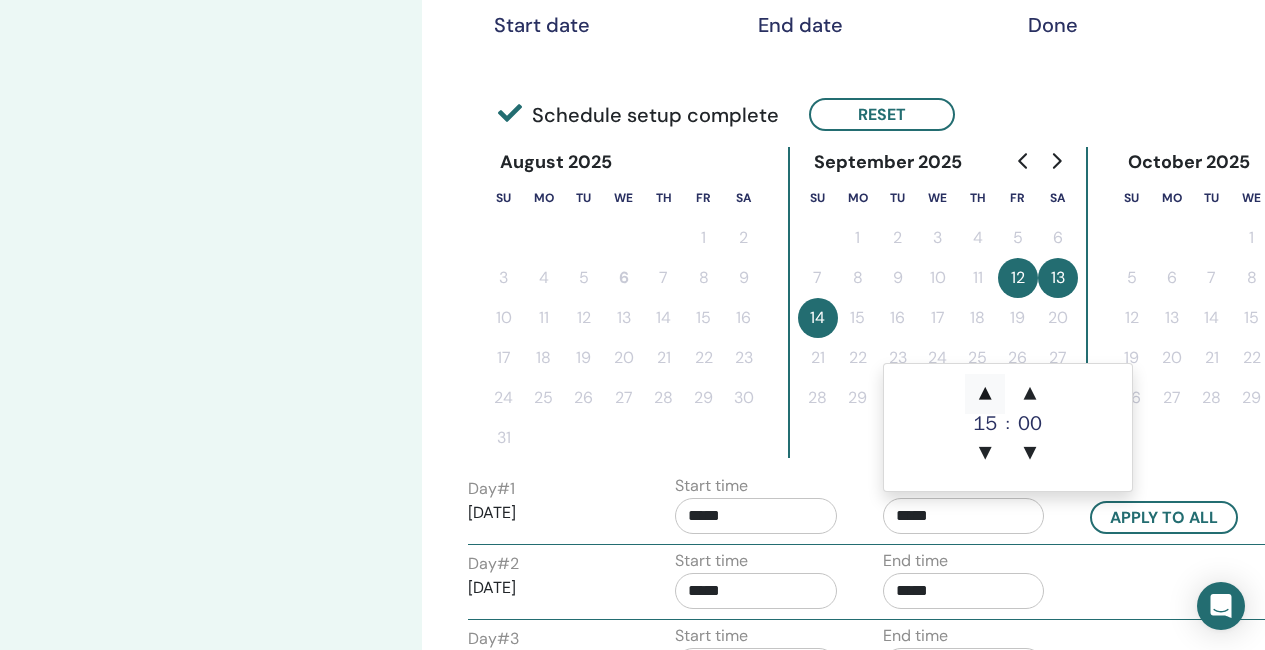 click on "▲" at bounding box center [985, 394] 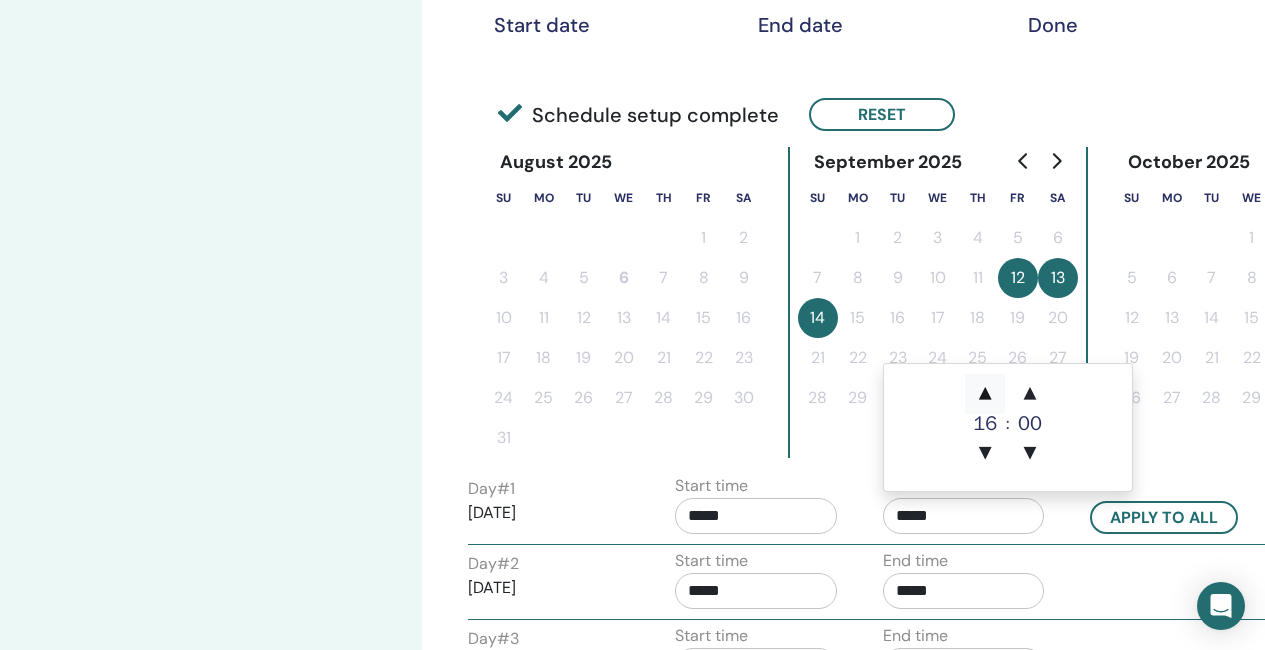 click on "▲" at bounding box center (985, 394) 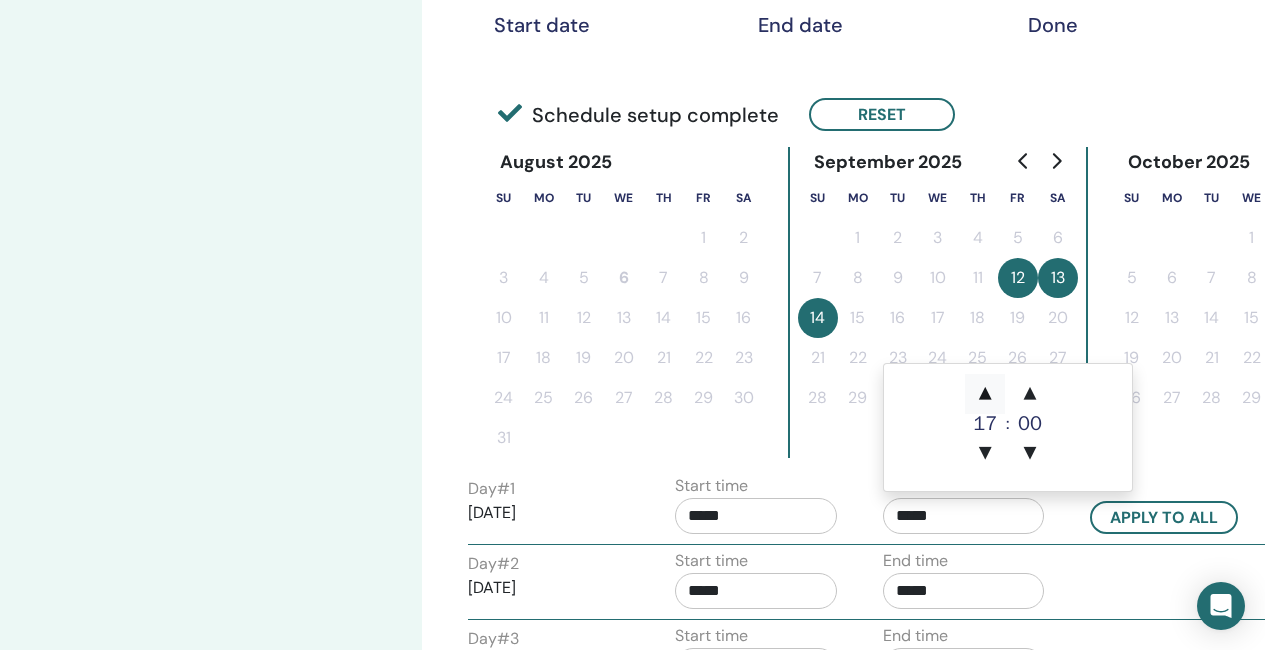 click on "▲" at bounding box center [985, 394] 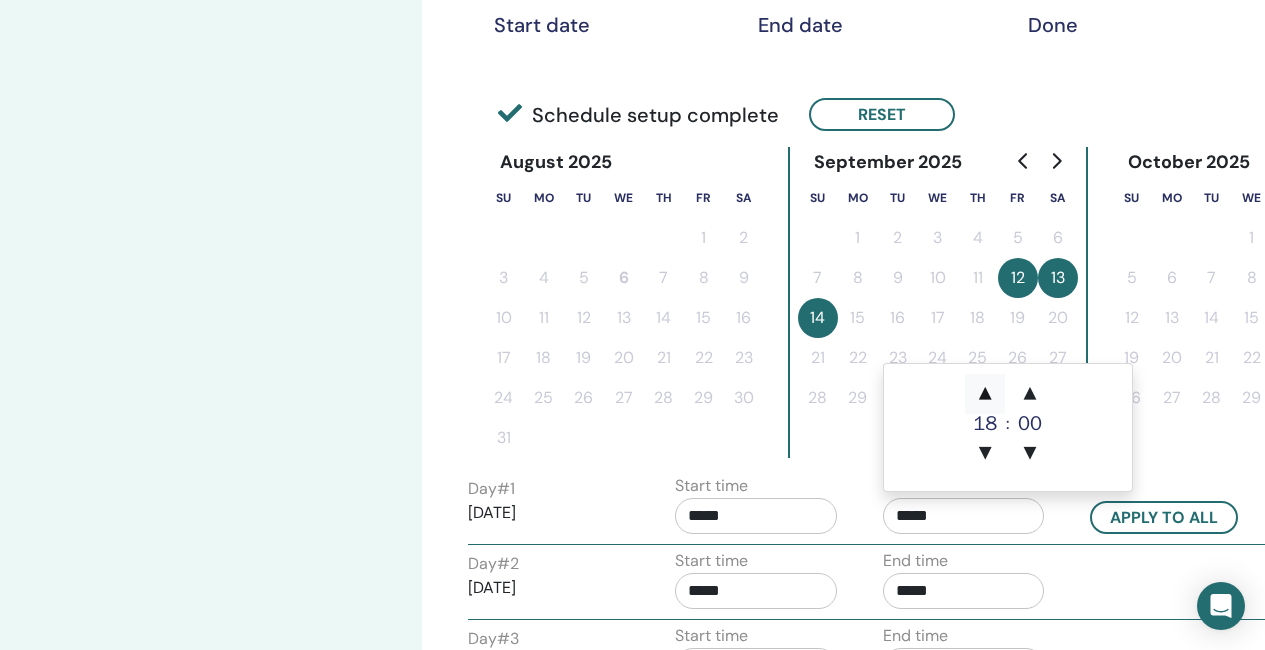 click on "▲" at bounding box center (985, 394) 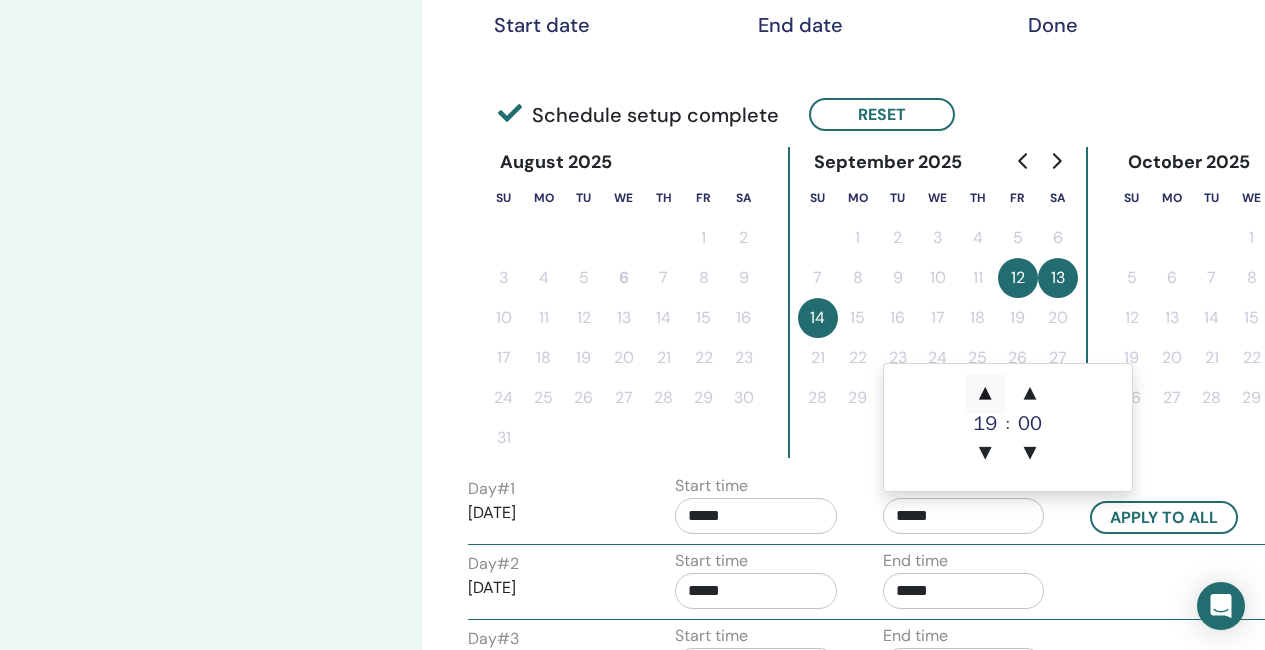 click on "▲" at bounding box center [985, 394] 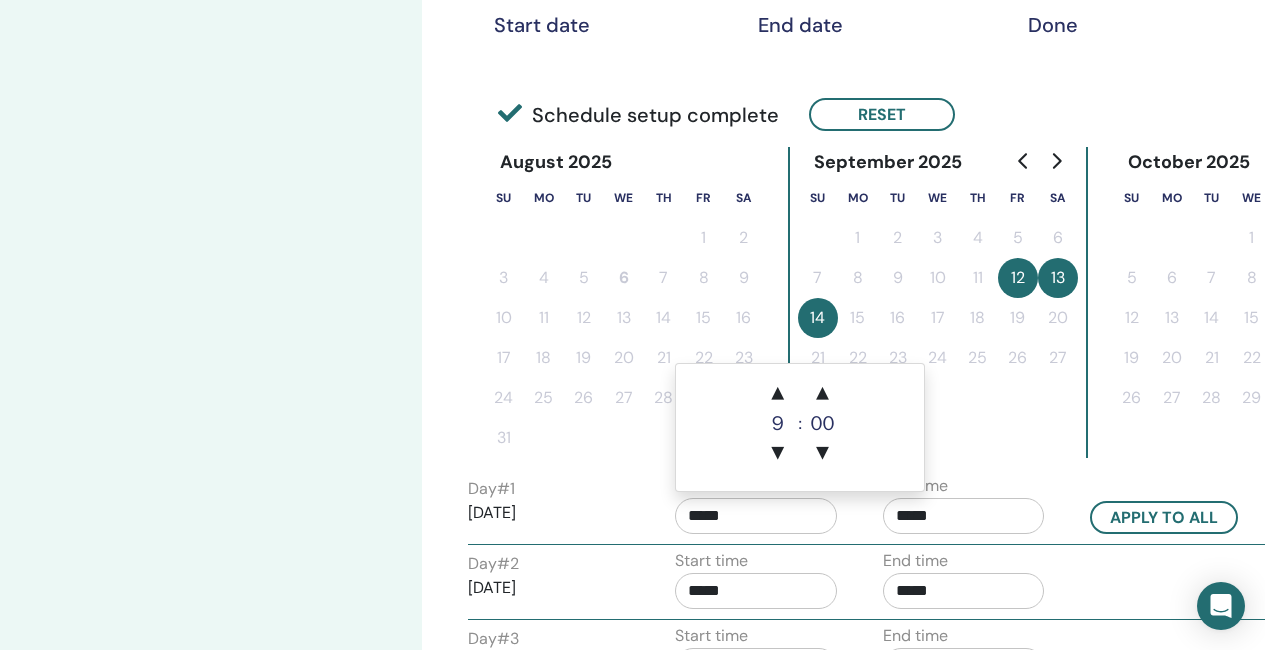 click on "*****" at bounding box center [756, 516] 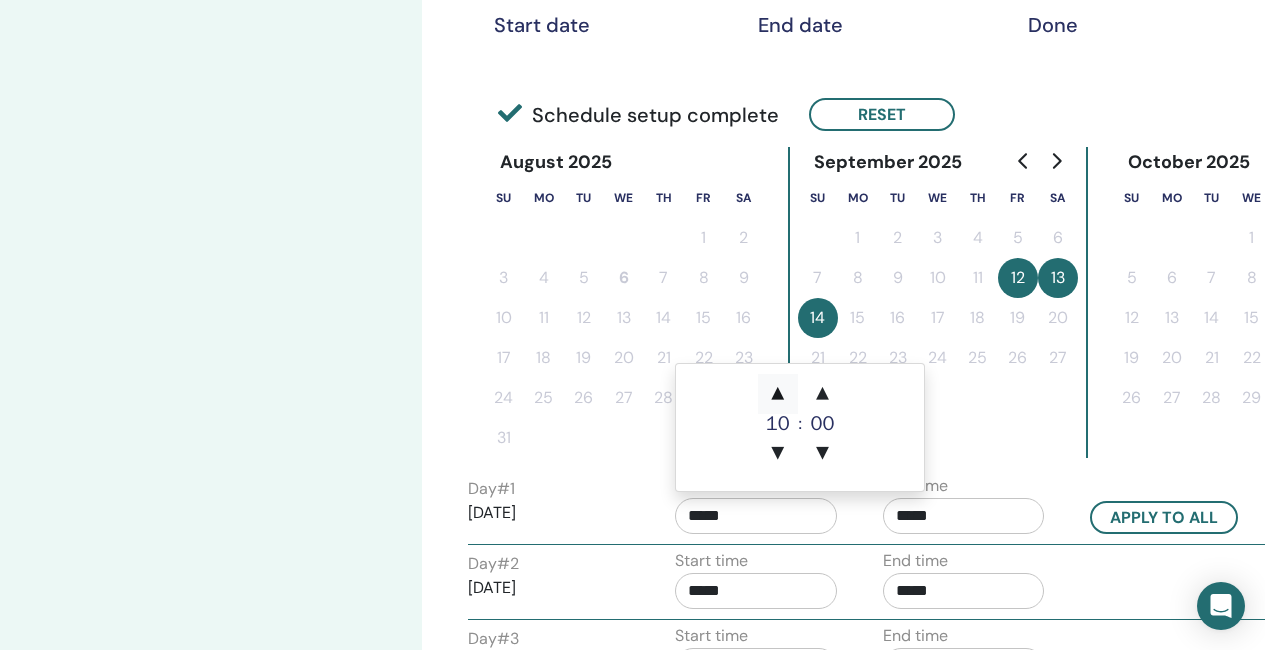 click on "▲" at bounding box center [778, 394] 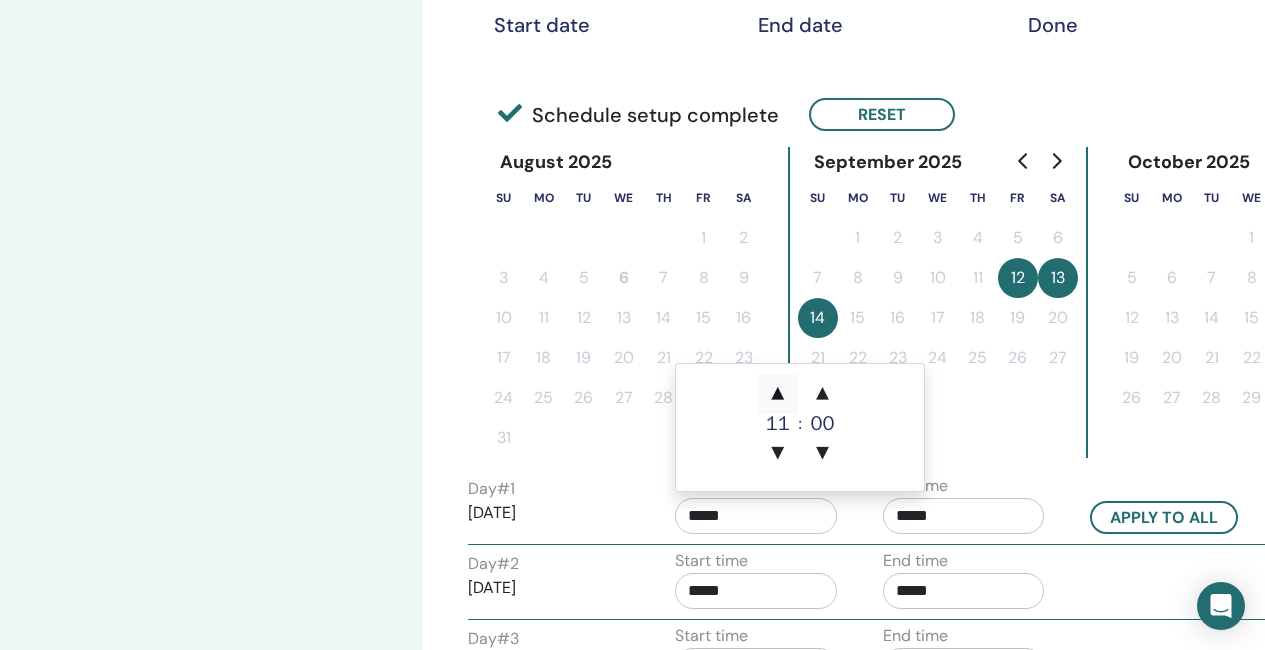 click on "▲" at bounding box center (778, 394) 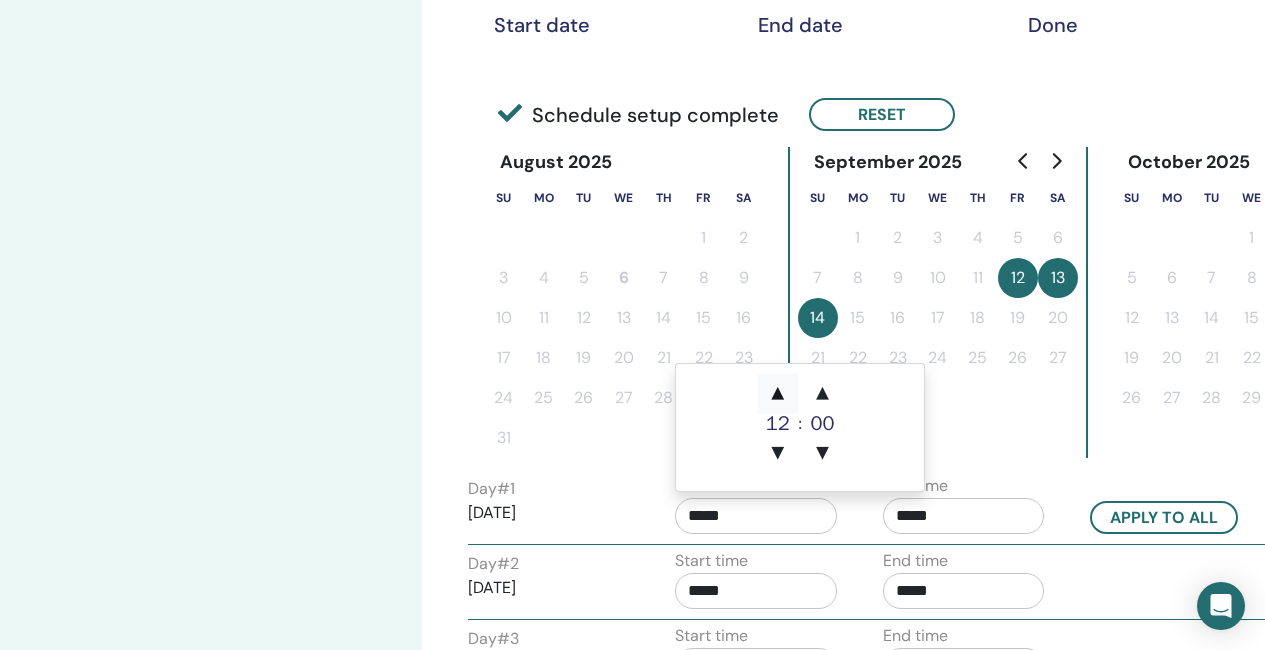 click on "▲" at bounding box center [778, 394] 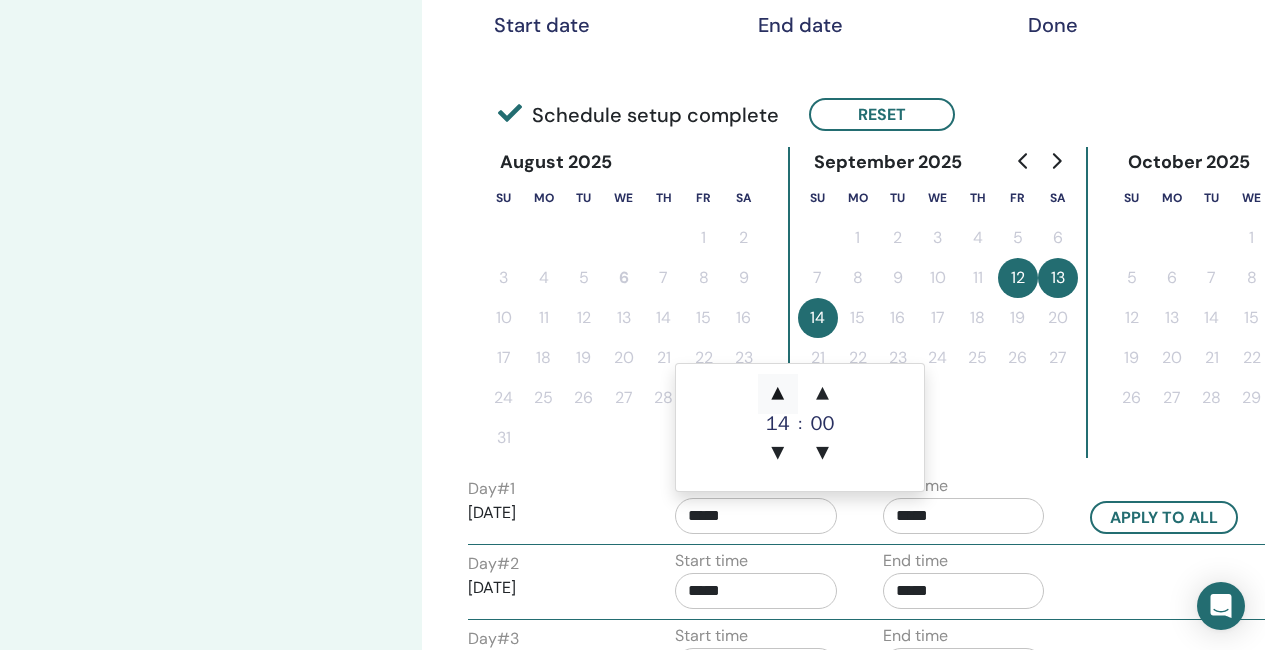 click on "▲" at bounding box center [778, 394] 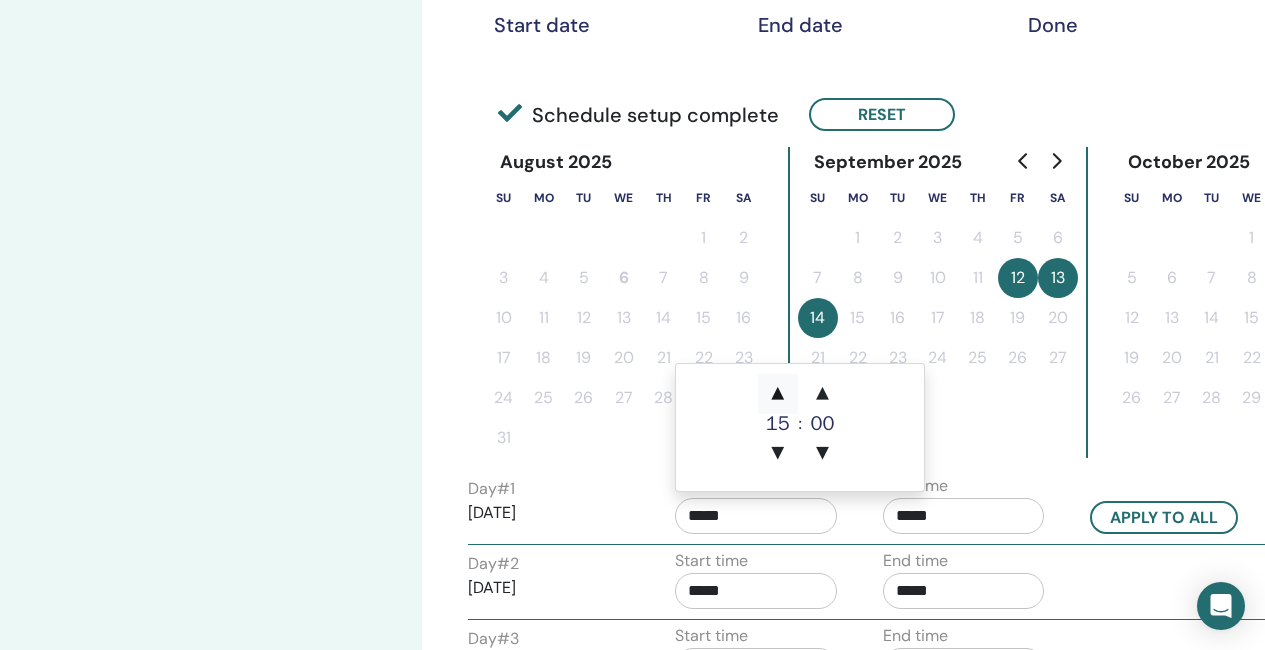 click on "▲" at bounding box center [778, 394] 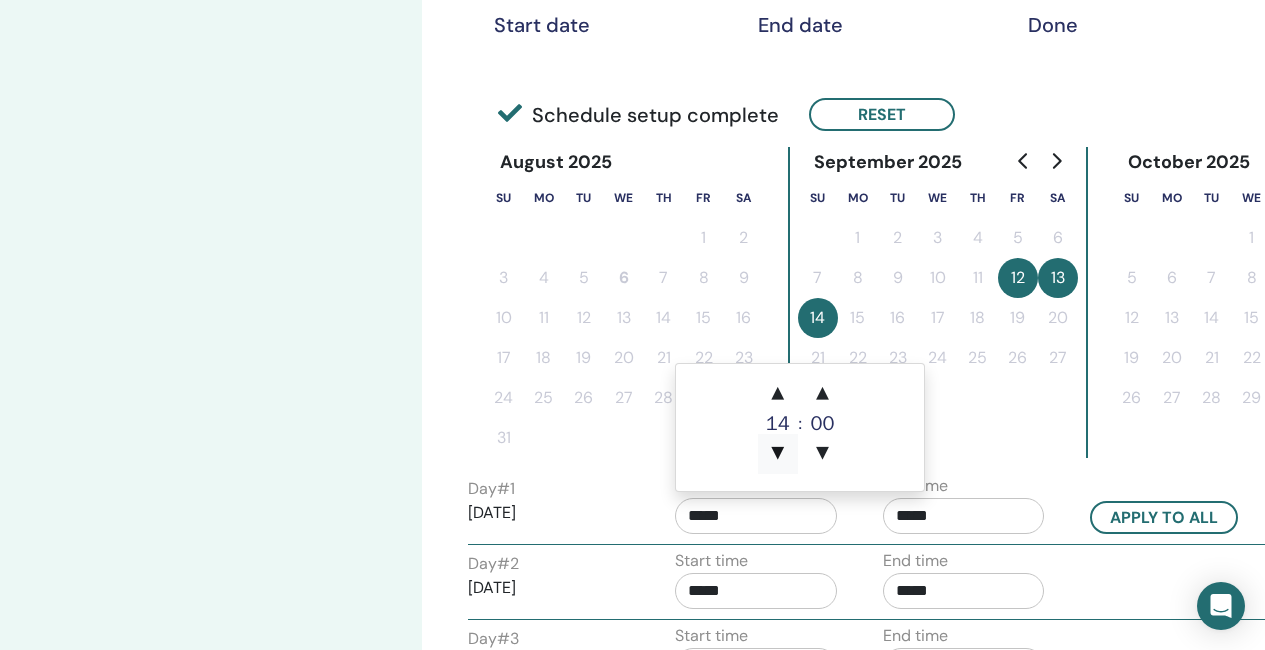 click on "▼" at bounding box center [778, 454] 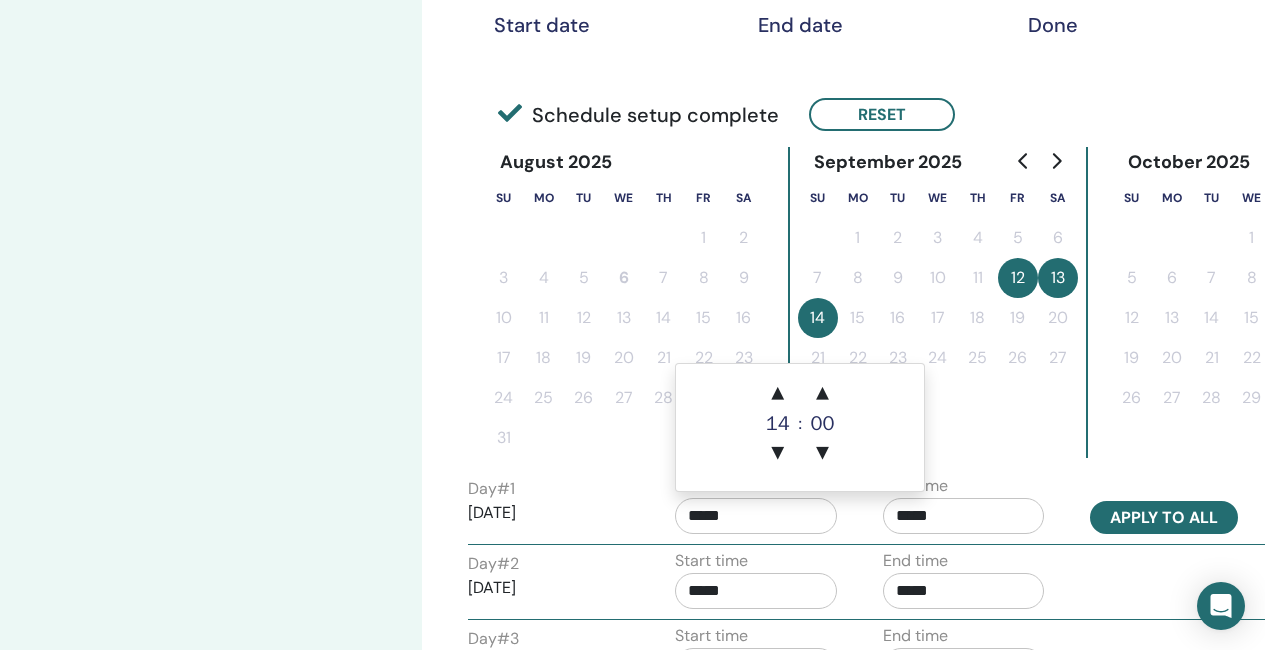 click on "Apply to all" at bounding box center (1164, 517) 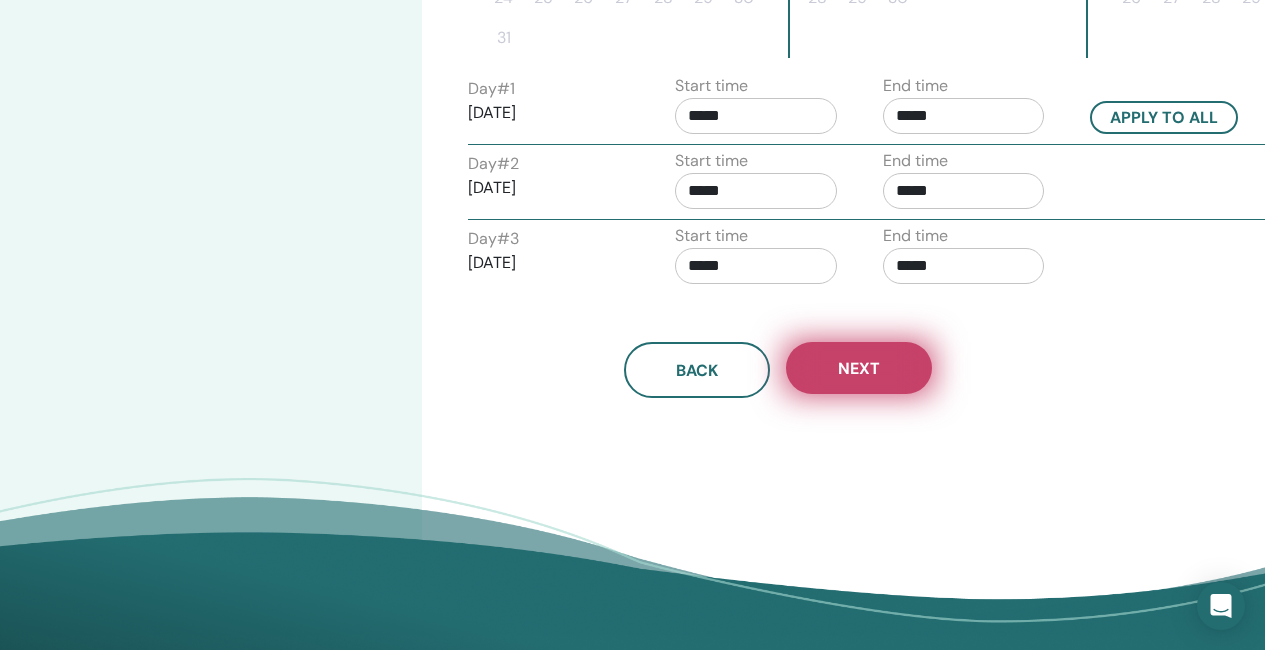 click on "Next" at bounding box center [859, 368] 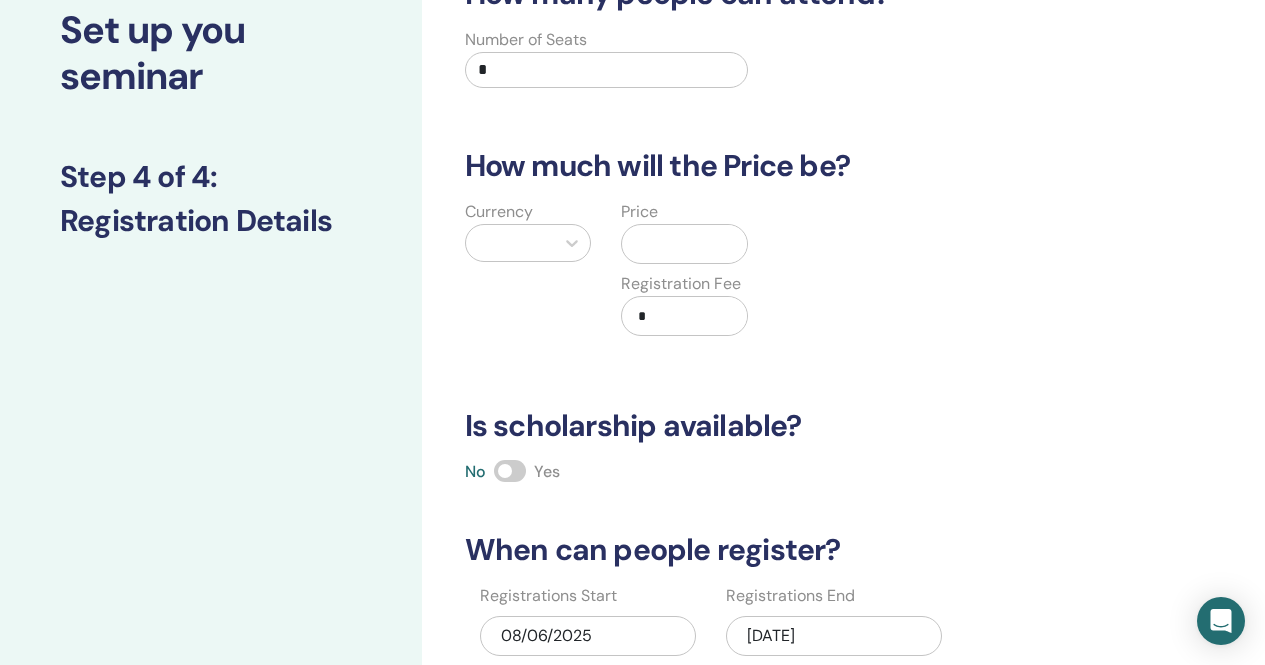 scroll, scrollTop: 100, scrollLeft: 0, axis: vertical 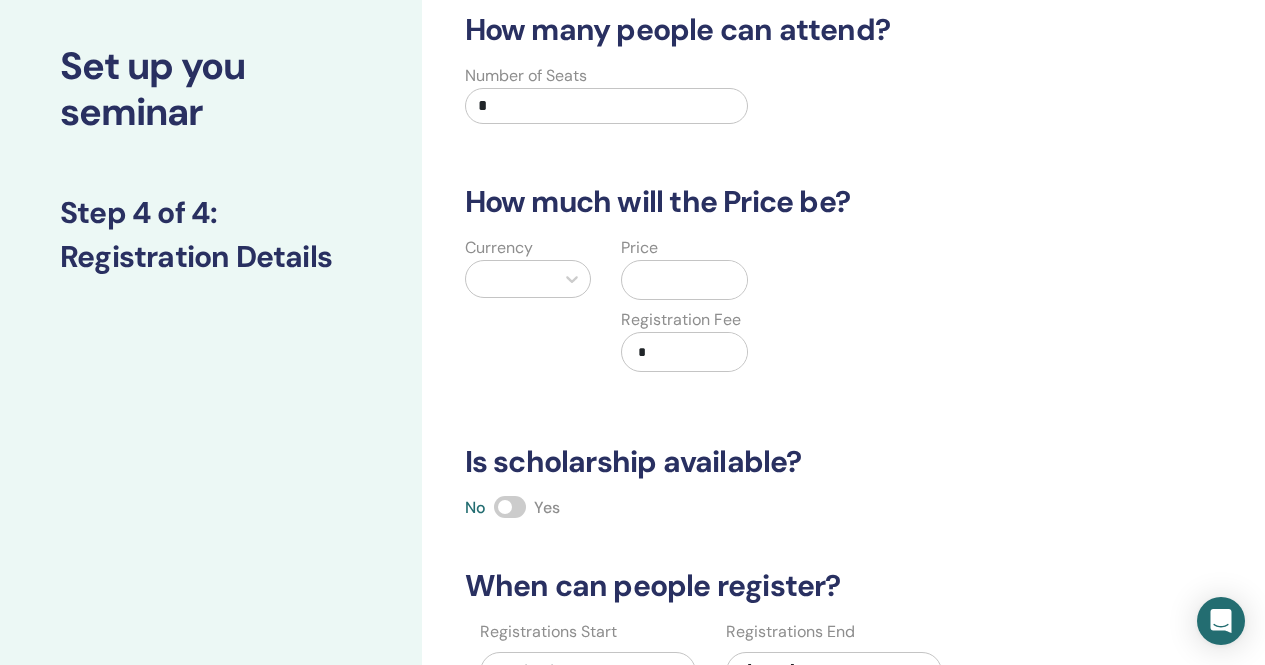 click on "*" at bounding box center [607, 106] 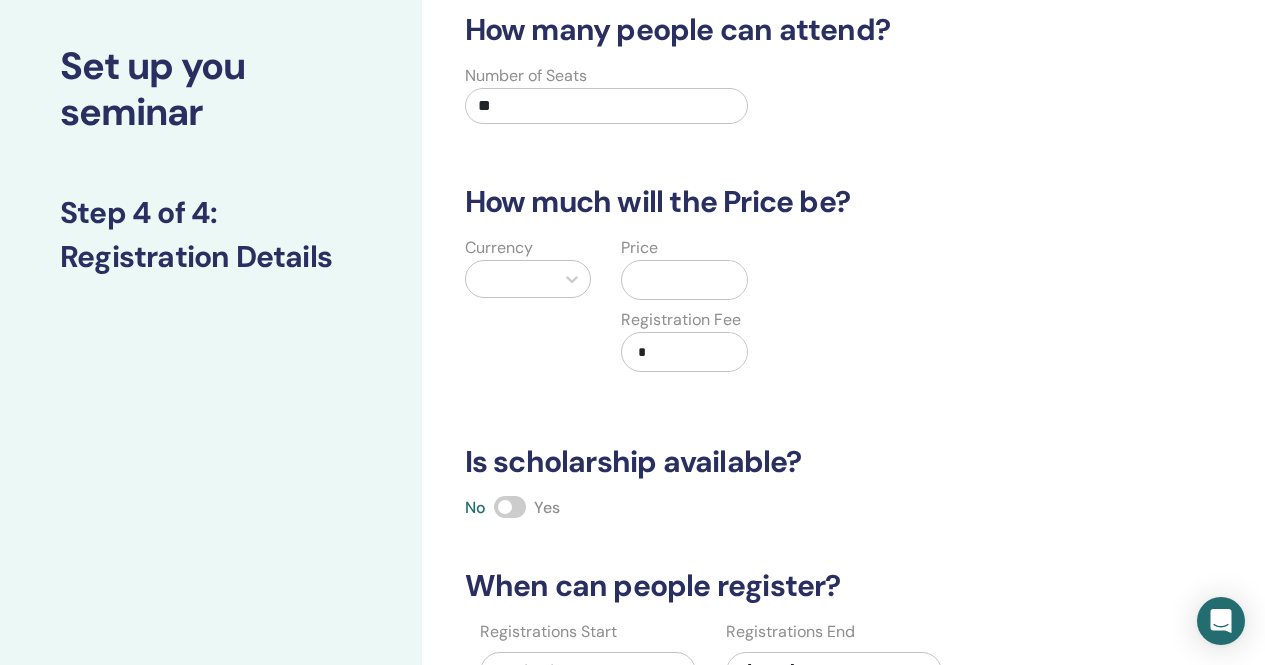 type on "**" 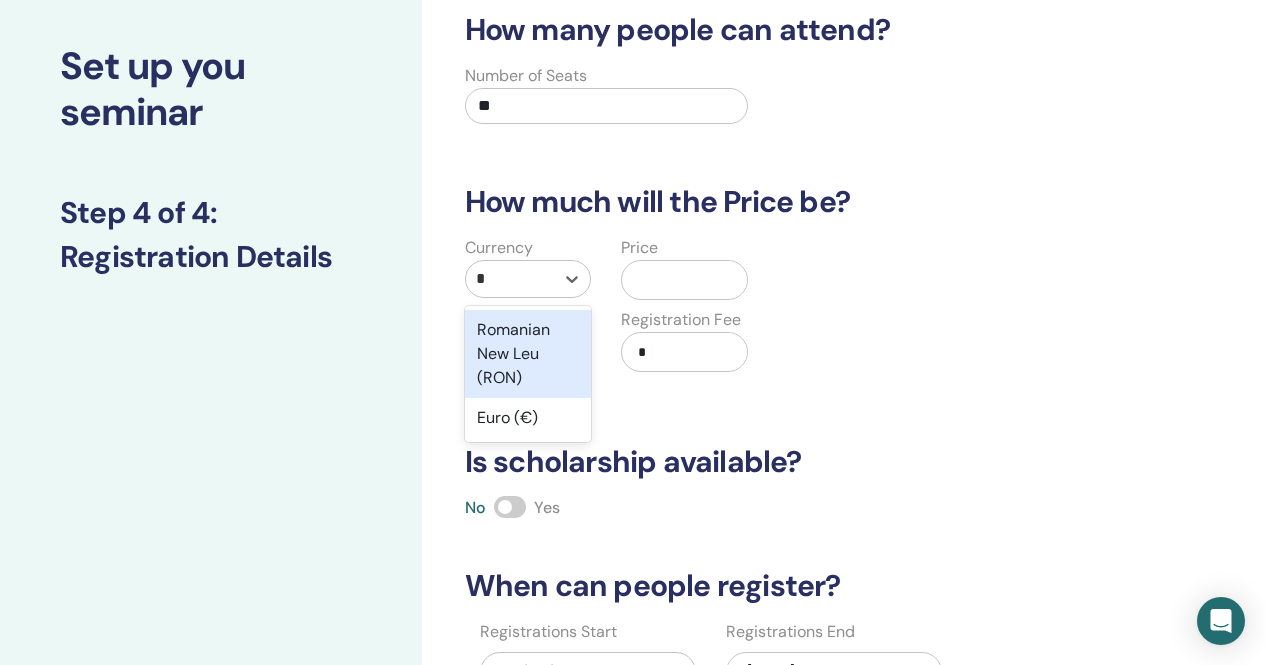 type on "**" 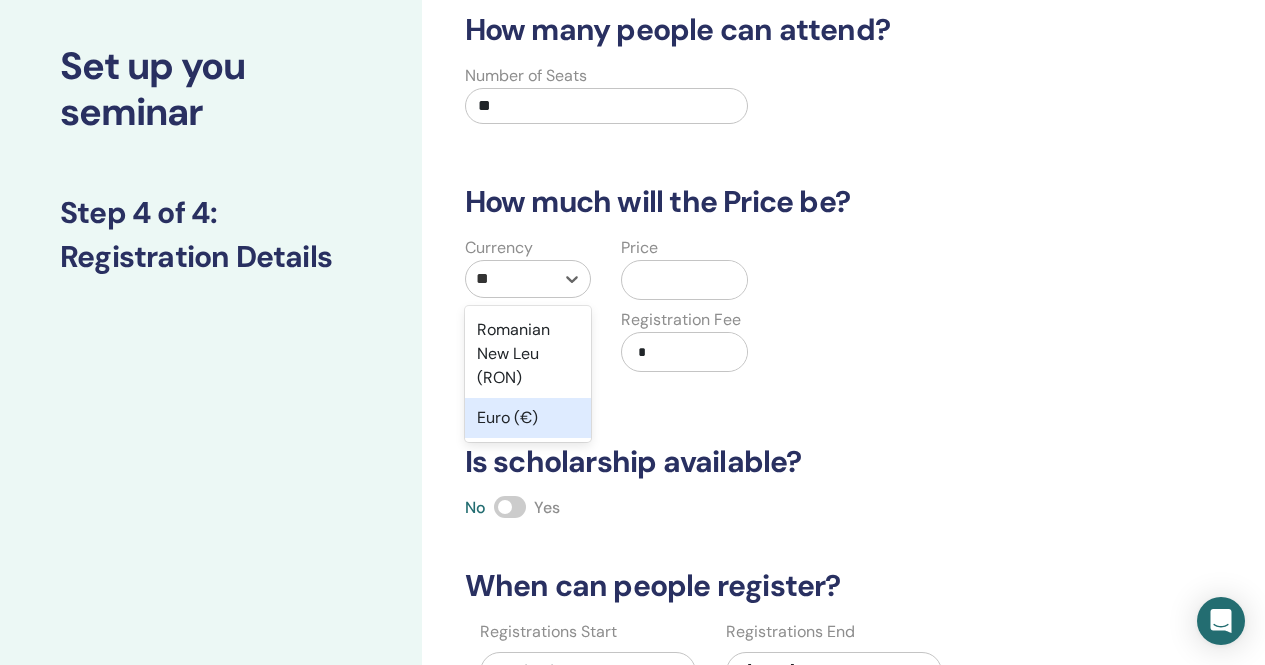 click on "Euro (€)" at bounding box center (528, 418) 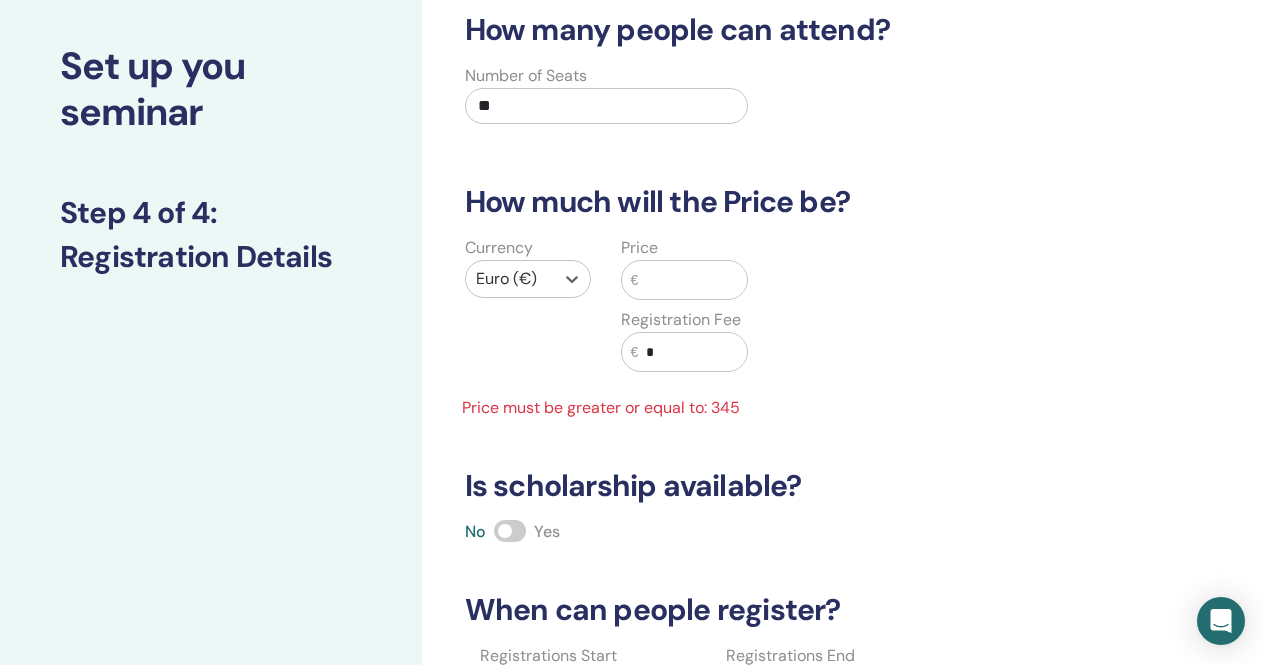 click at bounding box center [692, 280] 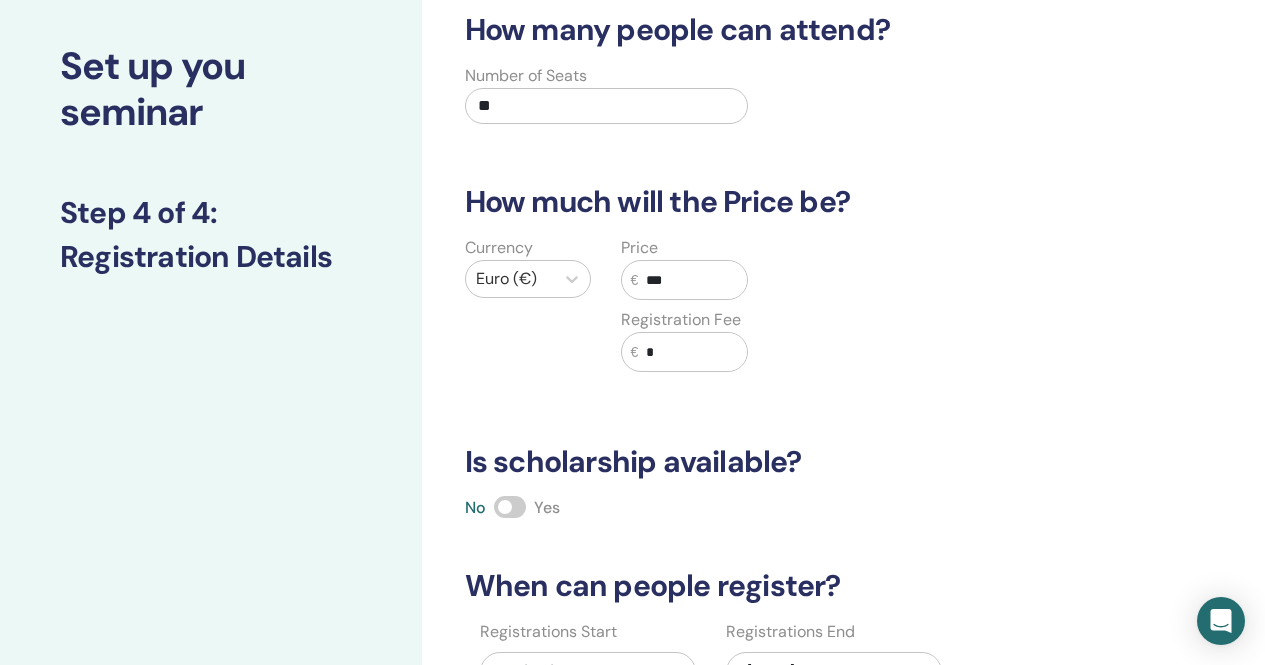 type on "***" 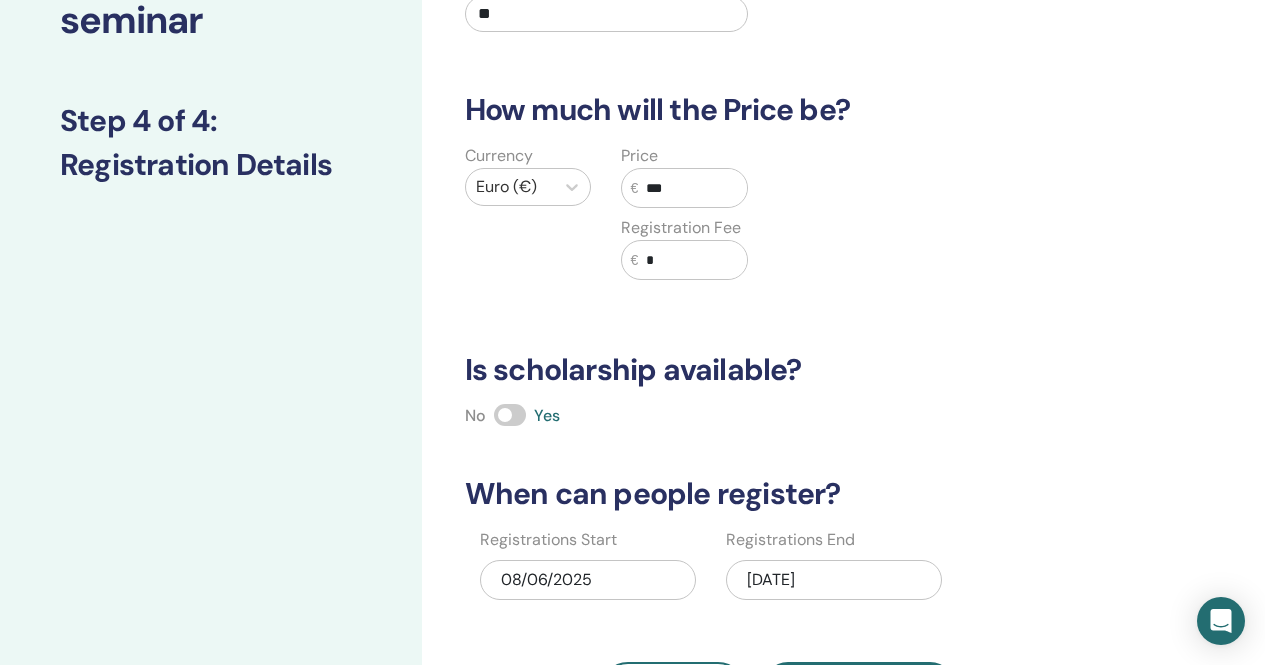 scroll, scrollTop: 300, scrollLeft: 0, axis: vertical 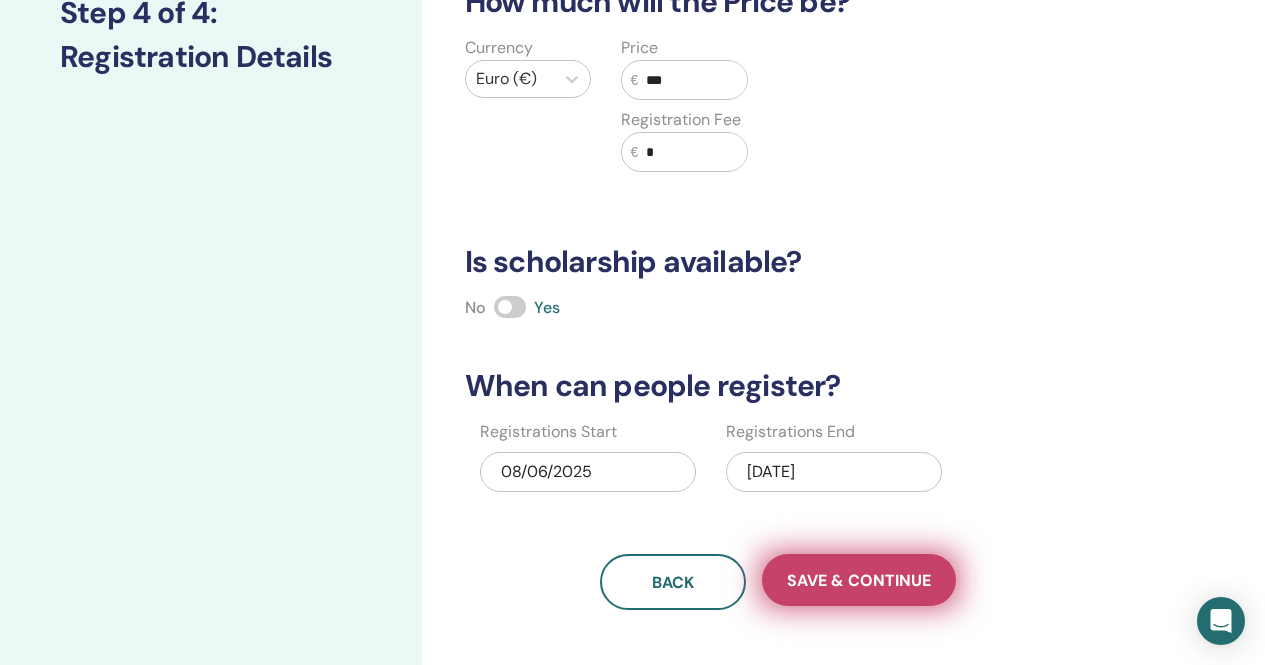 click on "Save & Continue" at bounding box center [859, 580] 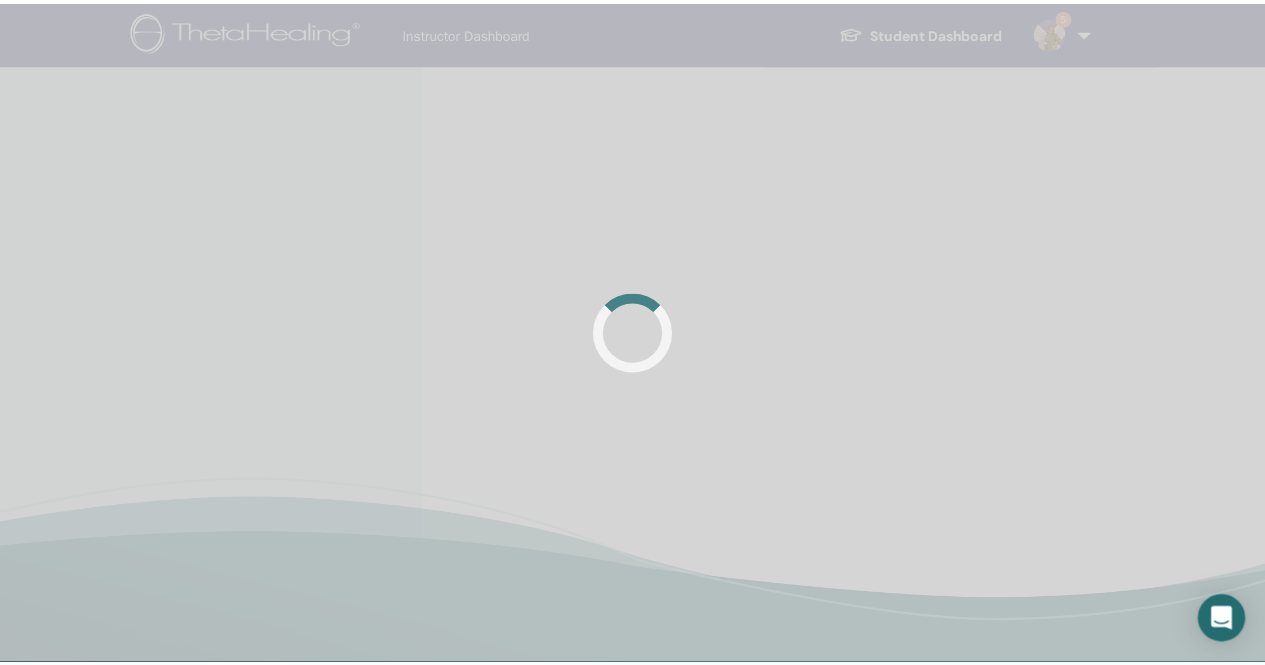 scroll, scrollTop: 0, scrollLeft: 0, axis: both 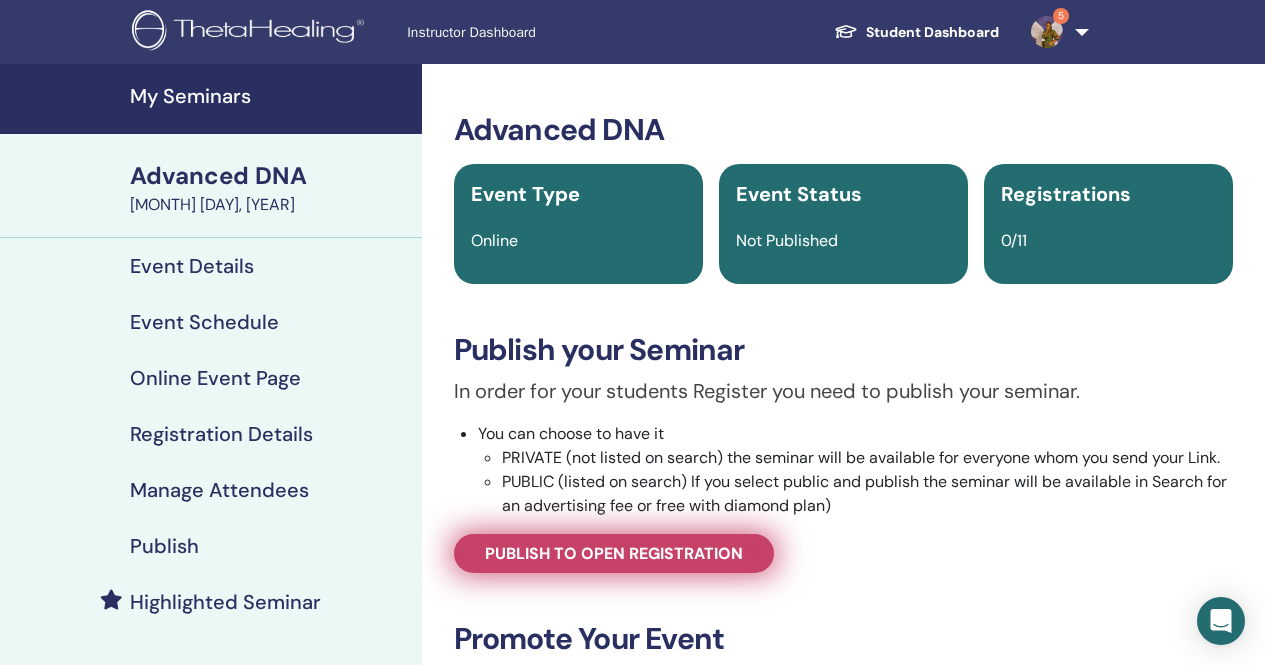 click on "Publish to open registration" at bounding box center (614, 553) 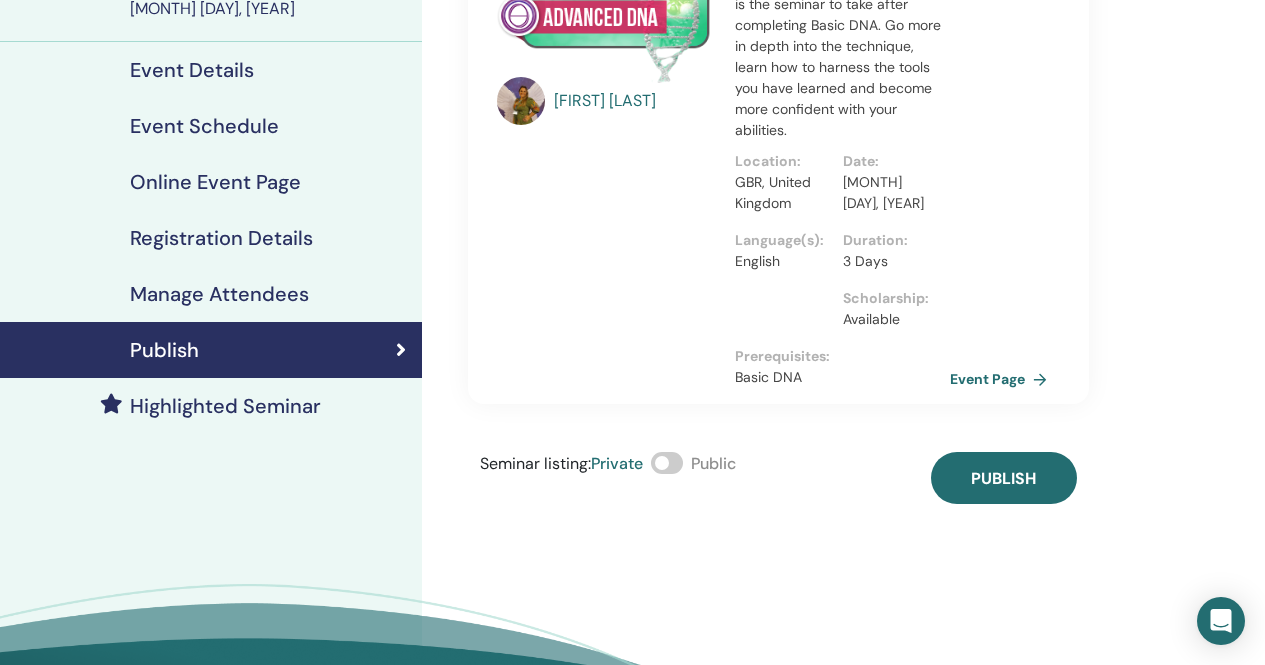 scroll, scrollTop: 200, scrollLeft: 0, axis: vertical 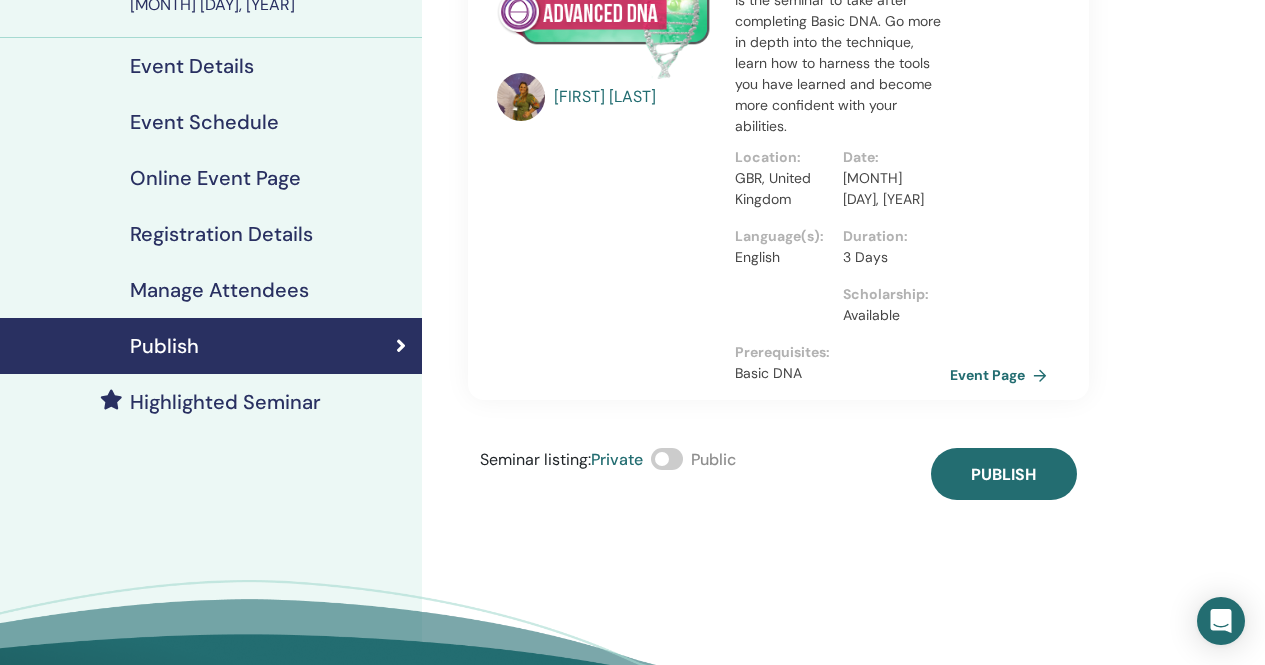 click on "Seminar listing :  Private Public" at bounding box center (608, 474) 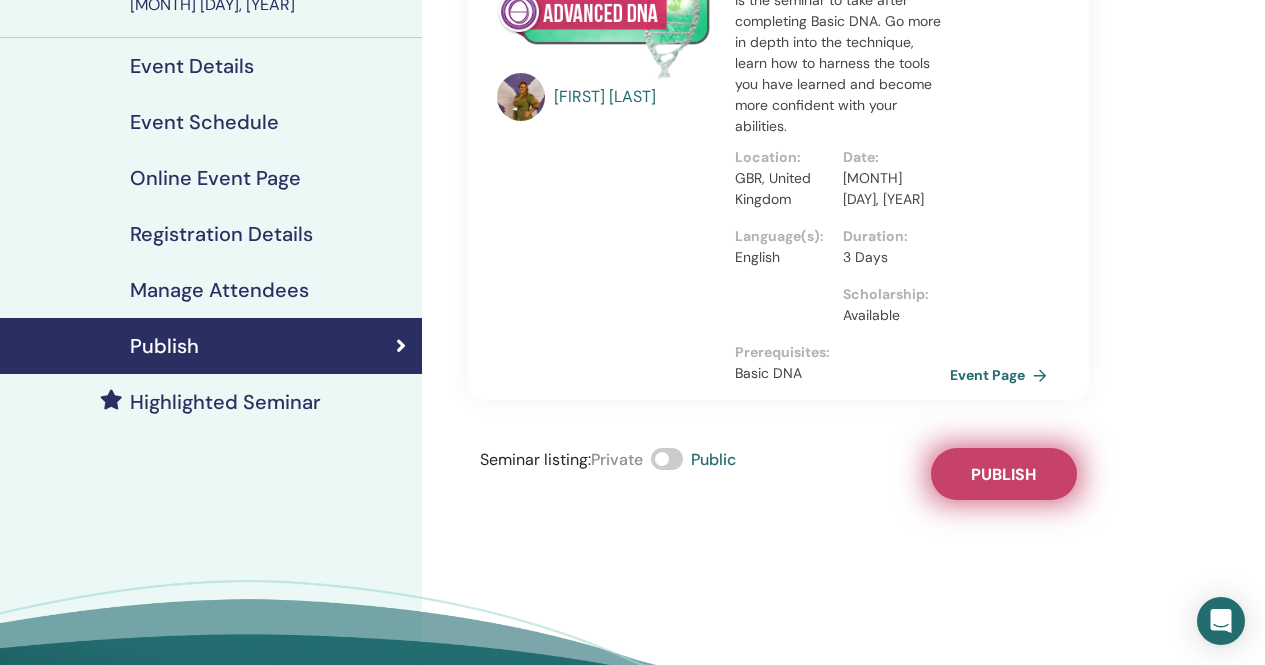 click on "Publish" at bounding box center (1004, 474) 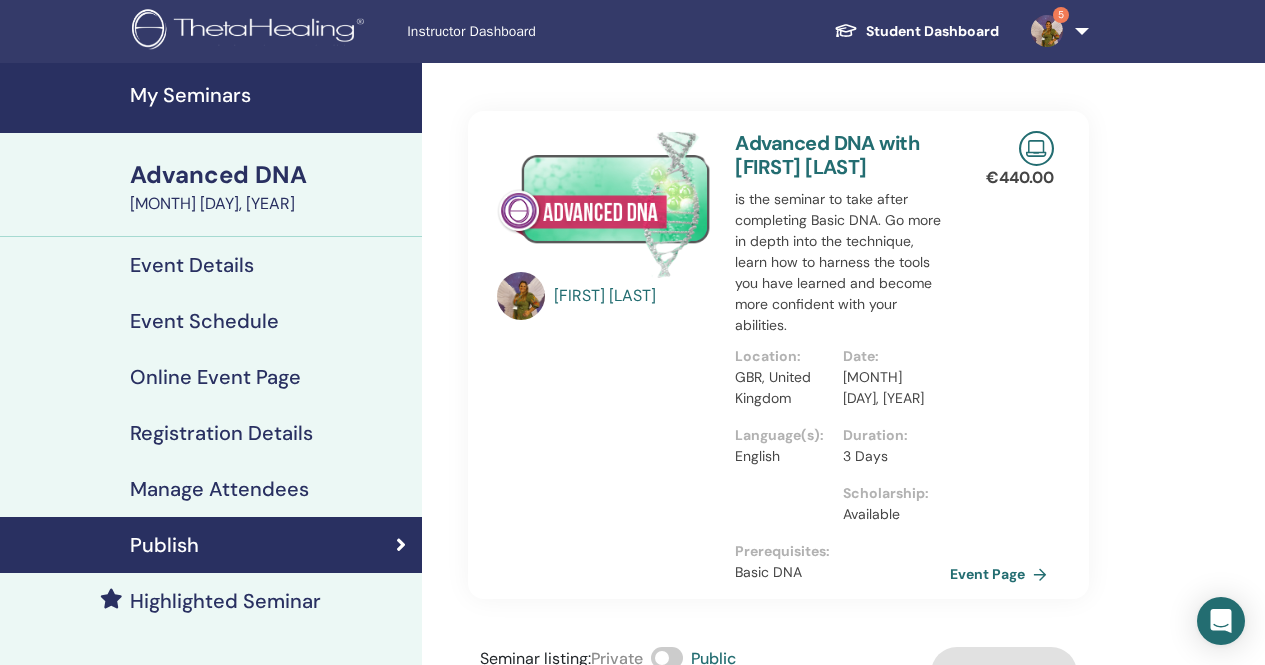 scroll, scrollTop: 0, scrollLeft: 0, axis: both 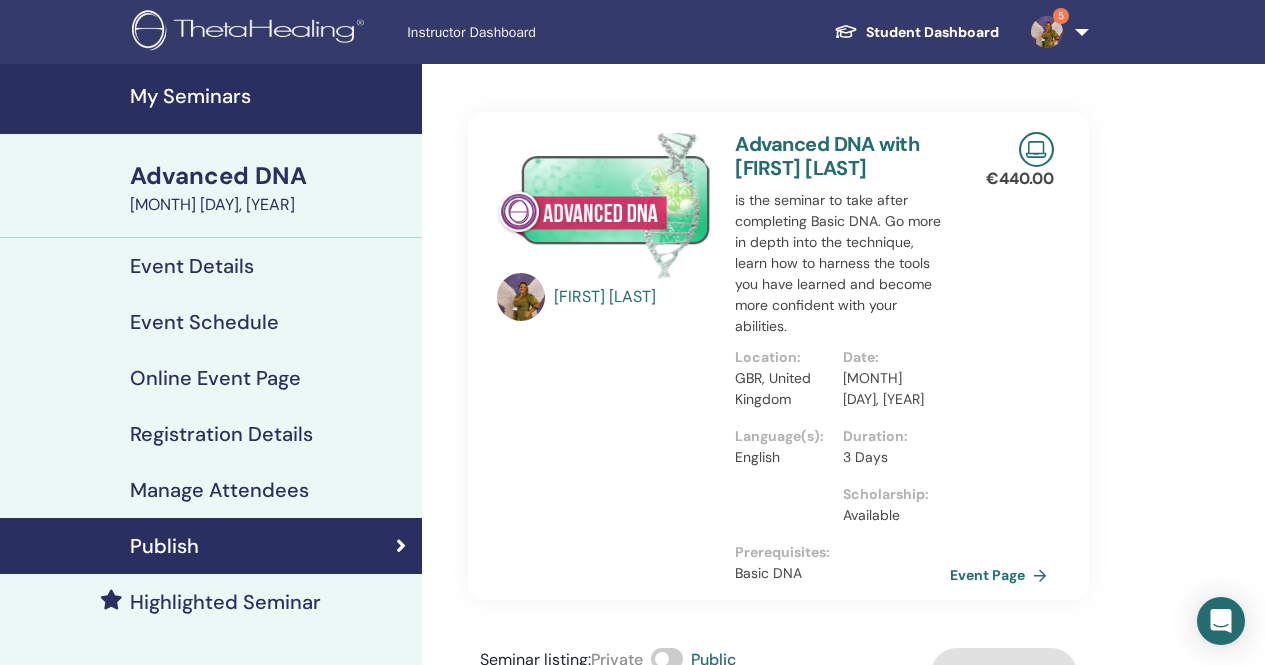 click on "My Seminars" at bounding box center (270, 96) 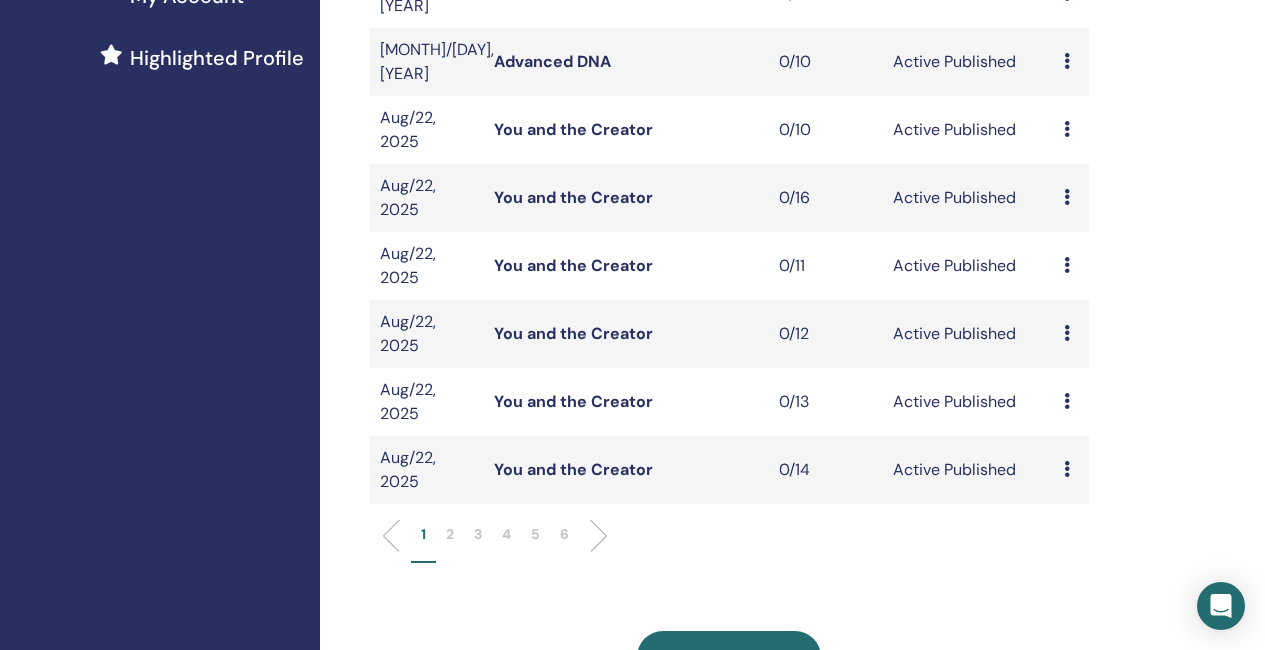 scroll, scrollTop: 600, scrollLeft: 0, axis: vertical 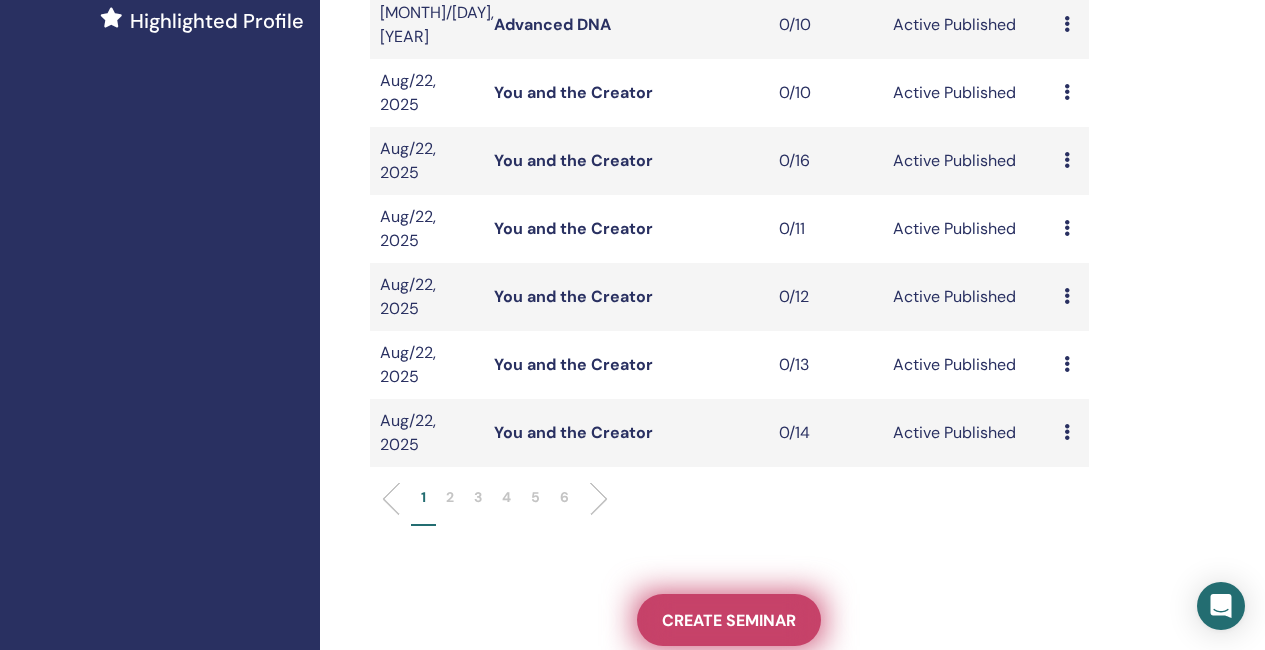 click on "Create seminar" at bounding box center (729, 620) 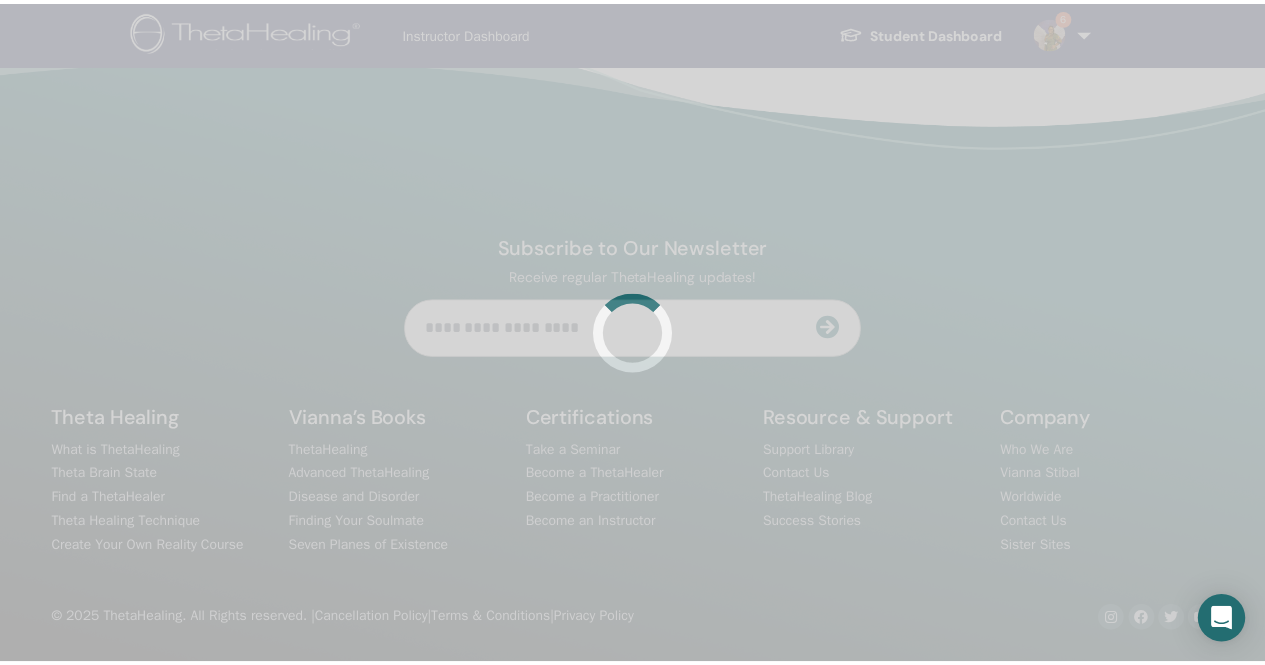 scroll, scrollTop: 0, scrollLeft: 0, axis: both 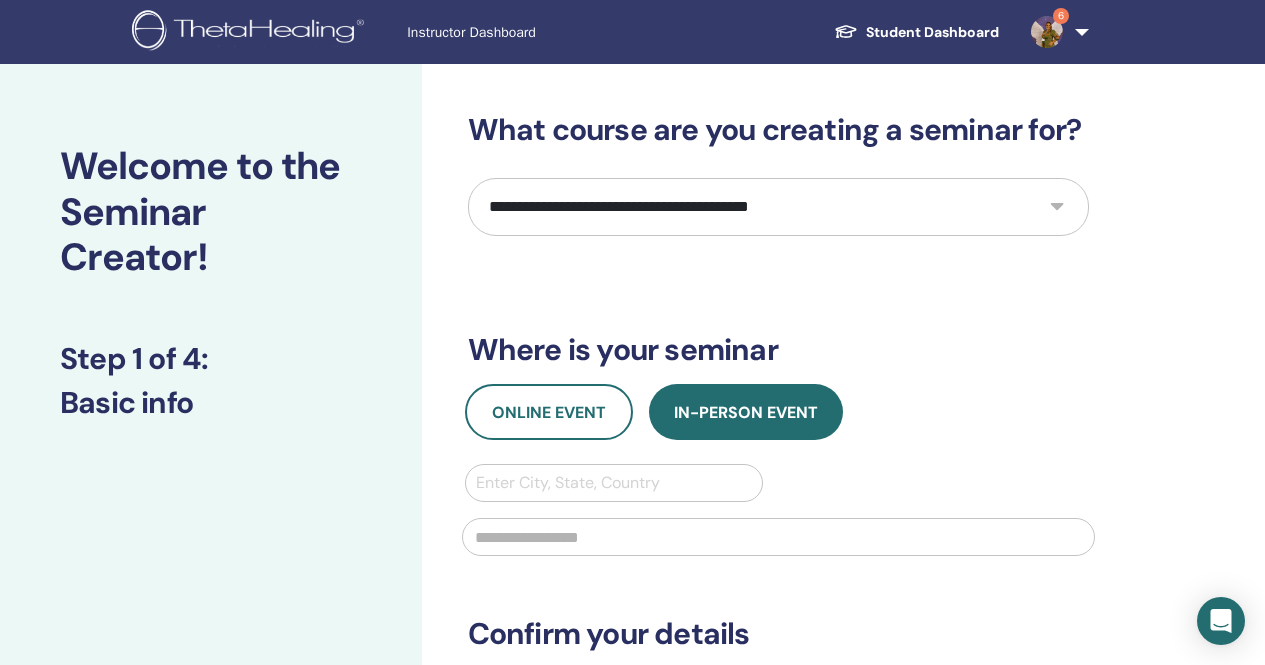 click on "**********" at bounding box center (778, 207) 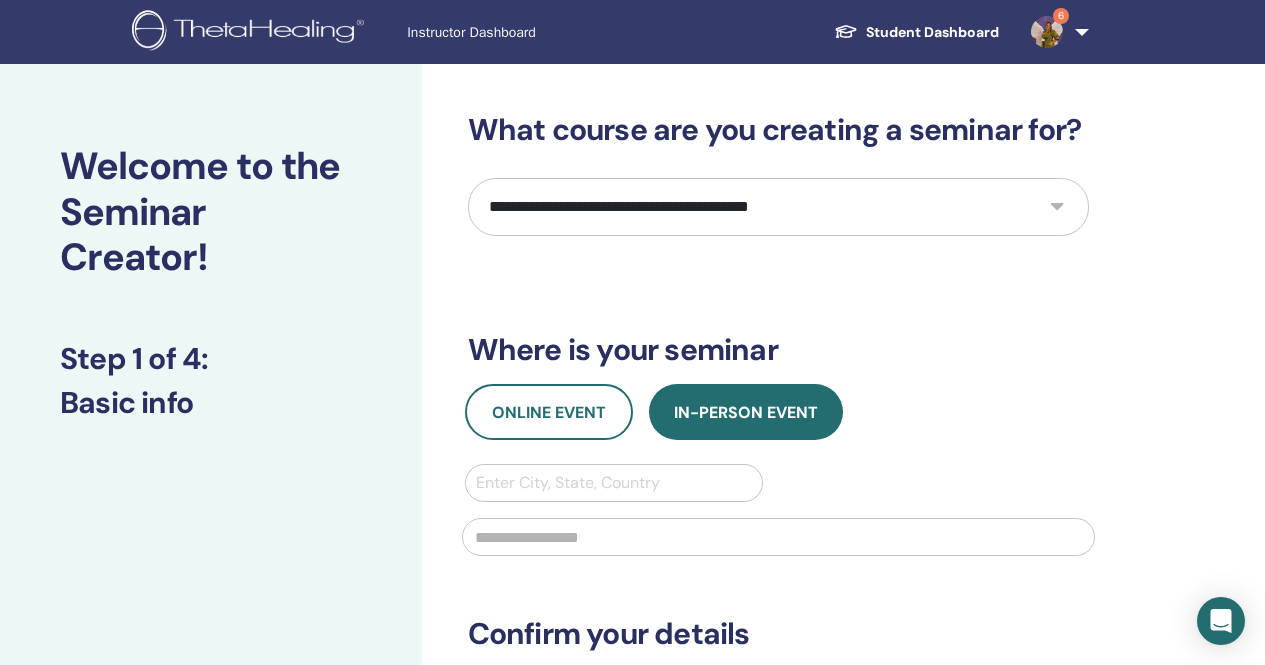 select on "*" 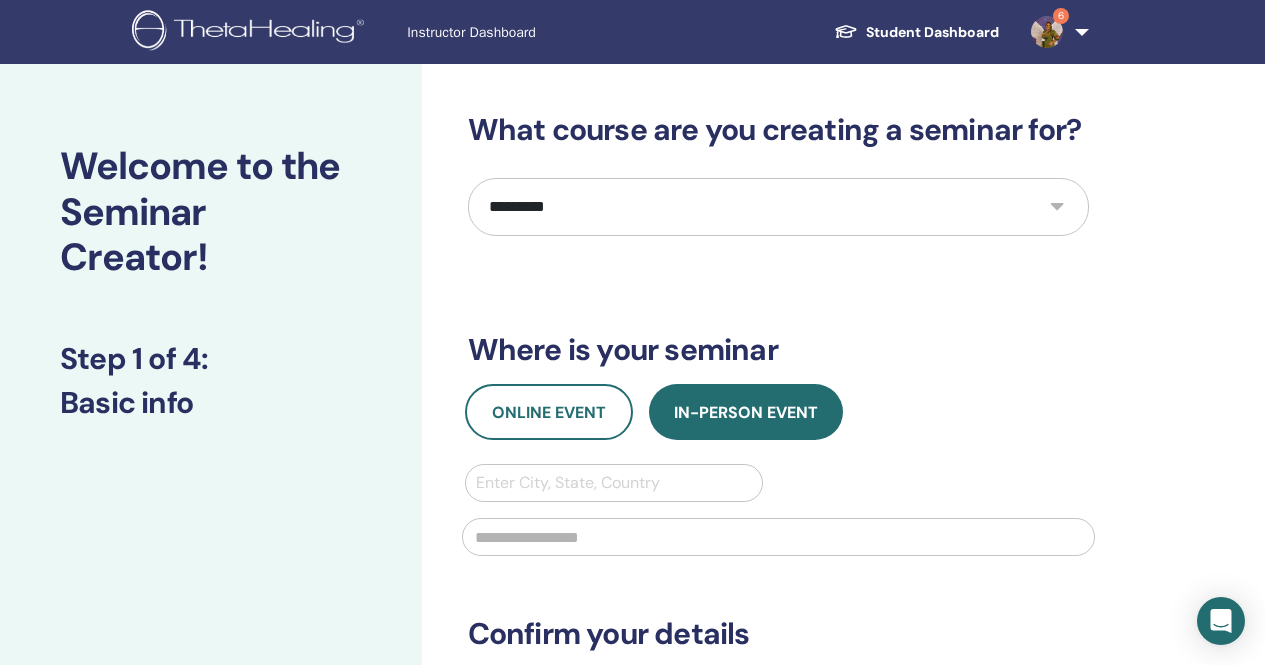 click on "**********" at bounding box center [778, 207] 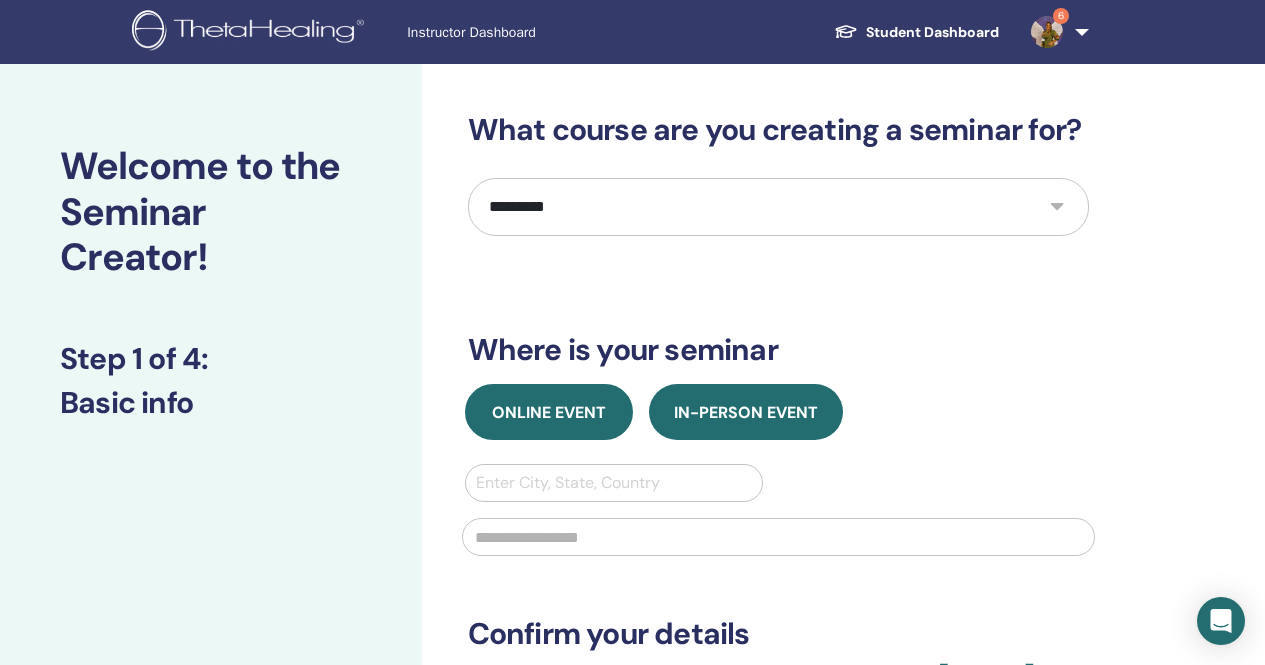 click on "Online Event" at bounding box center [549, 412] 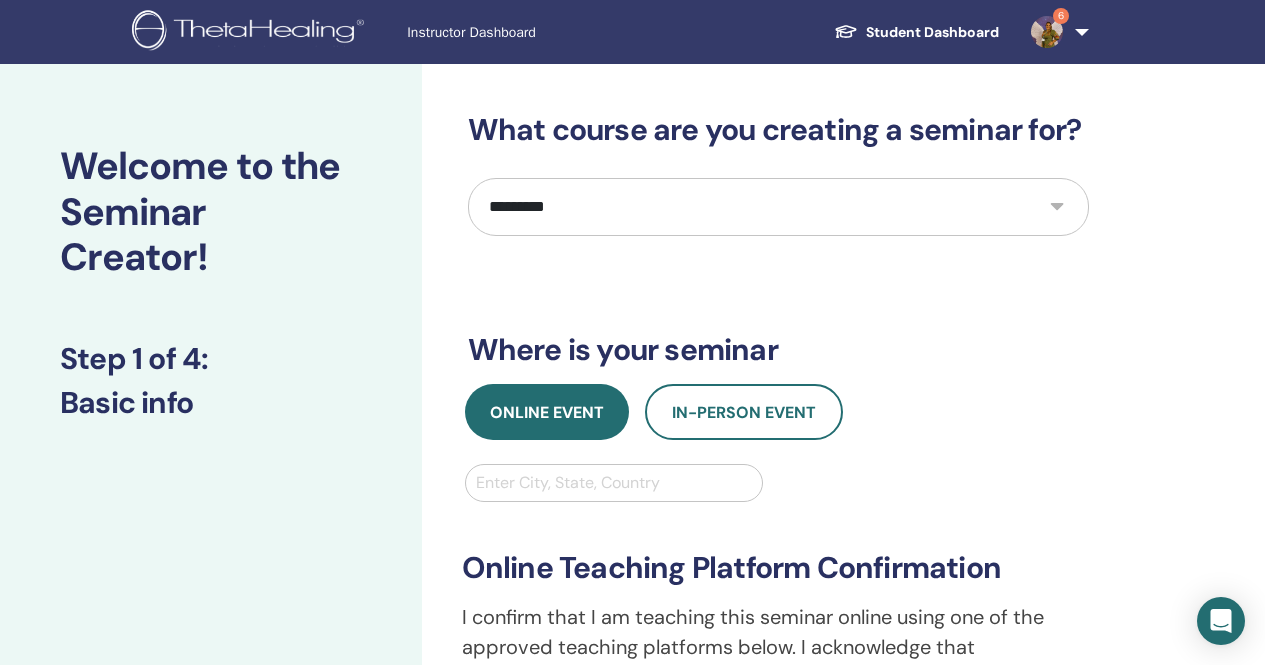 click at bounding box center [614, 483] 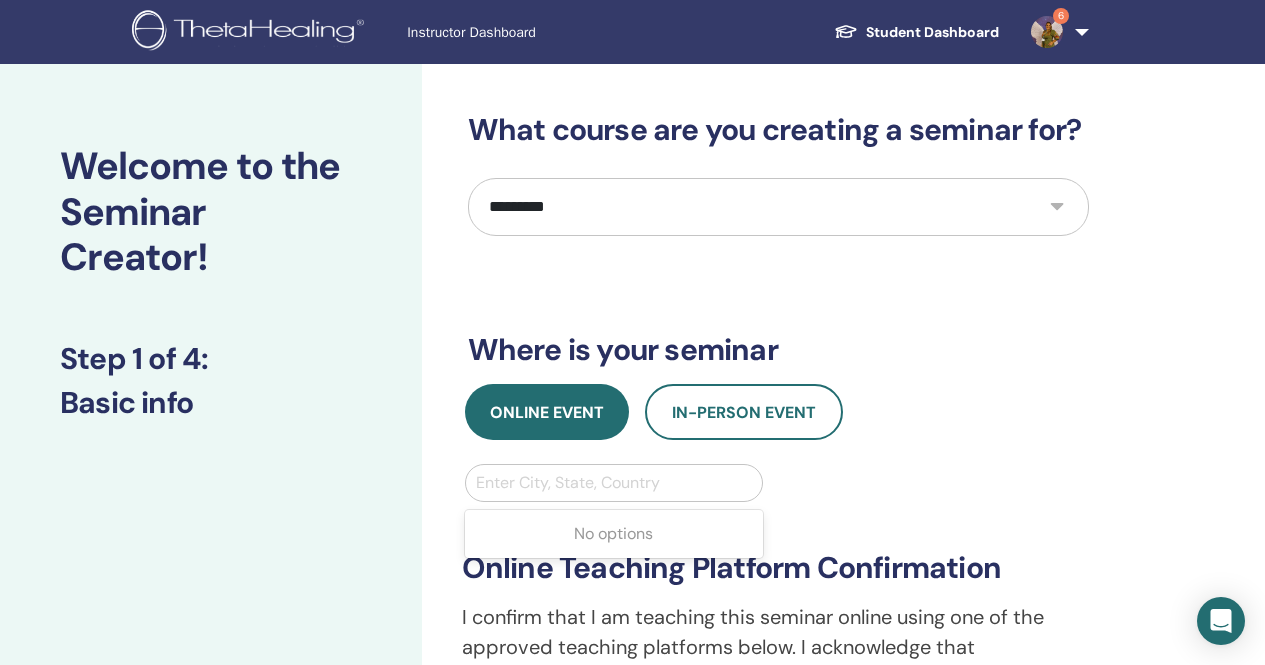 type on "*" 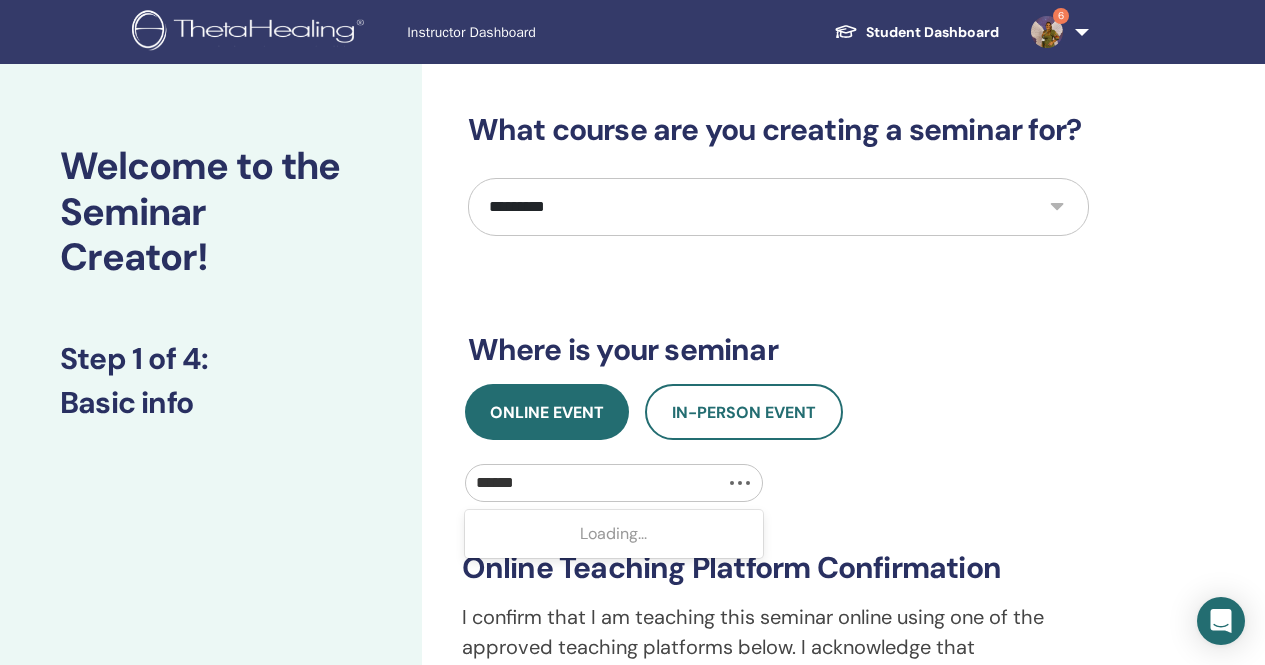 type on "*******" 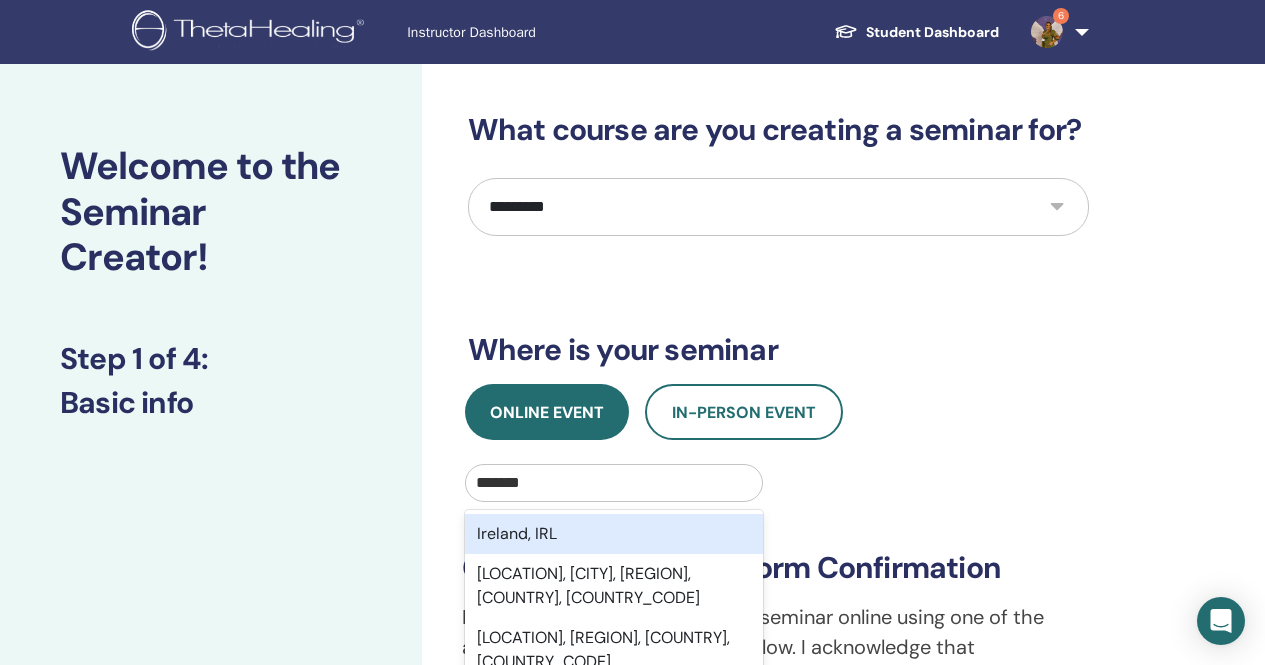click on "Ireland, IRL" at bounding box center (614, 534) 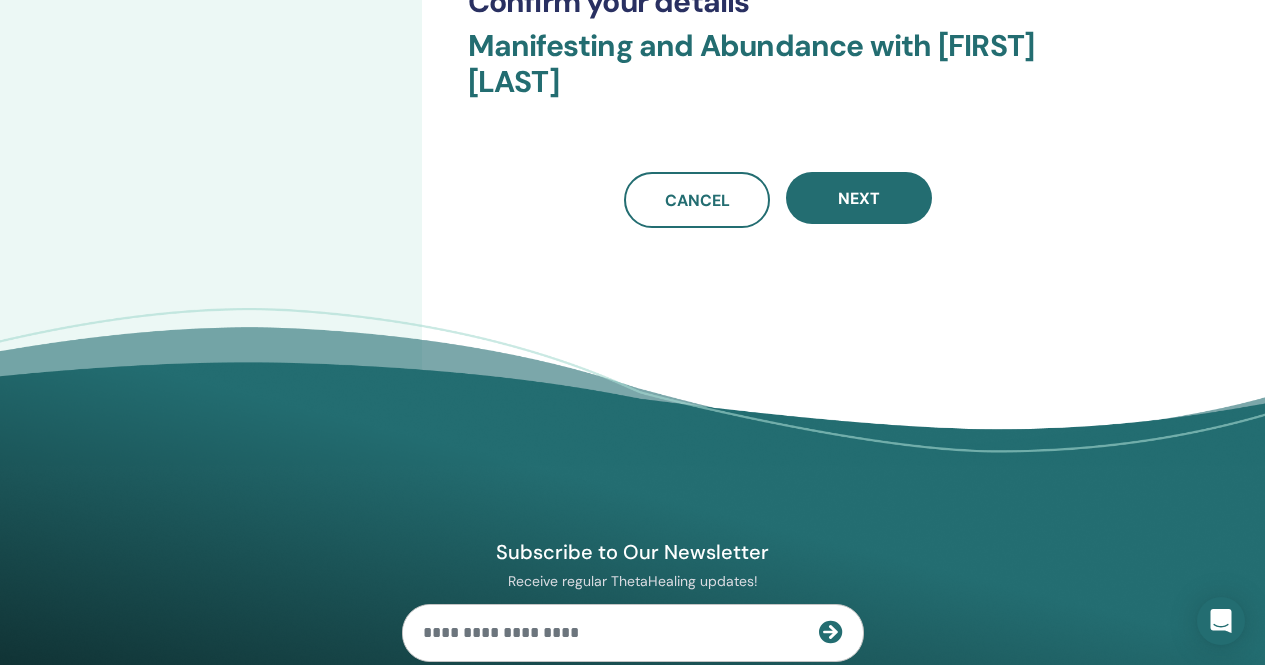 scroll, scrollTop: 895, scrollLeft: 0, axis: vertical 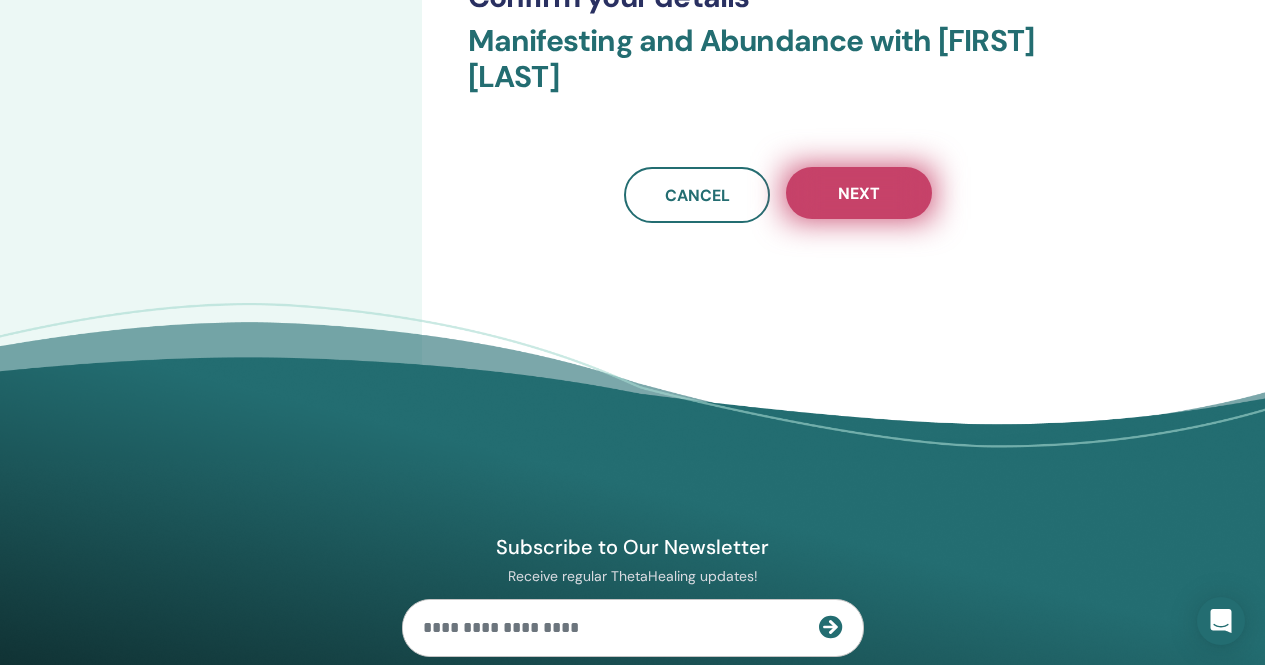 click on "Next" at bounding box center [859, 193] 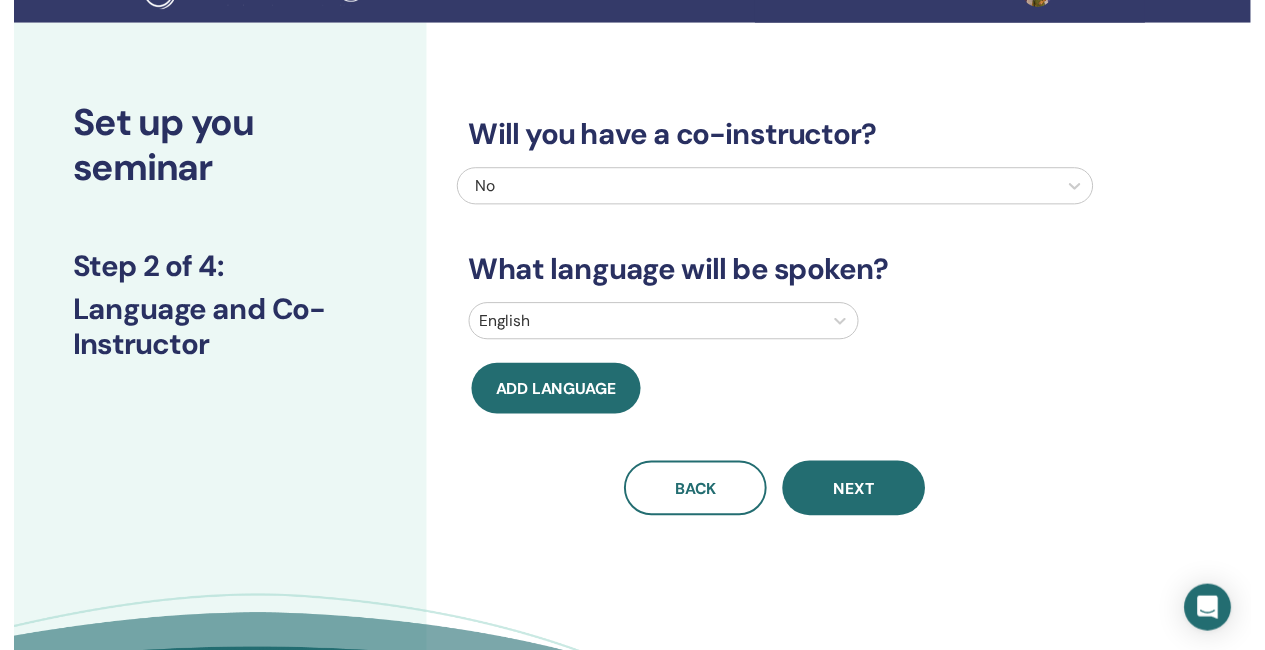 scroll, scrollTop: 0, scrollLeft: 0, axis: both 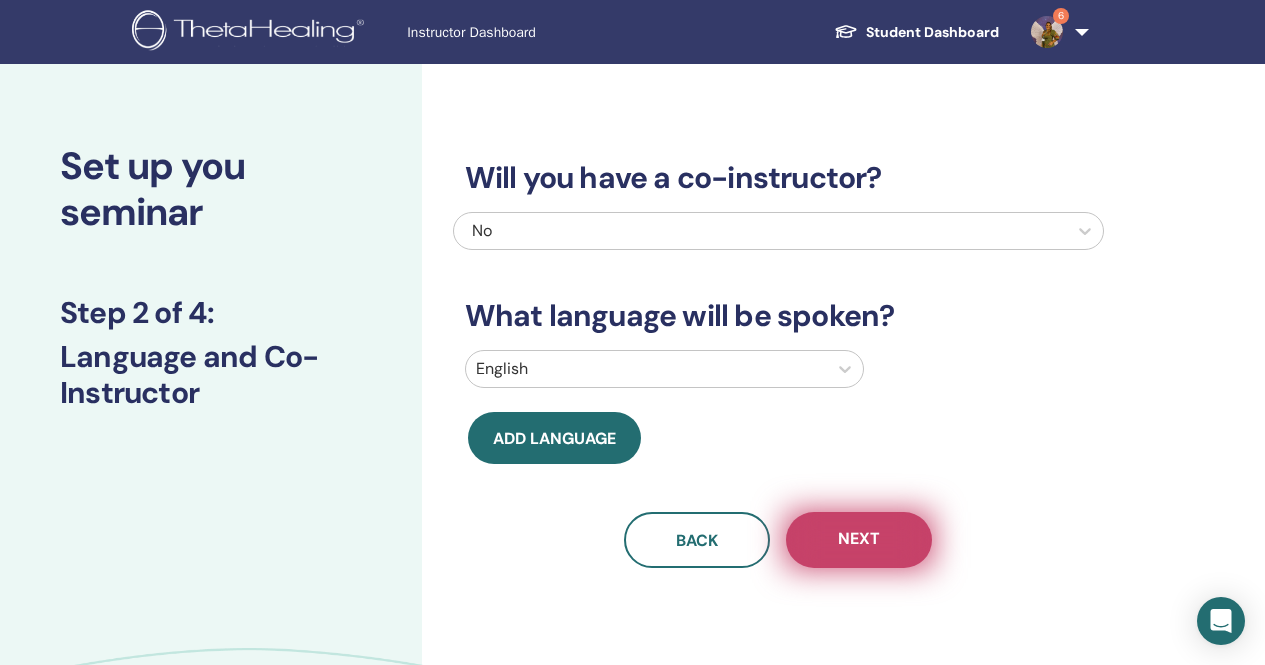 click on "Next" at bounding box center (859, 540) 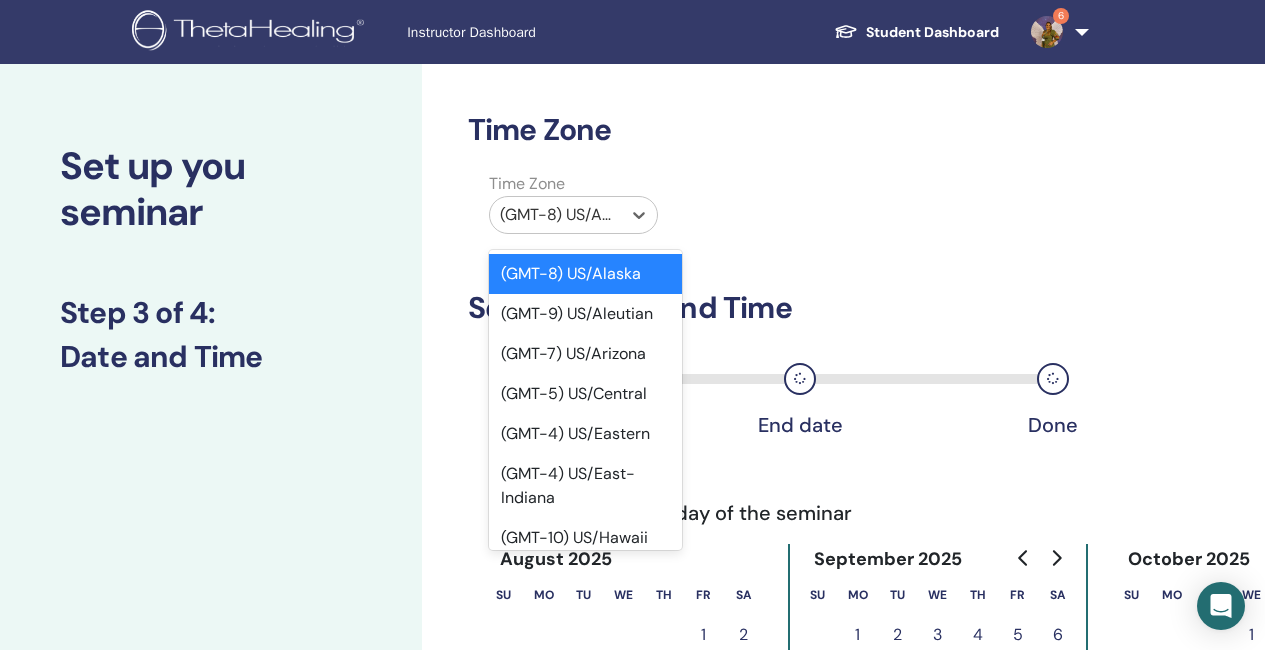 click at bounding box center (555, 215) 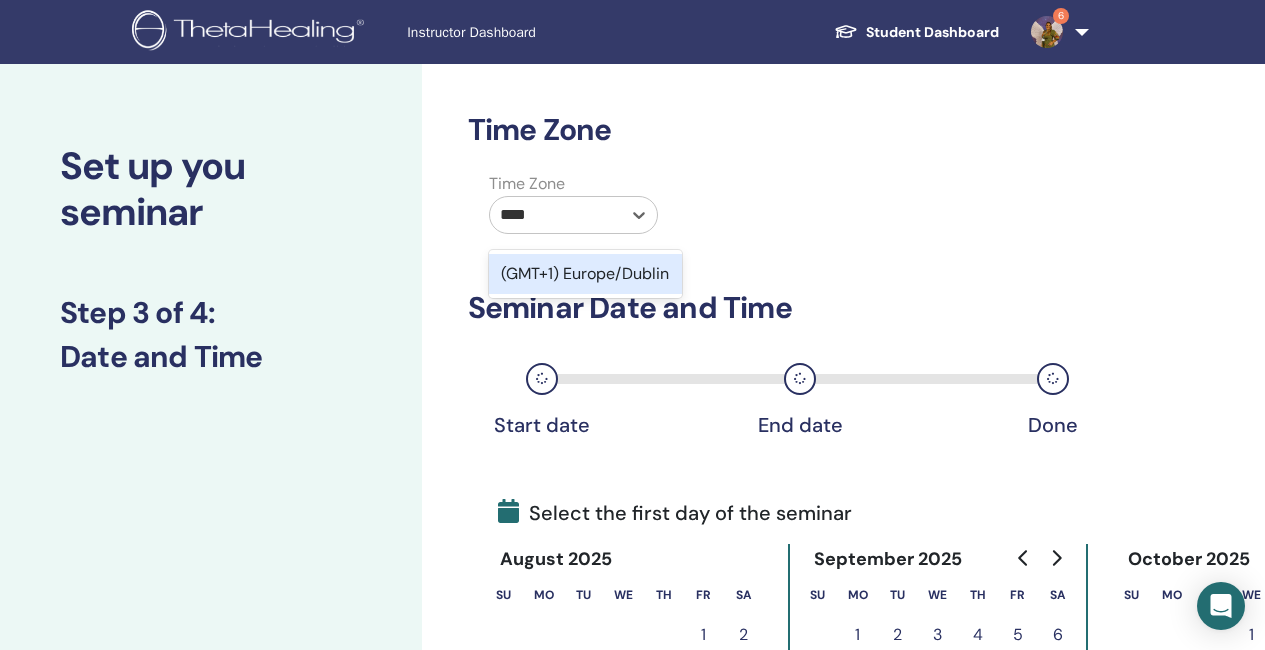 type on "*****" 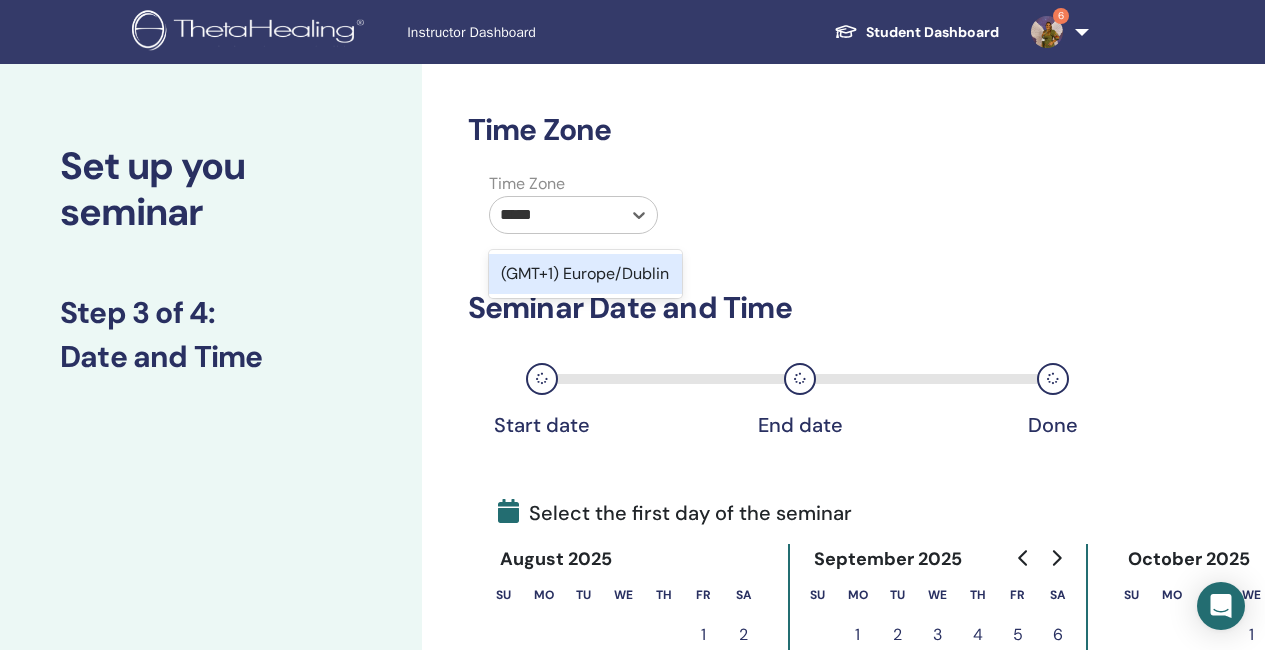 click on "(GMT+1) Europe/Dublin" at bounding box center (585, 274) 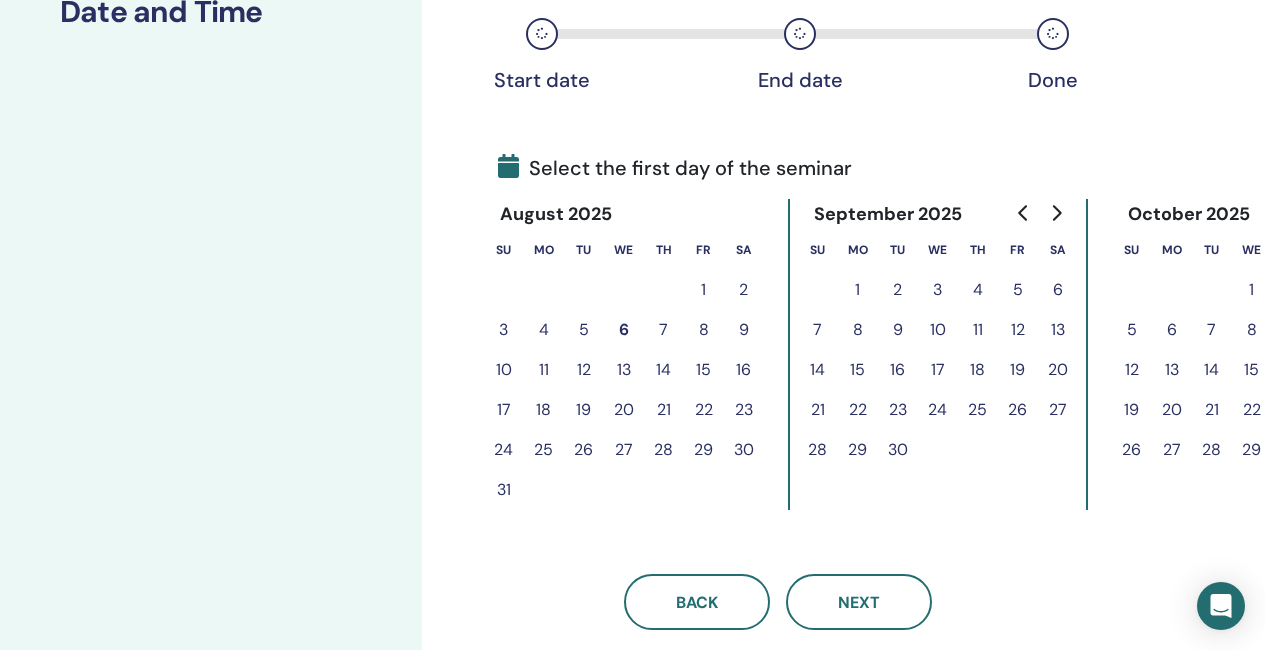 scroll, scrollTop: 700, scrollLeft: 0, axis: vertical 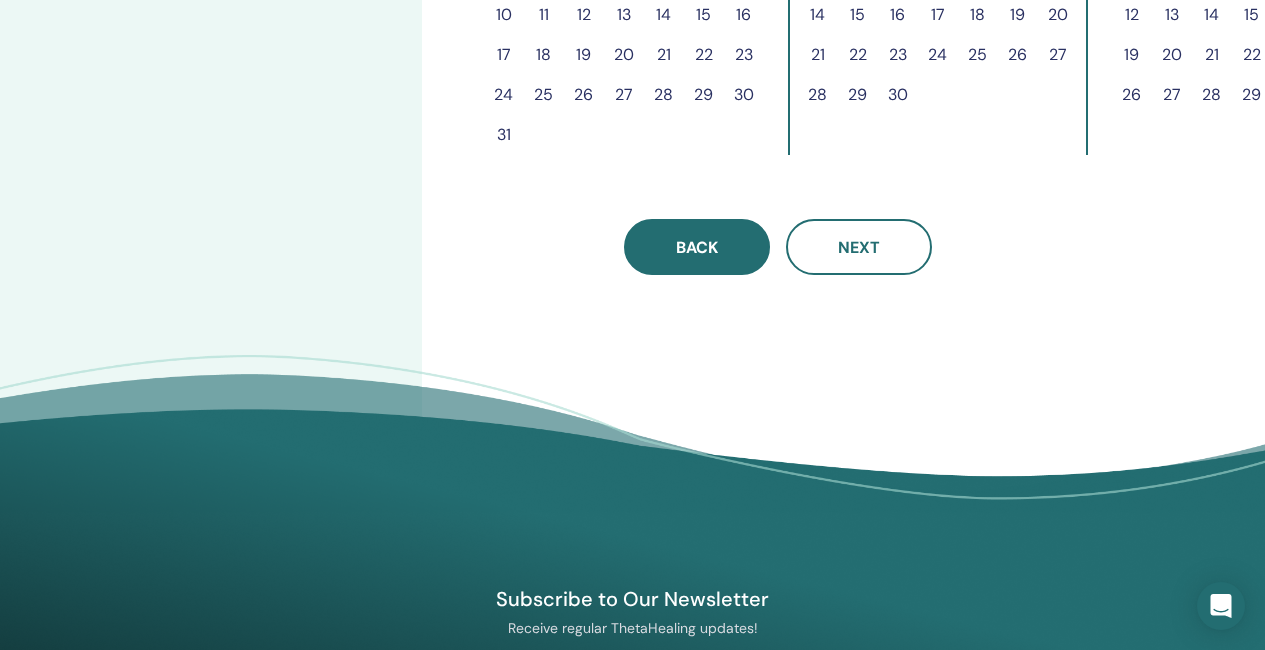 click on "Back" at bounding box center (697, 247) 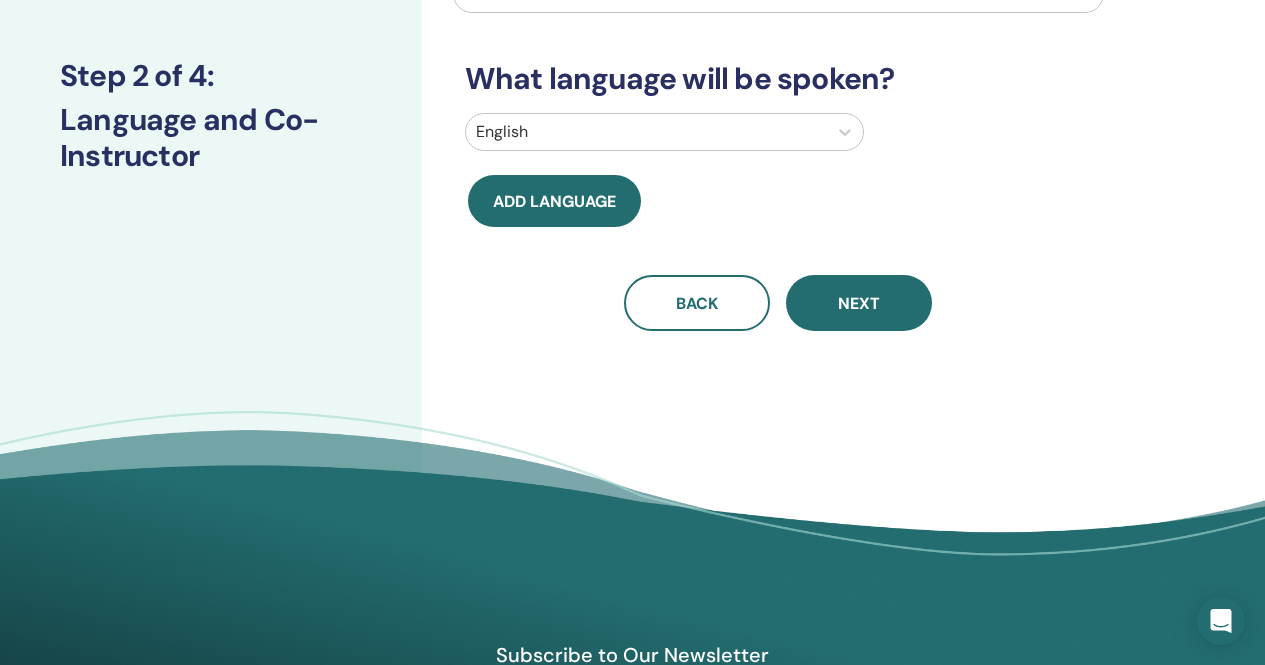 scroll, scrollTop: 0, scrollLeft: 0, axis: both 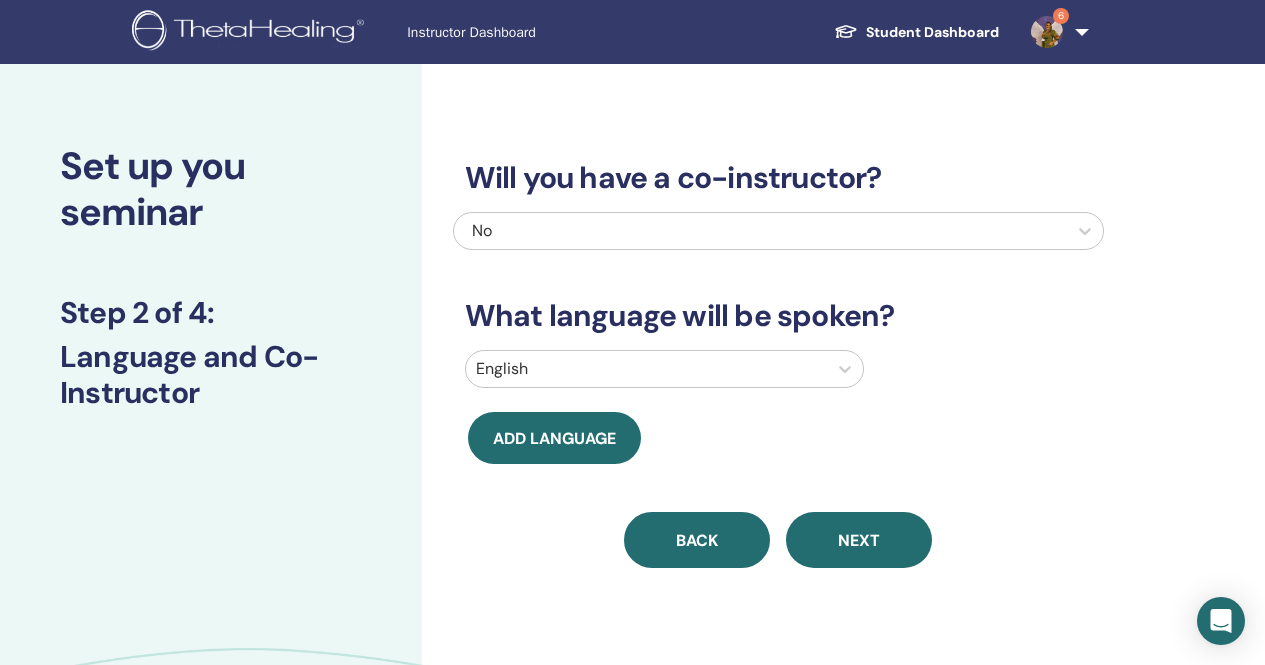 click on "Back" at bounding box center [697, 540] 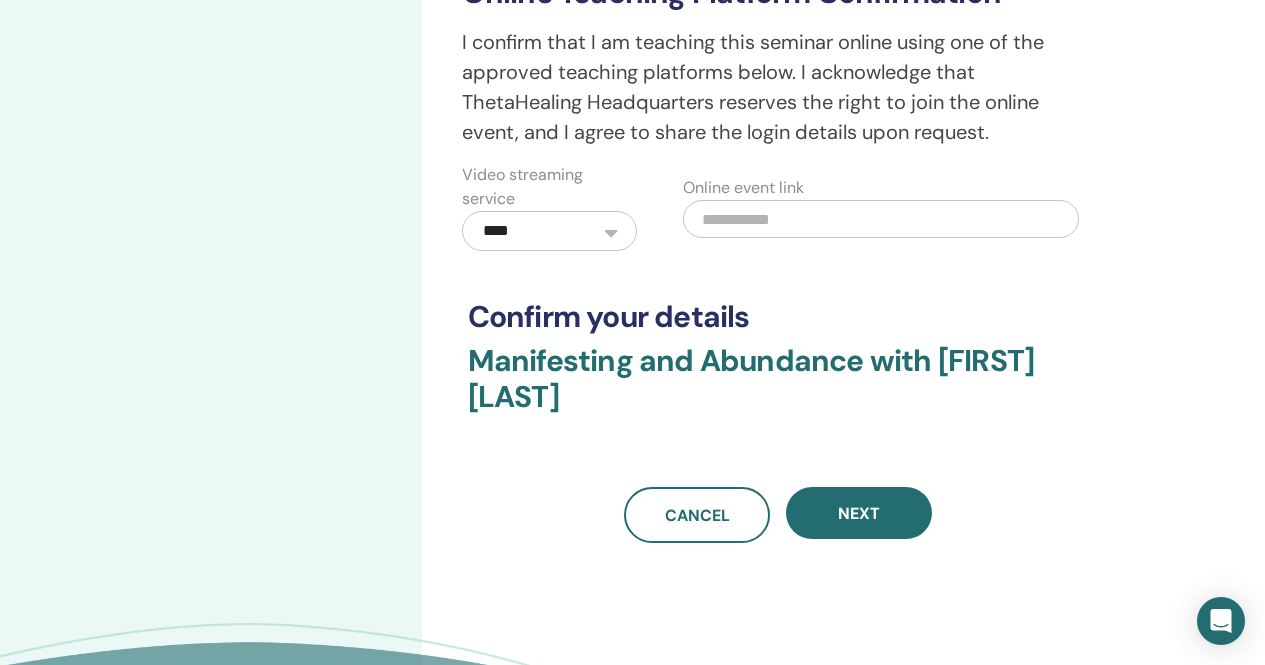 scroll, scrollTop: 600, scrollLeft: 0, axis: vertical 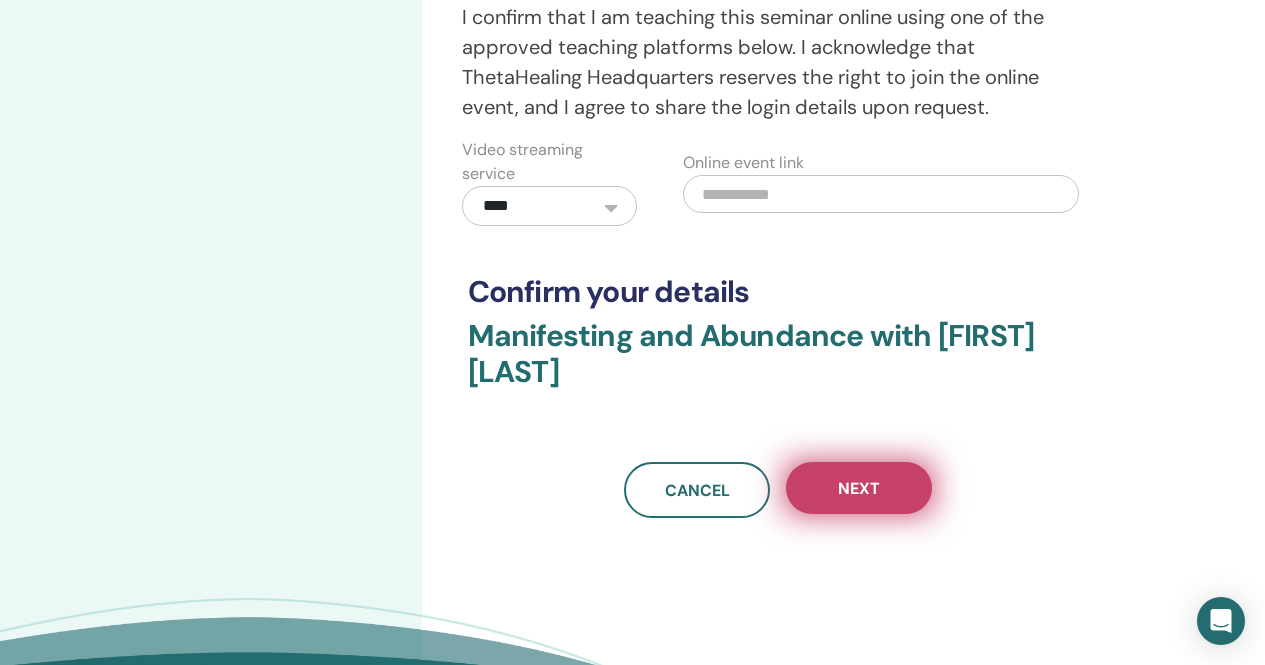 click on "Next" at bounding box center (859, 488) 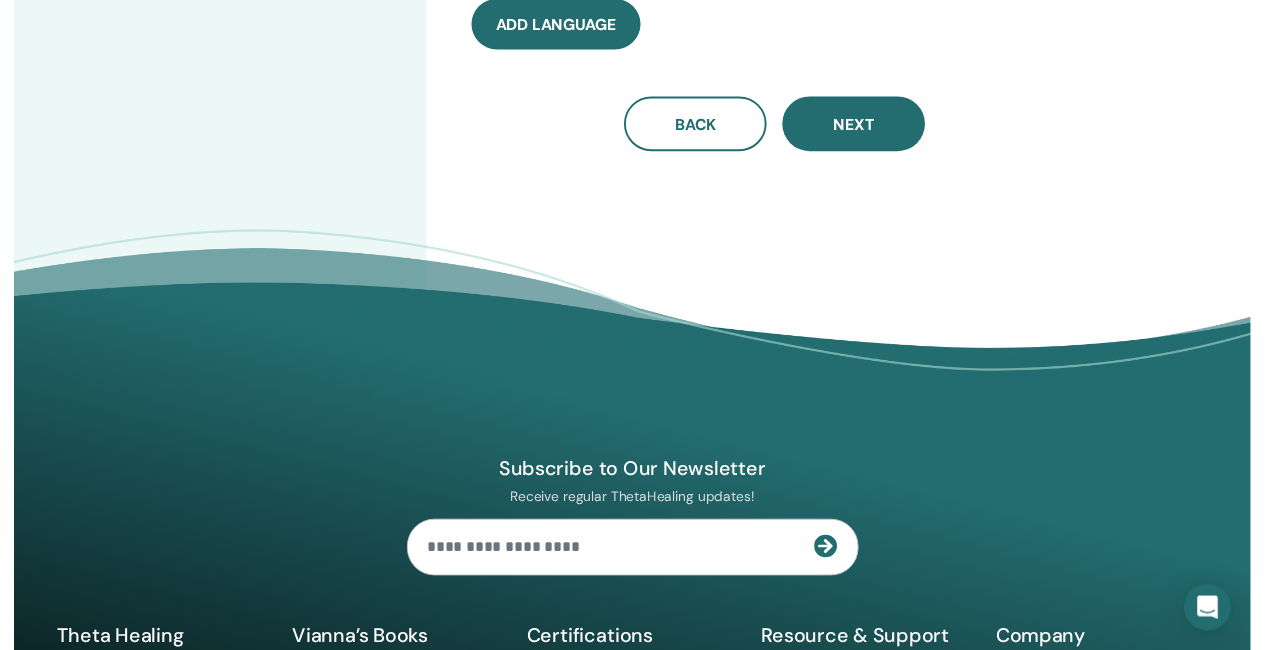 scroll, scrollTop: 345, scrollLeft: 0, axis: vertical 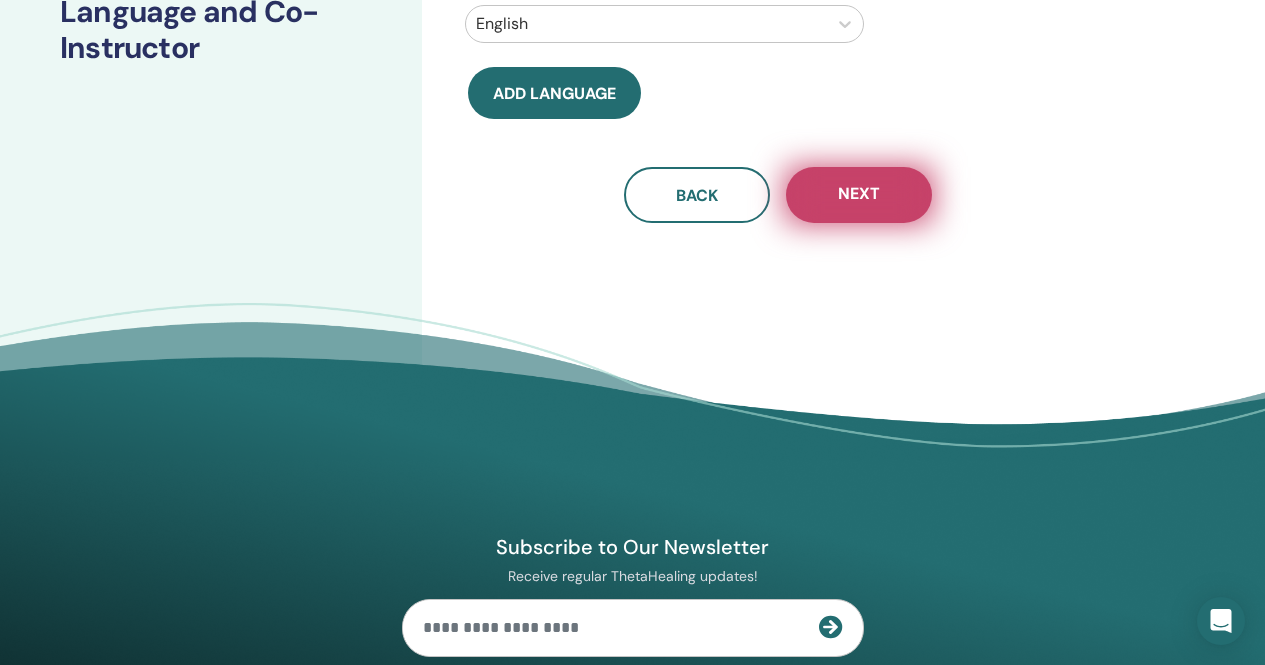 click on "Next" at bounding box center (859, 195) 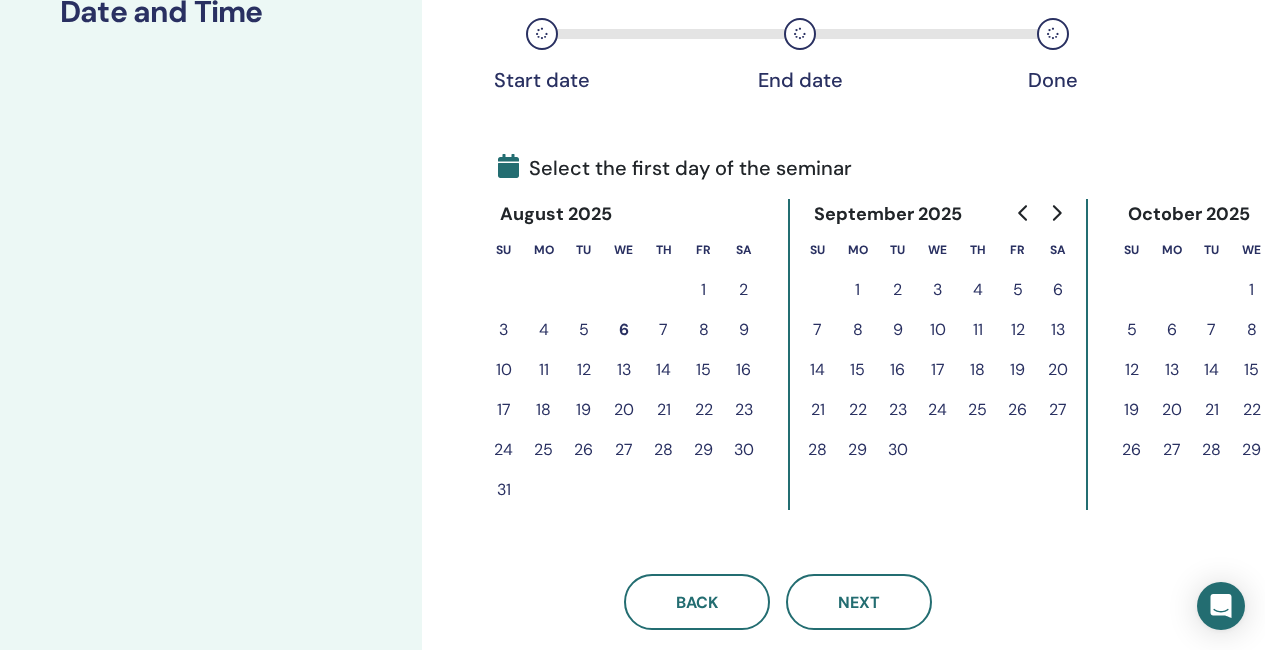 click on "27" at bounding box center (1058, 410) 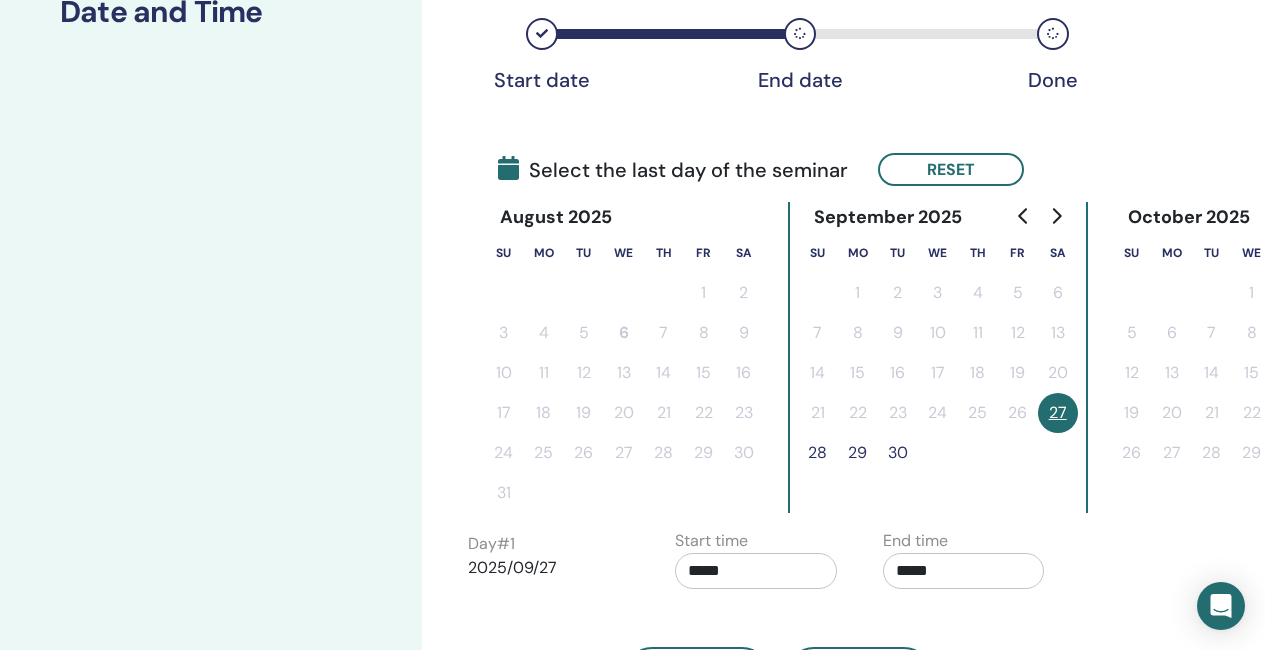 click on "28" at bounding box center (818, 453) 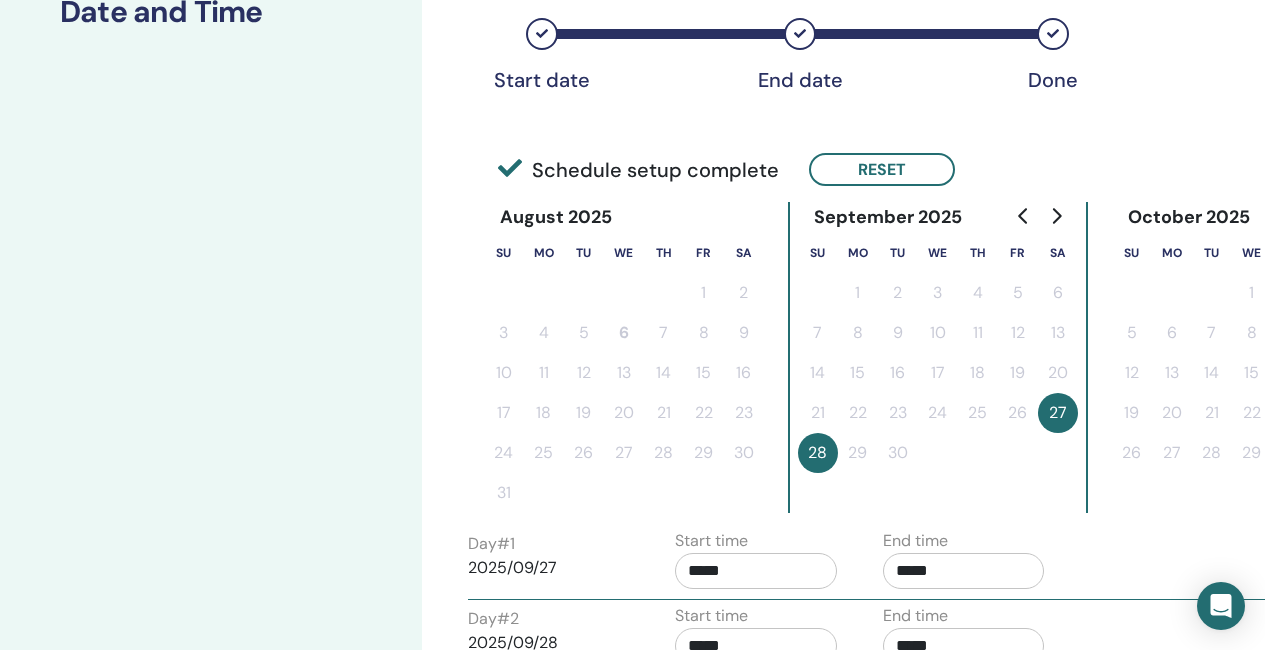 click on "*****" at bounding box center (964, 571) 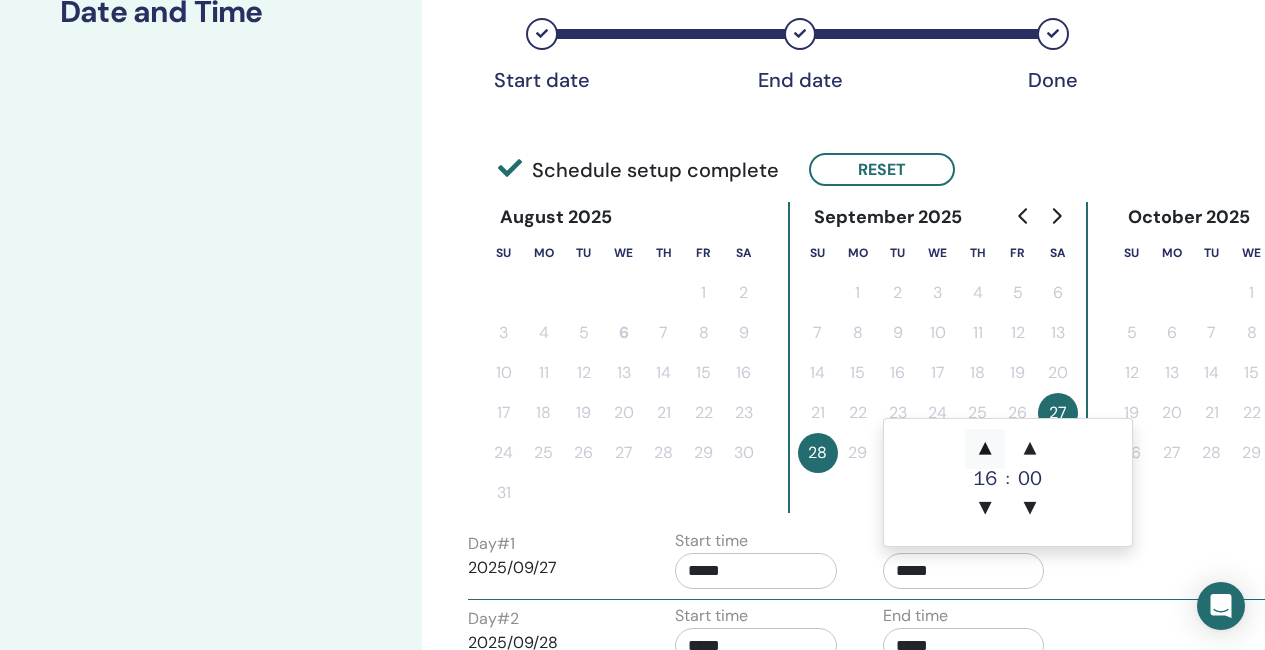 click on "▲" at bounding box center [985, 449] 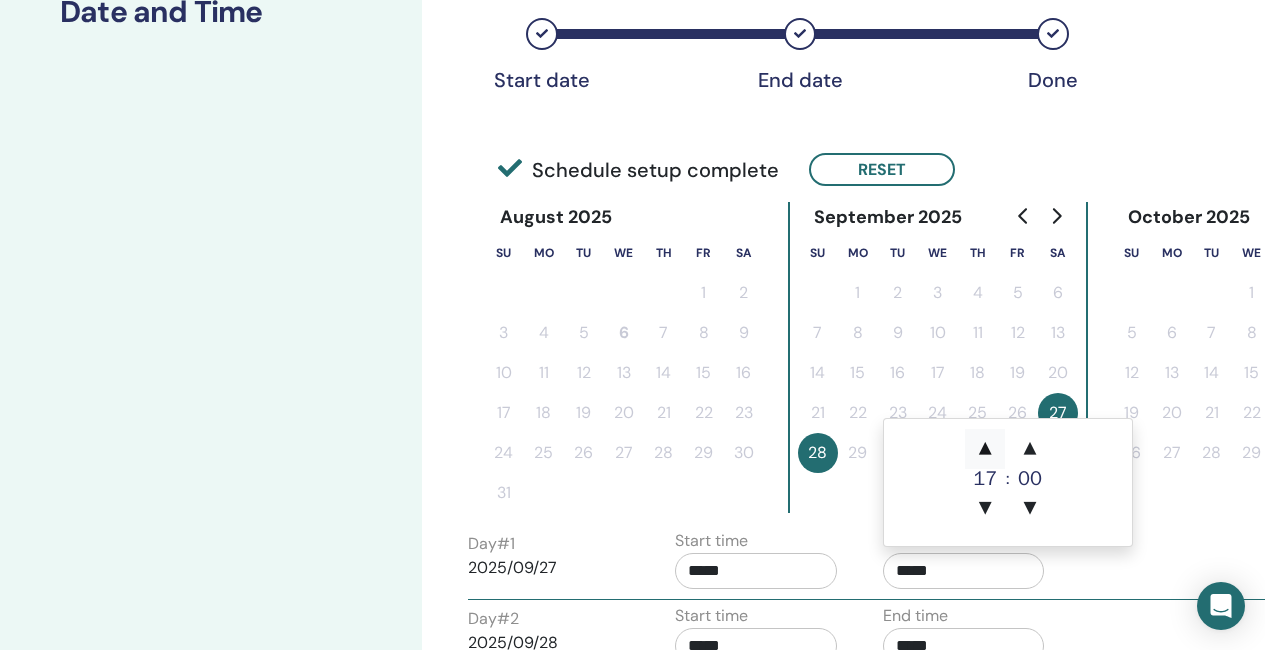 click on "▲" at bounding box center [985, 449] 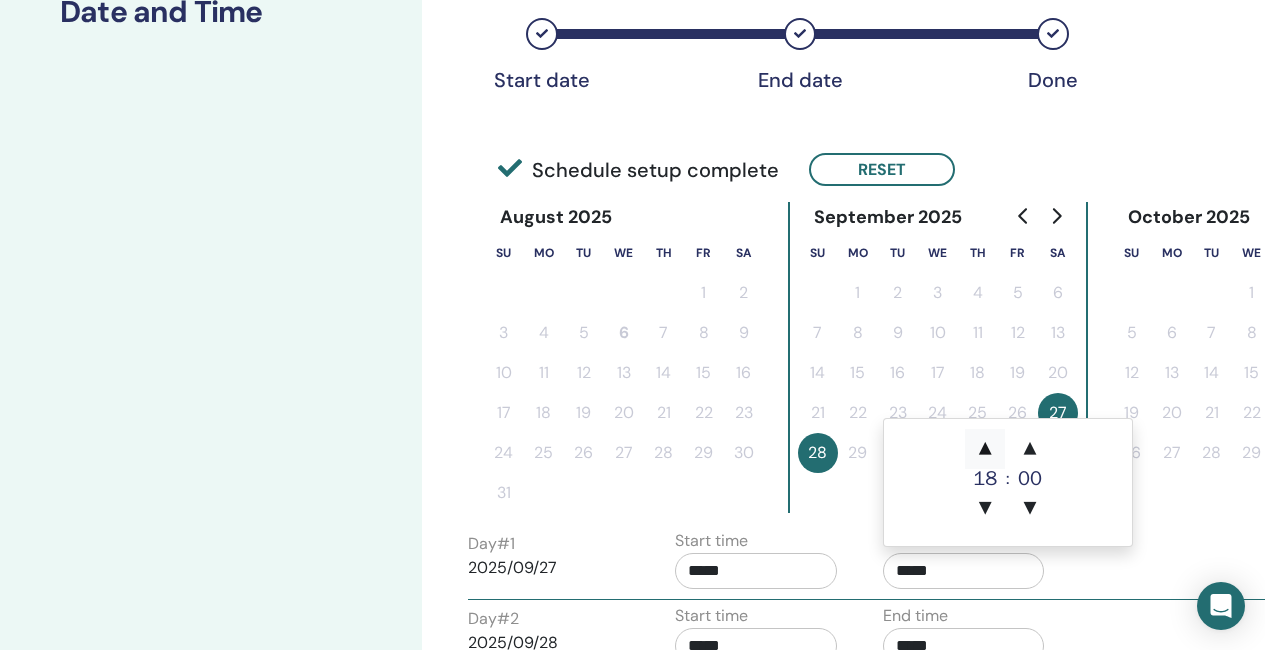 click on "▲" at bounding box center (985, 449) 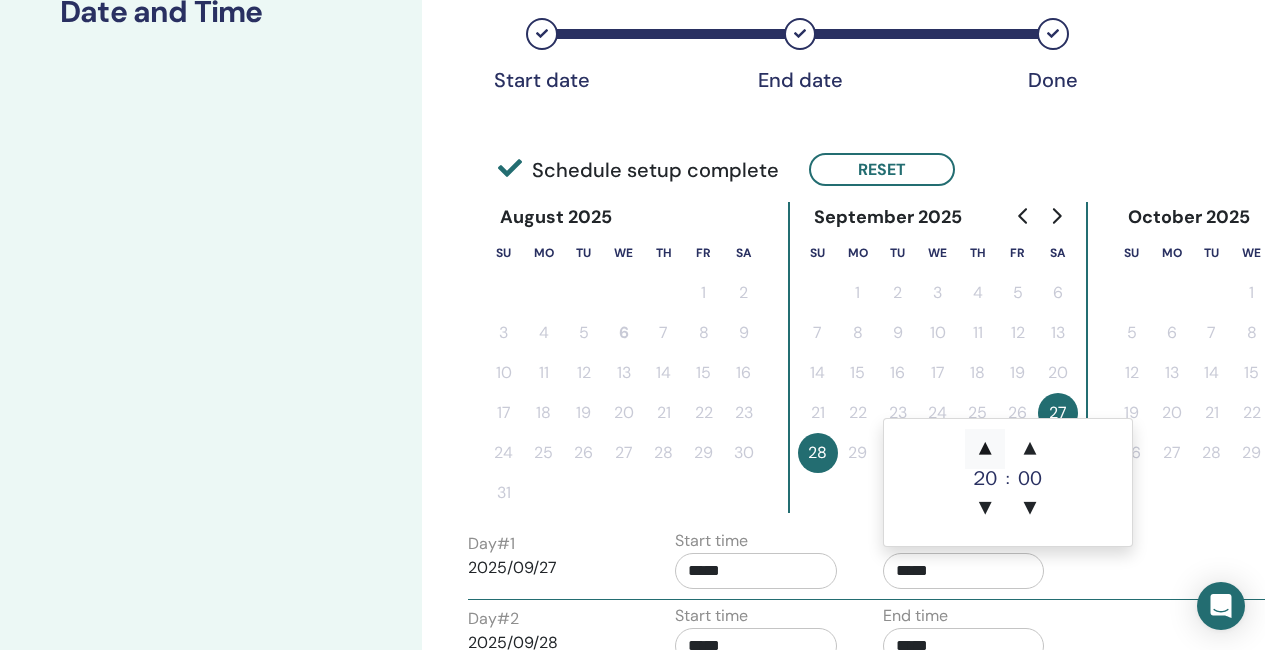 click on "▲" at bounding box center (985, 449) 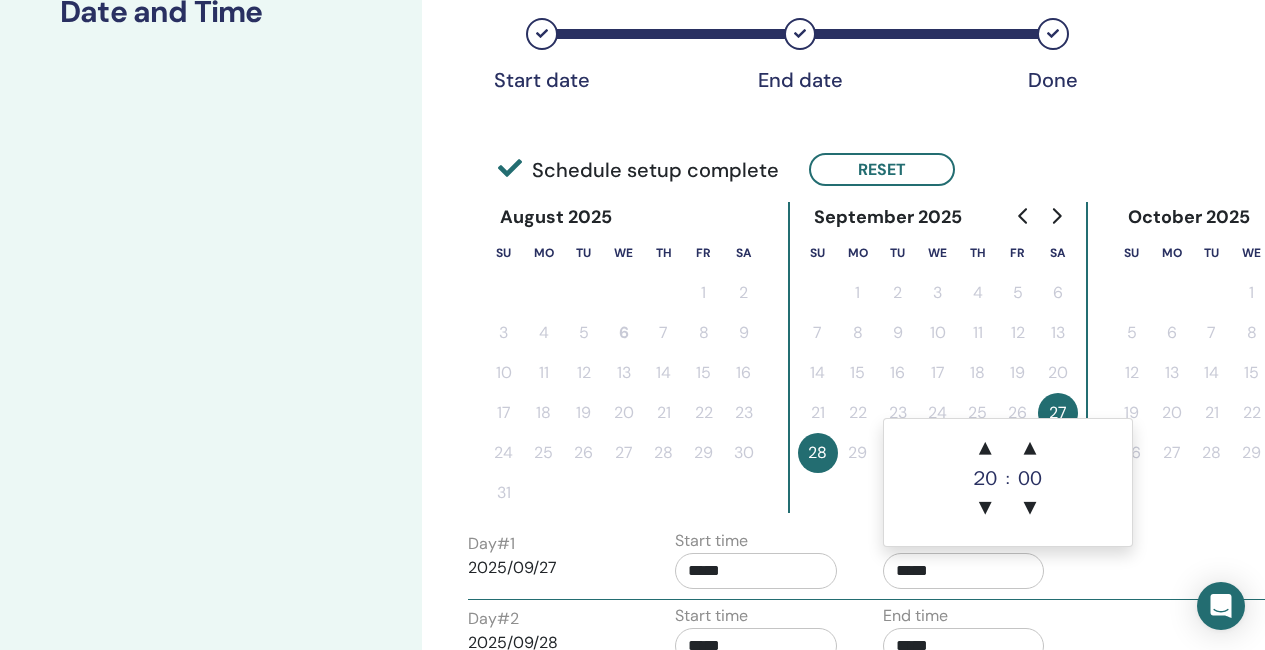 click on "*****" at bounding box center (756, 571) 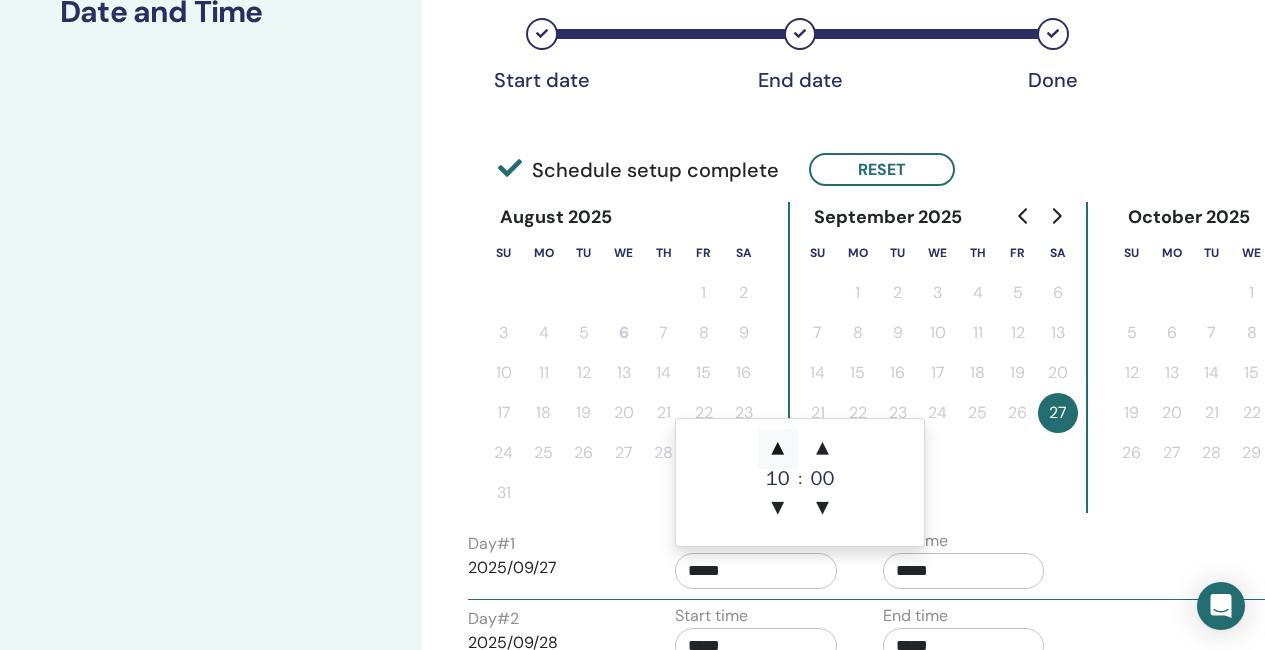 click on "▲" at bounding box center (778, 449) 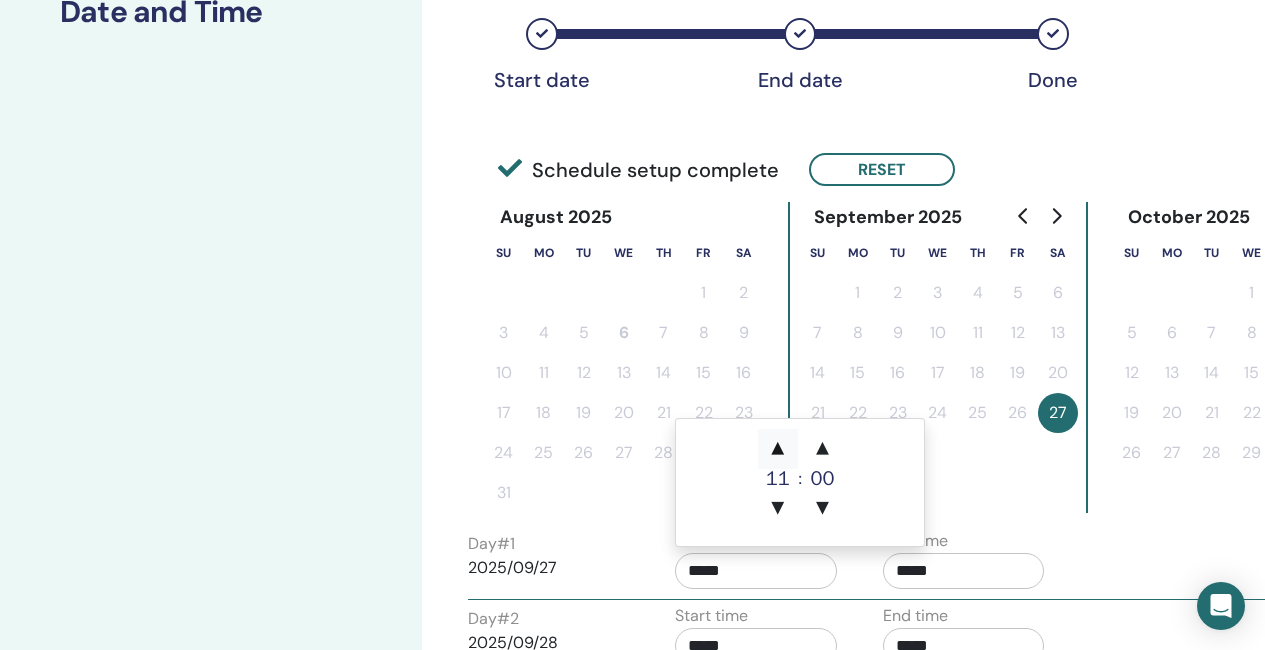 click on "▲" at bounding box center [778, 449] 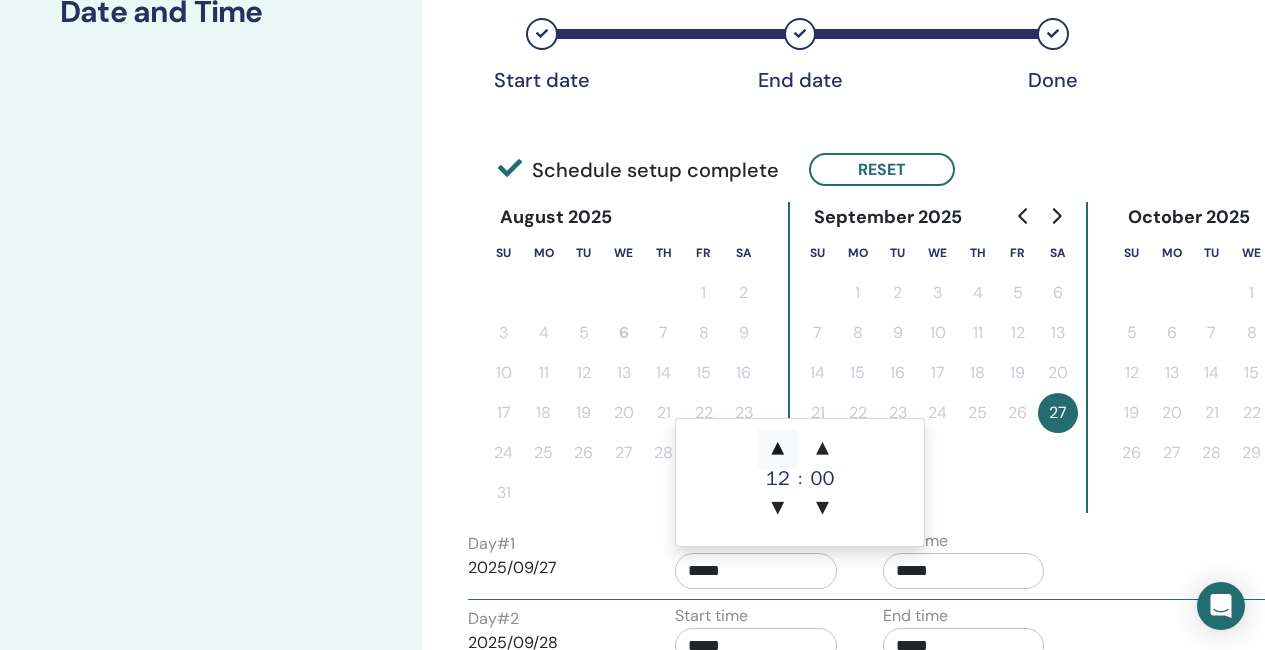 click on "▲" at bounding box center (778, 449) 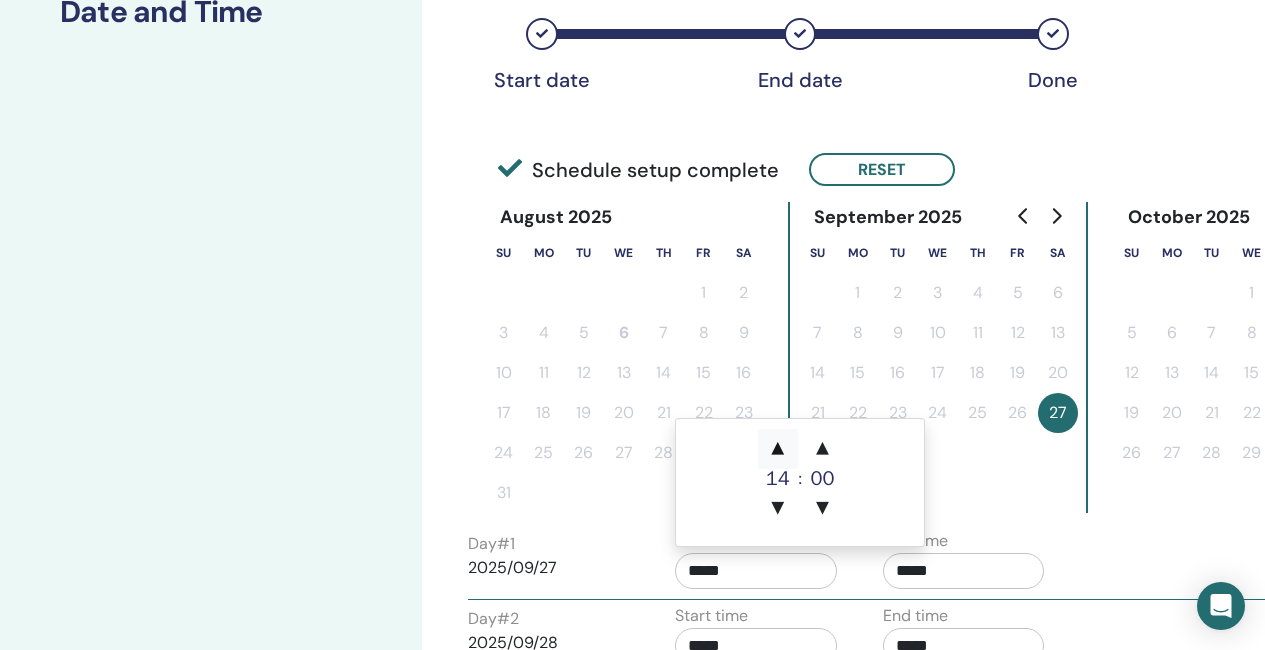 click on "▲" at bounding box center (778, 449) 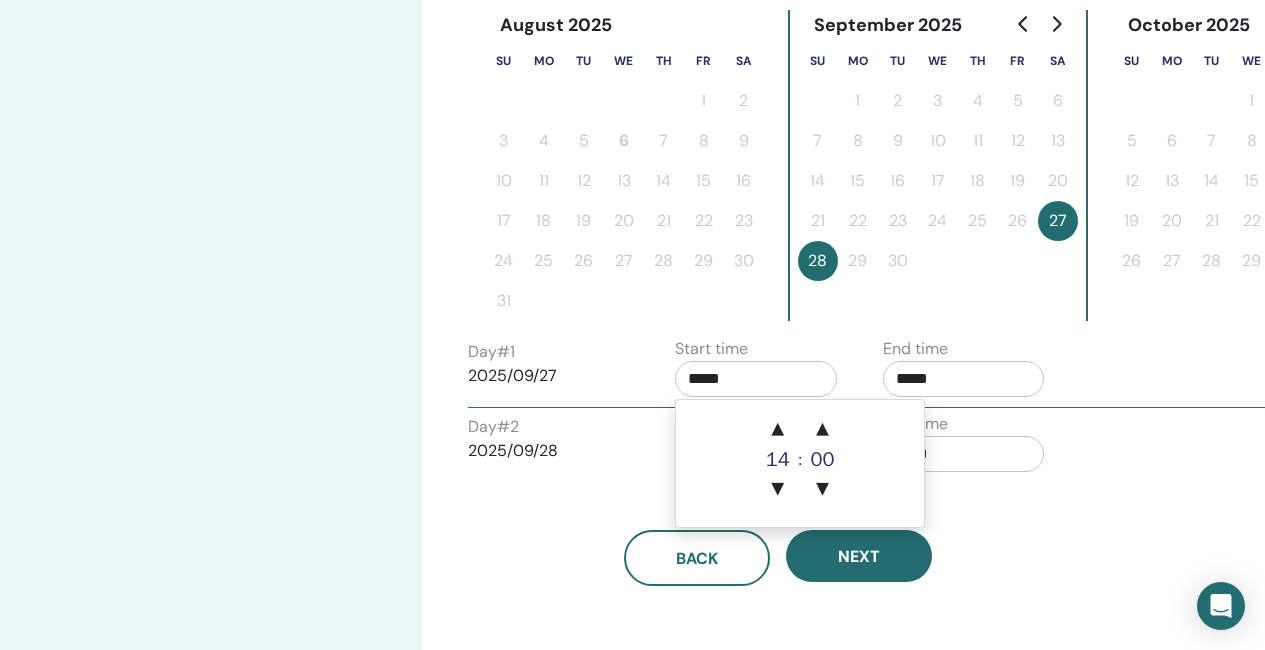 scroll, scrollTop: 545, scrollLeft: 0, axis: vertical 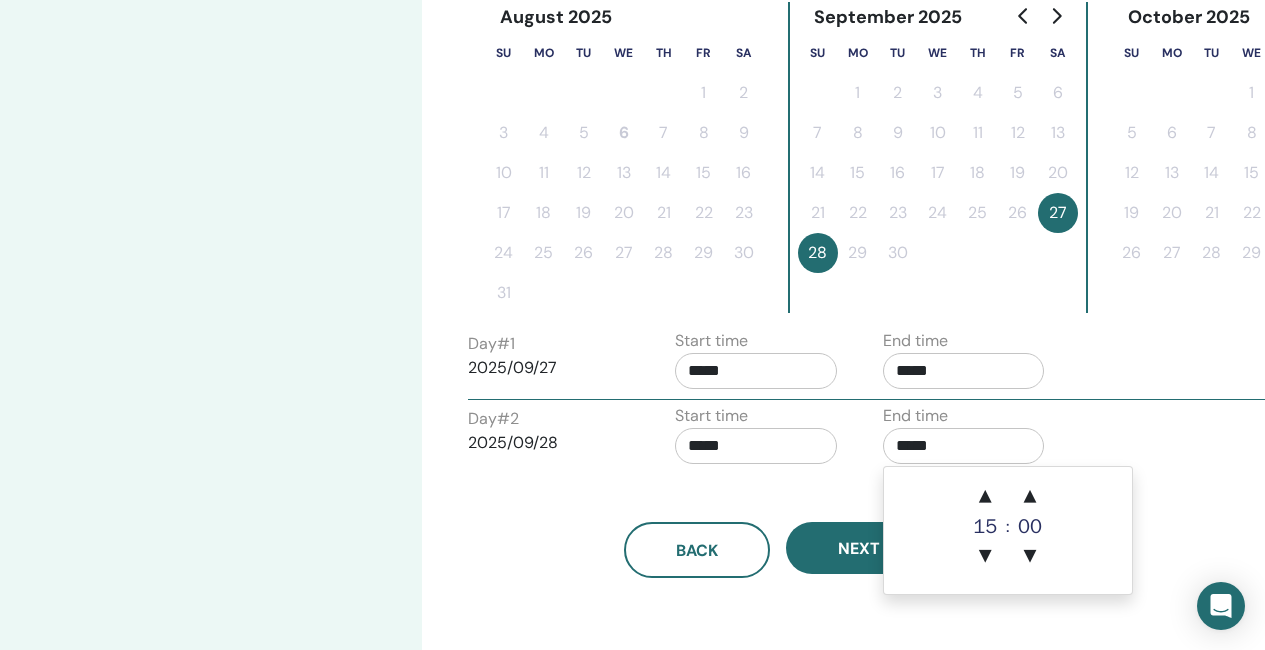 click on "*****" at bounding box center [964, 446] 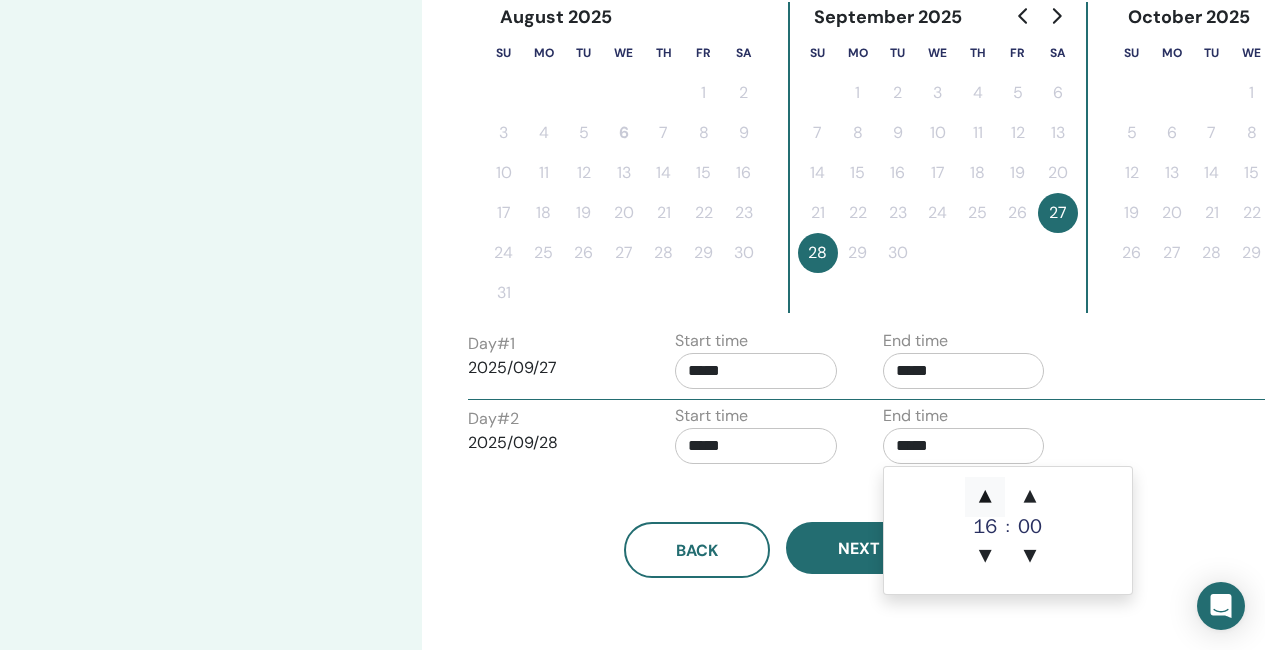 click on "▲" at bounding box center (985, 497) 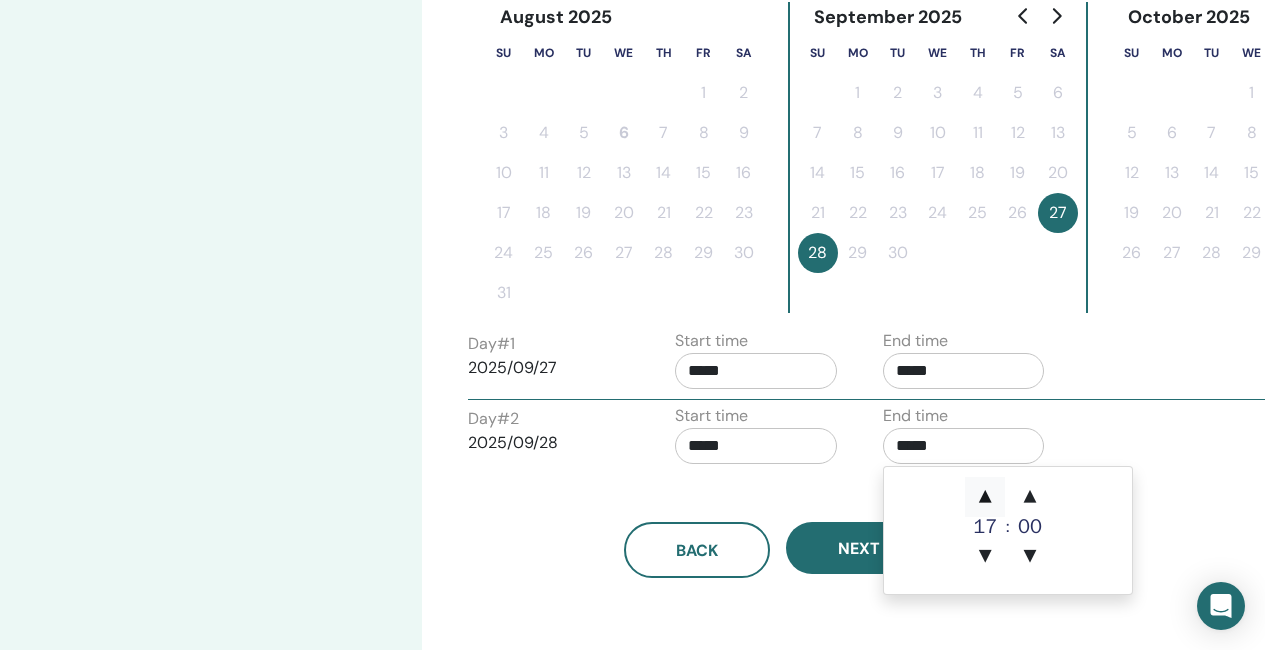 click on "▲" at bounding box center (985, 497) 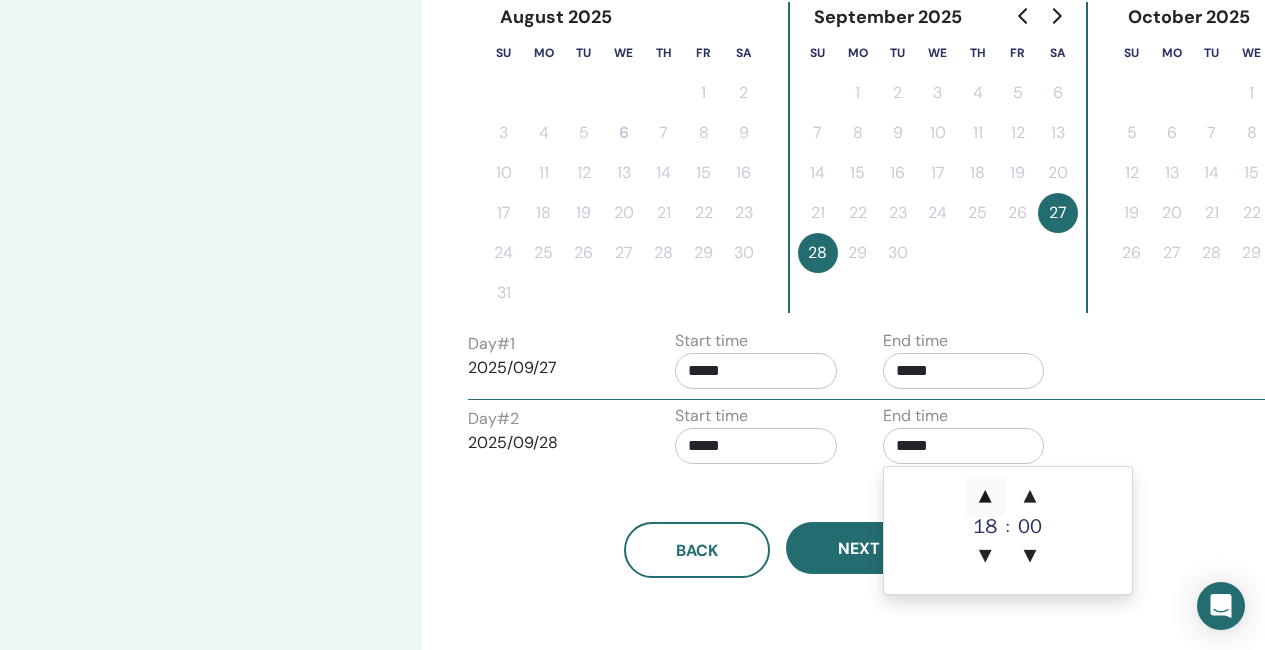 click on "▲" at bounding box center [985, 497] 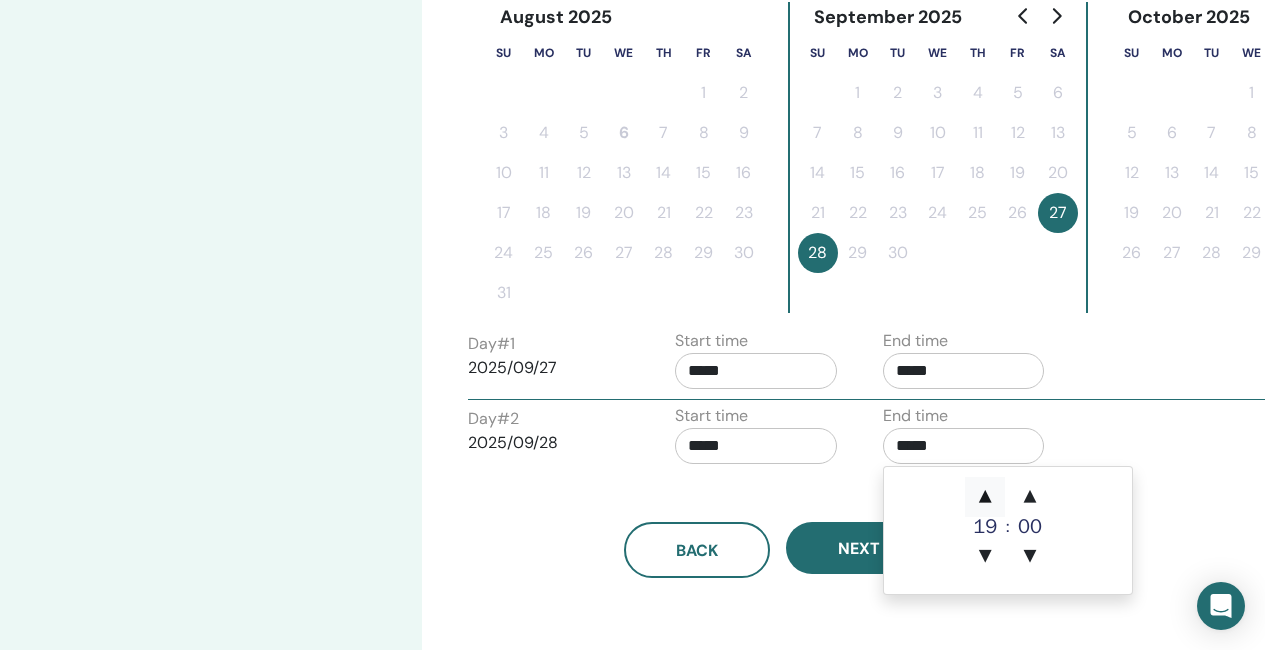 click on "▲" at bounding box center (985, 497) 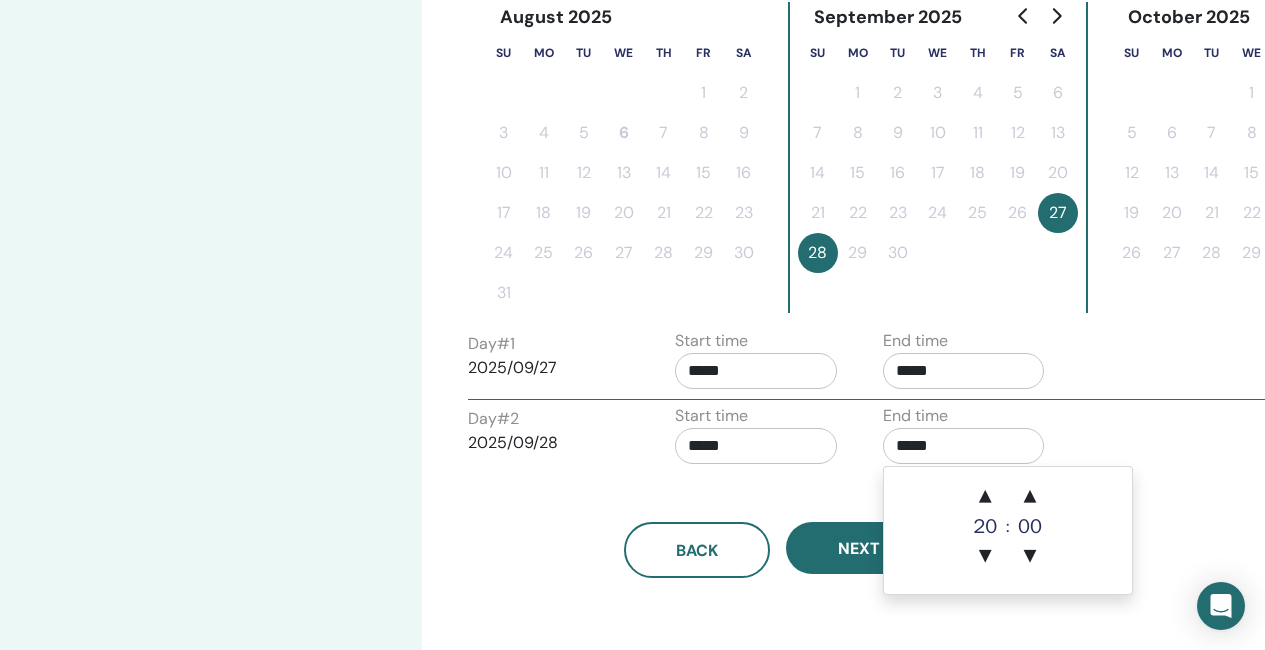 click on "*****" at bounding box center [756, 446] 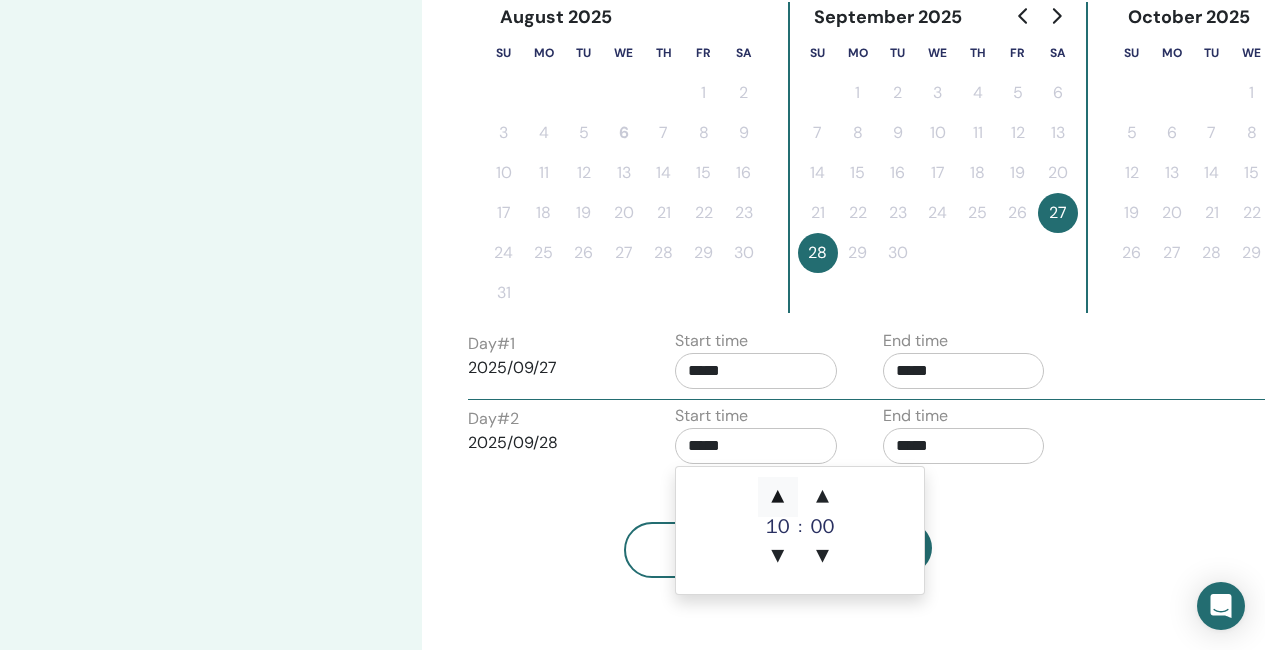 click on "▲" at bounding box center [778, 497] 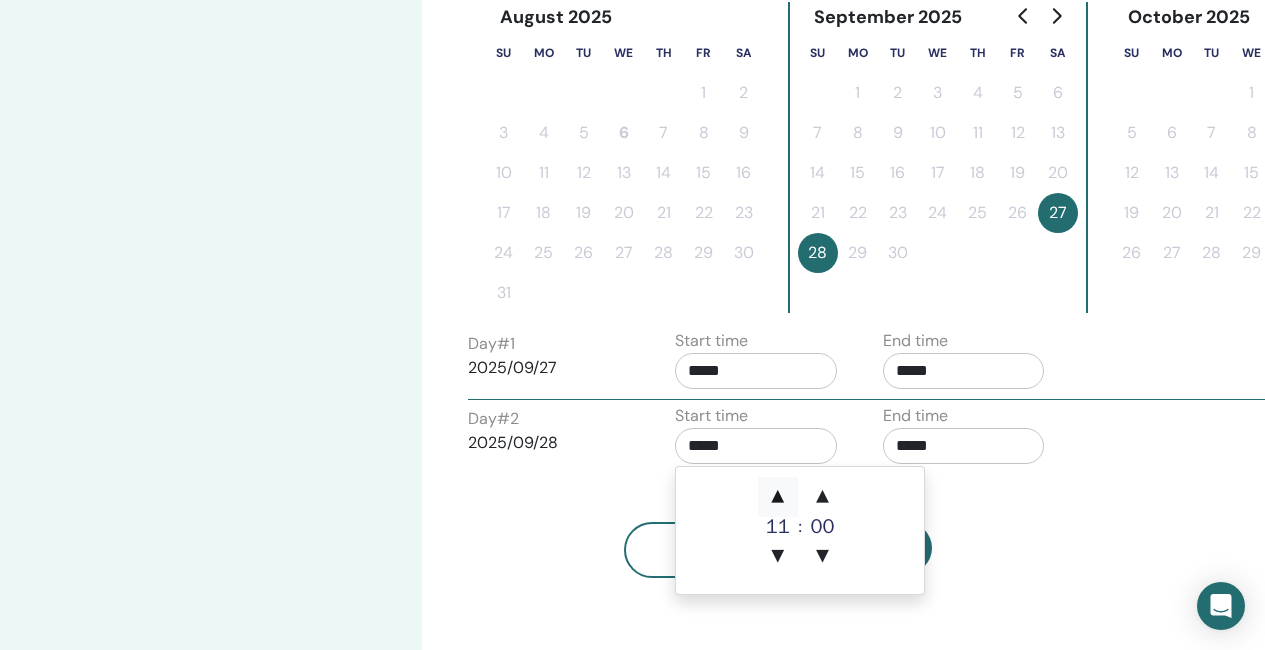 click on "▲" at bounding box center [778, 497] 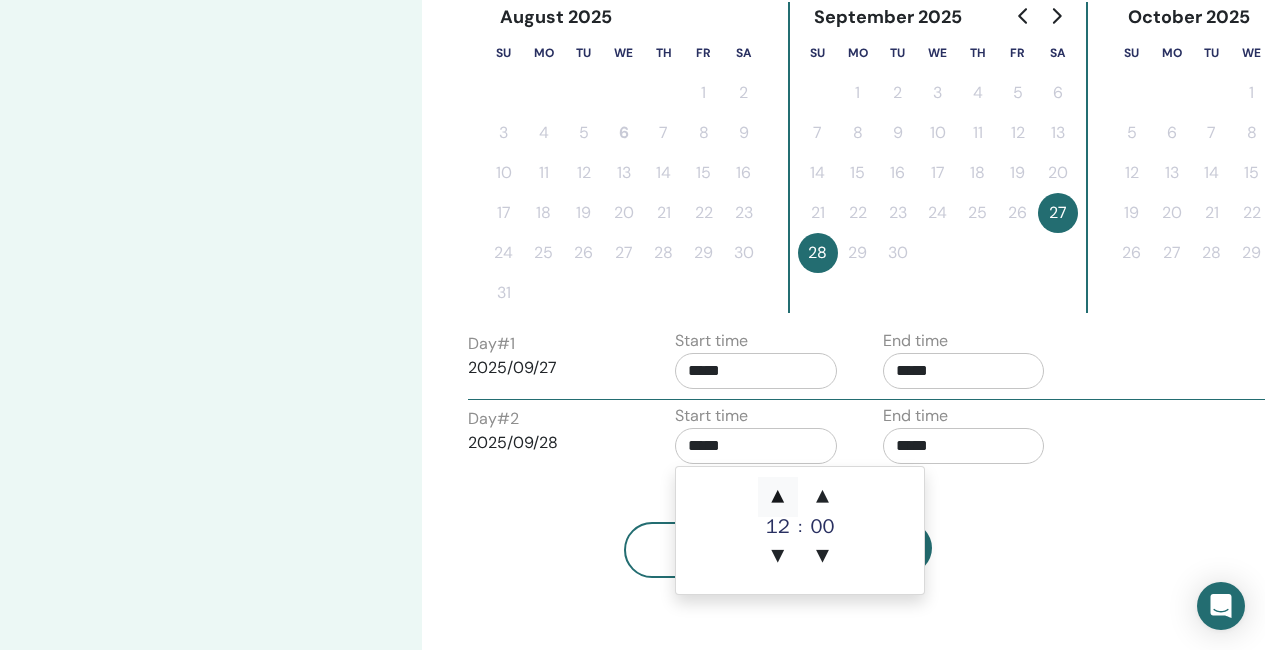 click on "▲" at bounding box center (778, 497) 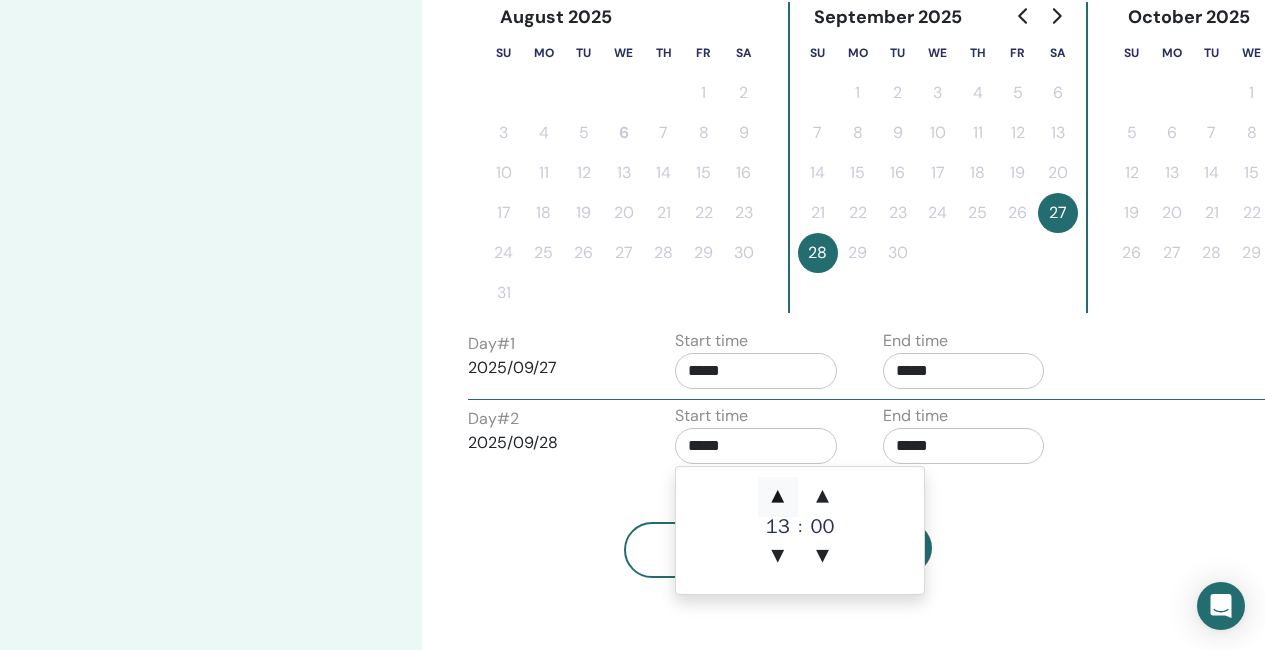 click on "▲" at bounding box center (778, 497) 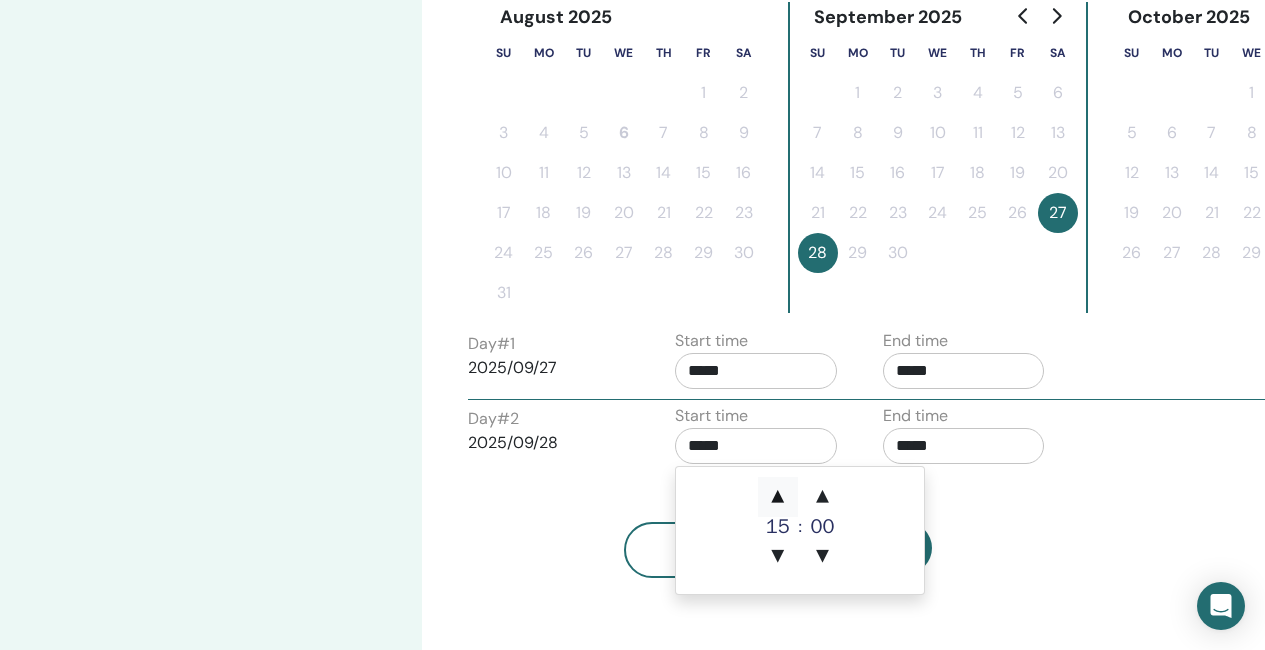 click on "▲" at bounding box center (778, 497) 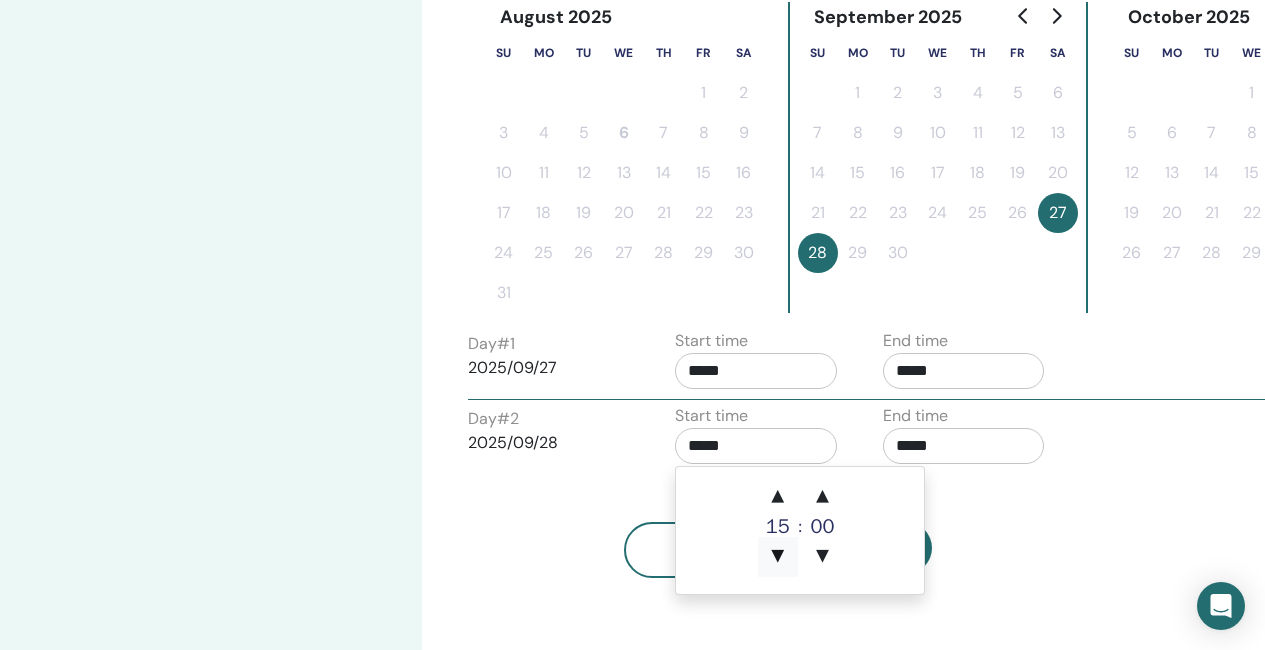 click on "▼" at bounding box center (778, 557) 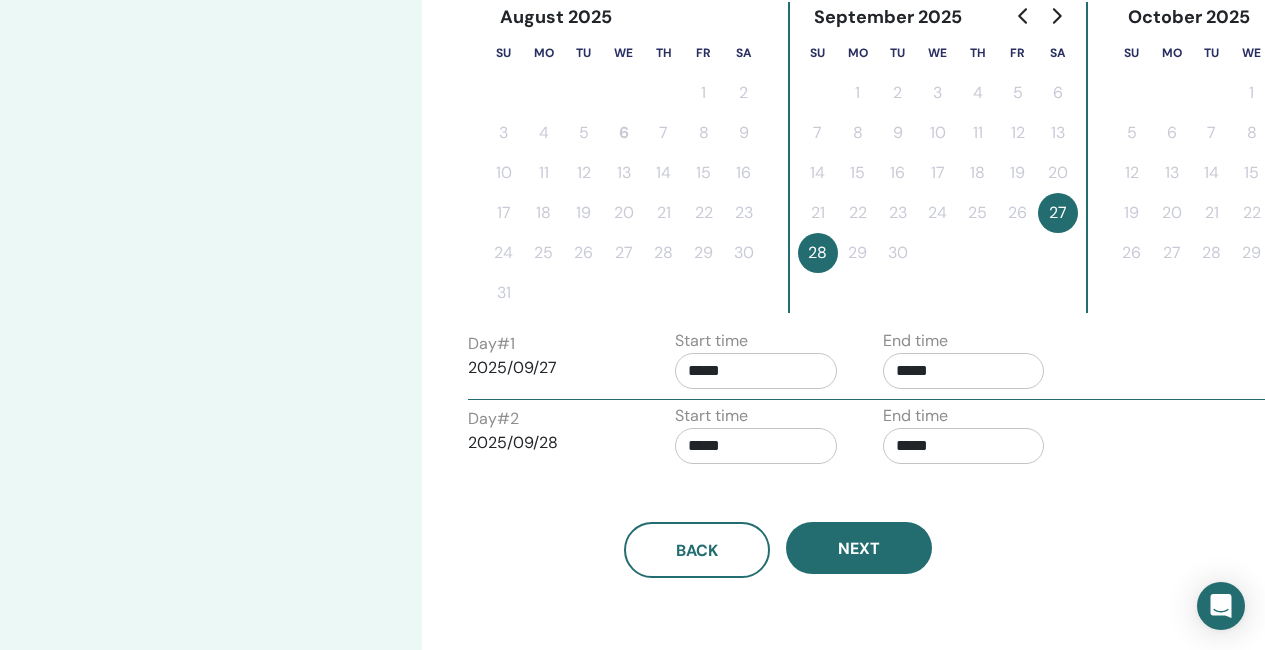click on "Back Next" at bounding box center [778, 550] 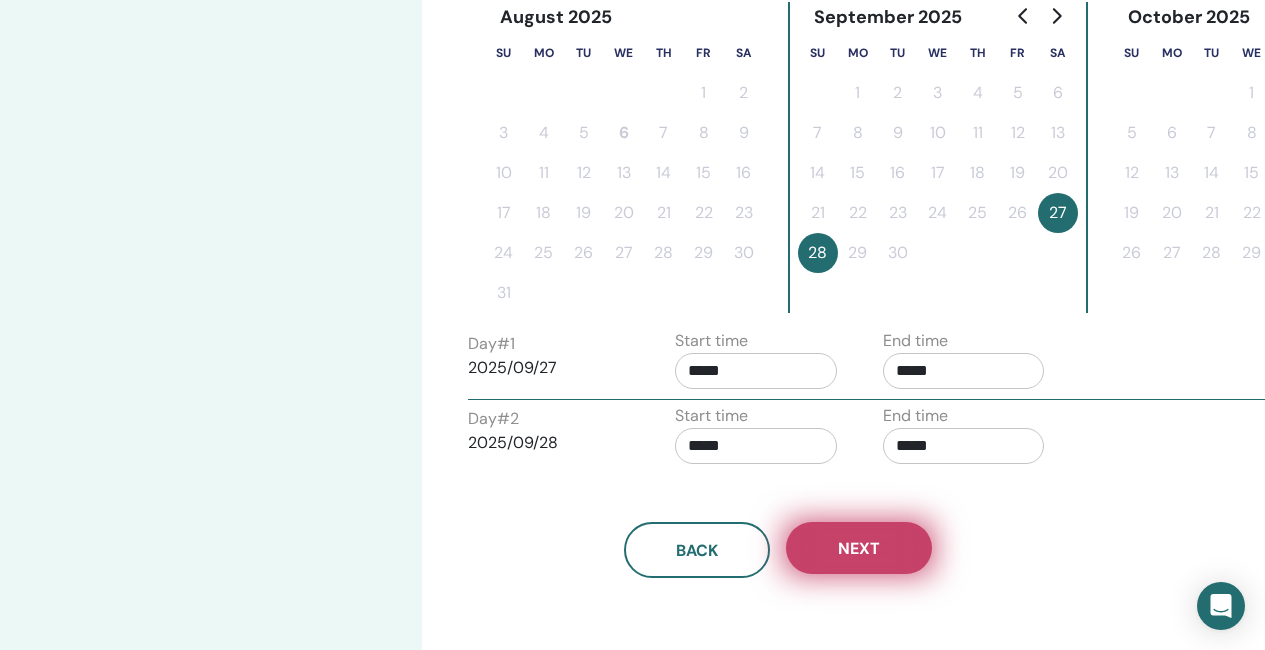 click on "Next" at bounding box center (859, 548) 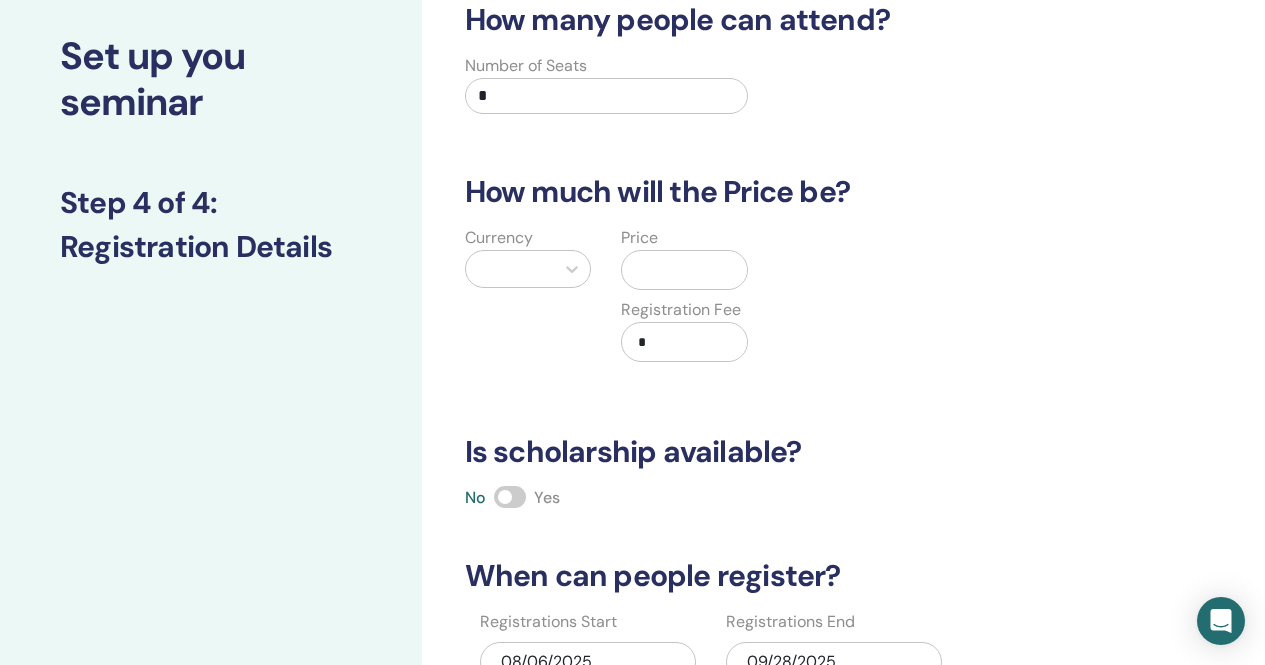 scroll, scrollTop: 0, scrollLeft: 0, axis: both 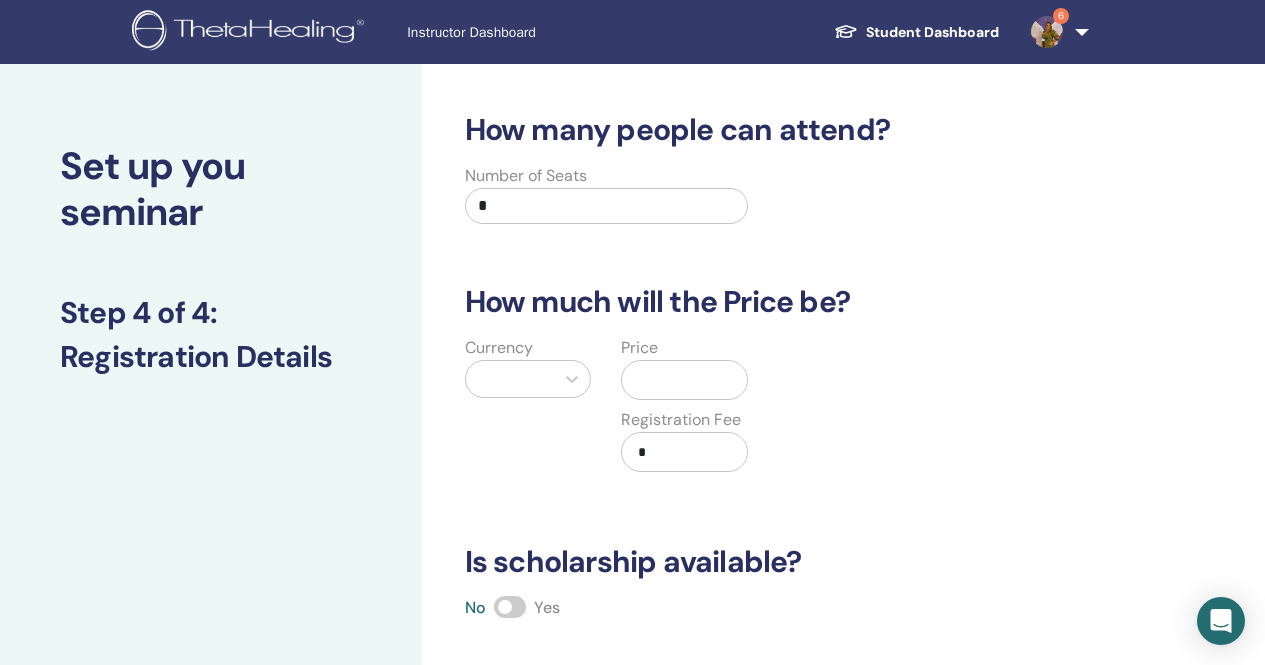 click on "*" at bounding box center [607, 206] 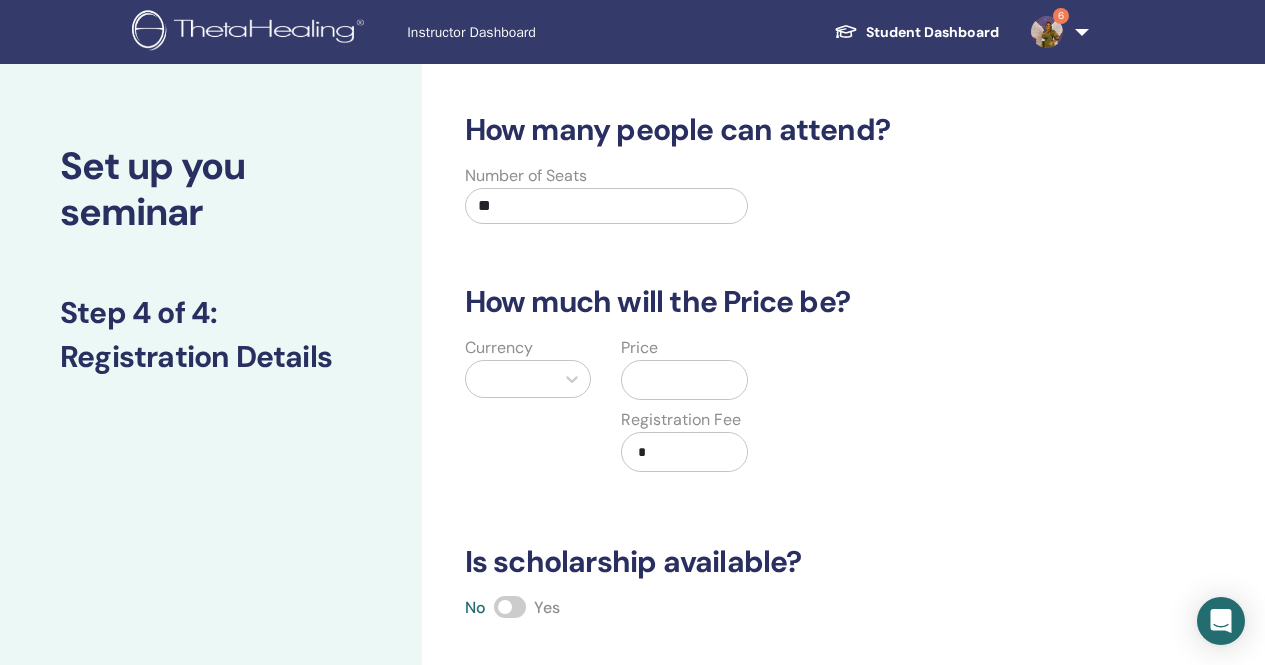 type on "**" 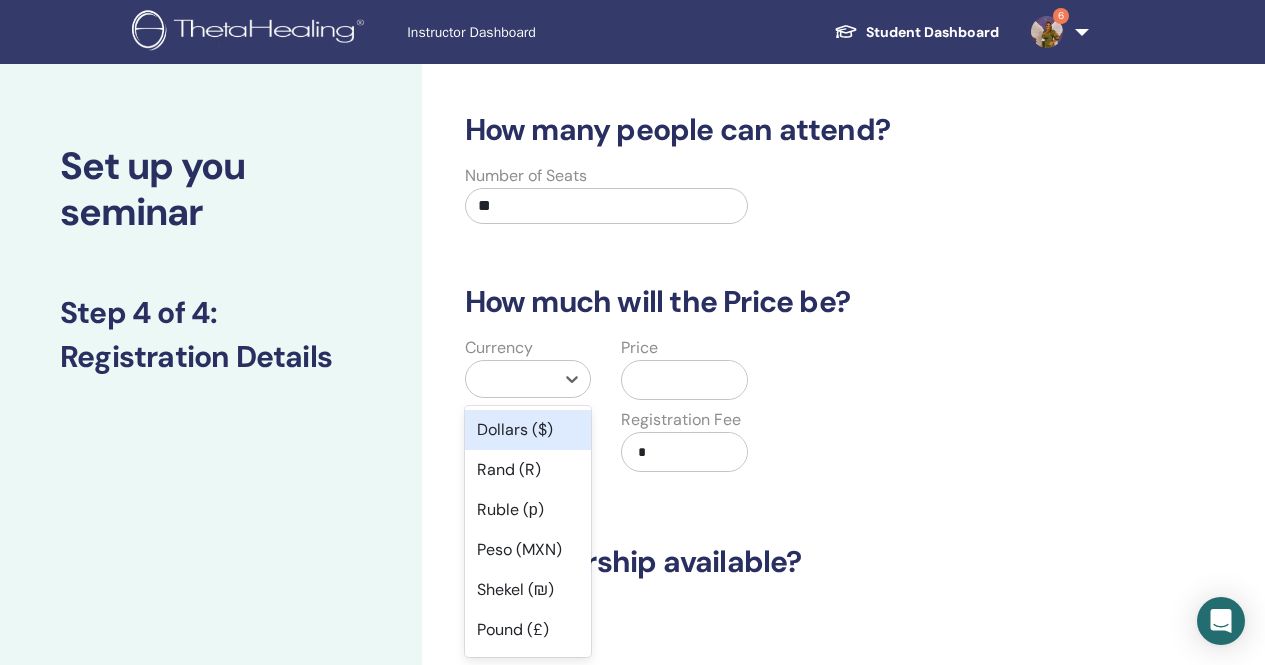 click at bounding box center (510, 379) 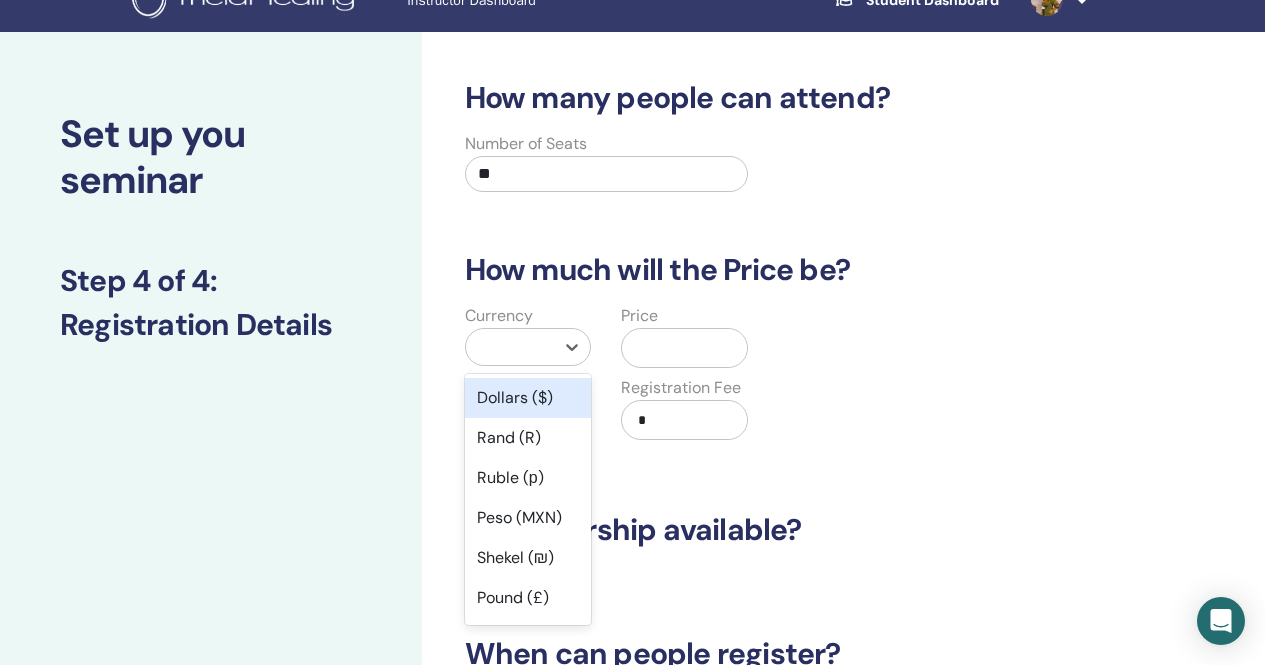 scroll, scrollTop: 49, scrollLeft: 0, axis: vertical 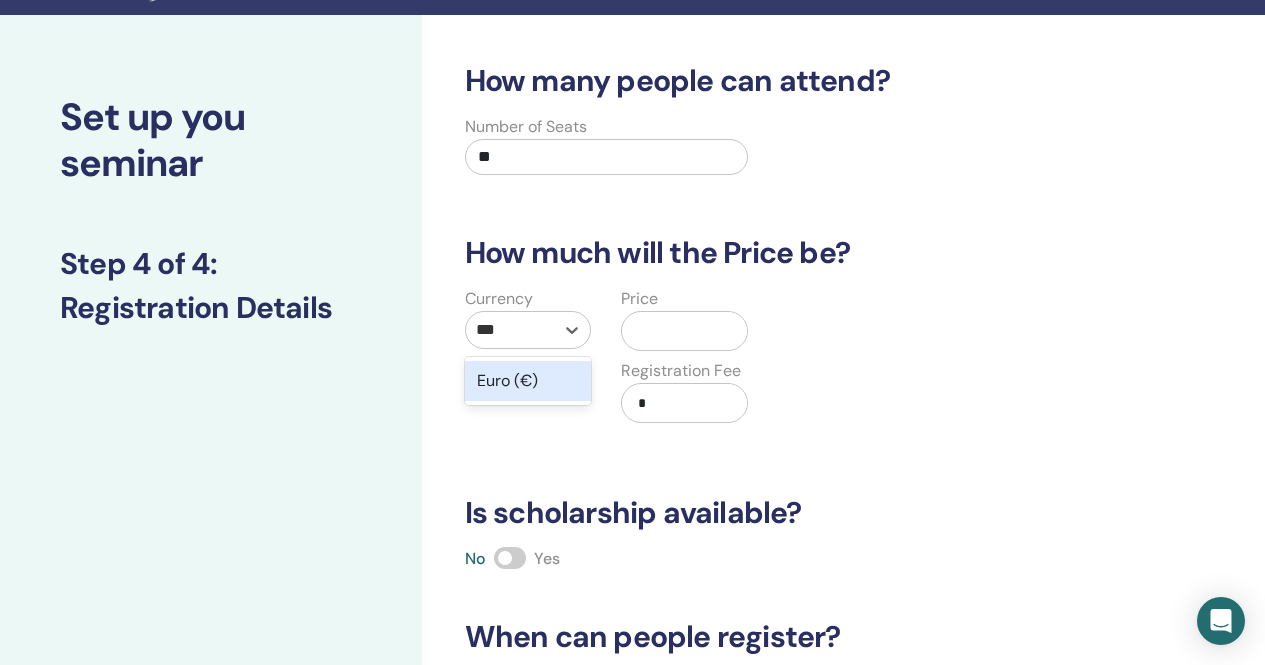 type on "****" 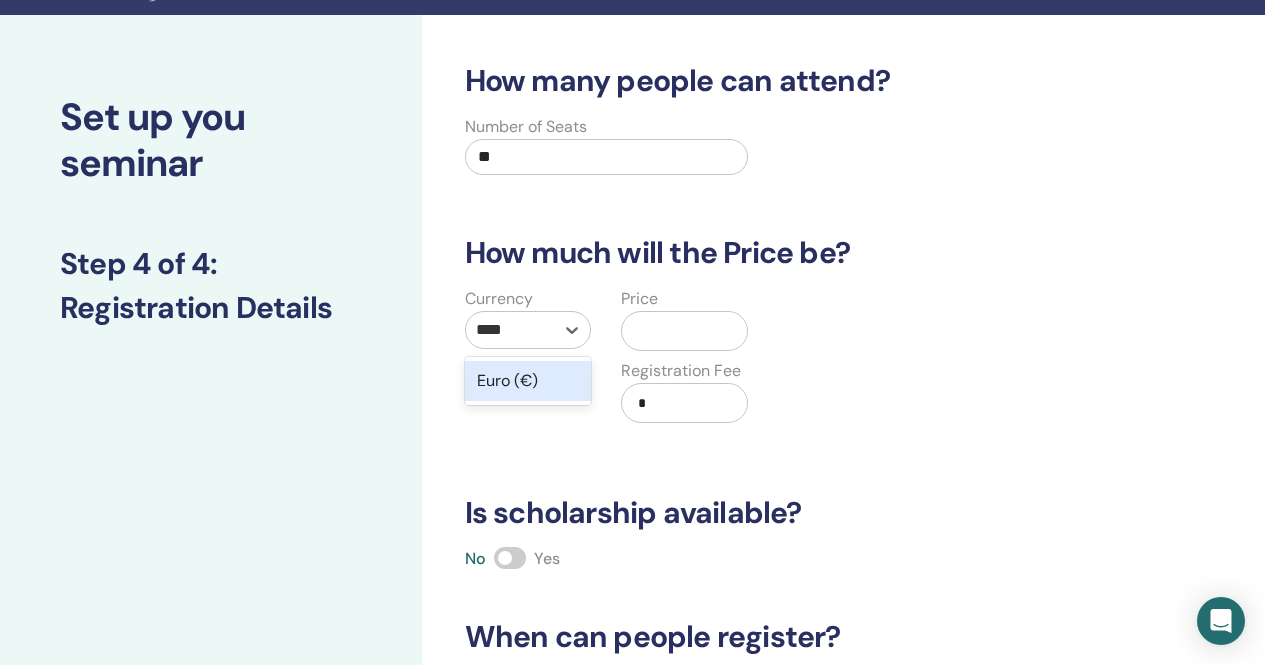 click on "Euro (€)" at bounding box center (528, 381) 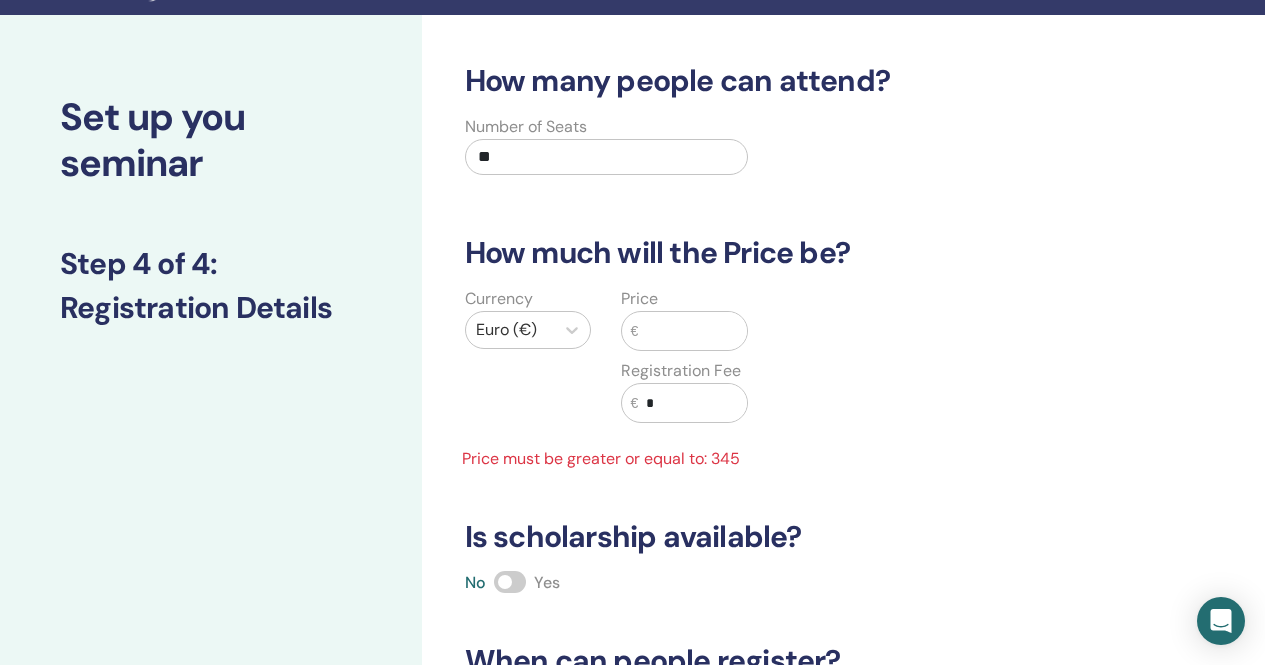 click at bounding box center (692, 331) 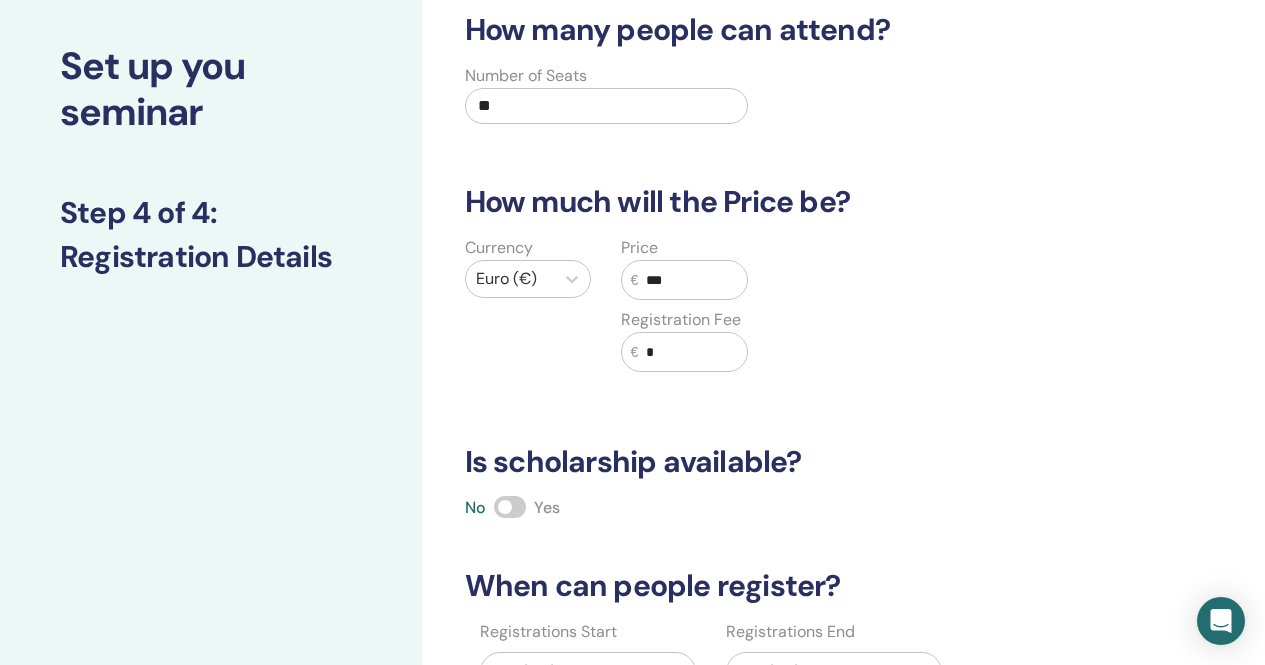 scroll, scrollTop: 400, scrollLeft: 0, axis: vertical 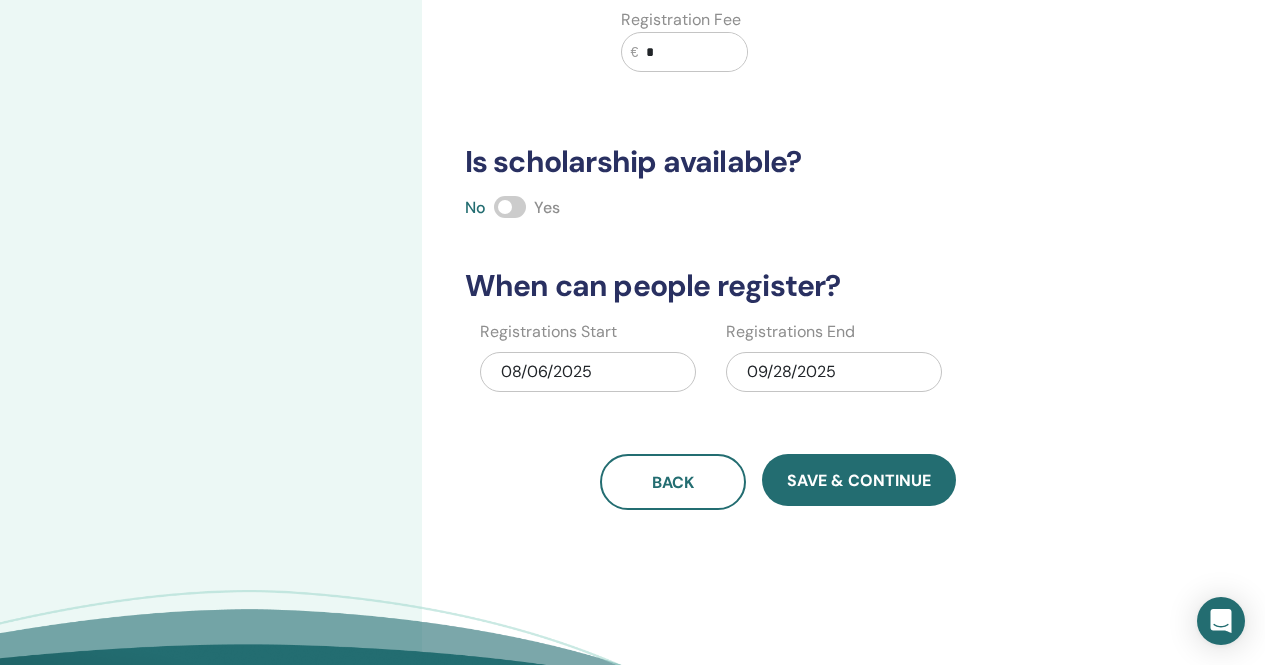 type on "***" 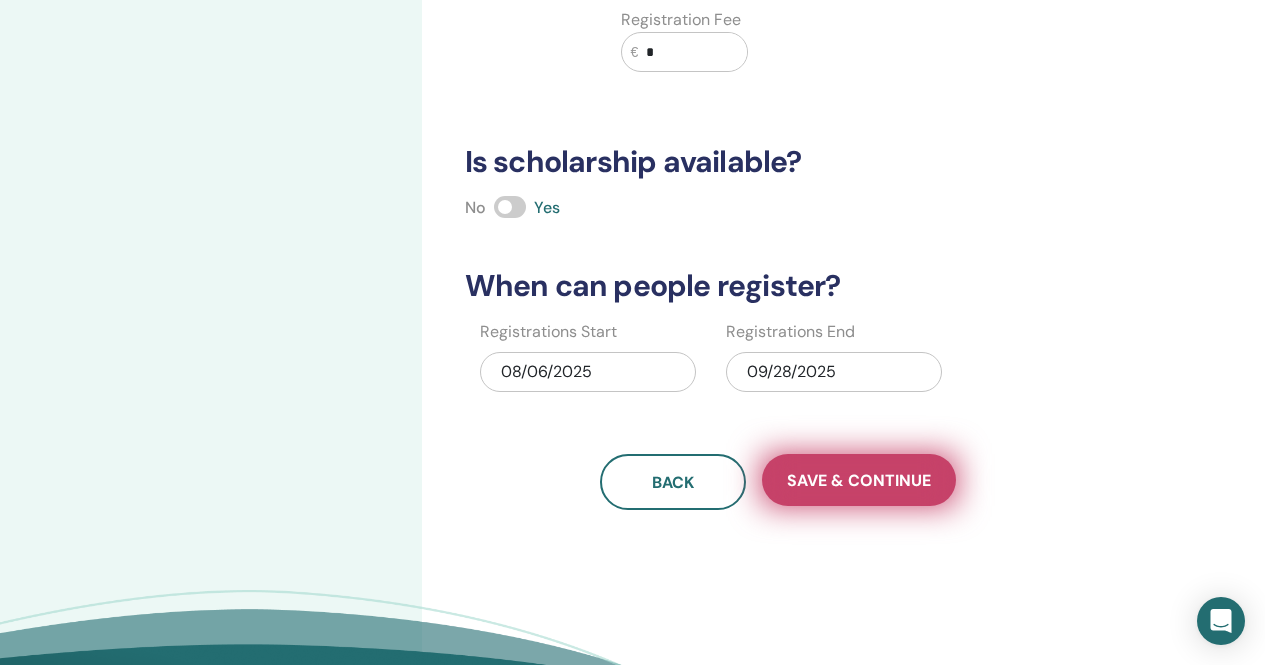 click on "Save & Continue" at bounding box center (859, 480) 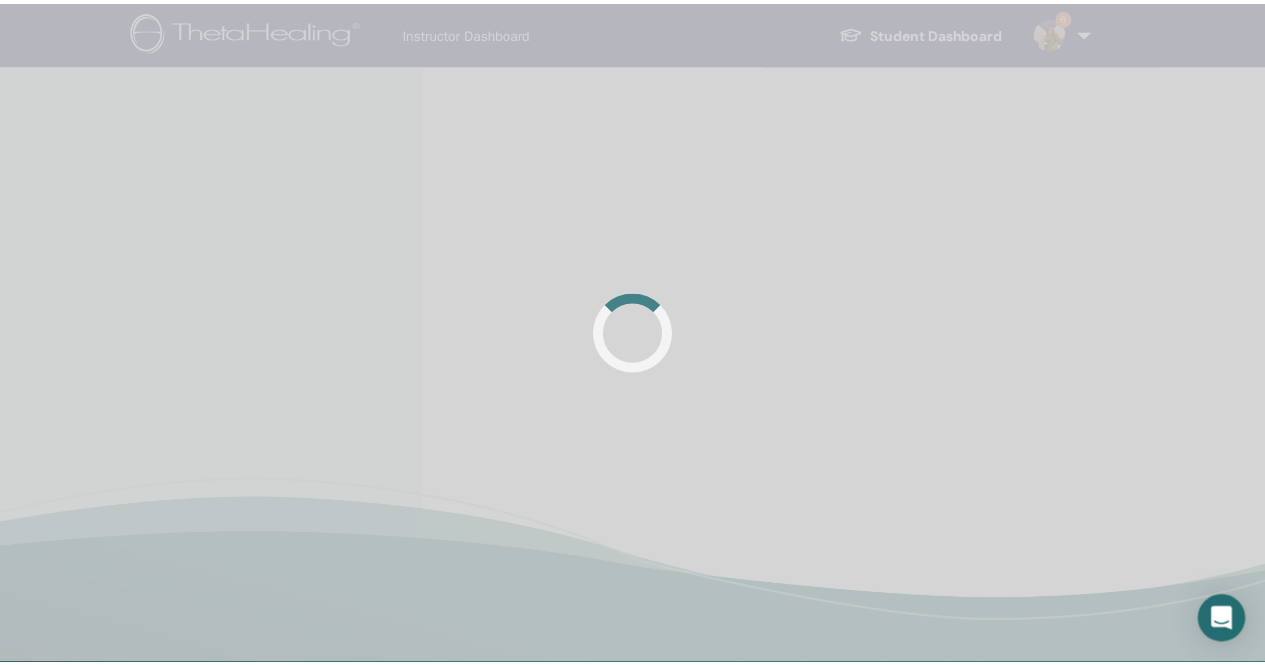 scroll, scrollTop: 0, scrollLeft: 0, axis: both 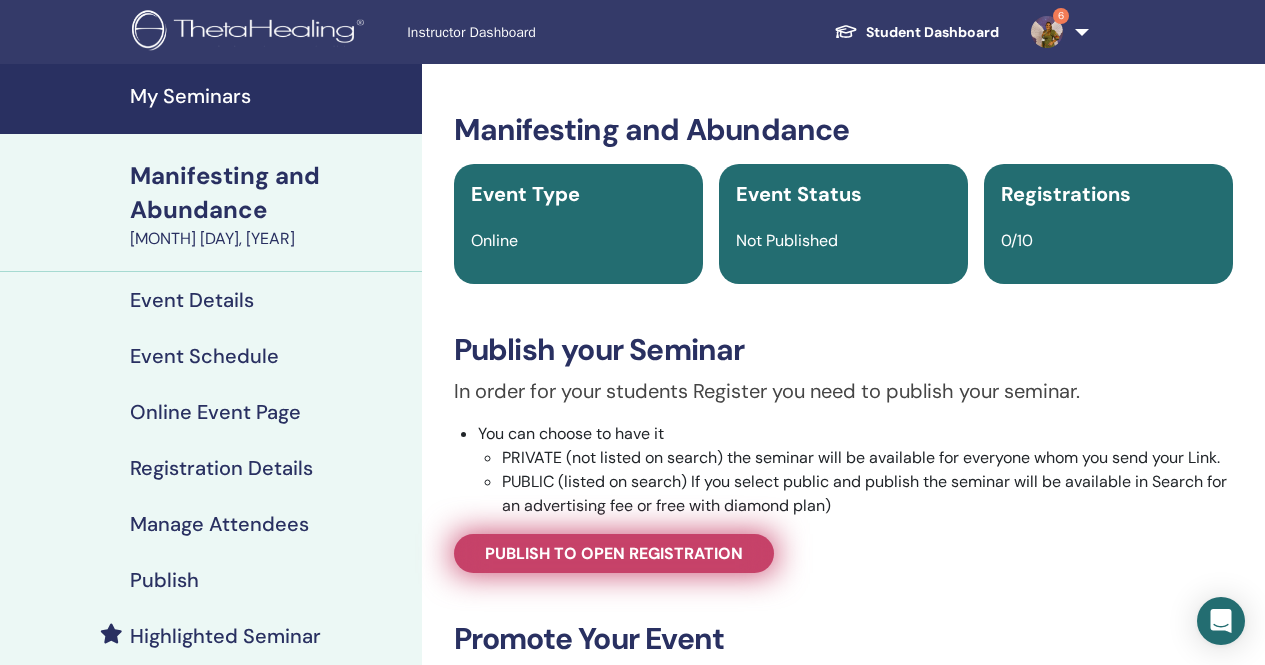 click on "Publish to open registration" at bounding box center (614, 553) 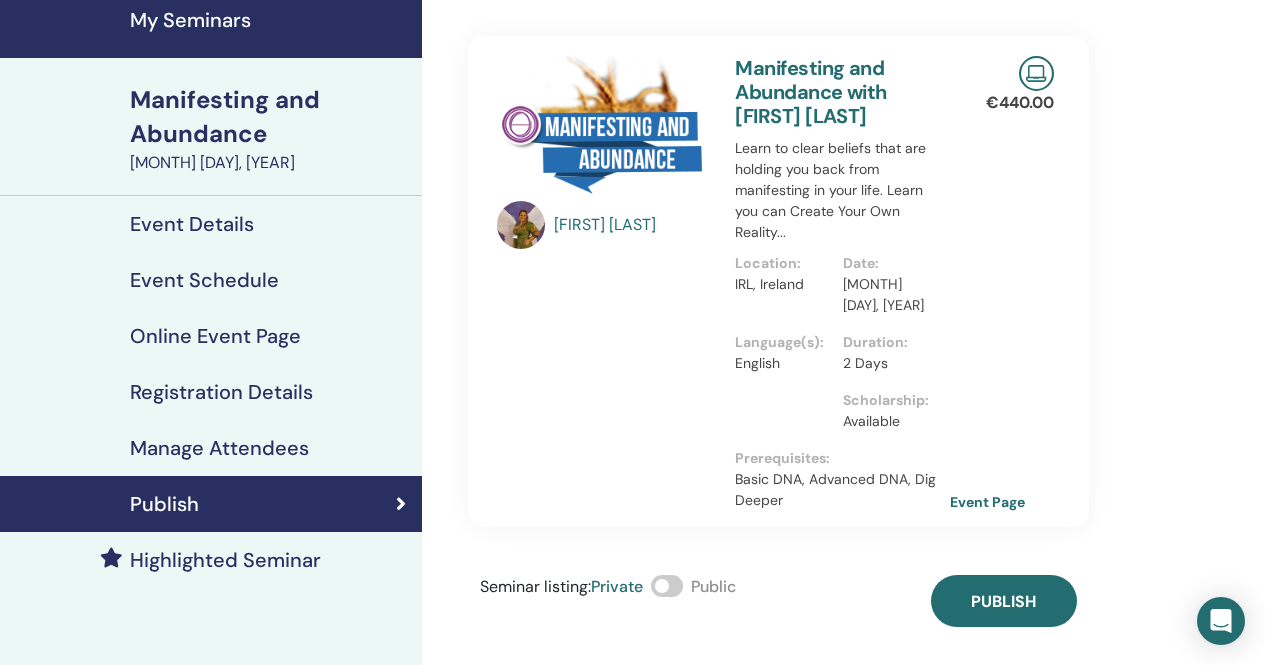 scroll, scrollTop: 100, scrollLeft: 0, axis: vertical 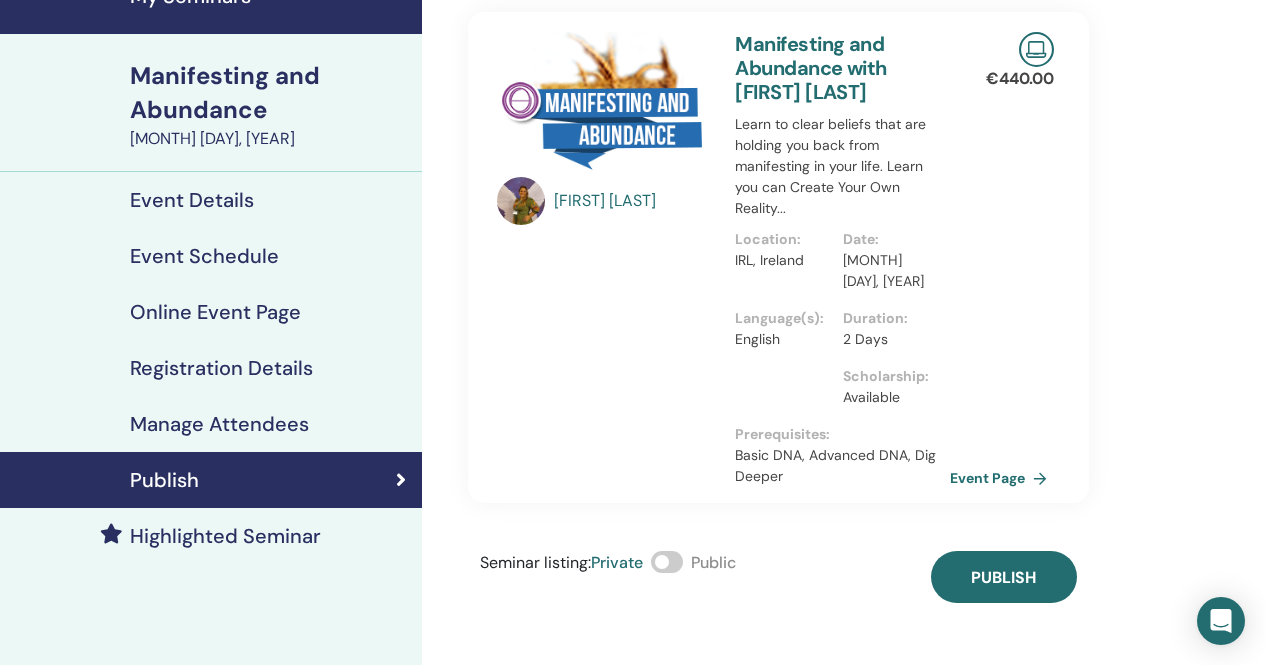click at bounding box center (667, 562) 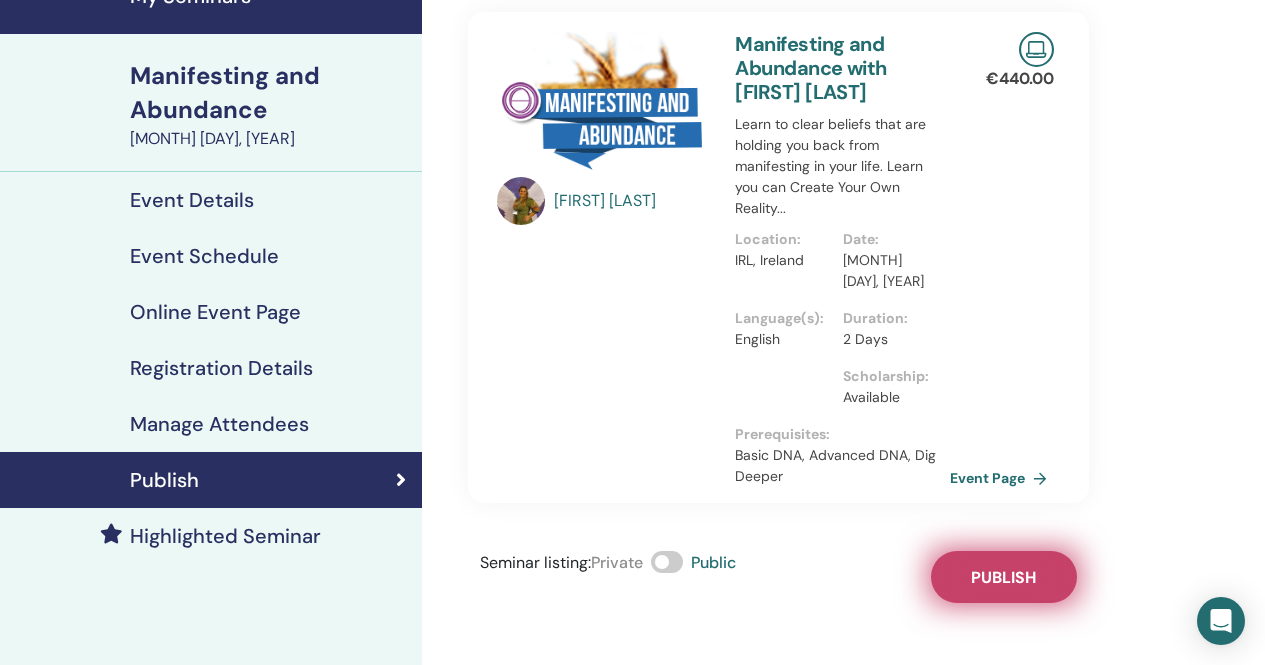 click on "Publish" at bounding box center [1004, 577] 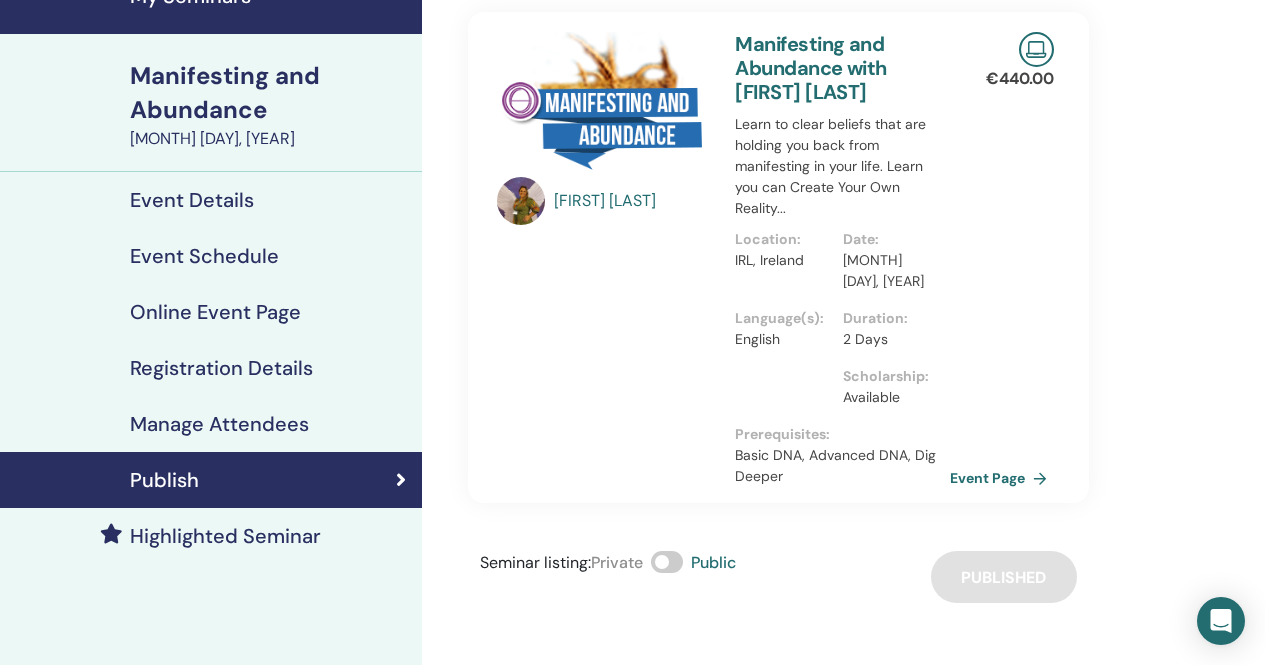 click on "Event Schedule" at bounding box center (204, 256) 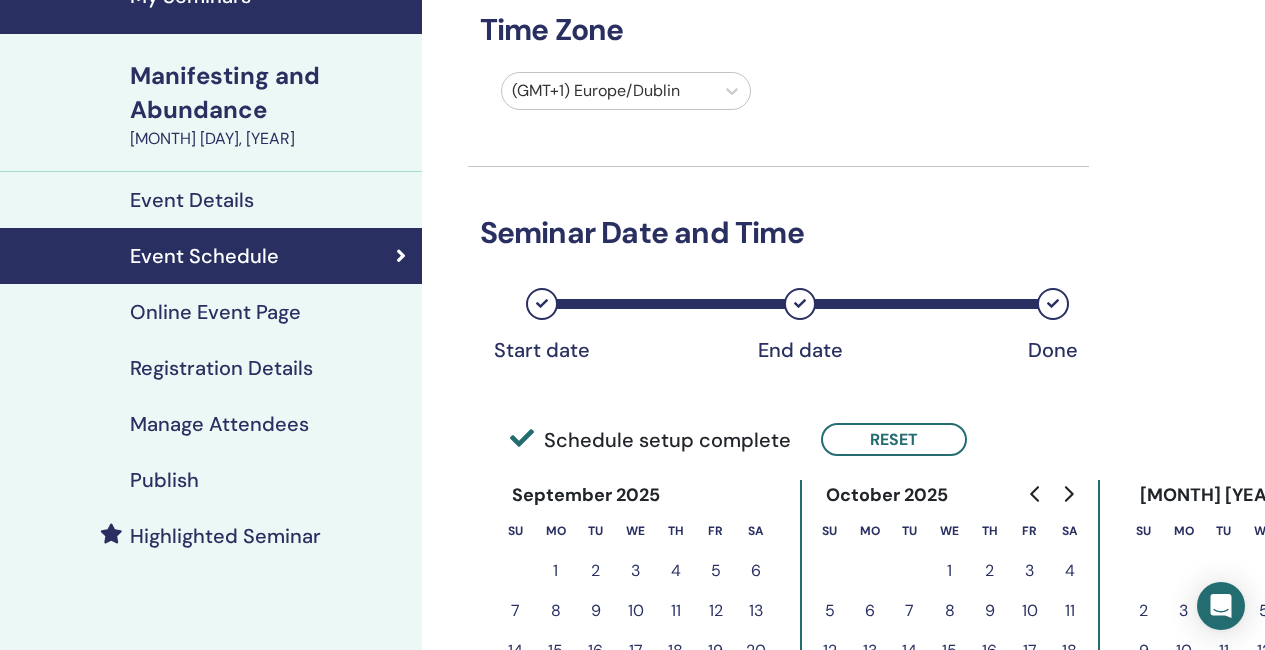 click on "Registration Details" at bounding box center [221, 368] 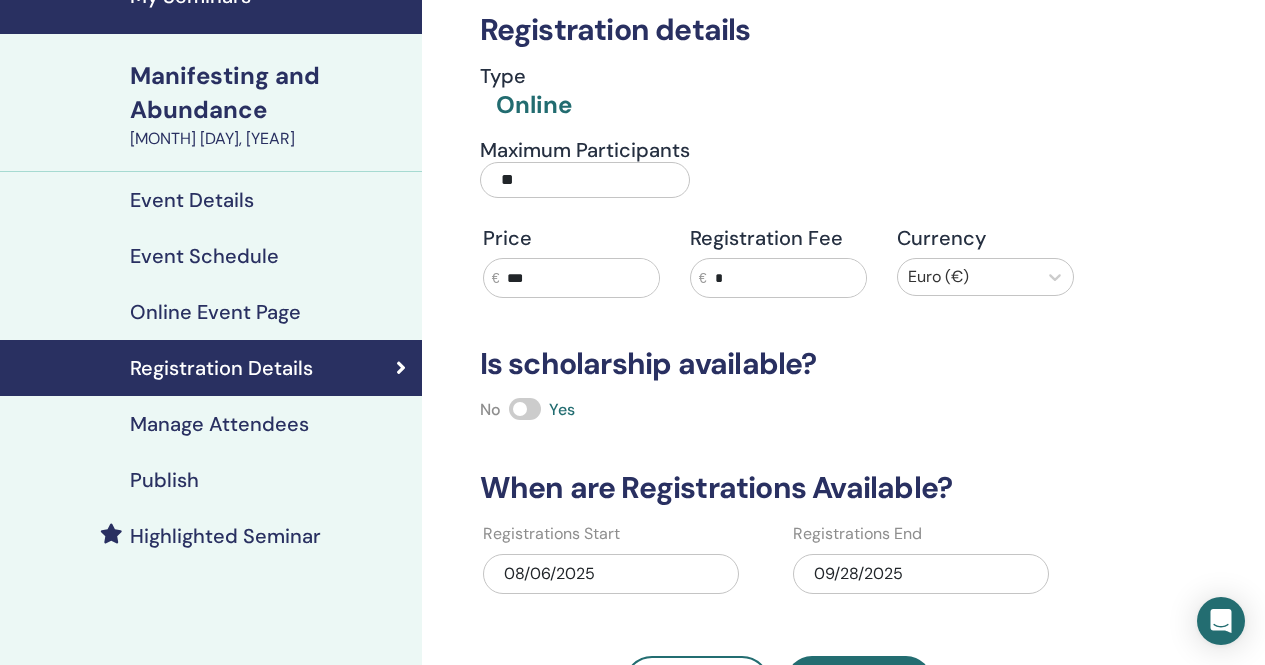 click at bounding box center [525, 409] 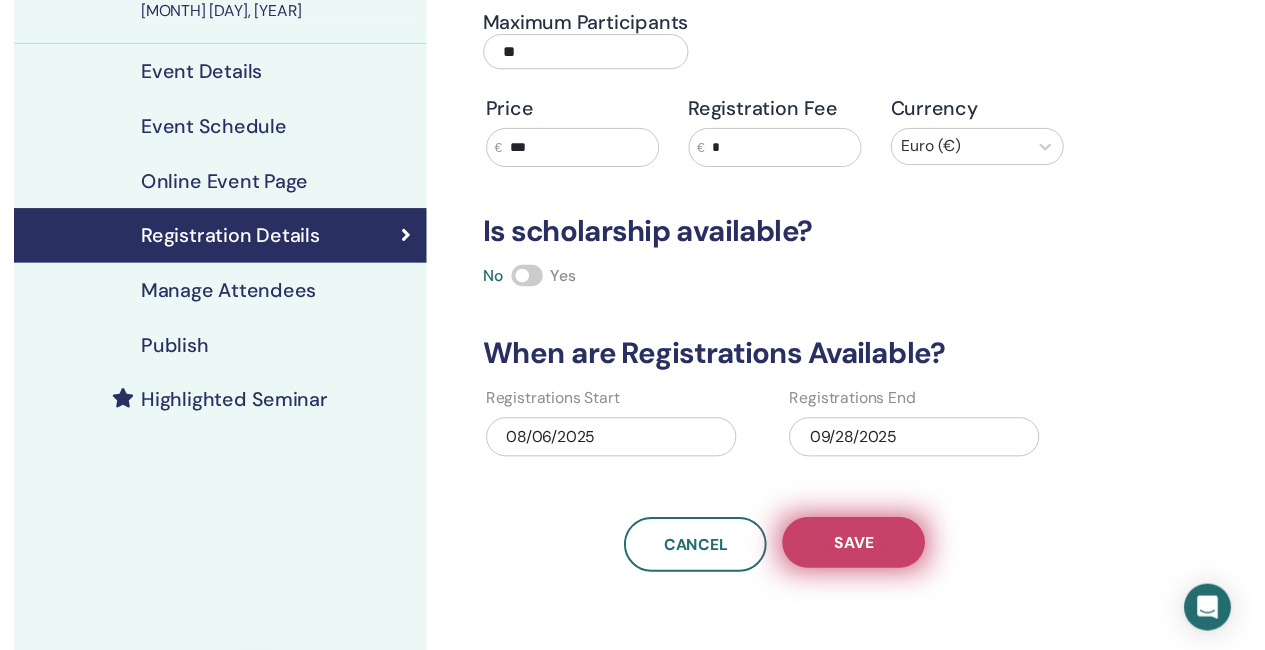 scroll, scrollTop: 300, scrollLeft: 0, axis: vertical 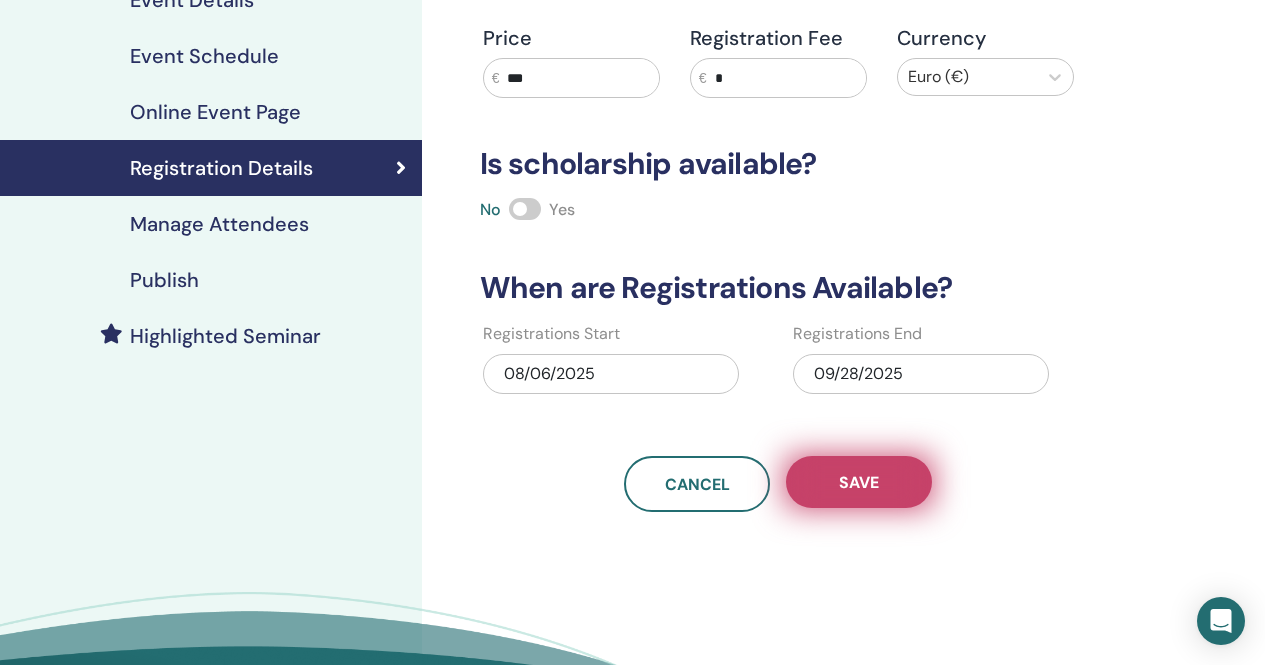 click on "Save" at bounding box center (859, 482) 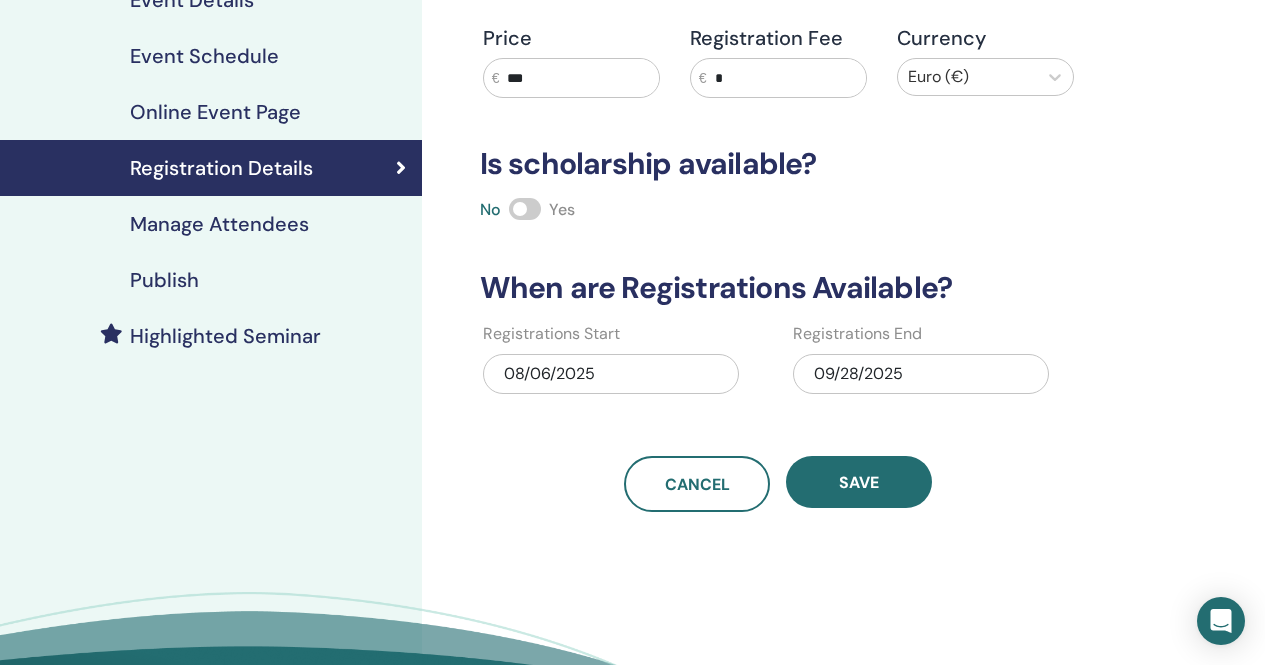 click on "Save" at bounding box center (859, 482) 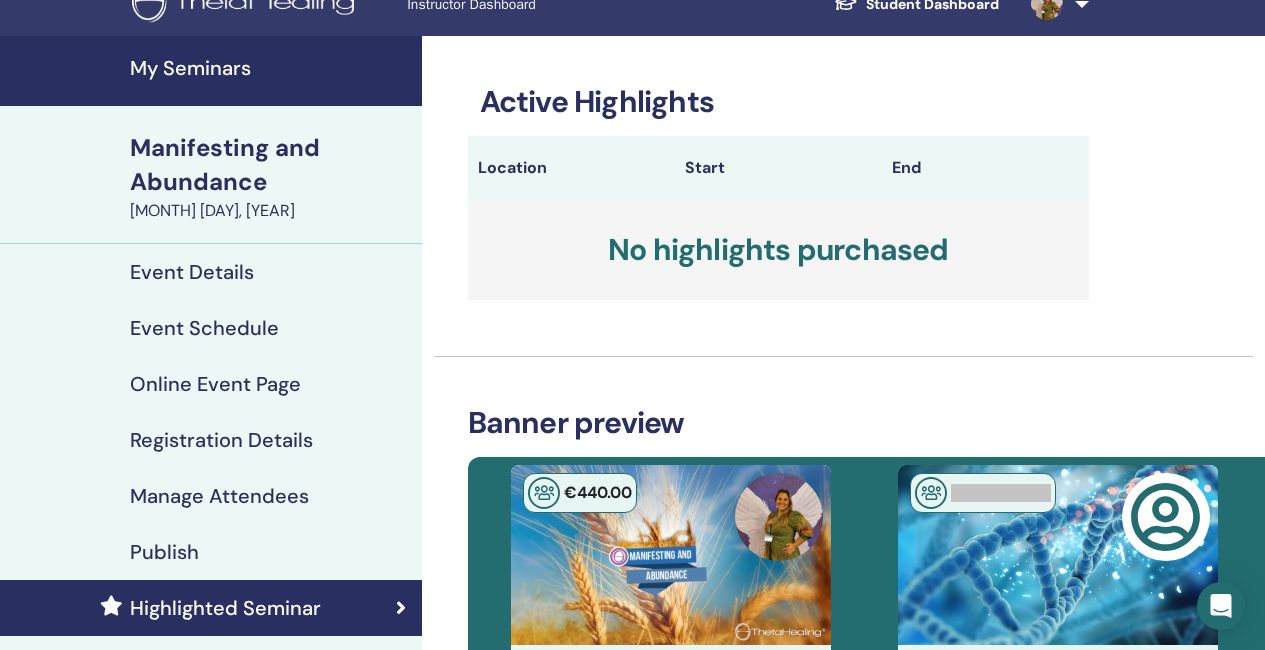 scroll, scrollTop: 0, scrollLeft: 0, axis: both 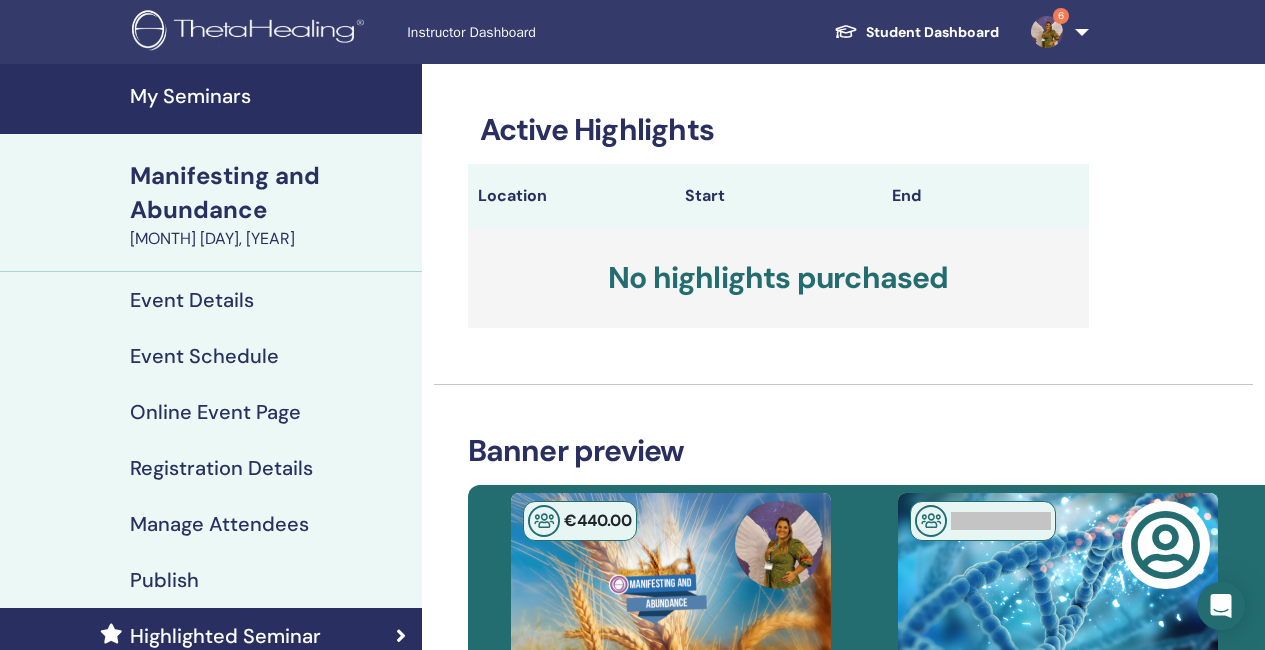 click on "My Seminars" at bounding box center (270, 96) 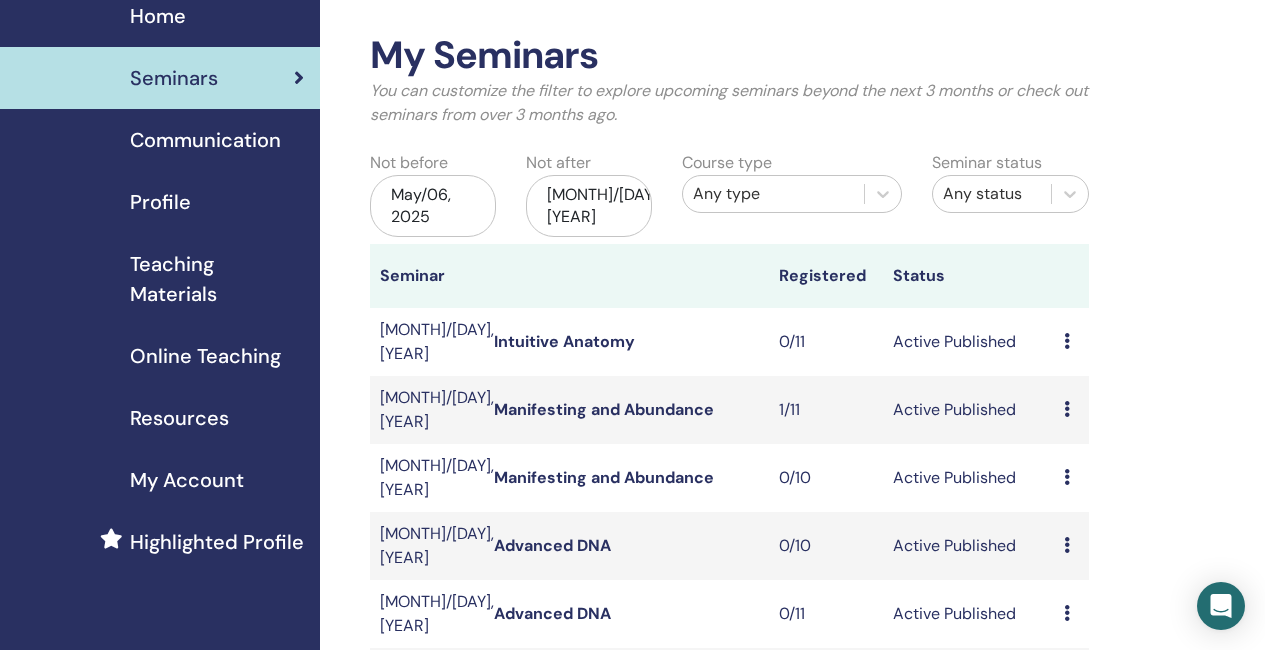 scroll, scrollTop: 100, scrollLeft: 0, axis: vertical 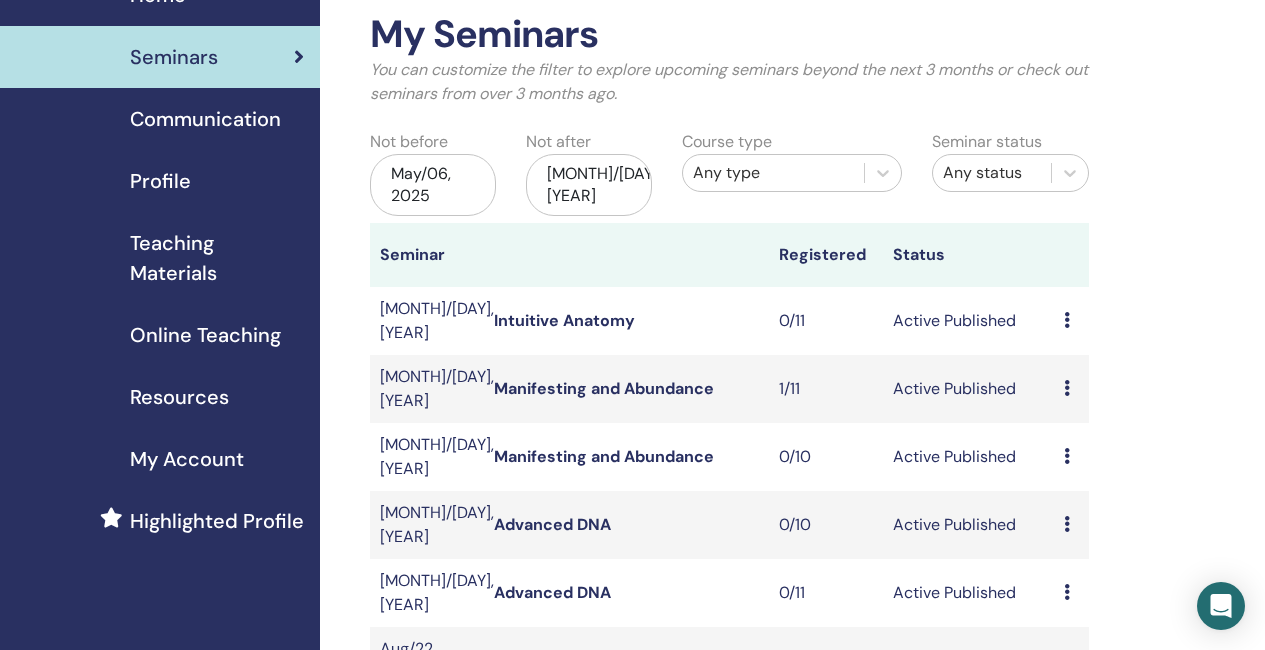 click on "Manifesting and Abundance" at bounding box center [626, 389] 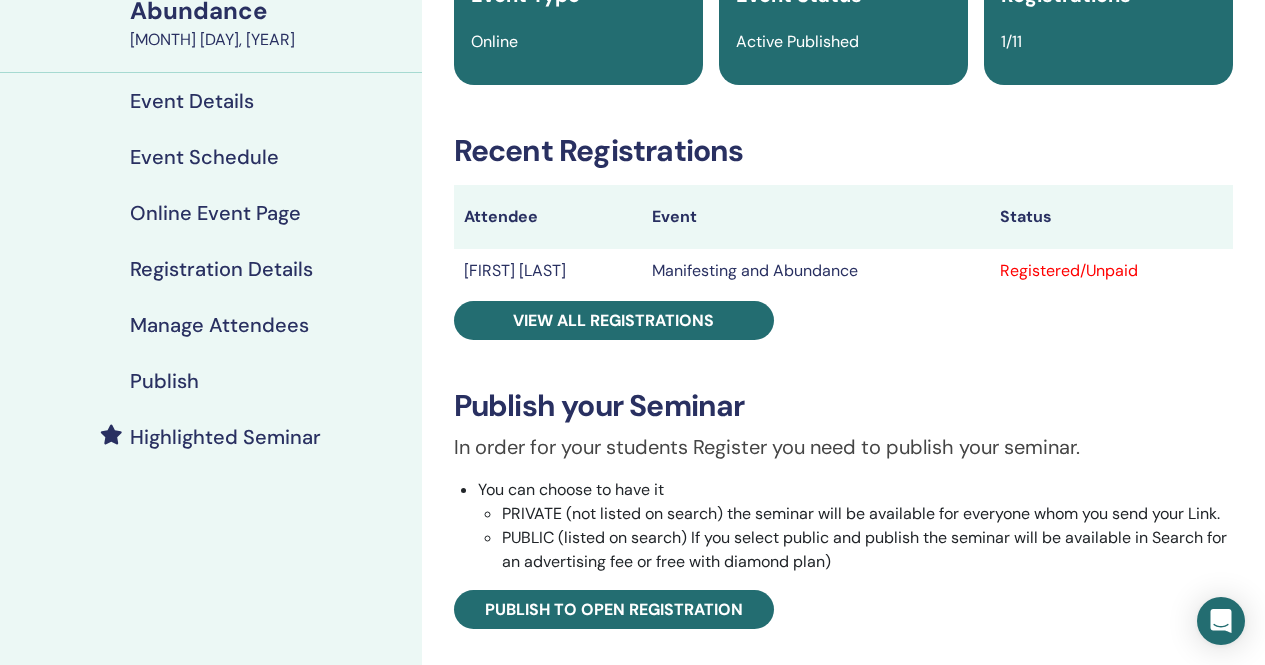 scroll, scrollTop: 200, scrollLeft: 0, axis: vertical 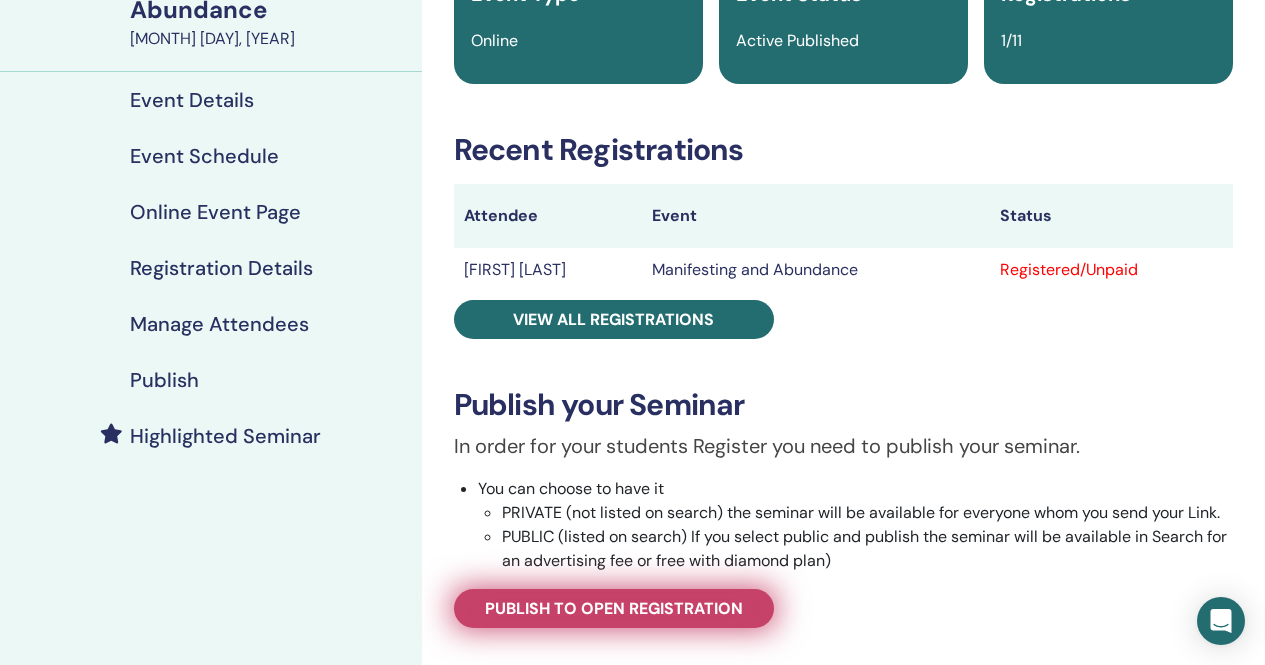 click on "Publish to open registration" at bounding box center [614, 608] 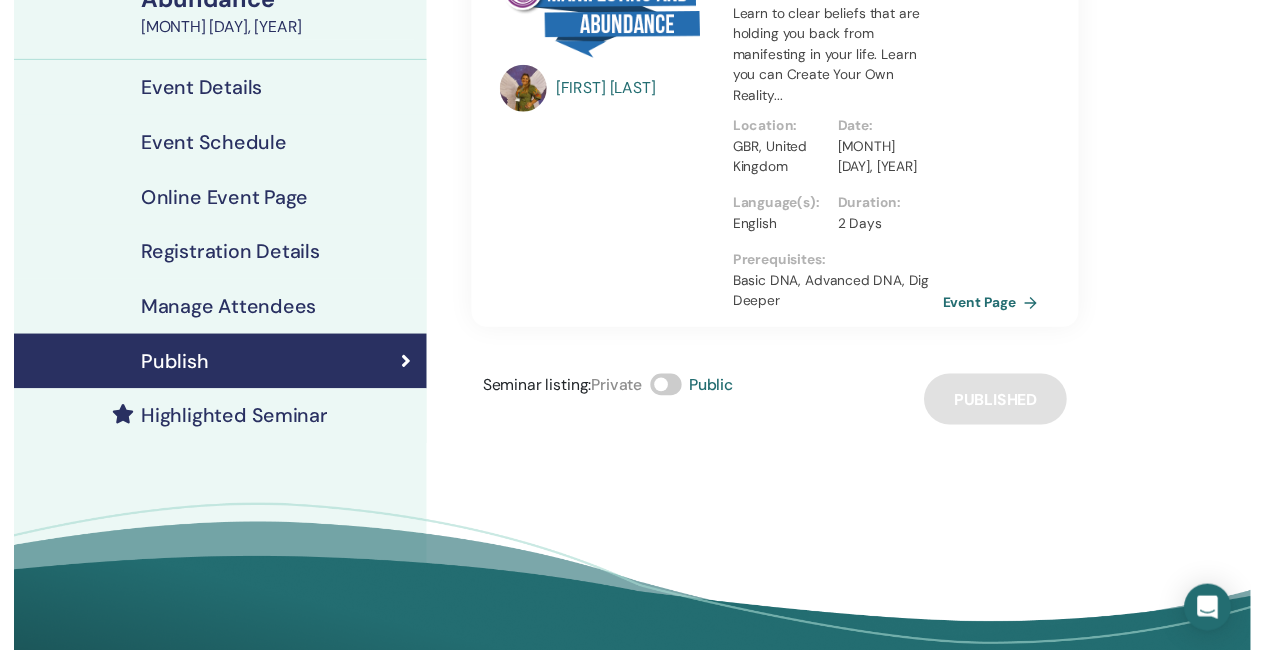 scroll, scrollTop: 0, scrollLeft: 0, axis: both 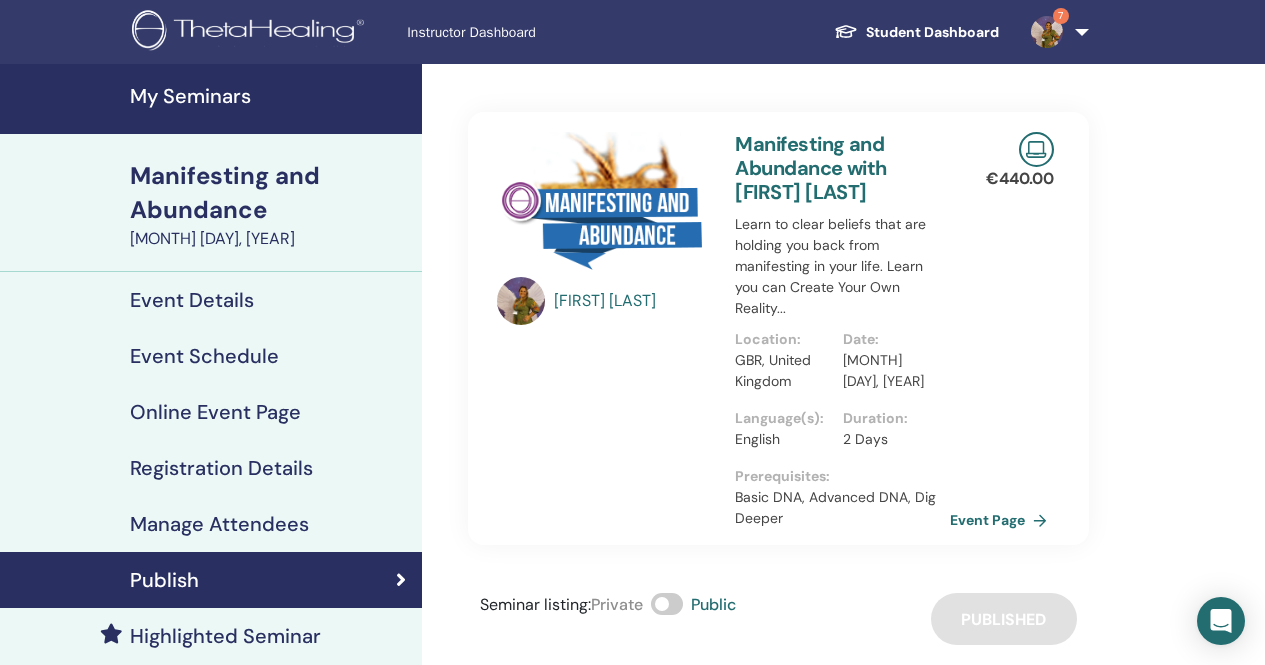 click on "Highlighted Seminar" at bounding box center [225, 636] 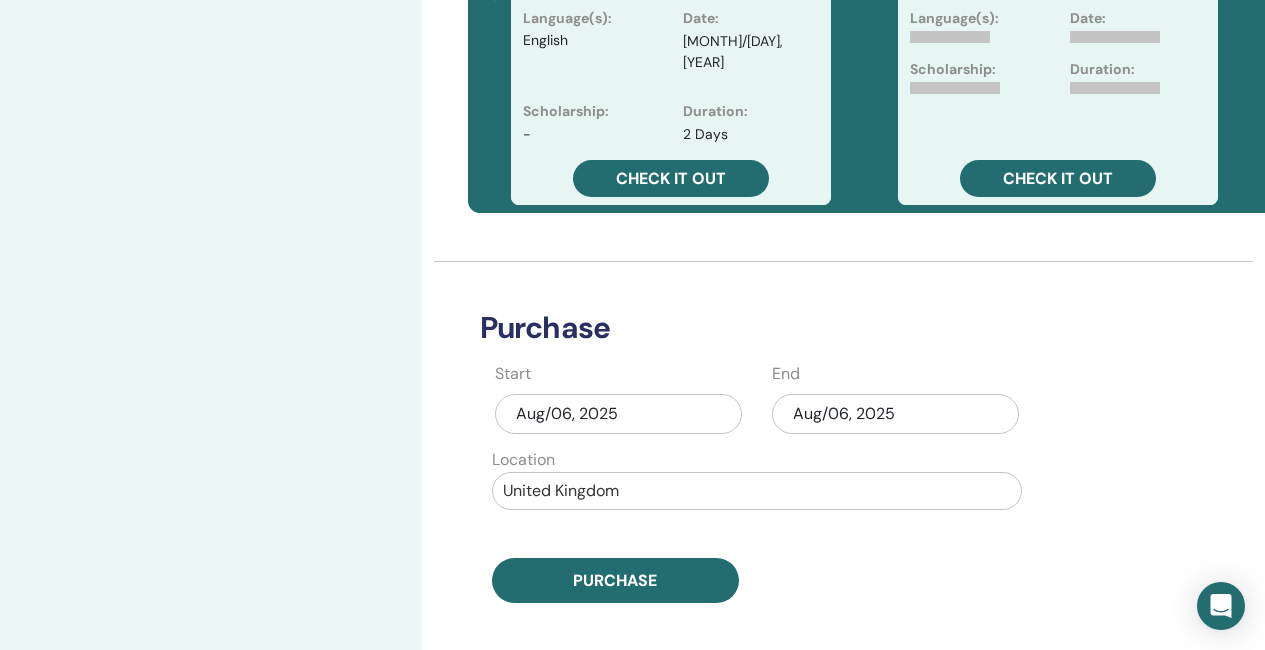 scroll, scrollTop: 800, scrollLeft: 0, axis: vertical 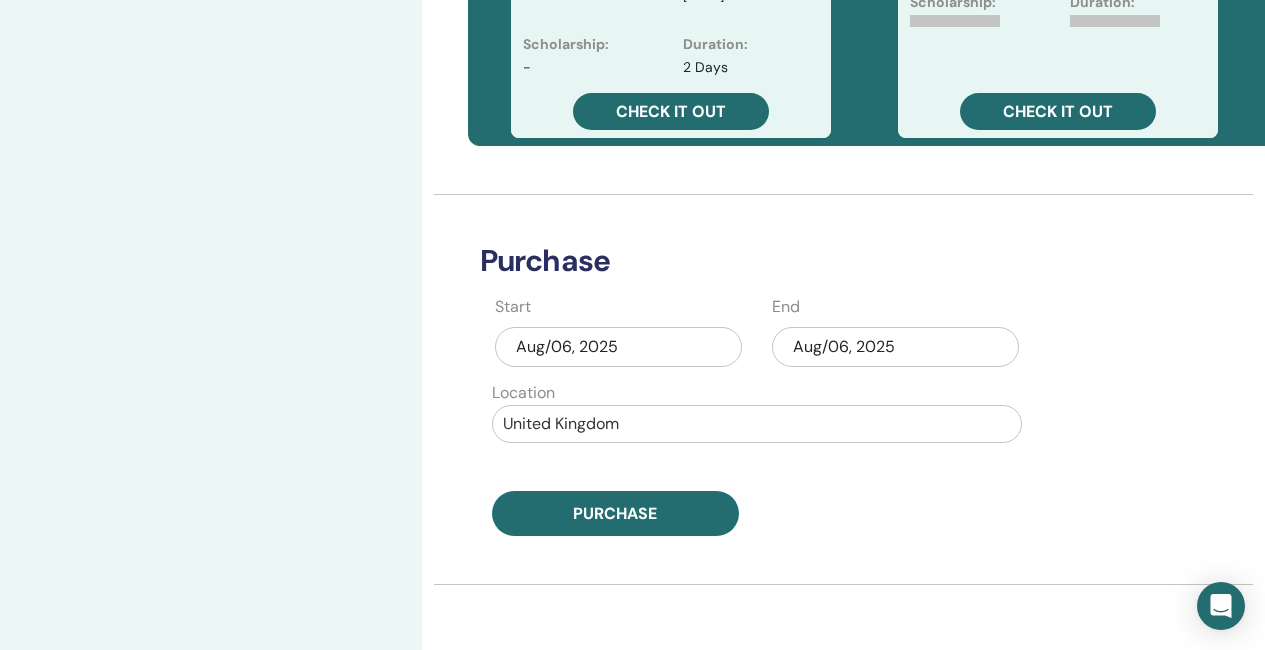 click on "Aug/06, 2025" at bounding box center [895, 347] 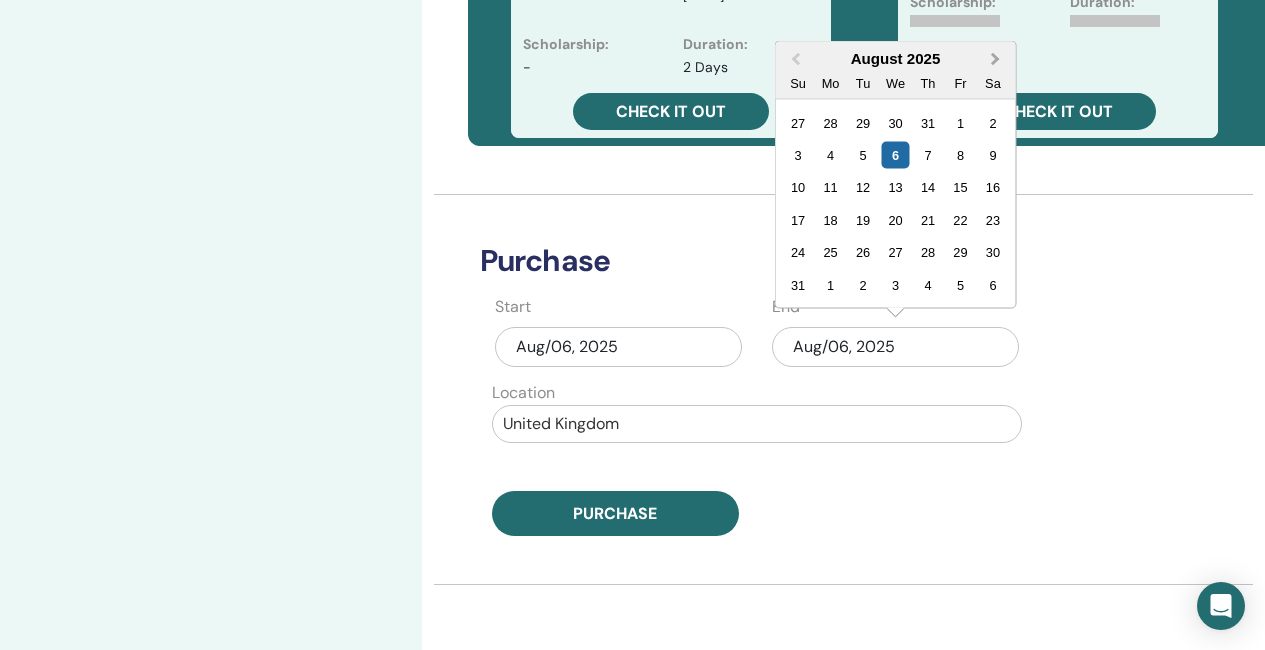 click on "Next Month" at bounding box center (997, 60) 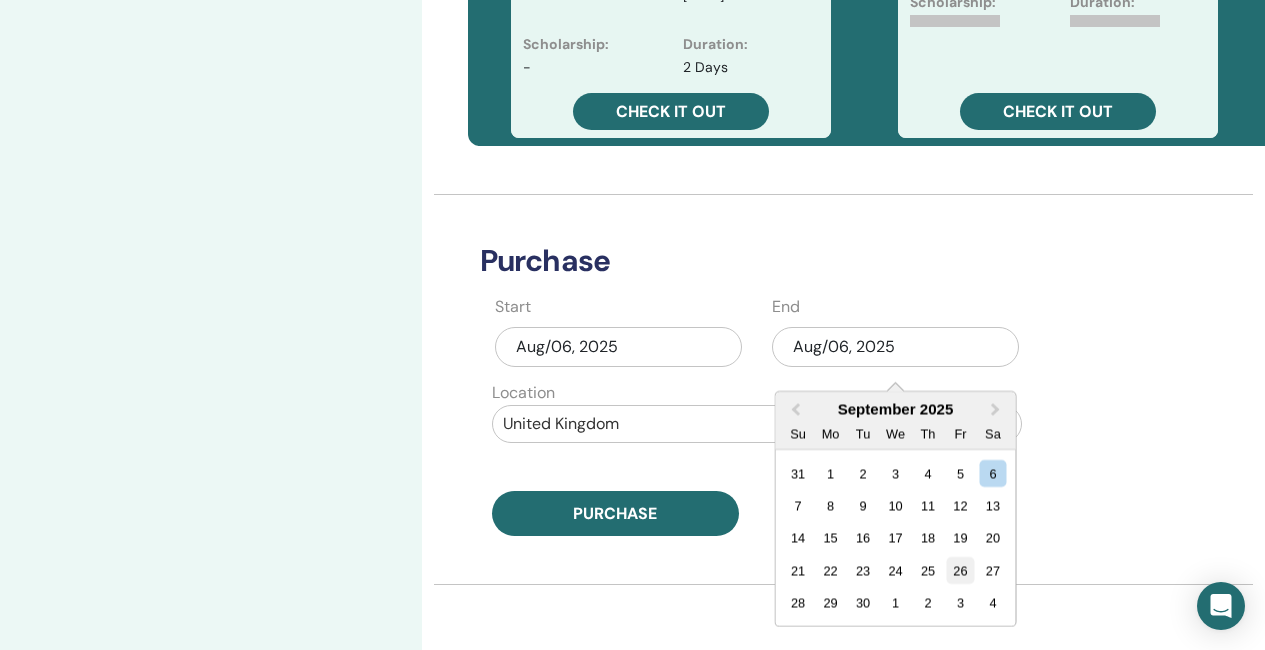 click on "26" at bounding box center (960, 570) 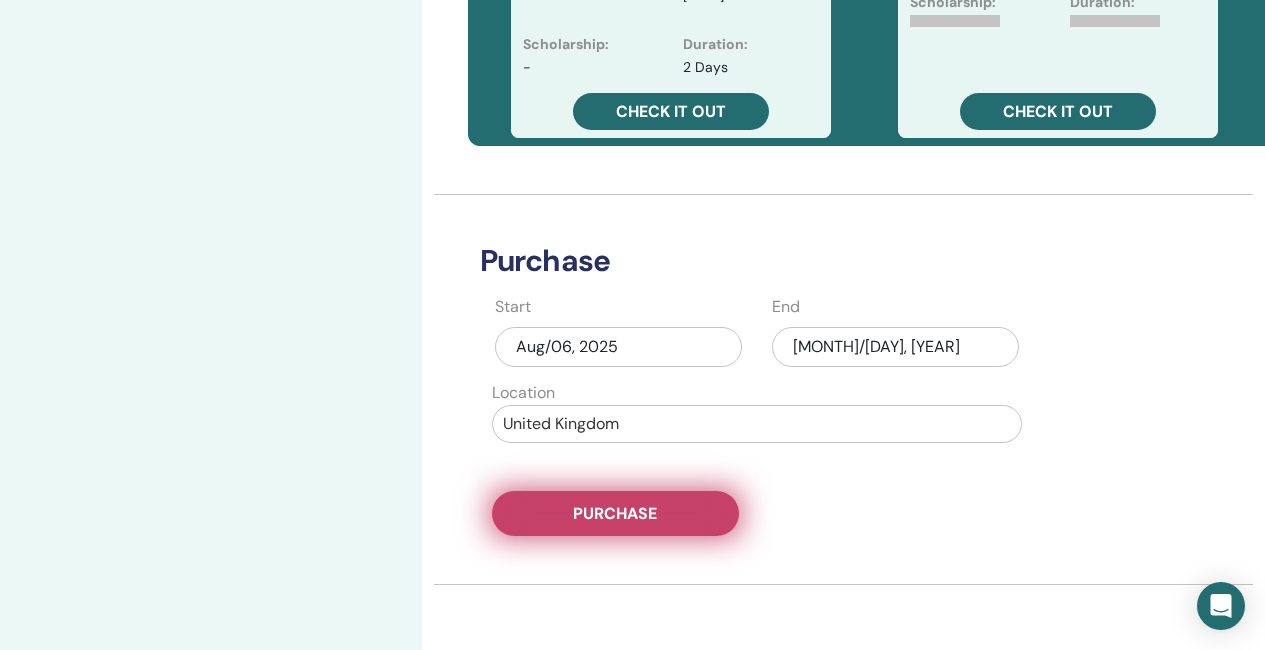 click on "Purchase" at bounding box center [615, 513] 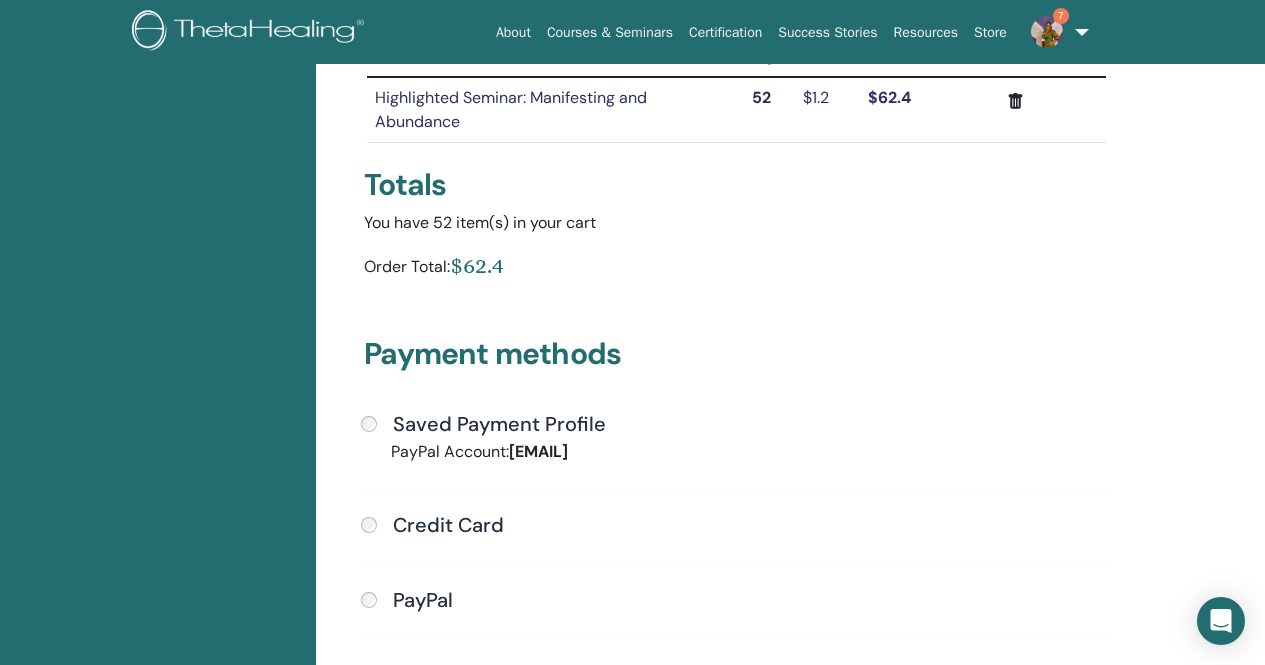 scroll, scrollTop: 444, scrollLeft: 0, axis: vertical 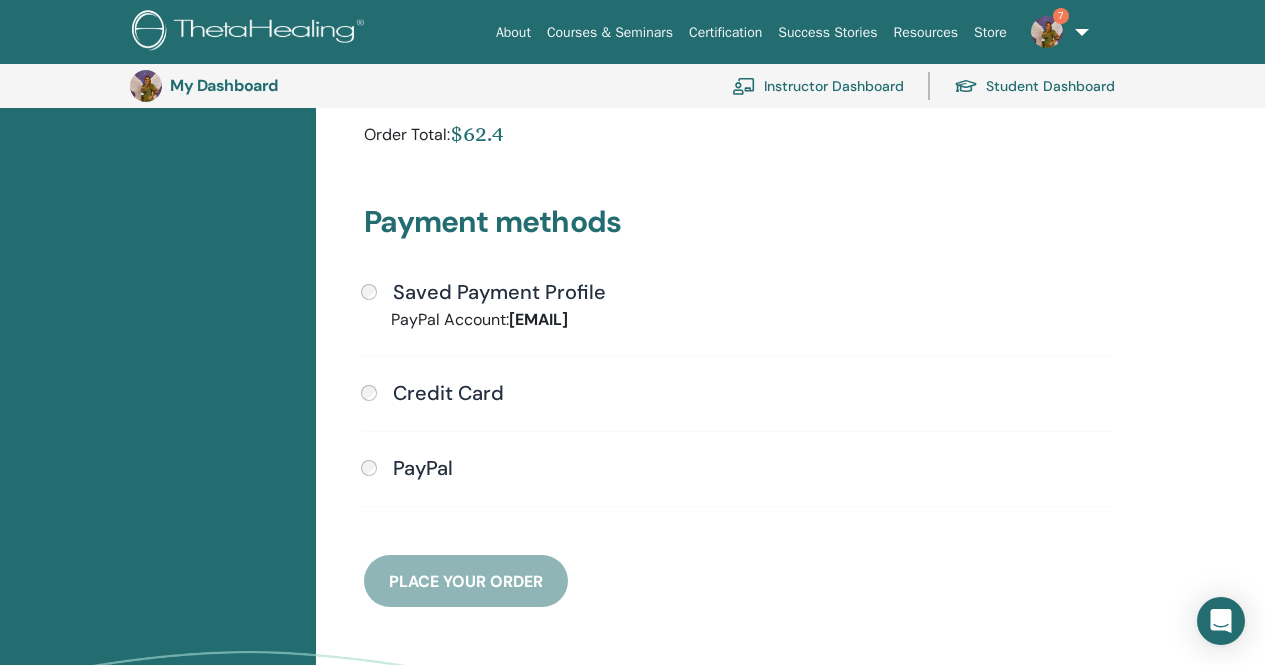 click at bounding box center (251, 32) 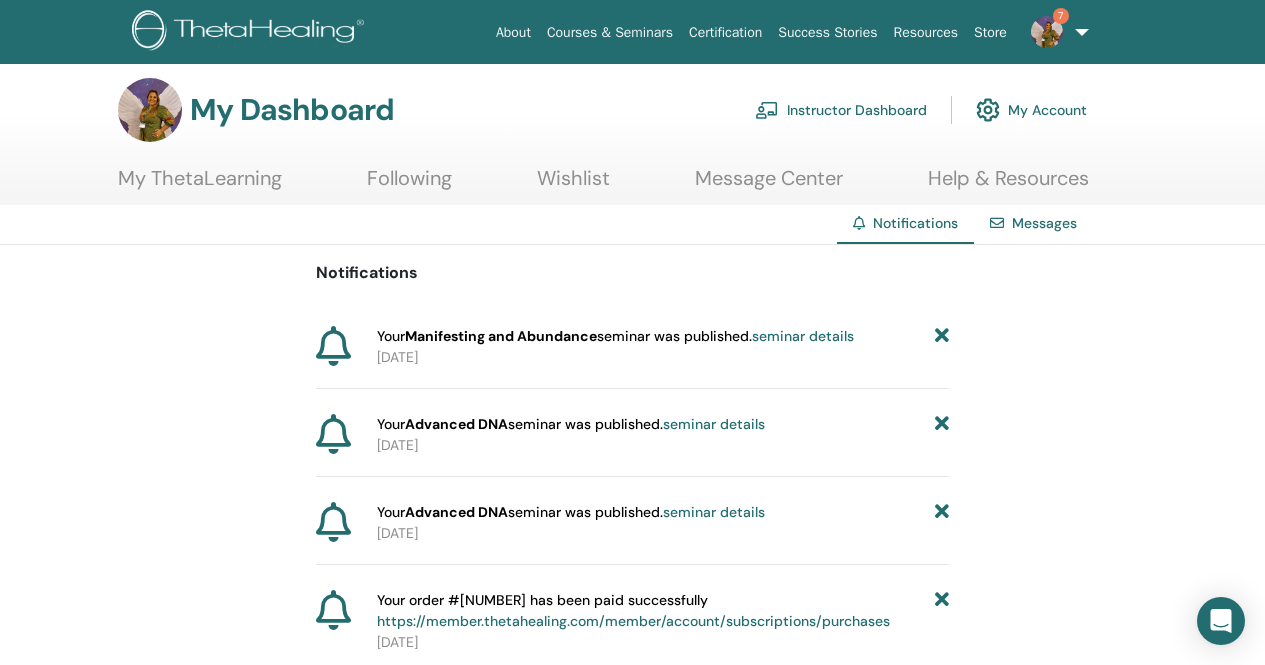 scroll, scrollTop: 0, scrollLeft: 0, axis: both 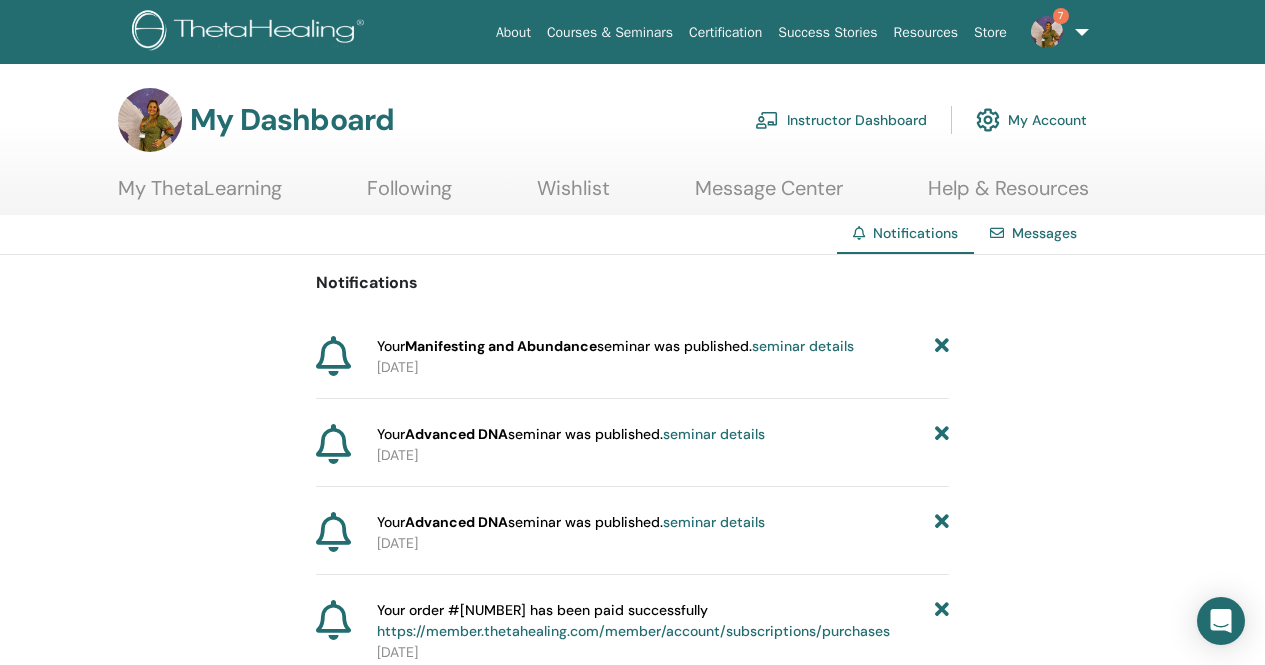 click on "Instructor Dashboard" at bounding box center (841, 120) 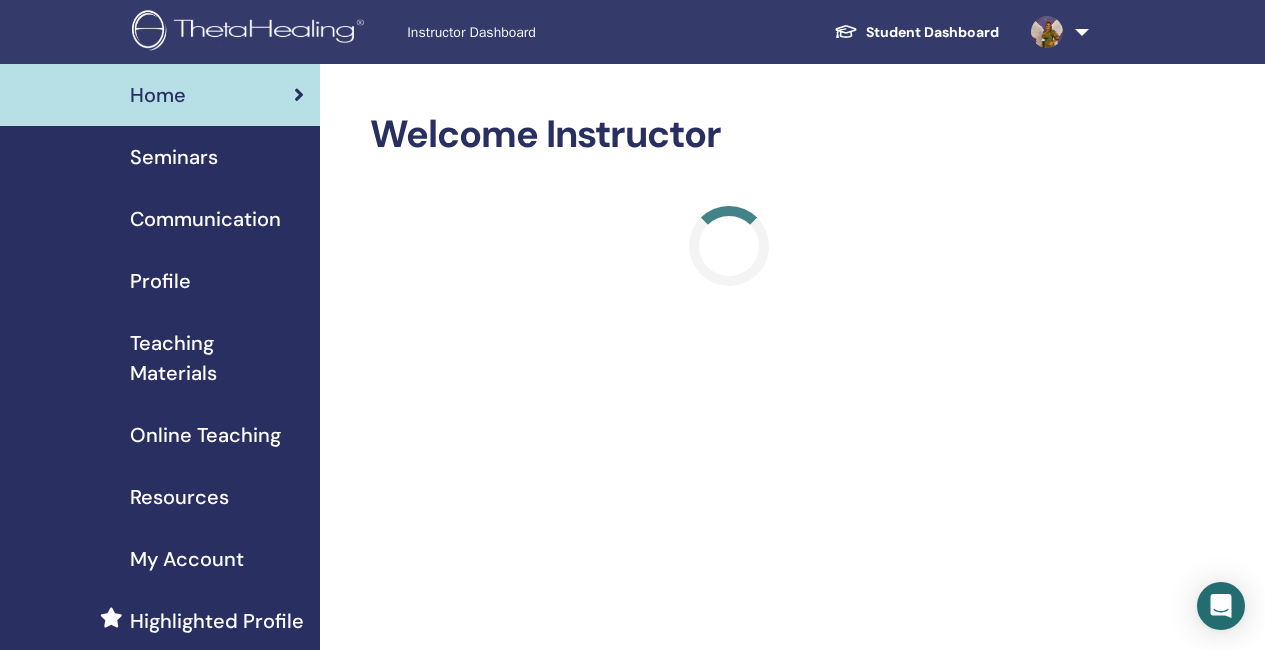 scroll, scrollTop: 0, scrollLeft: 0, axis: both 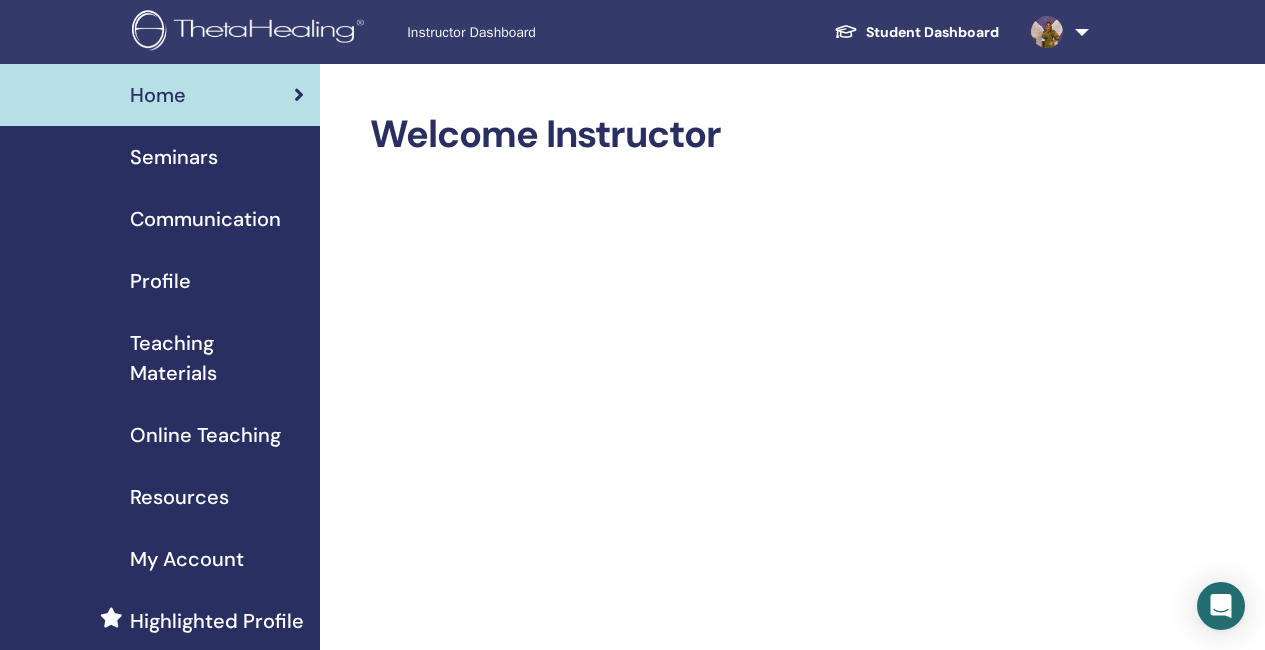 click on "Seminars" at bounding box center (174, 157) 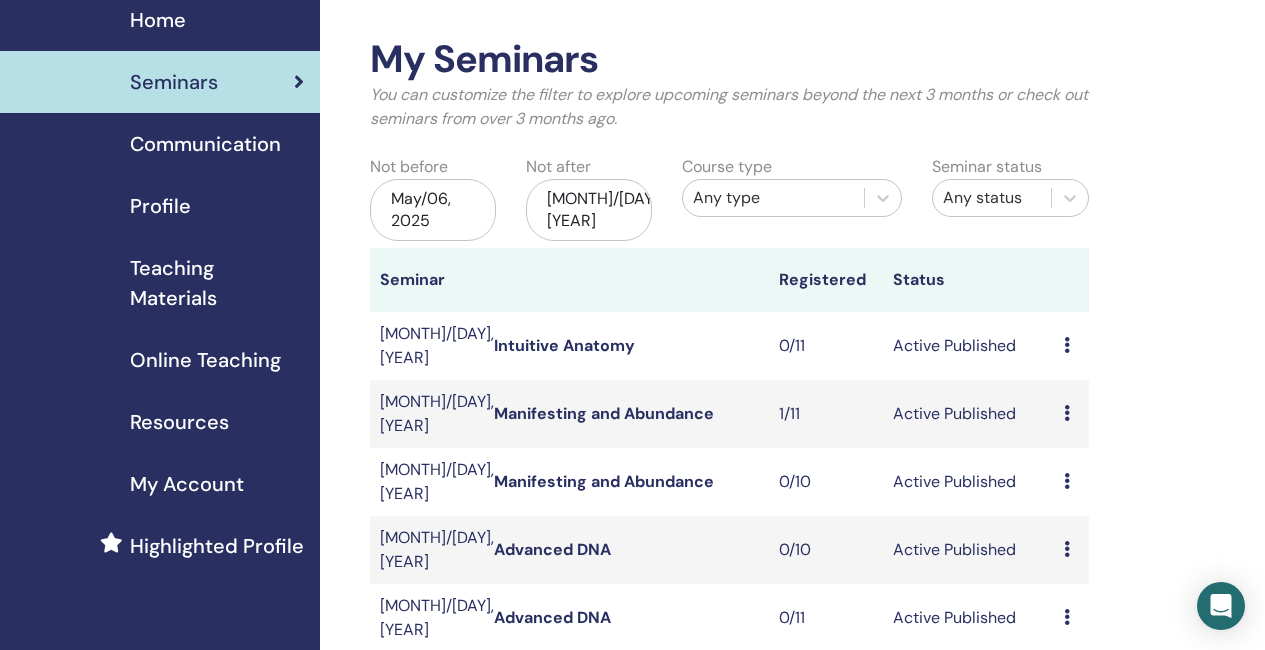scroll, scrollTop: 0, scrollLeft: 0, axis: both 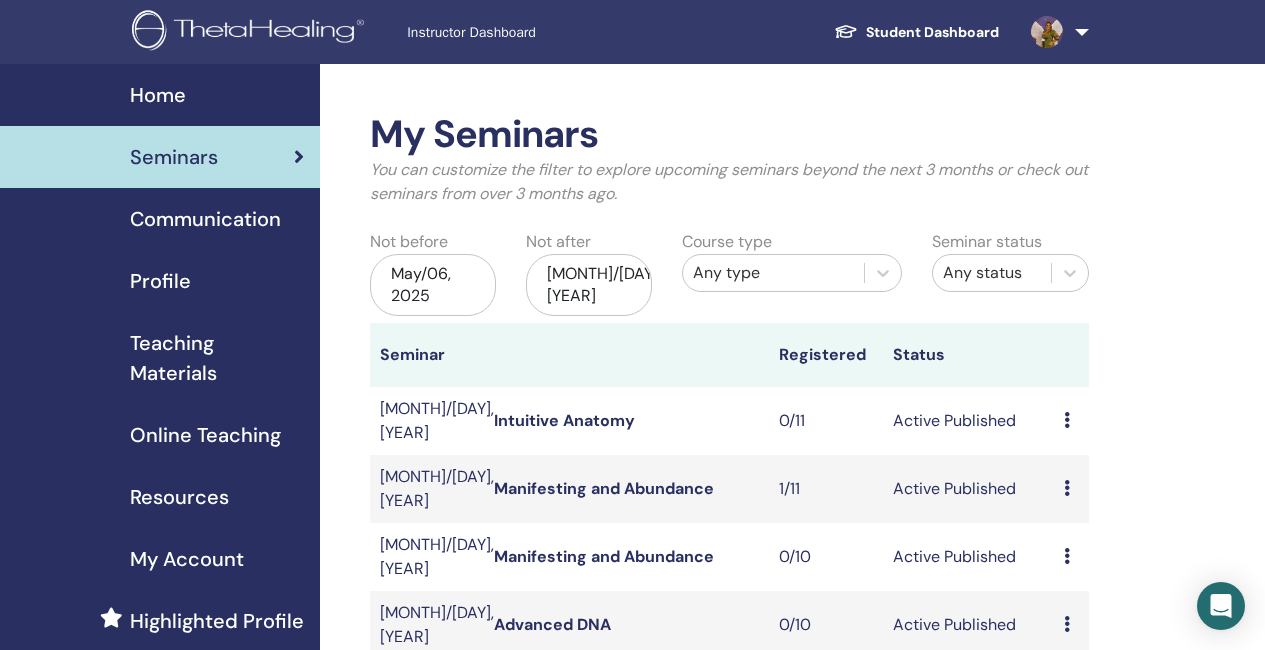 click on "Profile" at bounding box center (160, 281) 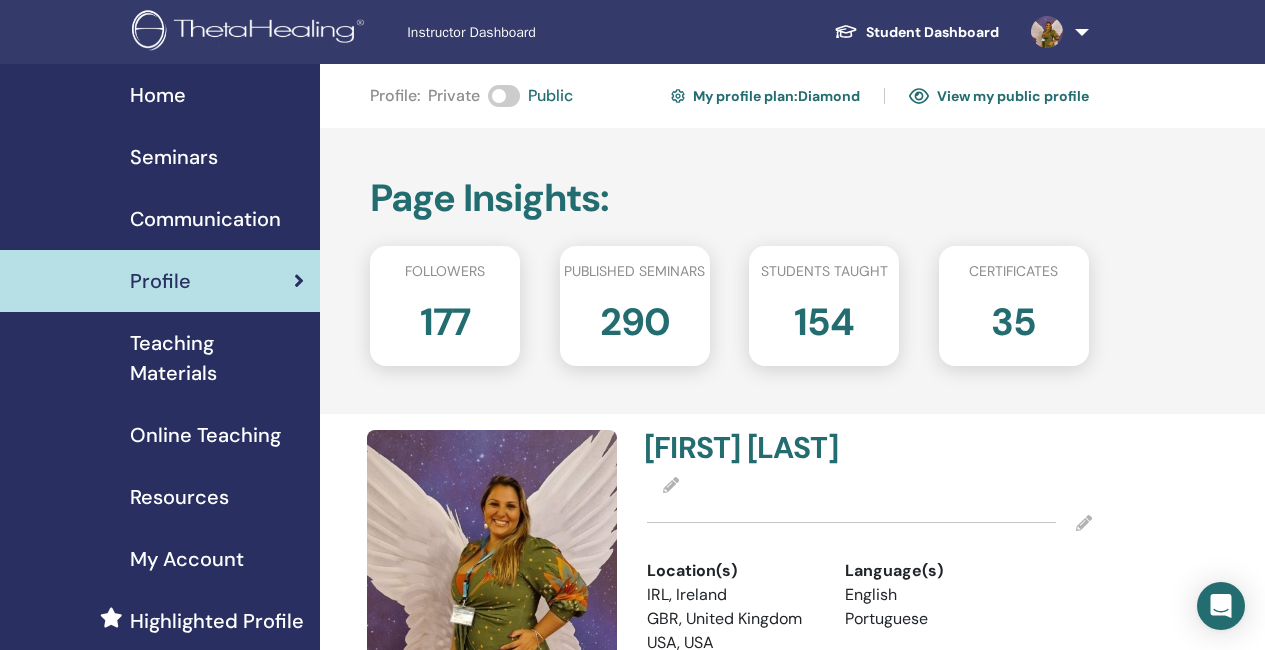 scroll, scrollTop: 100, scrollLeft: 0, axis: vertical 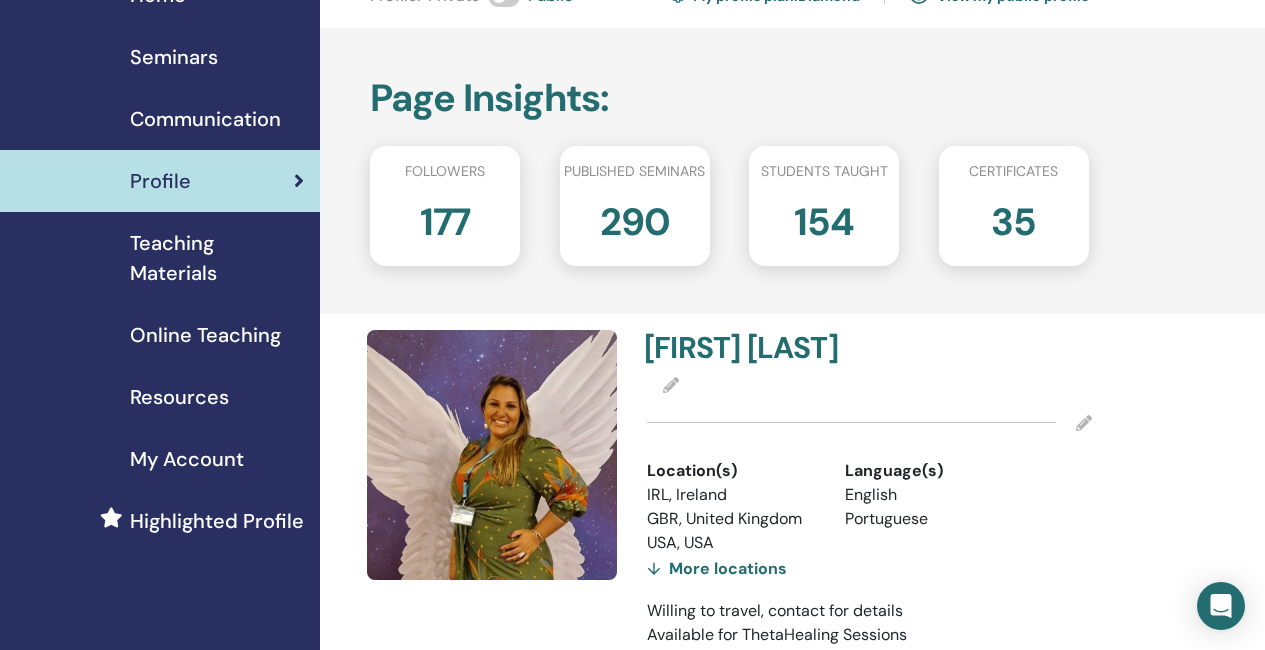 click on "More locations" at bounding box center [717, 569] 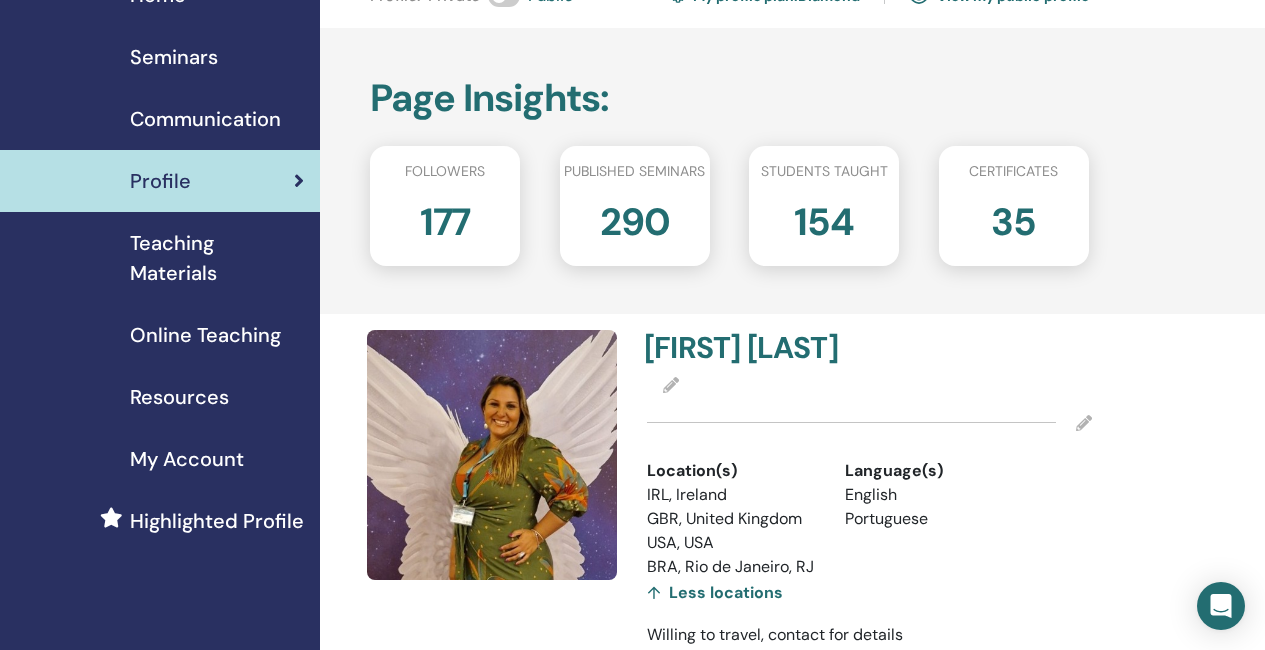 click at bounding box center [1084, 423] 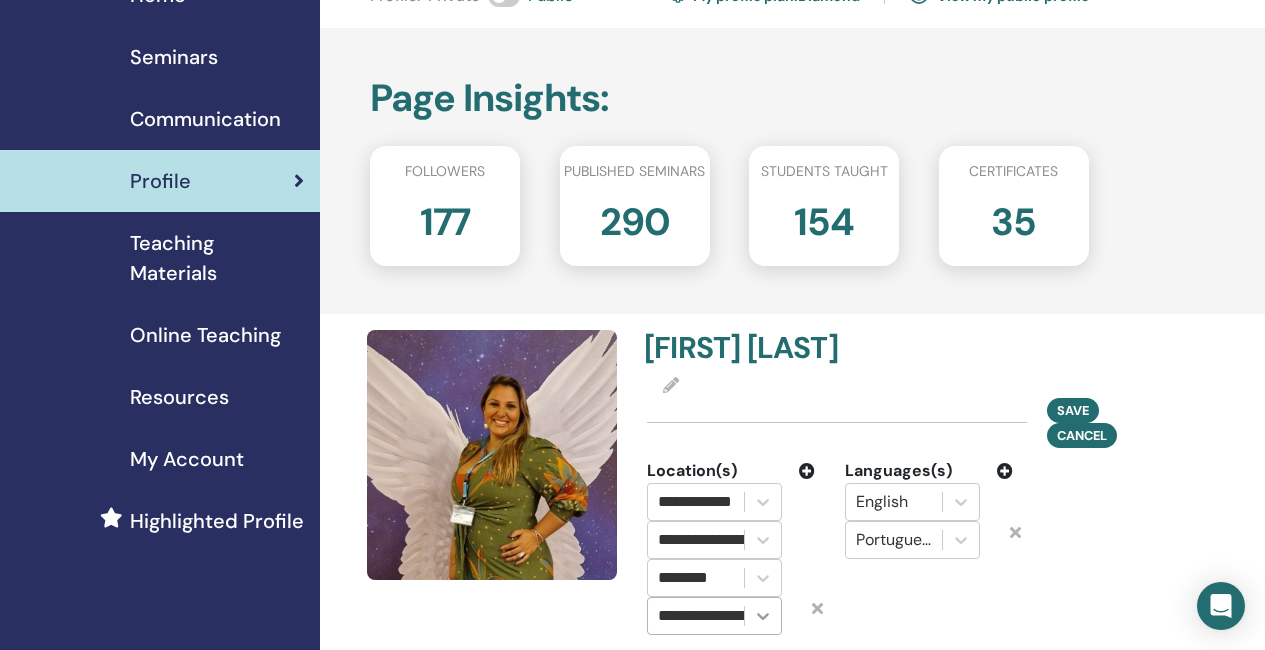 scroll, scrollTop: 0, scrollLeft: 94, axis: horizontal 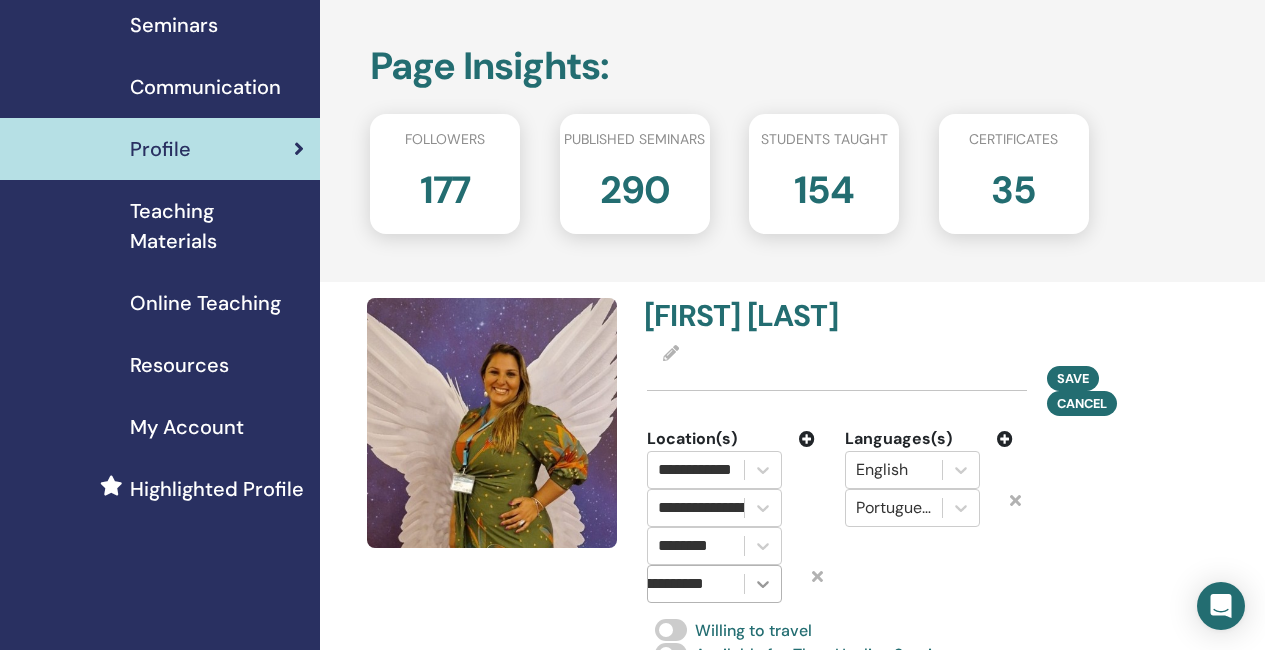 click on "**********" at bounding box center (714, 584) 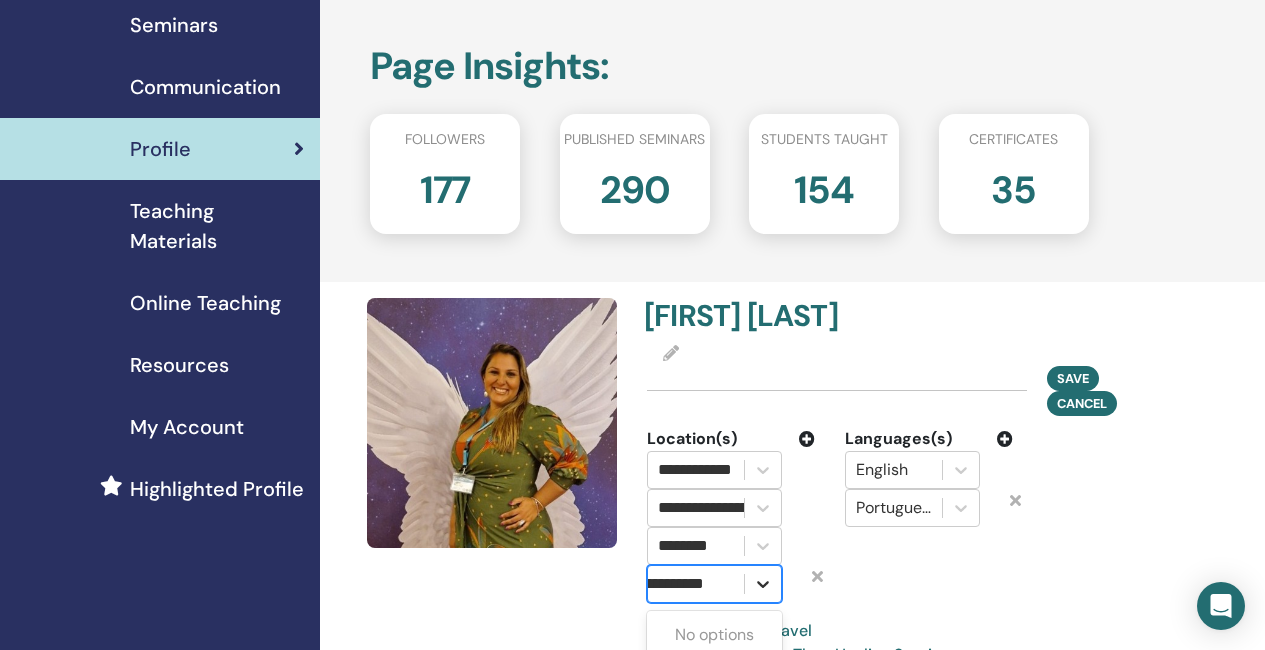 scroll, scrollTop: 133, scrollLeft: 0, axis: vertical 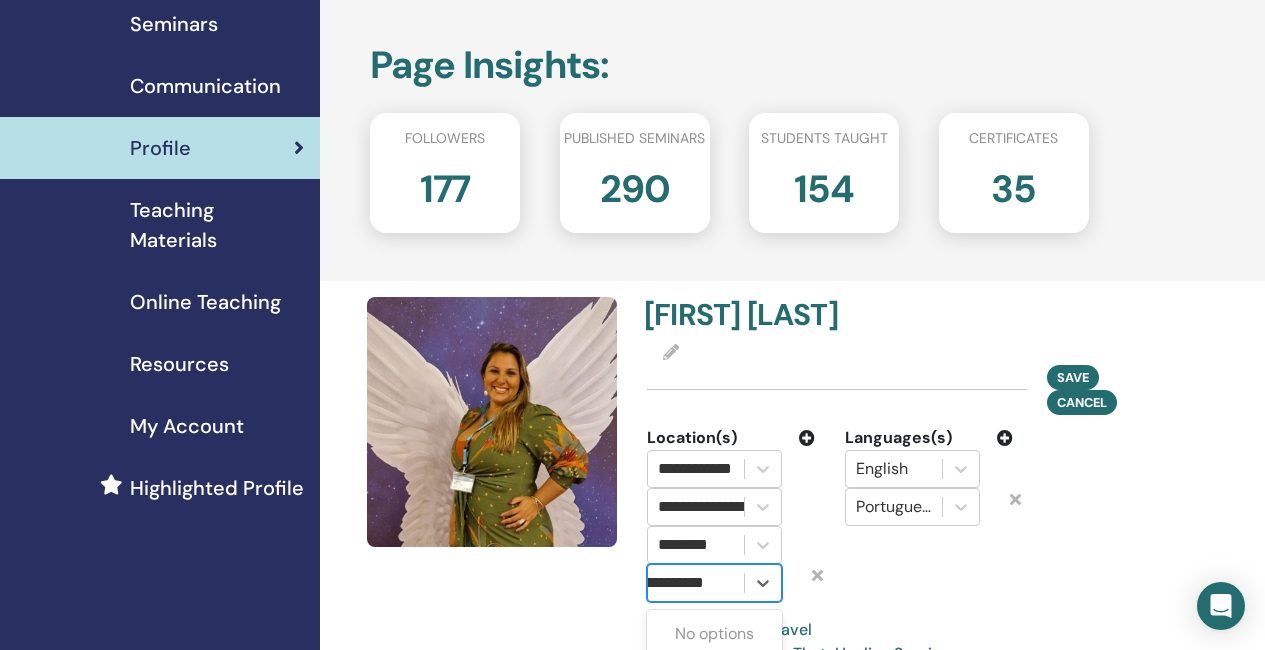 type 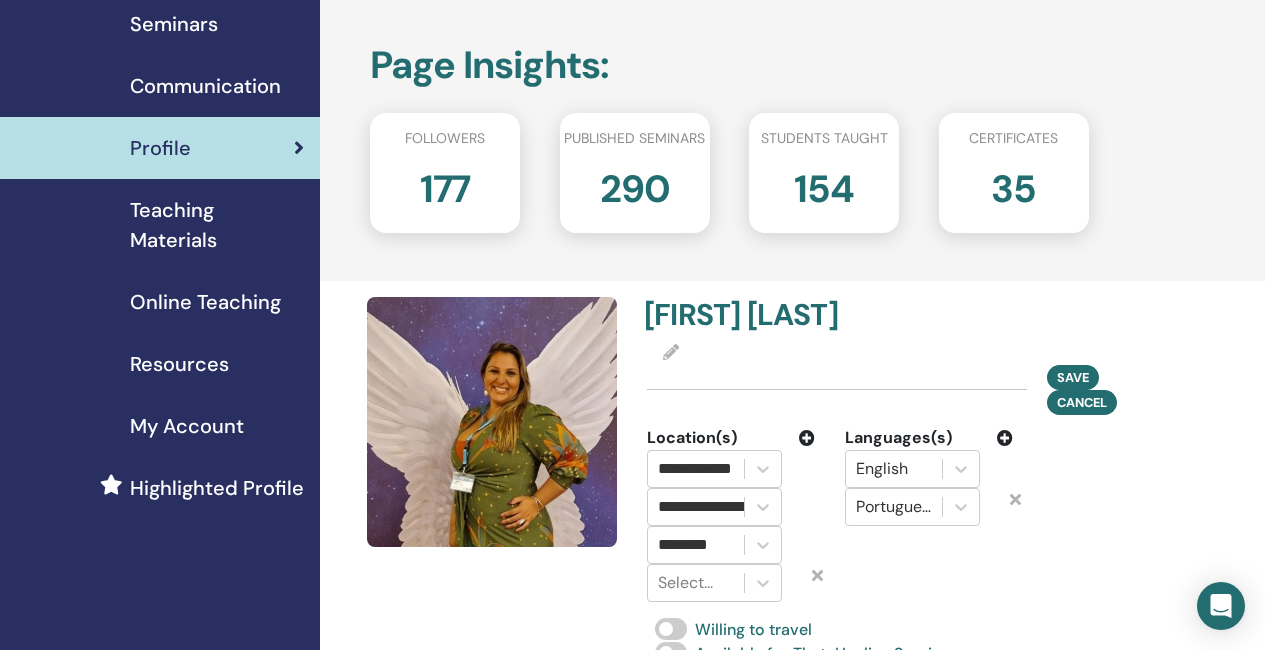 scroll, scrollTop: 0, scrollLeft: 0, axis: both 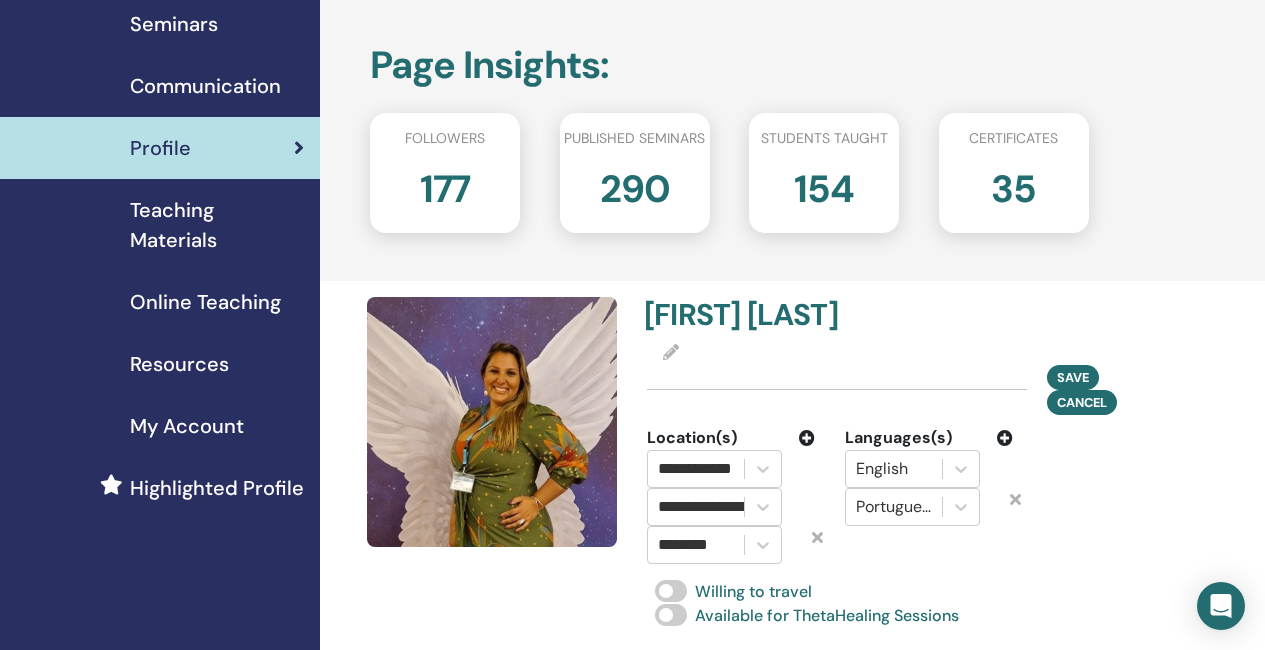 click at bounding box center (1015, 499) 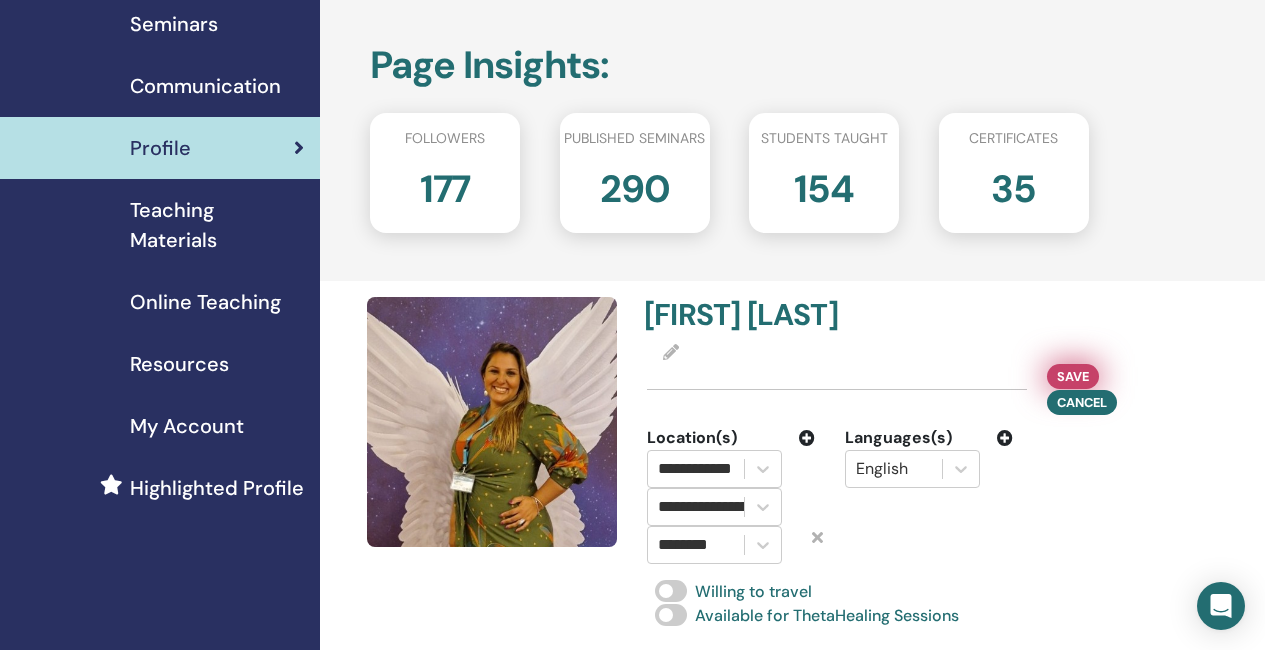 click on "Save" at bounding box center (1073, 376) 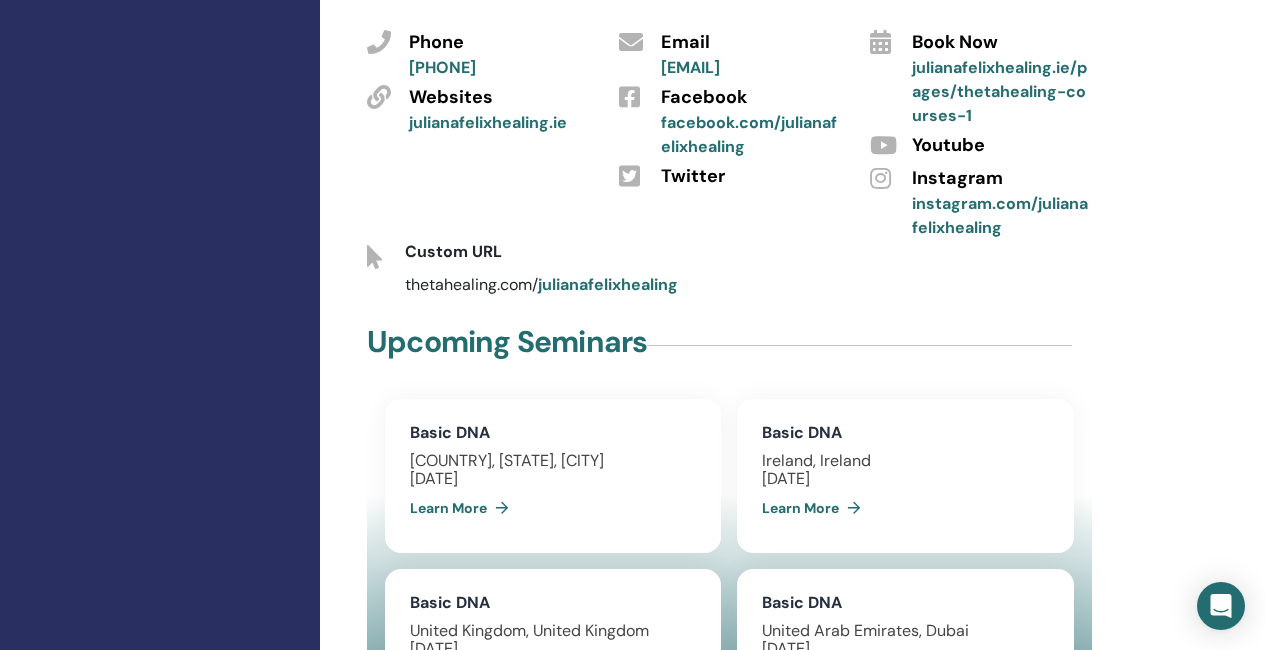 scroll, scrollTop: 733, scrollLeft: 0, axis: vertical 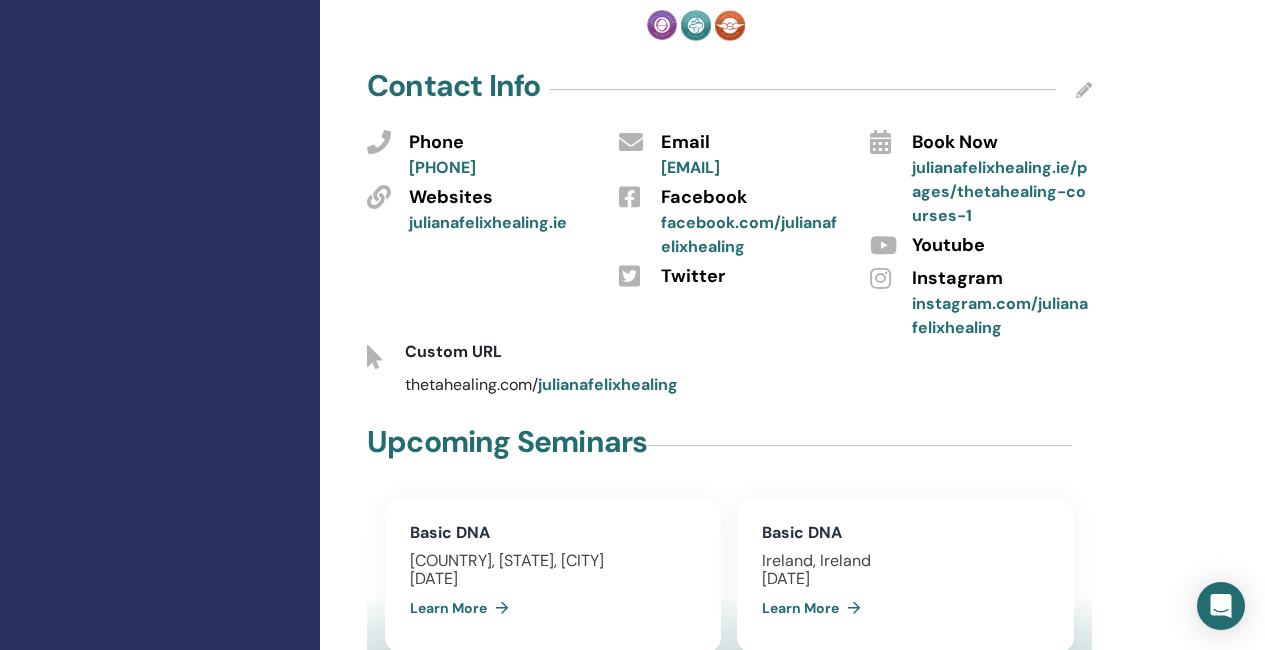 click on "julianafelixhealing.ie/pages/thetahealing-courses-1" at bounding box center (999, 191) 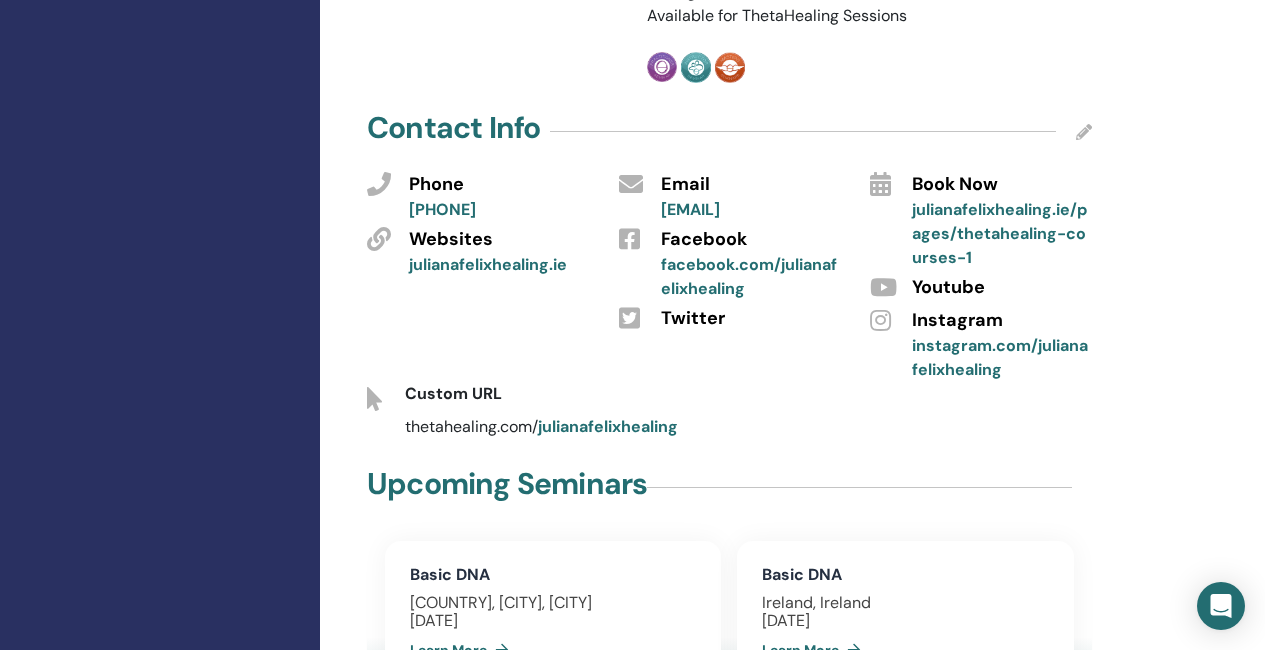 scroll, scrollTop: 1091, scrollLeft: 0, axis: vertical 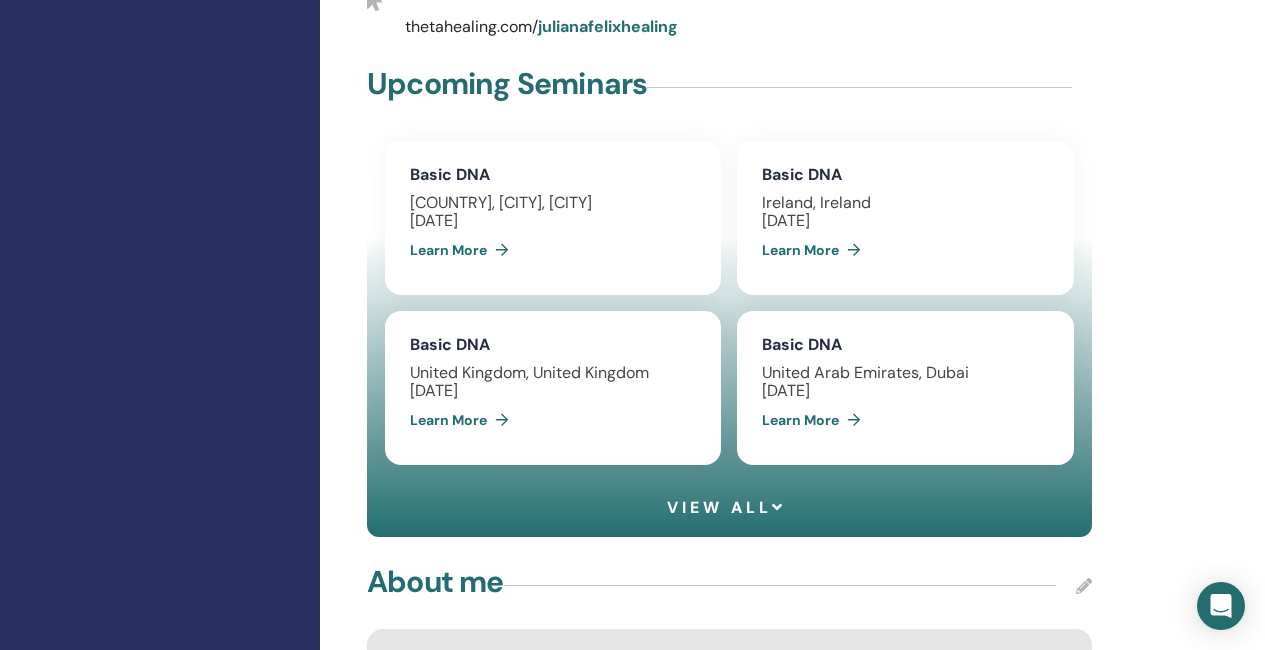 click on "View all" at bounding box center [726, 507] 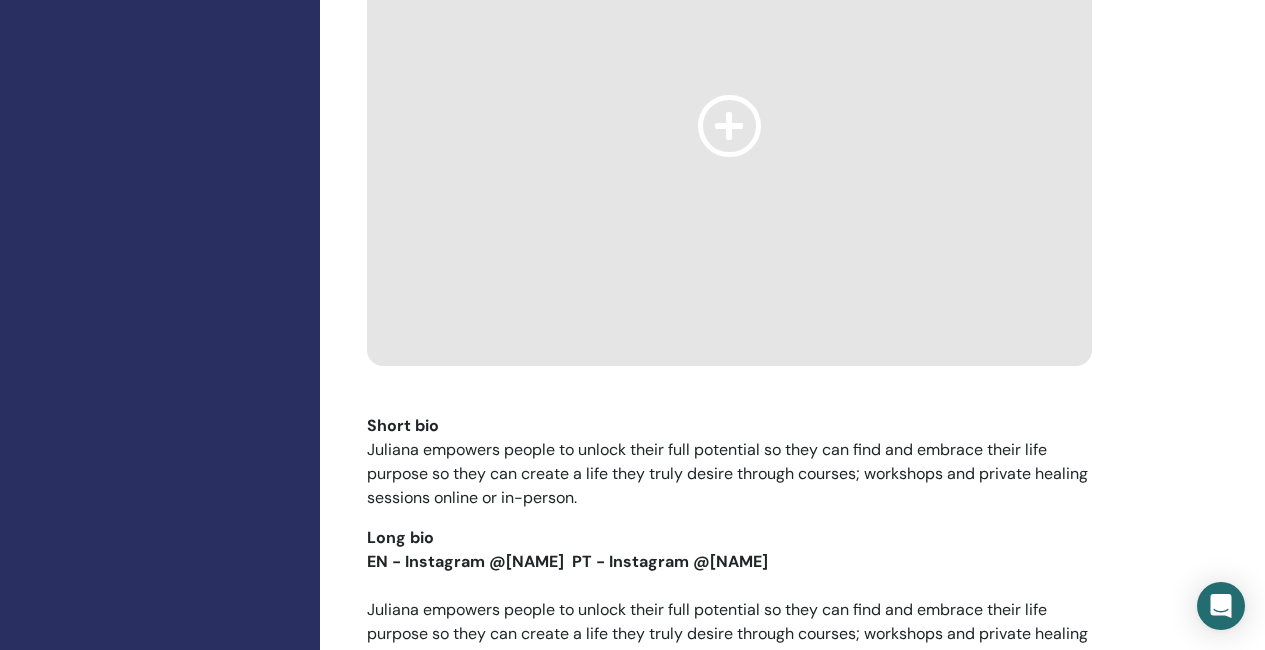 scroll, scrollTop: 2391, scrollLeft: 0, axis: vertical 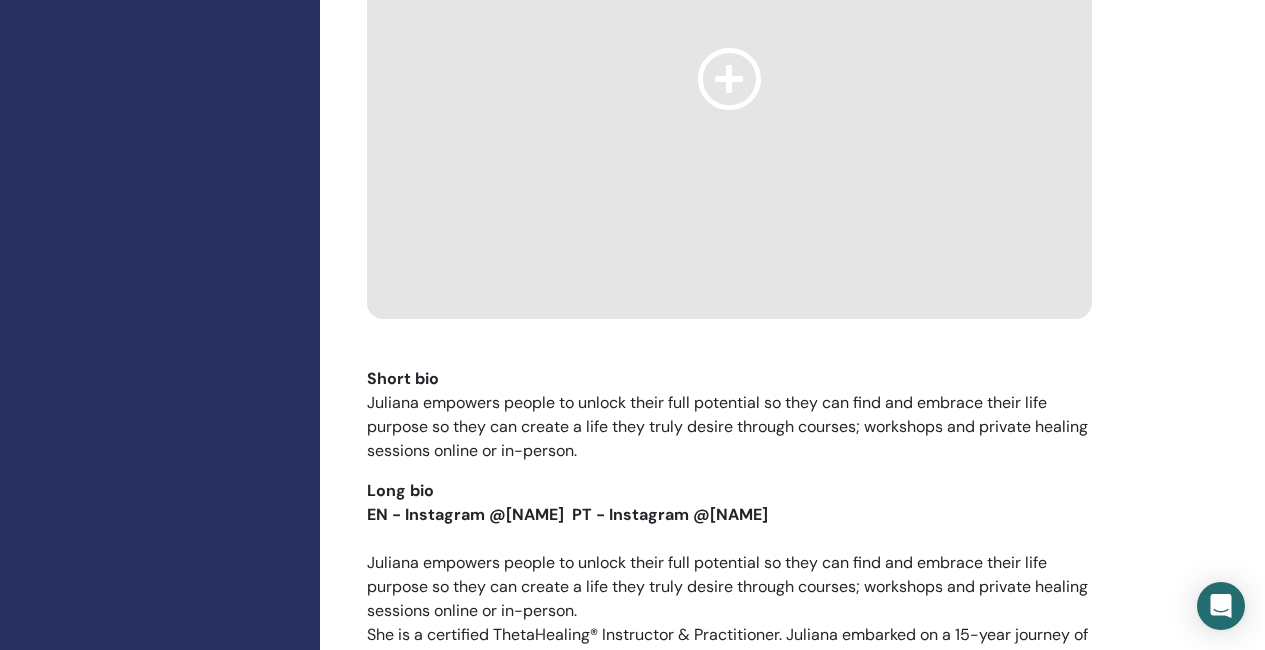 click on "EN - Instagram @[NAME]  PT - Instagram @[NAME]" at bounding box center (567, 514) 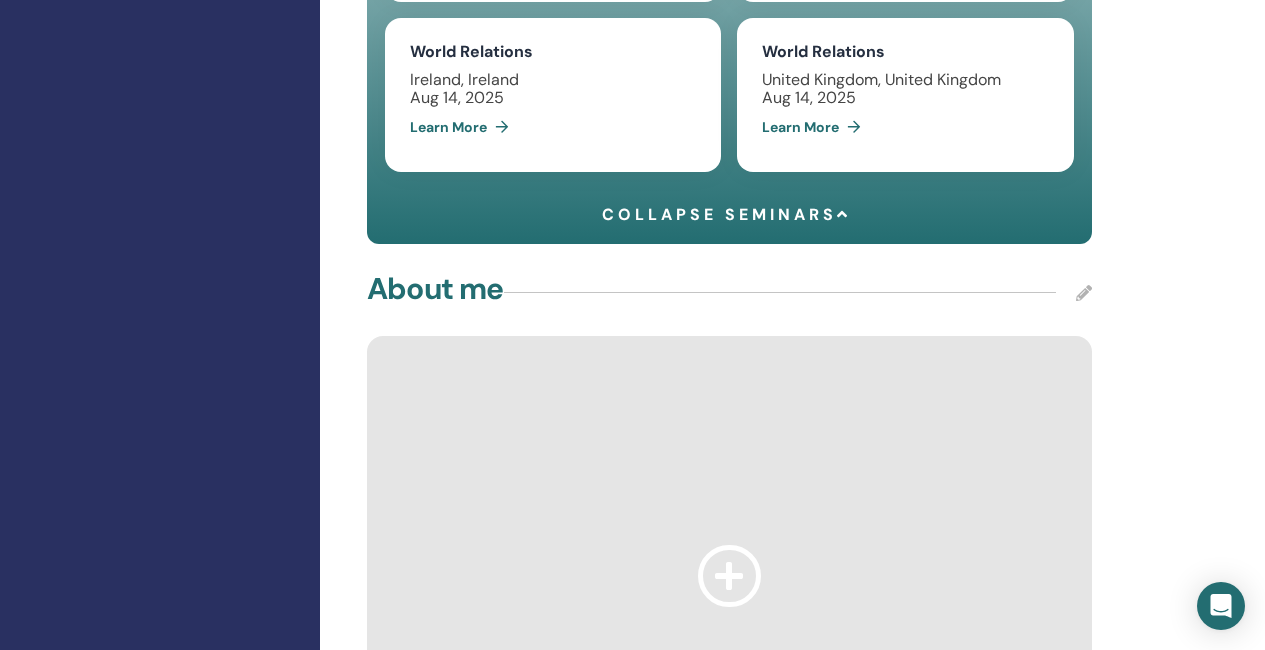 scroll, scrollTop: 1791, scrollLeft: 0, axis: vertical 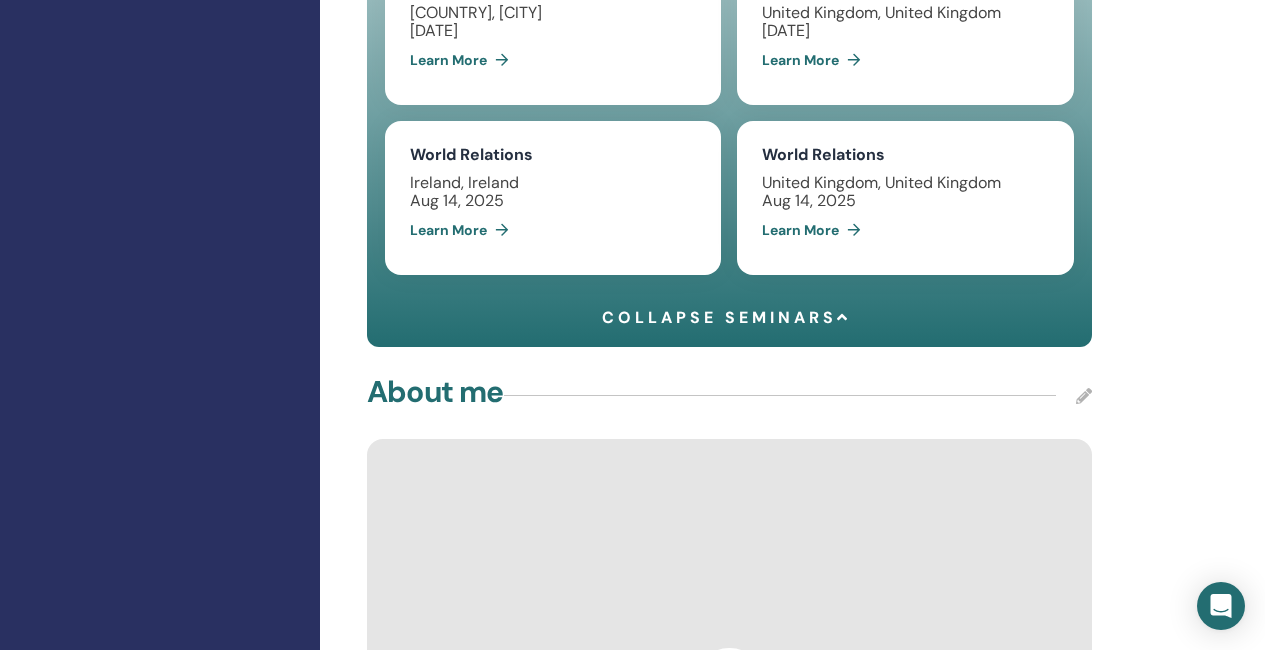 click at bounding box center (1084, 396) 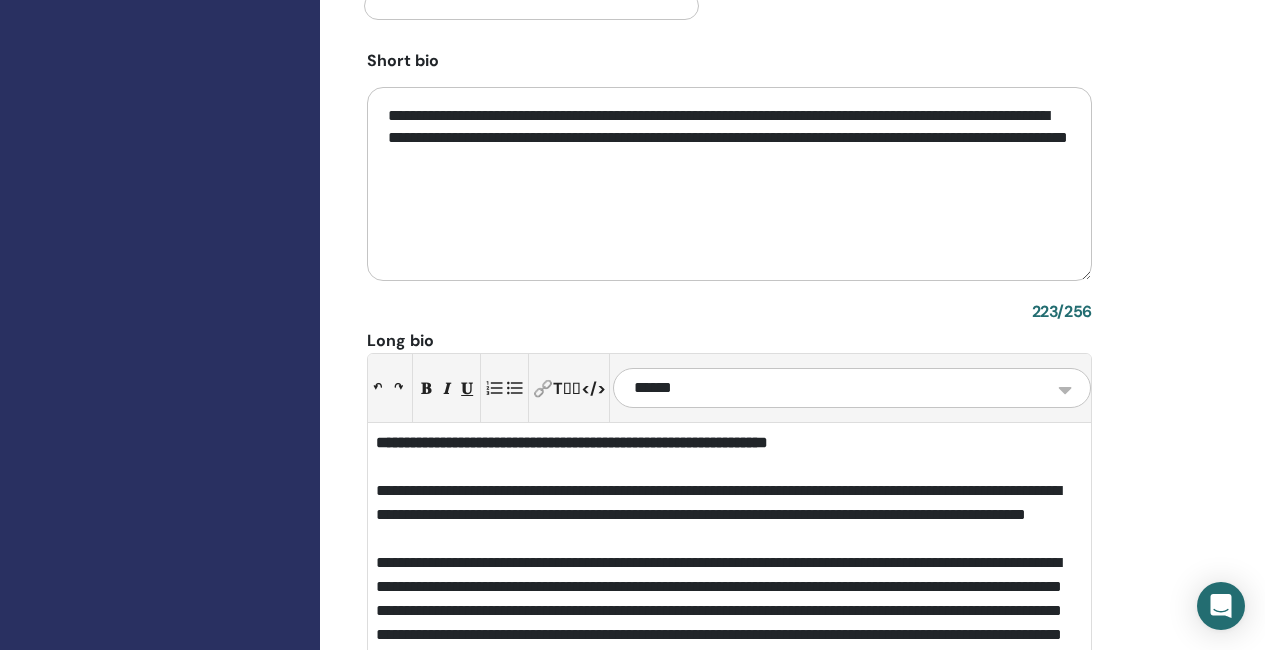 scroll, scrollTop: 2891, scrollLeft: 0, axis: vertical 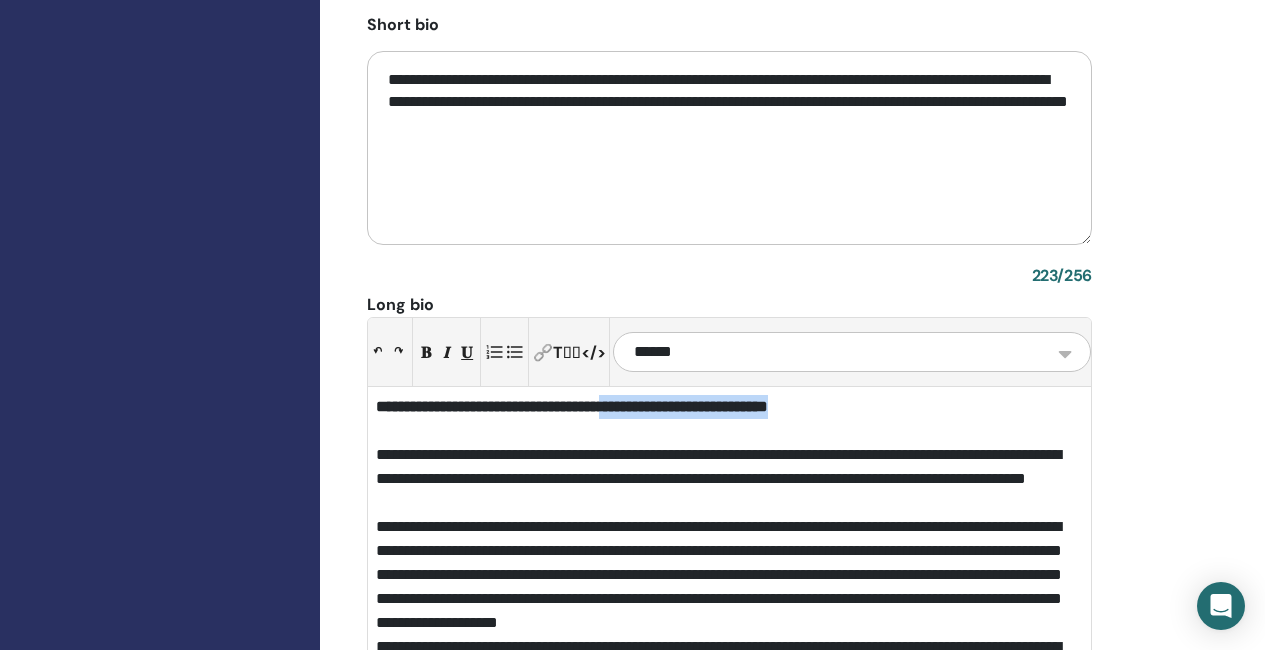 drag, startPoint x: 663, startPoint y: 420, endPoint x: 1080, endPoint y: 420, distance: 417 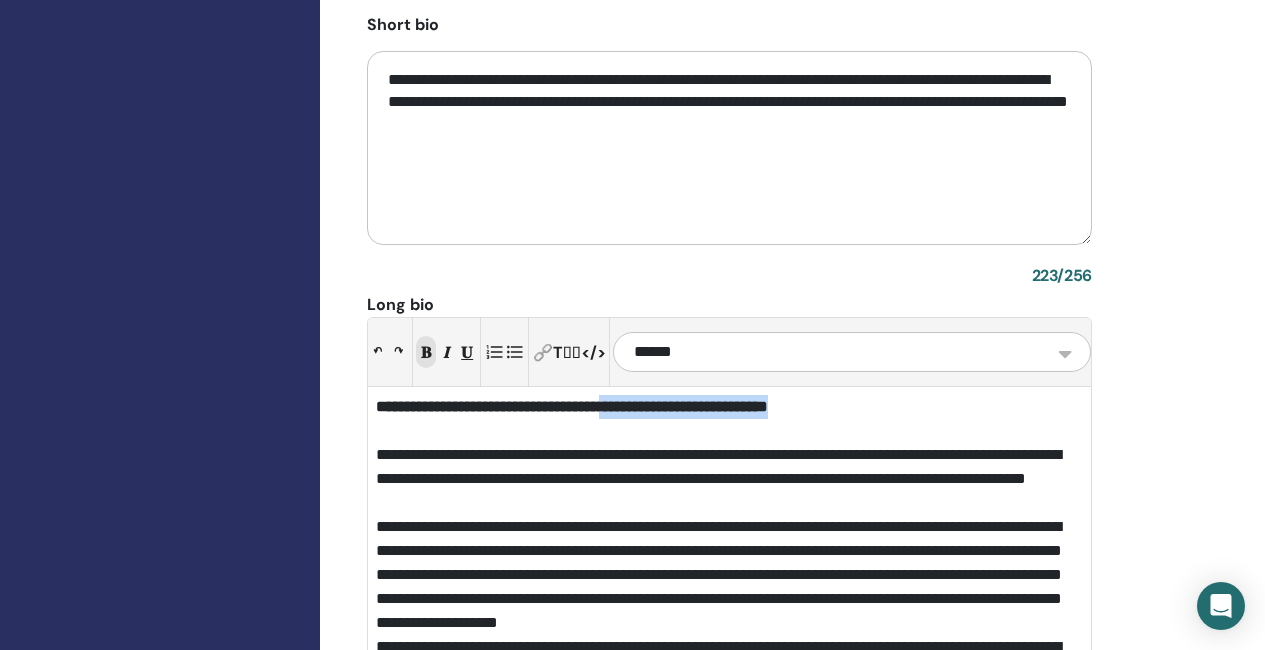 type 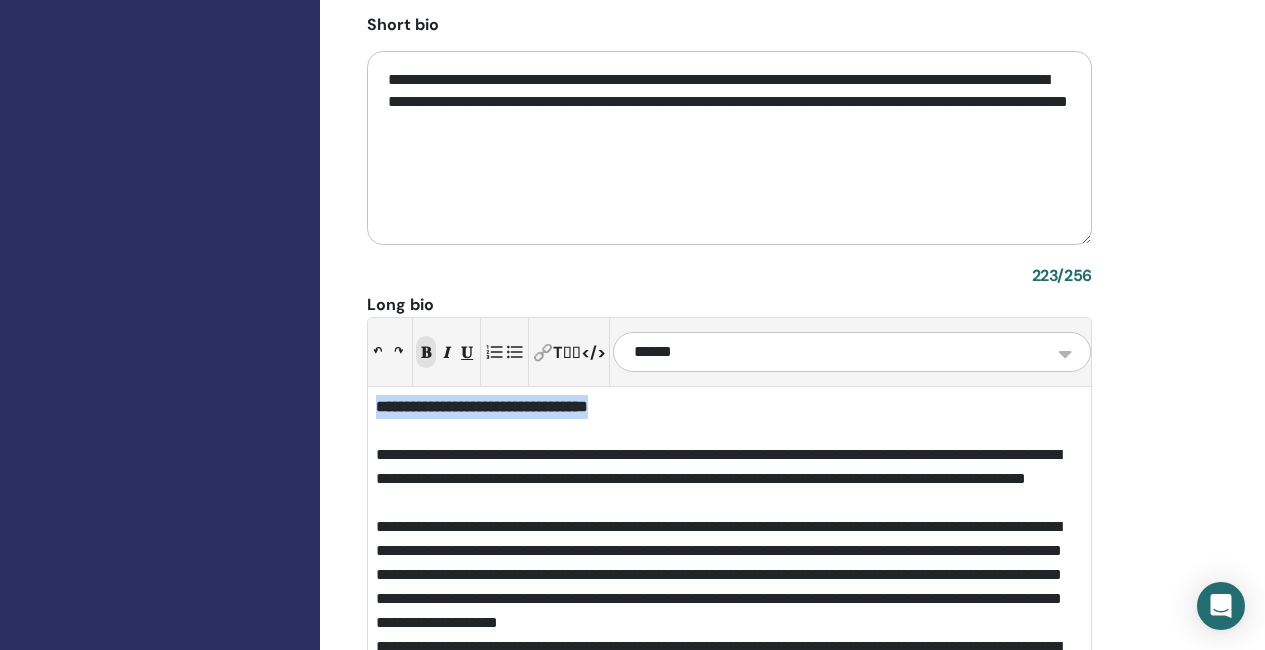 drag, startPoint x: 702, startPoint y: 438, endPoint x: 369, endPoint y: 424, distance: 333.29416 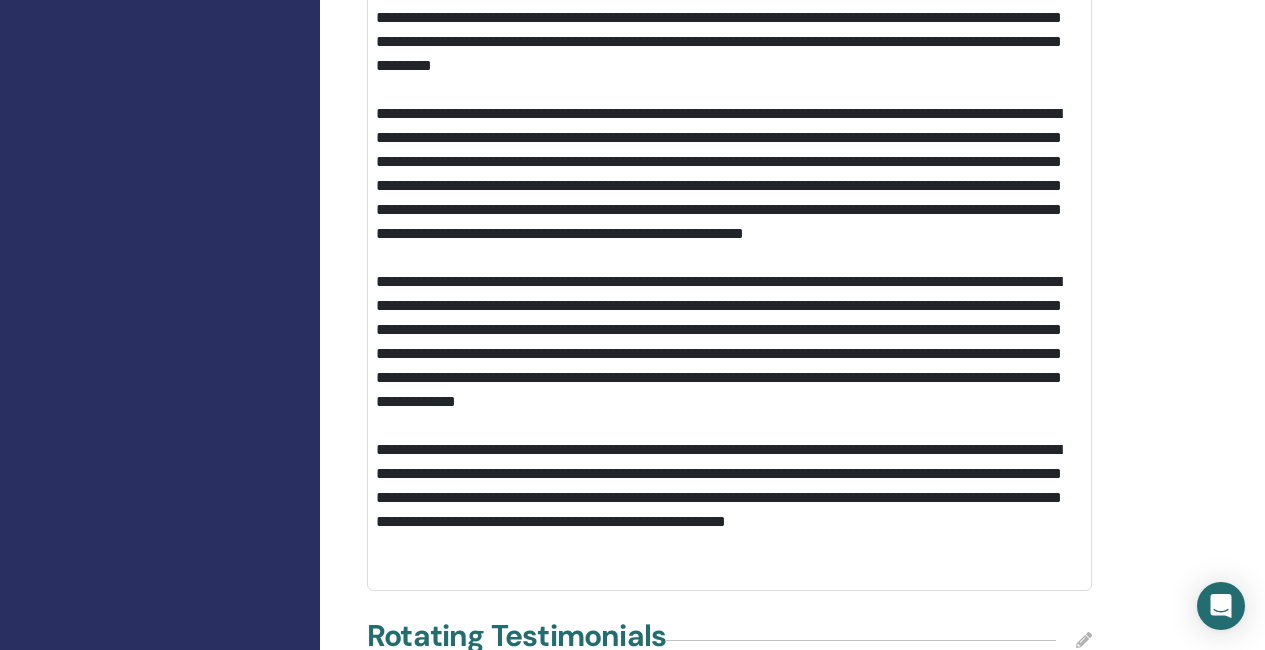 scroll, scrollTop: 4291, scrollLeft: 0, axis: vertical 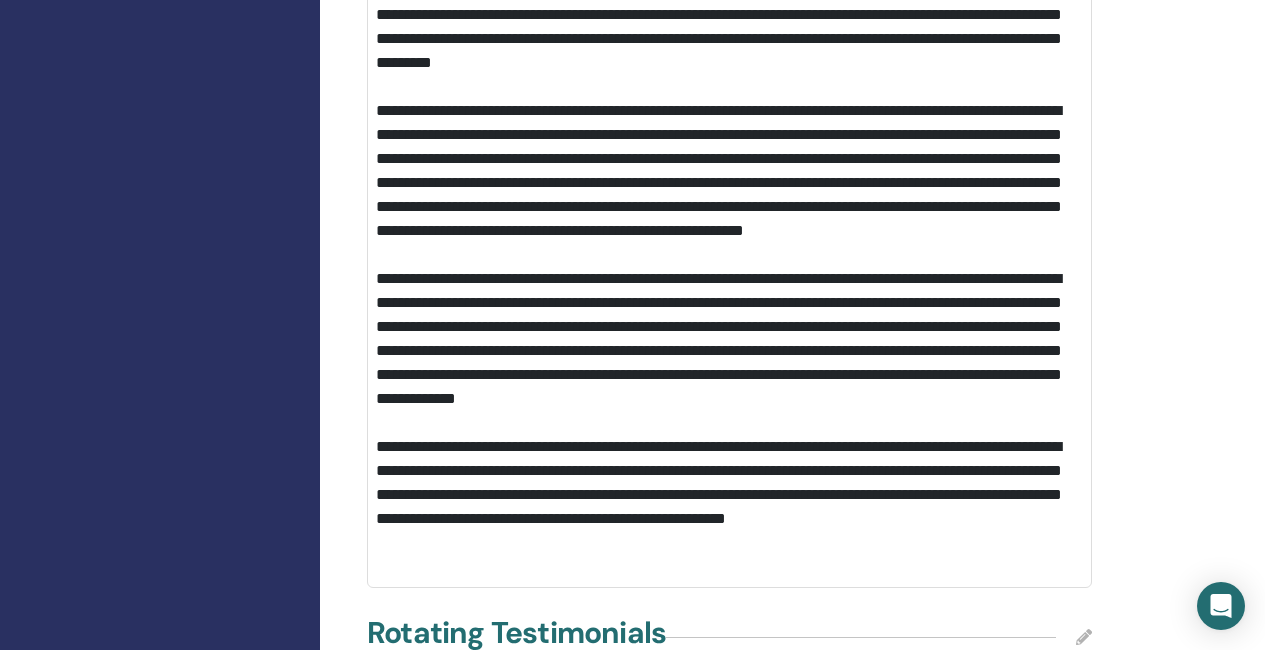 click on "**********" at bounding box center (729, 183) 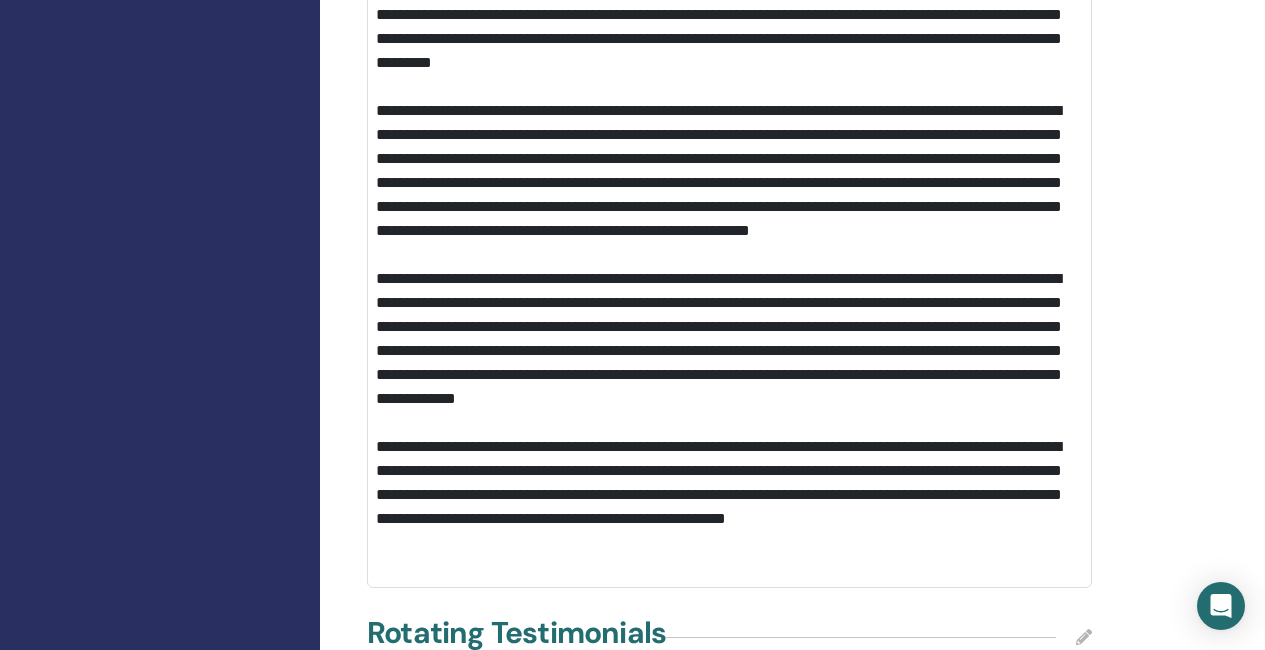 click on "**********" at bounding box center (729, 183) 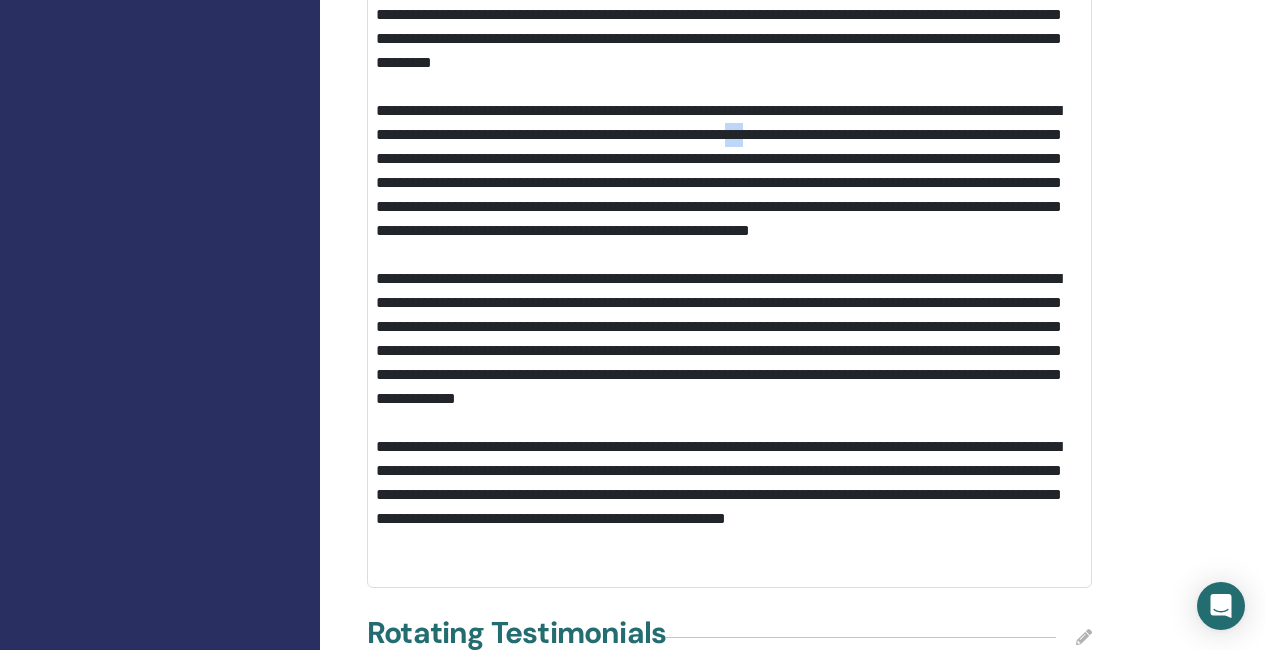 click on "**********" at bounding box center (729, 183) 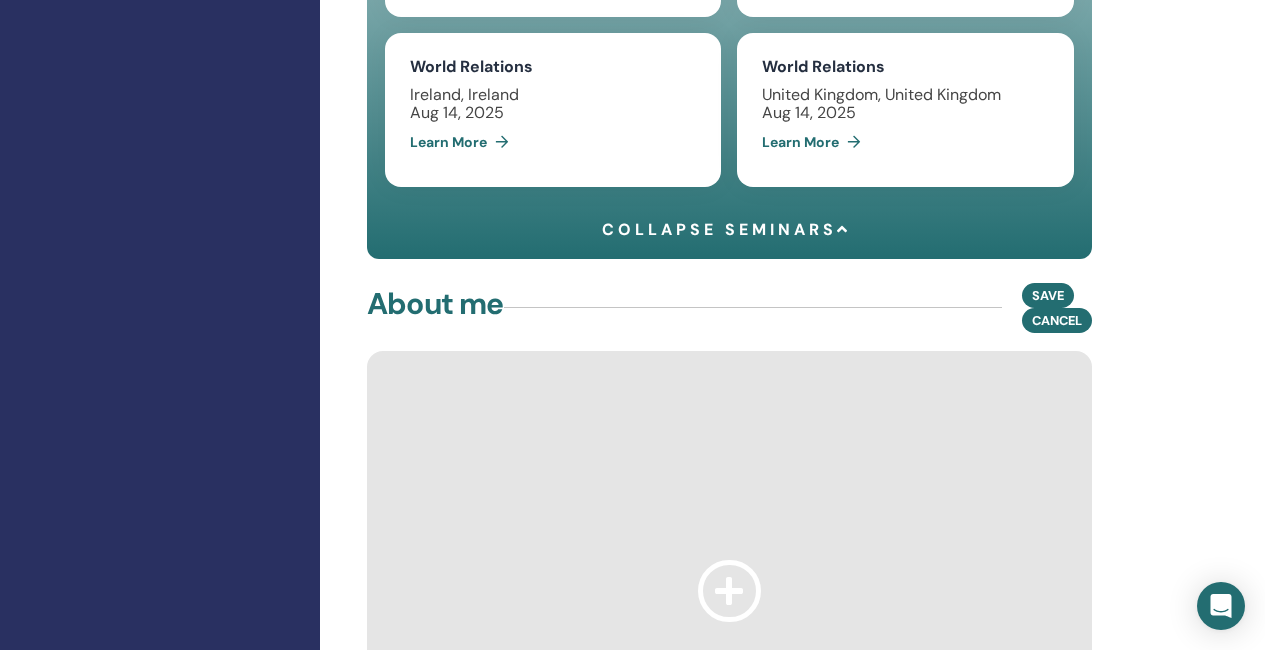 scroll, scrollTop: 1891, scrollLeft: 0, axis: vertical 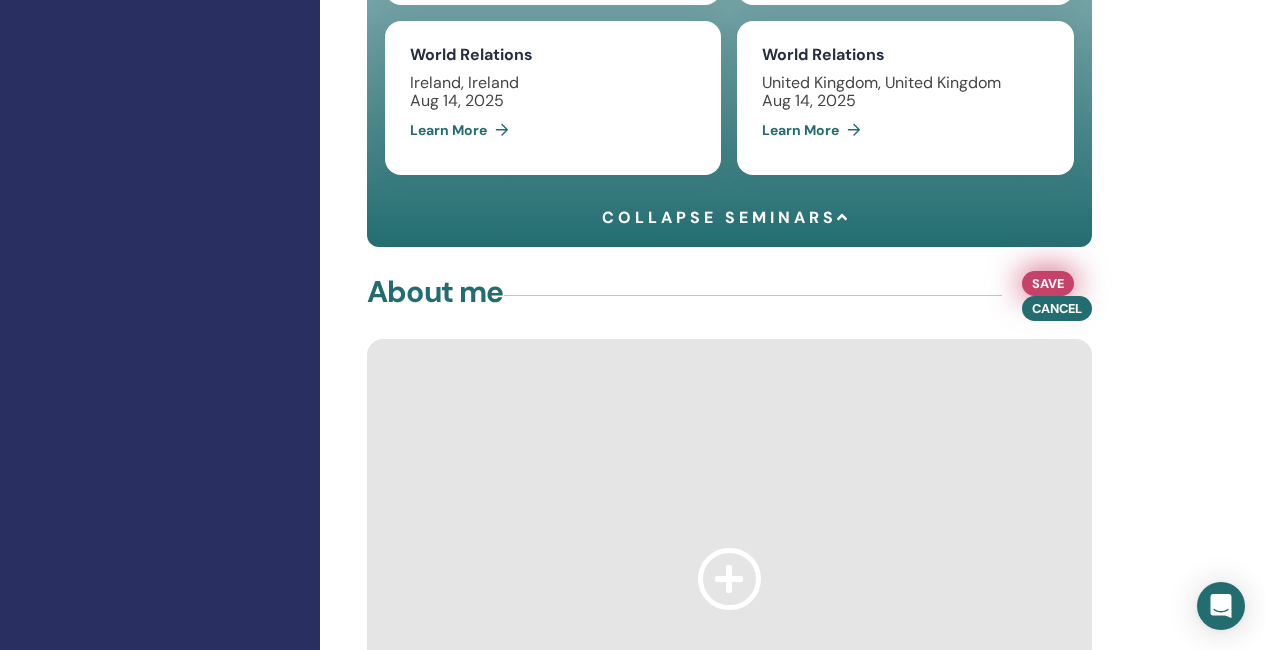 click on "Save" at bounding box center (1048, 283) 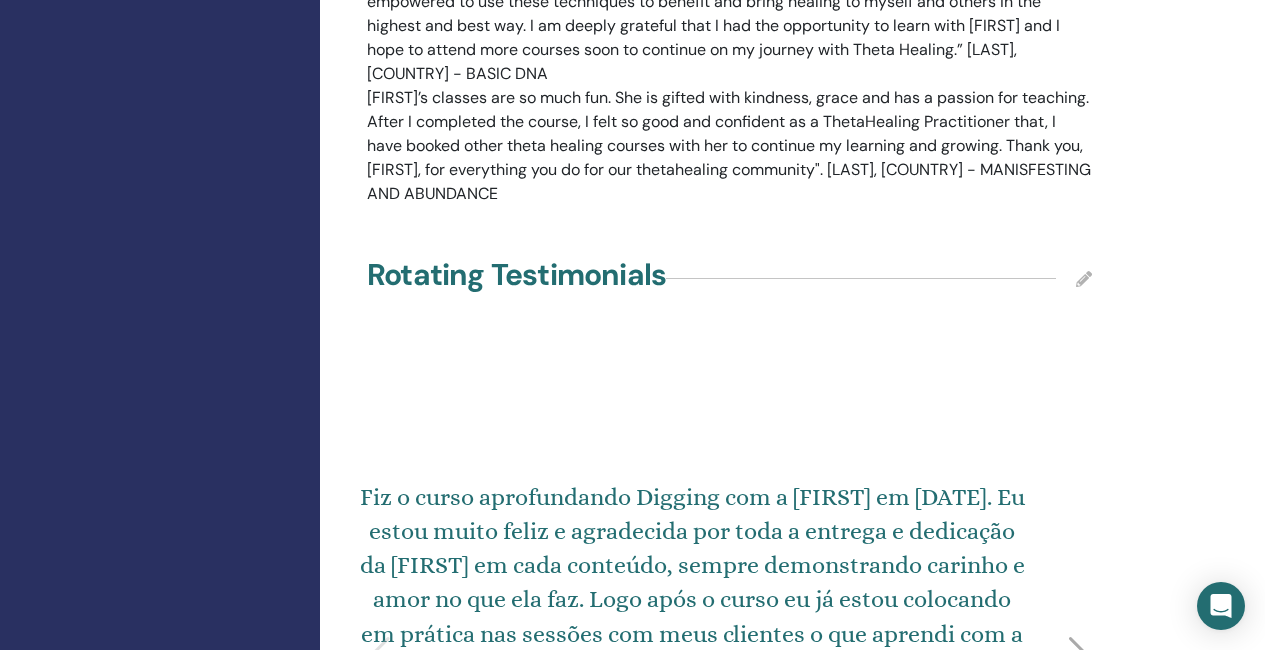 scroll, scrollTop: 4291, scrollLeft: 0, axis: vertical 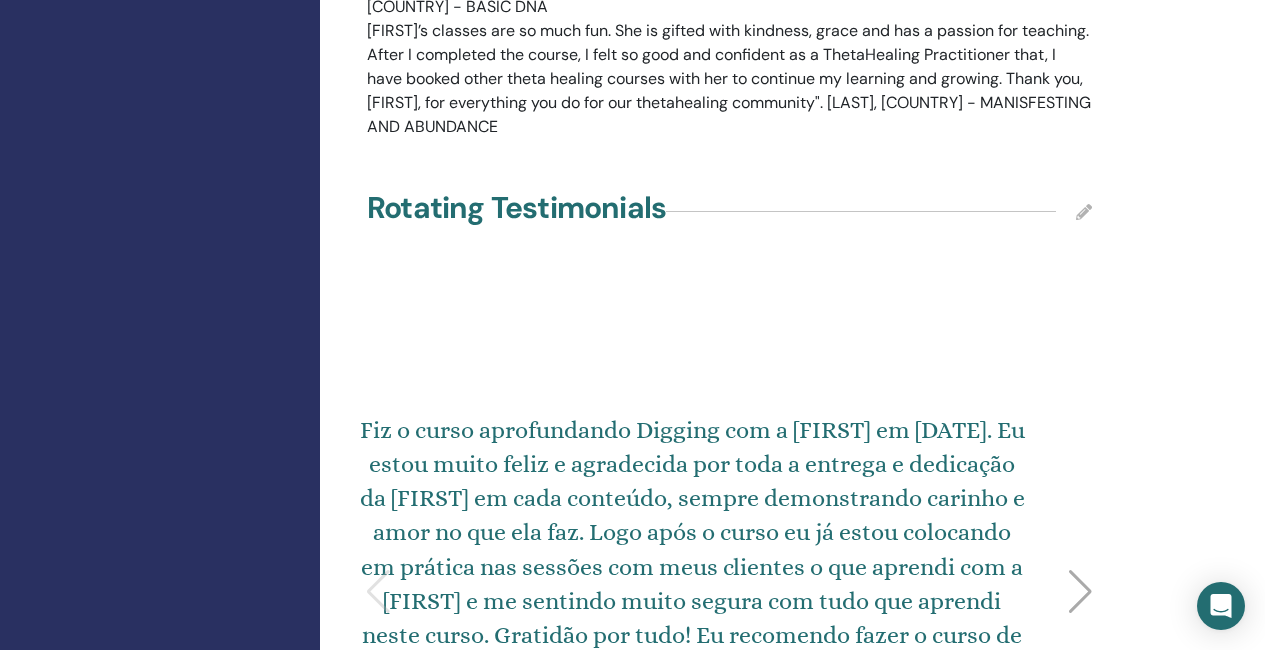 click at bounding box center [1084, 212] 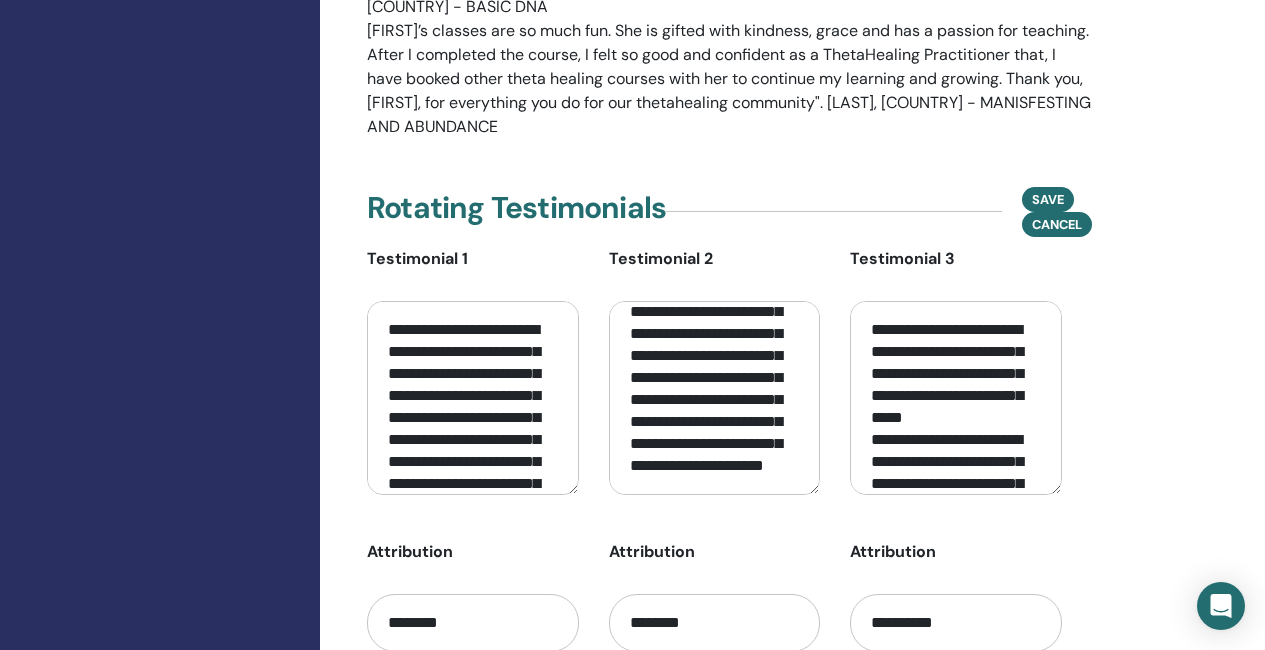 scroll, scrollTop: 200, scrollLeft: 0, axis: vertical 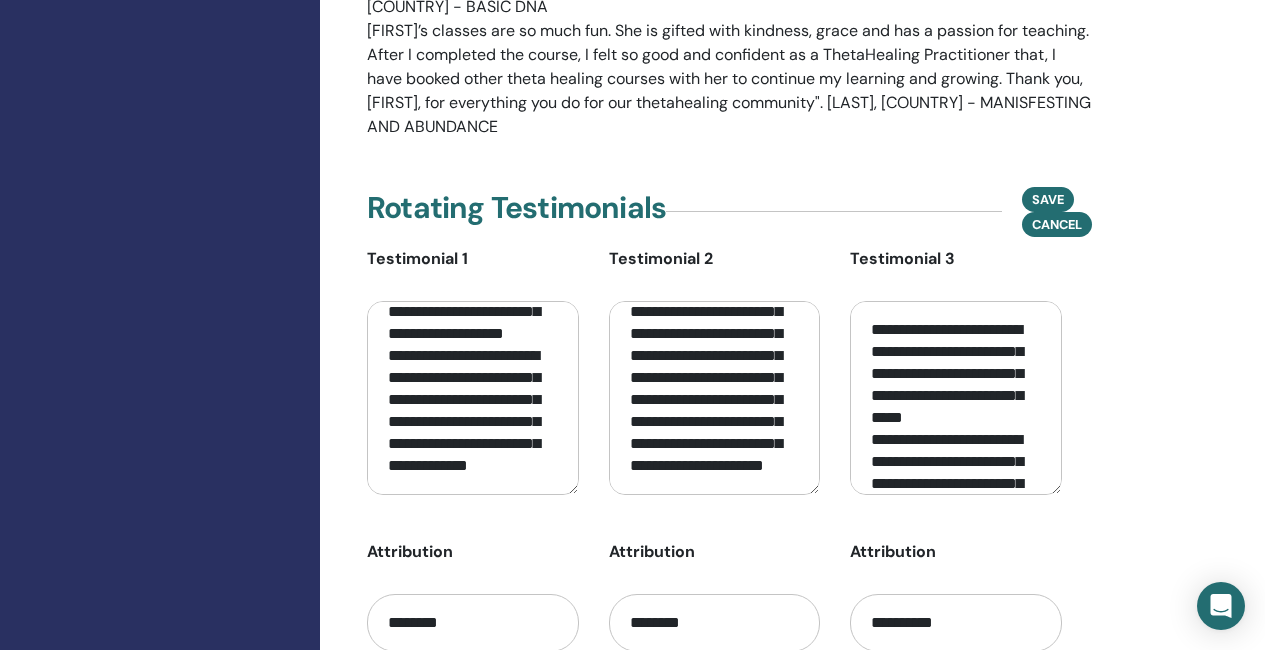 drag, startPoint x: 388, startPoint y: 347, endPoint x: 681, endPoint y: 545, distance: 353.62833 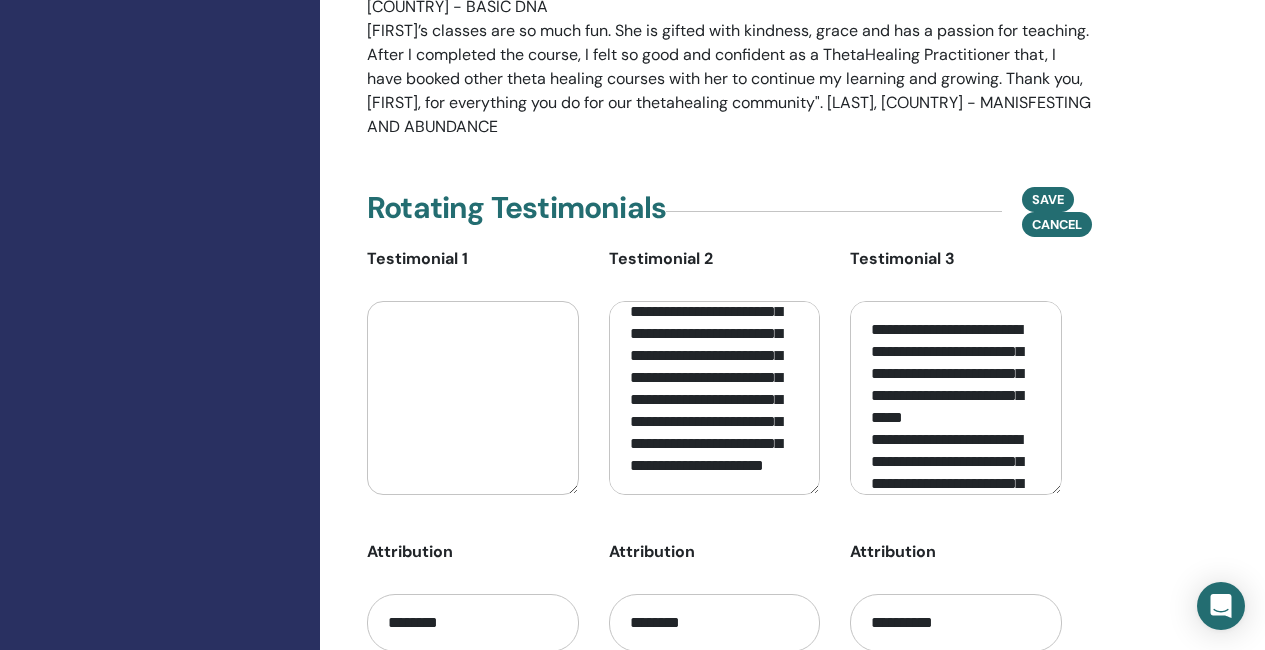 scroll, scrollTop: 0, scrollLeft: 0, axis: both 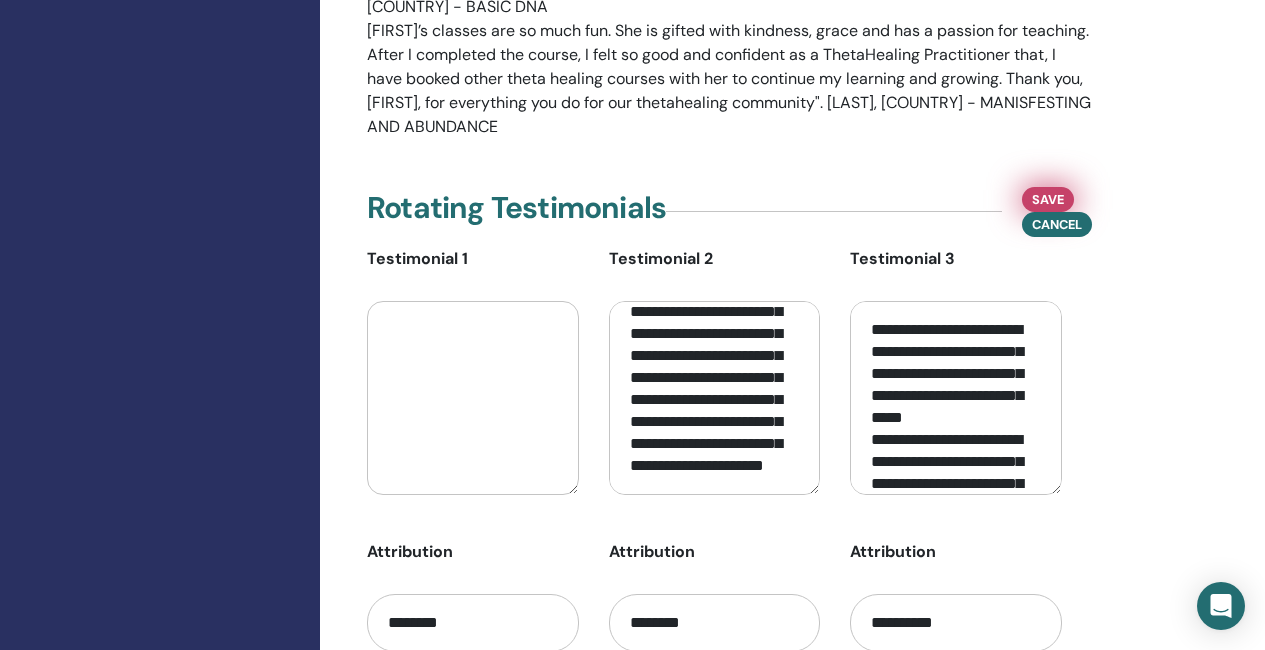 type 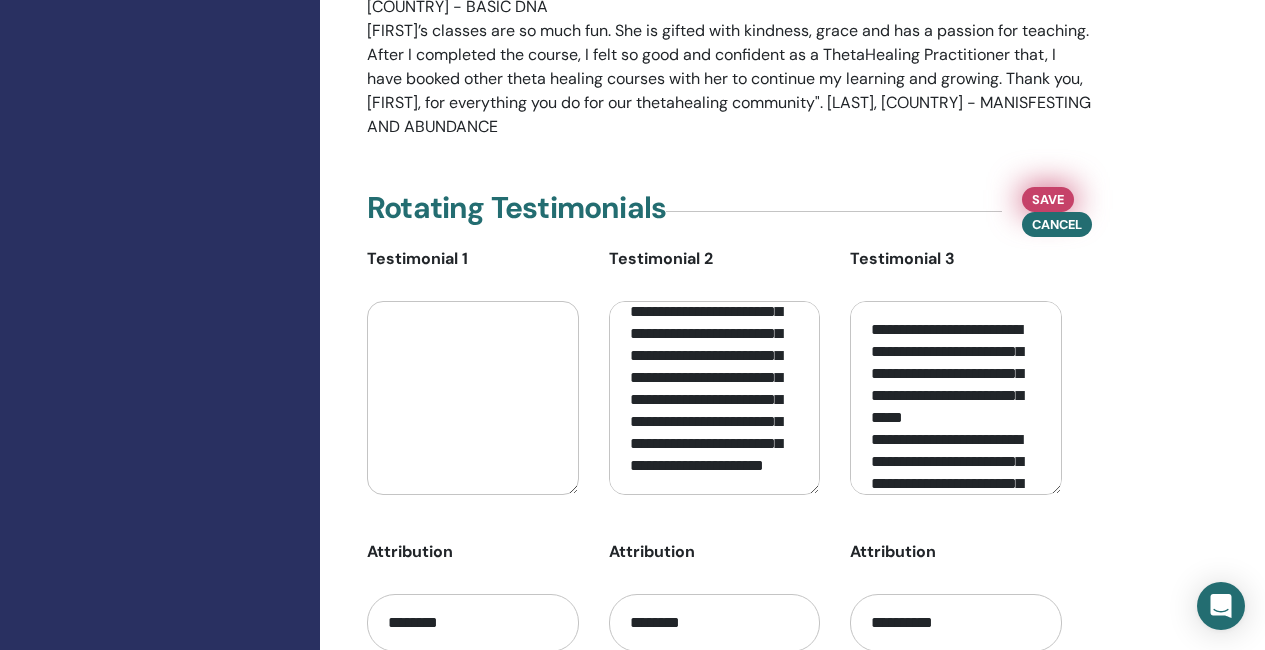 click on "Save" at bounding box center [1048, 199] 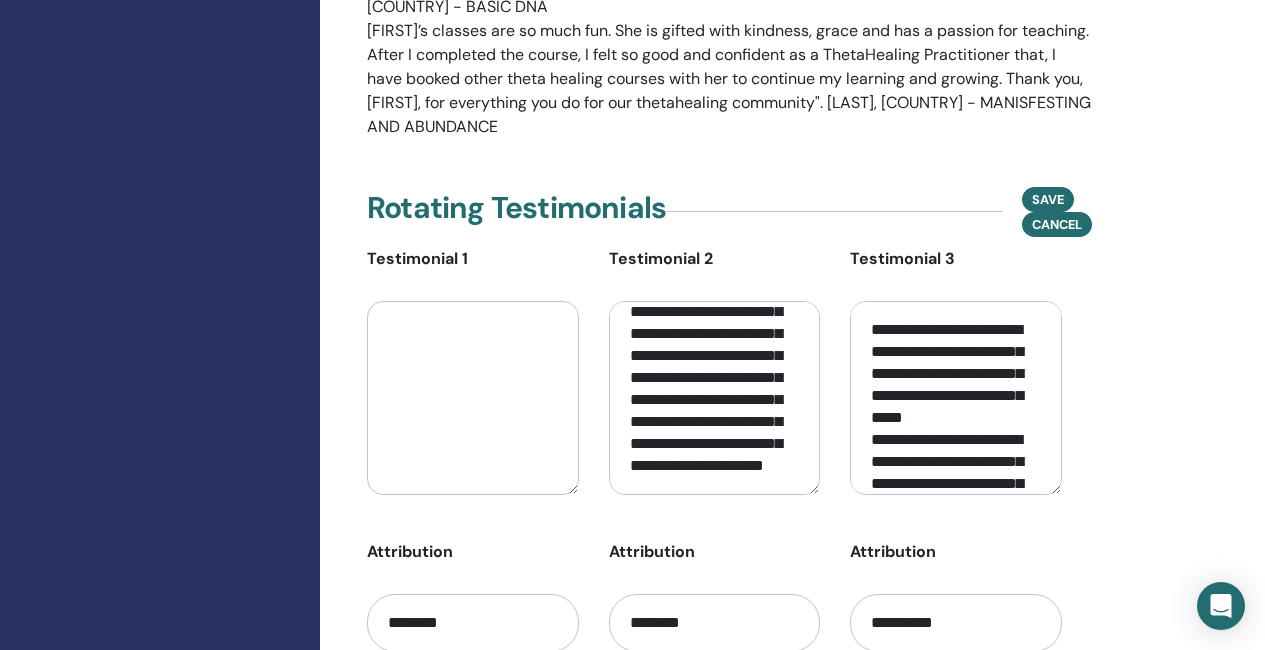click on "Profile : Private Public My profile plan :  Diamond View my public profile Page Insights : Followers 177 Published seminars 290 Students taught 154 Certificates 35 Juliana   Felix Location(s) IRL, Ireland GBR, United Kingdom USA, USA Language(s) English Willing to travel, contact for details Available for ThetaHealing Sessions Practitioner Instructor Master Contact Info Phone +353 083 0199916 Websites julianafelixhealing.ie Email julianafelixhealing@gmail.com Facebook facebook.com/julianafelixhealing Twitter Book Now julianafelixhealing.ie/pages/thetahealing-courses-1 Youtube Instagram instagram.com/julianafelixhealing Custom URL thetahealing.com/ julianafelixhealing Sidebar Ad Congratulations! At the Diamond profile level, you are able to showcase a sidebar ad on your profile. Ad Url Upload Upcoming Seminars Basic DNA United States of America, New York, New York Aug 08, 2025 Learn More Basic DNA Ireland, Ireland Aug 08, 2025 Learn More Basic DNA United Kingdom, United Kingdom Learn More" at bounding box center (794, -940) 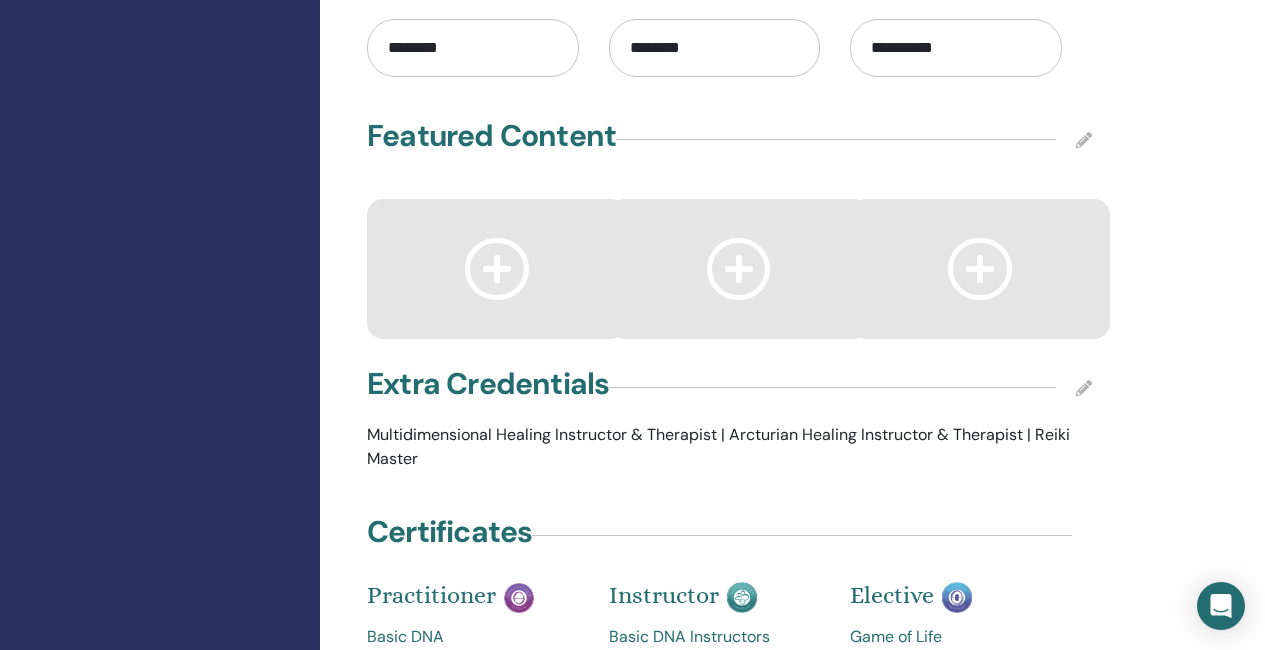 scroll, scrollTop: 4891, scrollLeft: 0, axis: vertical 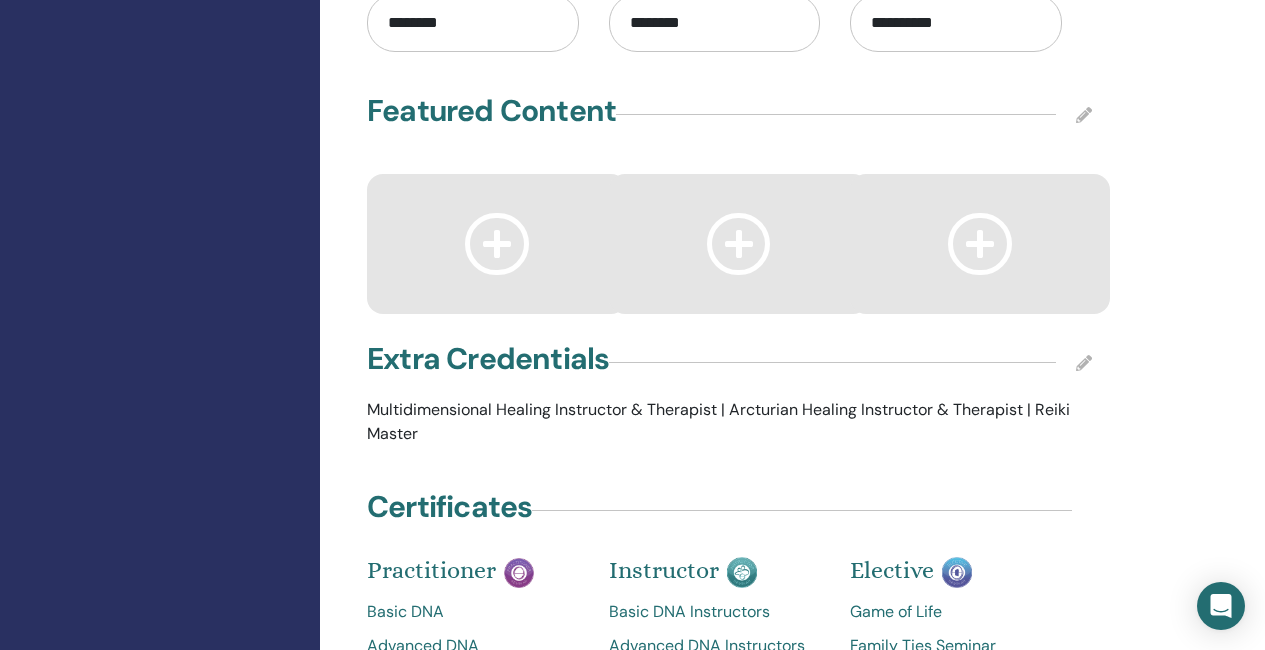 click at bounding box center (1084, 115) 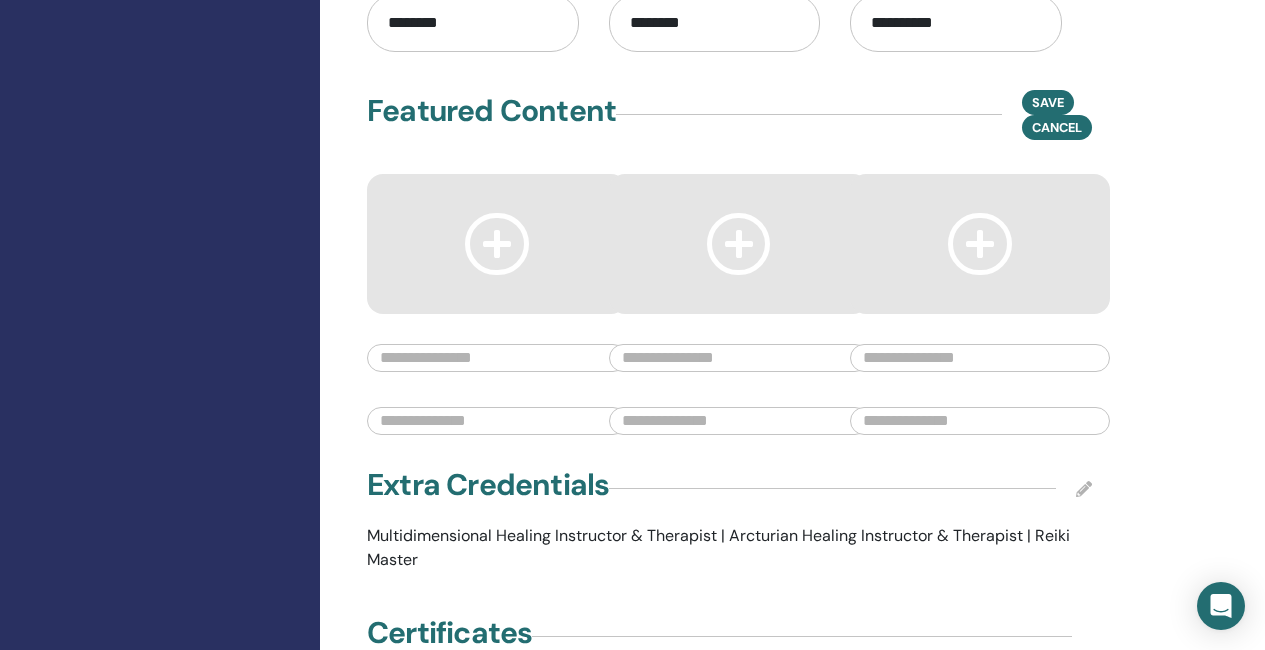 click on "Profile : Private Public My profile plan :  Diamond View my public profile Page Insights : Followers 177 Published seminars 290 Students taught 154 Certificates 35 Juliana   Felix Location(s) IRL, Ireland GBR, United Kingdom USA, USA Language(s) English Willing to travel, contact for details Available for ThetaHealing Sessions Practitioner Instructor Master Contact Info Phone +353 083 0199916 Websites julianafelixhealing.ie Email julianafelixhealing@gmail.com Facebook facebook.com/julianafelixhealing Twitter Book Now julianafelixhealing.ie/pages/thetahealing-courses-1 Youtube Instagram instagram.com/julianafelixhealing Custom URL thetahealing.com/ julianafelixhealing Sidebar Ad Congratulations! At the Diamond profile level, you are able to showcase a sidebar ad on your profile. Ad Url Upload Upcoming Seminars Basic DNA United States of America, New York, New York Aug 08, 2025 Learn More Basic DNA Ireland, Ireland Aug 08, 2025 Learn More Basic DNA United Kingdom, United Kingdom Learn More" at bounding box center (794, -1477) 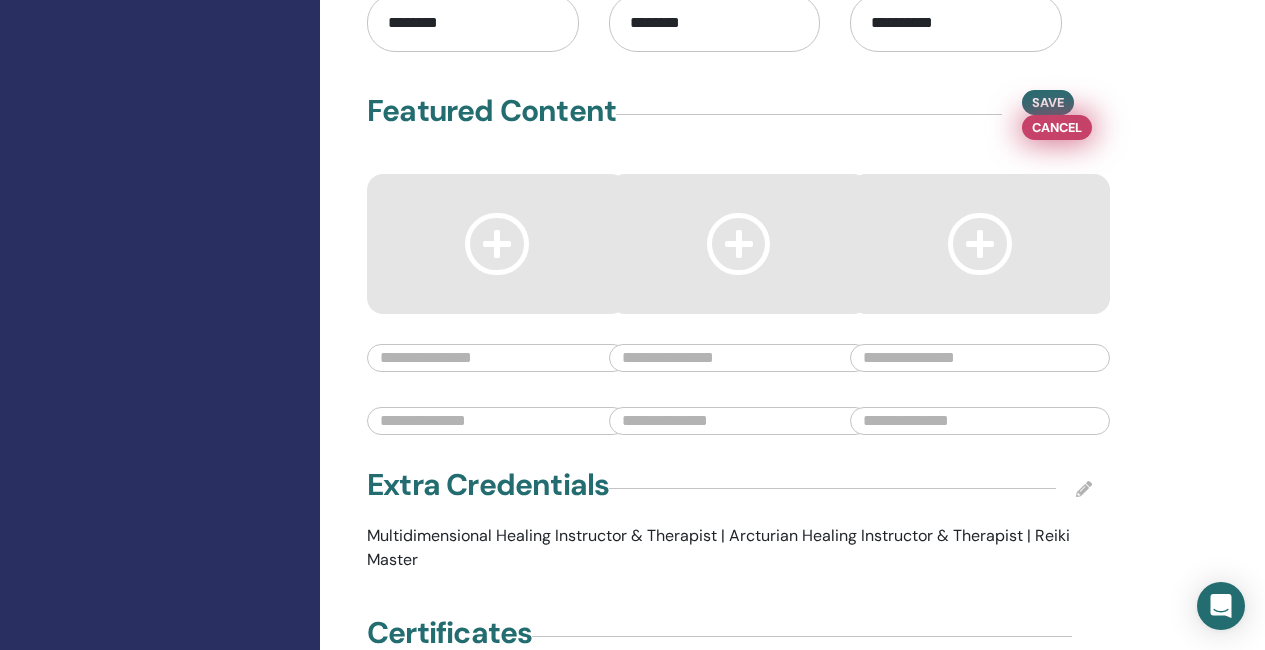 click on "Cancel" at bounding box center [1057, 127] 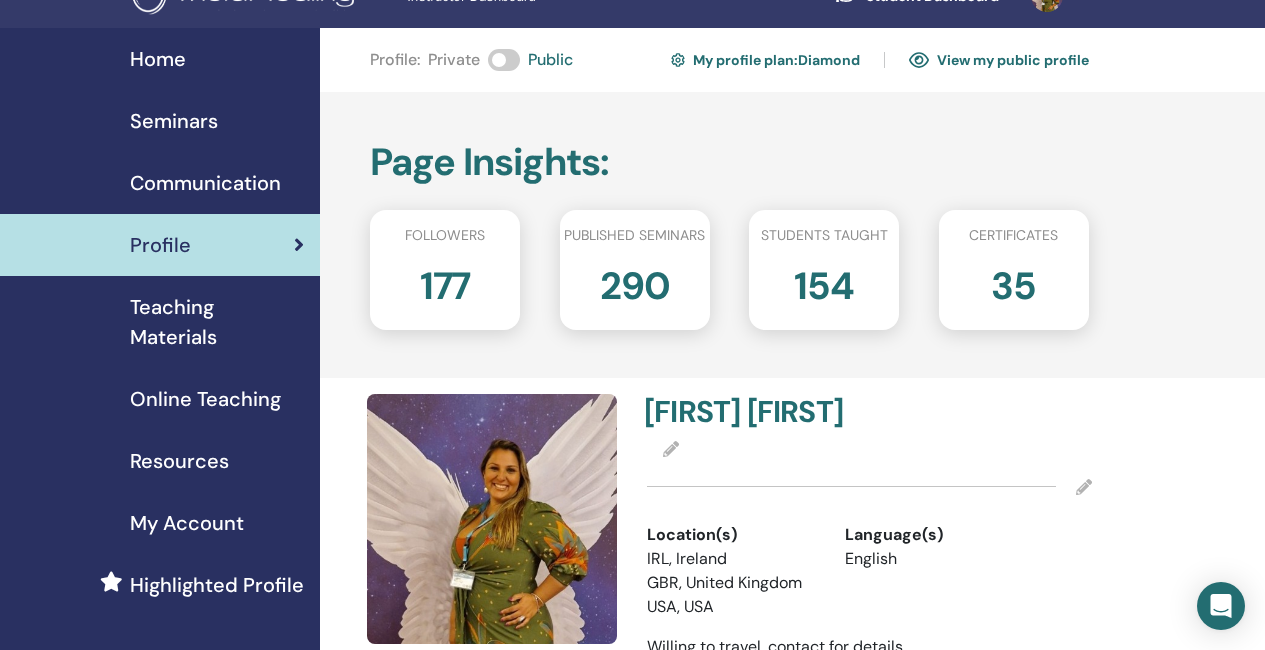 scroll, scrollTop: 0, scrollLeft: 0, axis: both 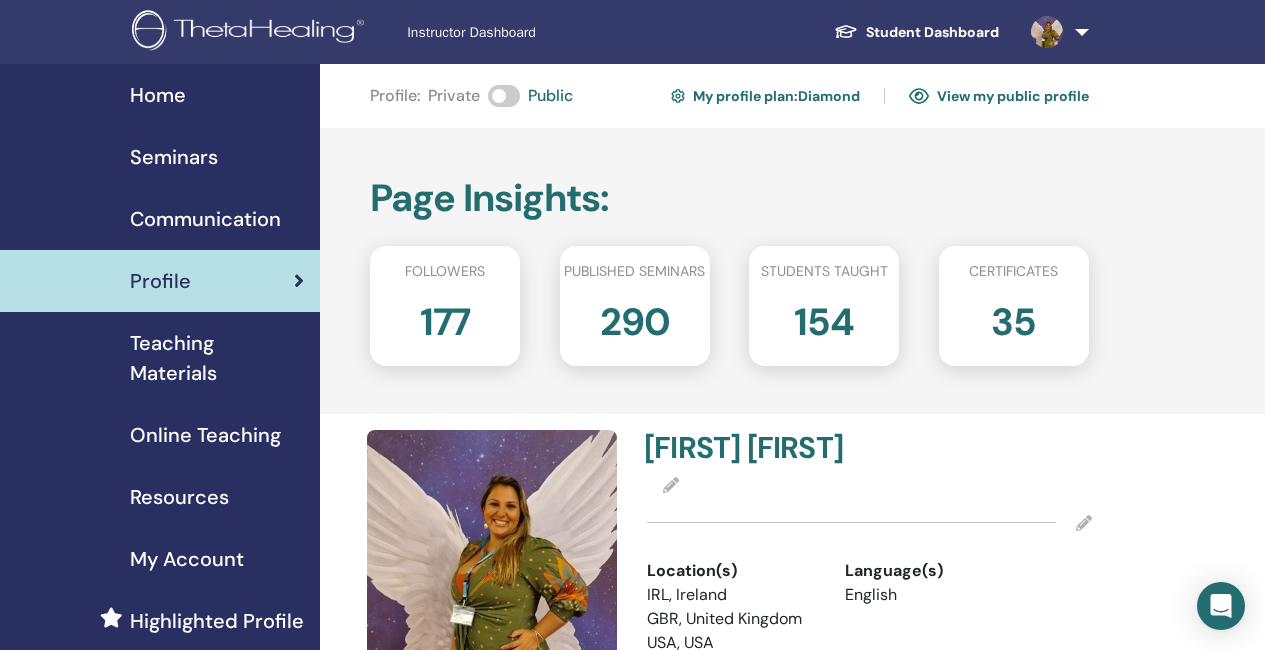 click on "View my public profile" at bounding box center (999, 96) 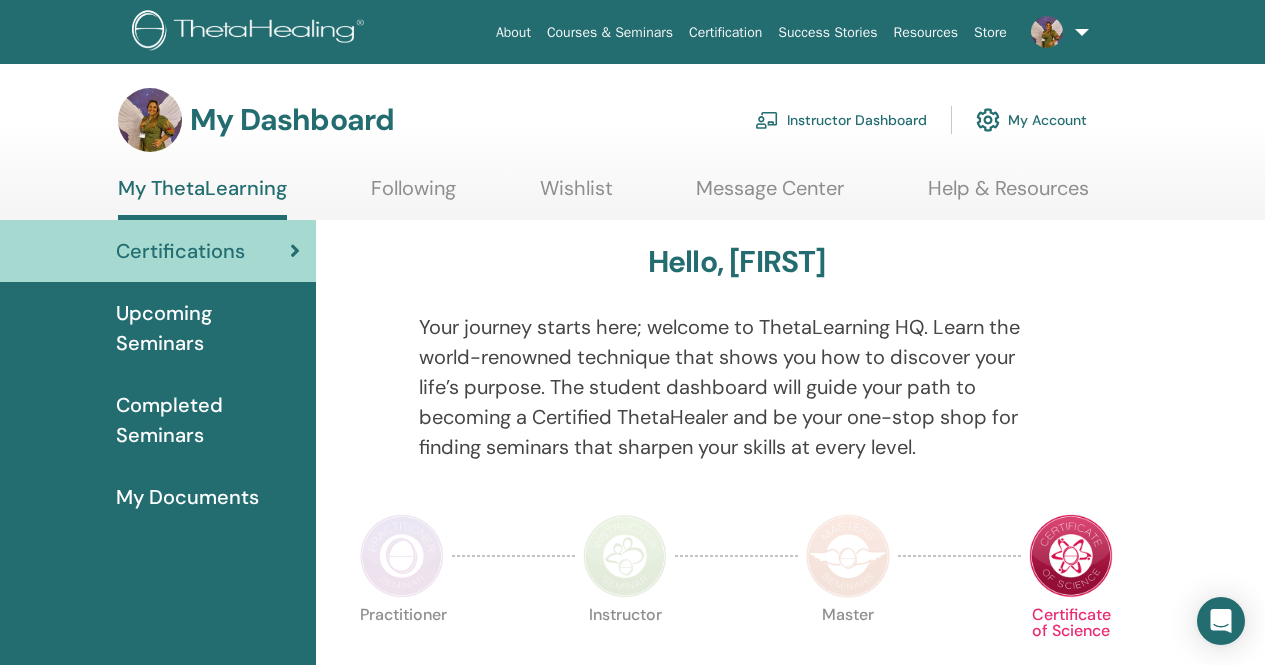 scroll, scrollTop: 0, scrollLeft: 0, axis: both 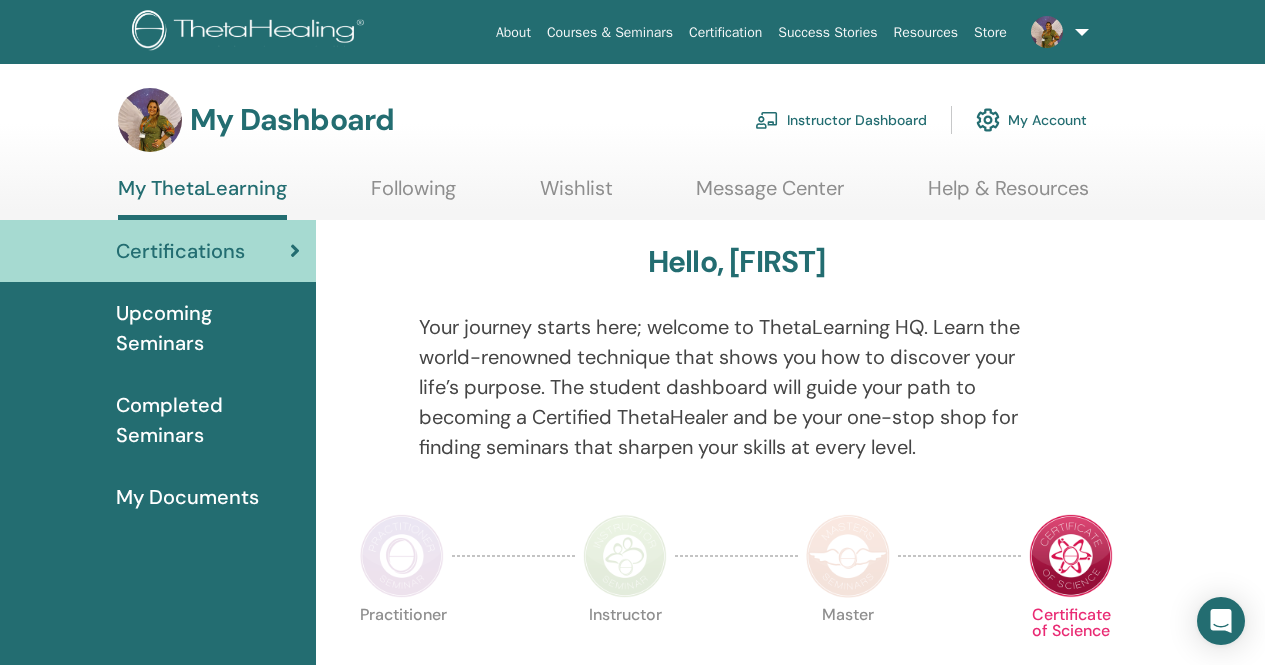 click on "Instructor Dashboard" at bounding box center [841, 120] 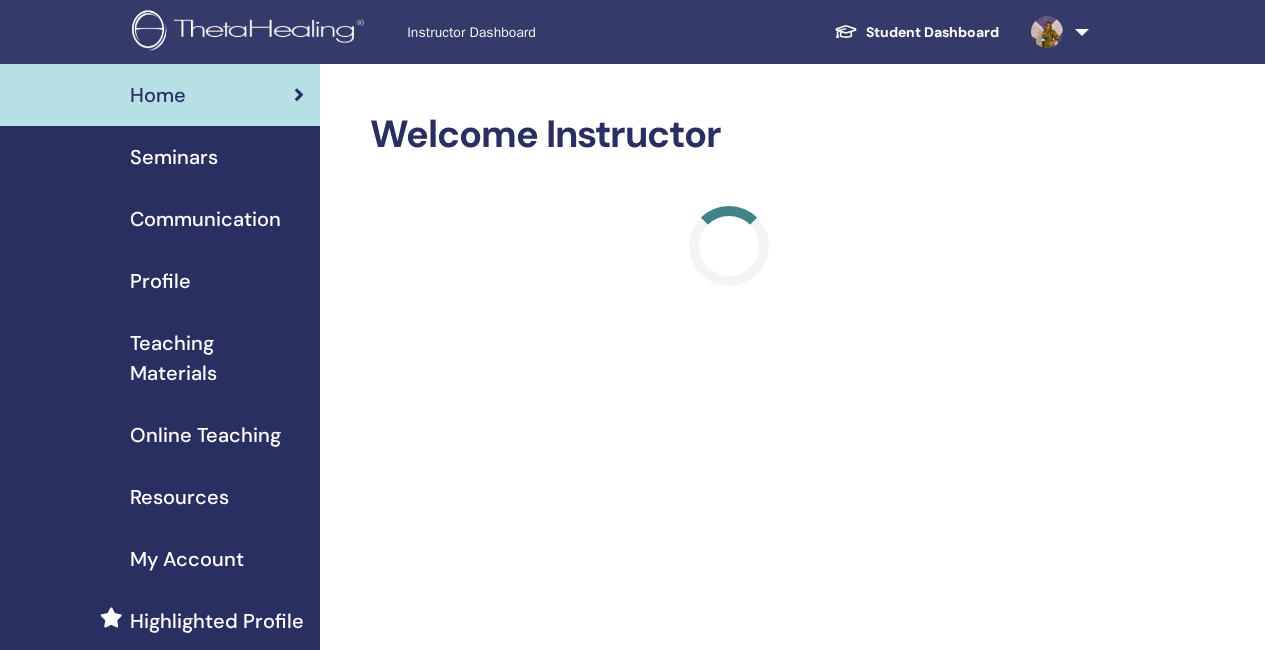 scroll, scrollTop: 0, scrollLeft: 0, axis: both 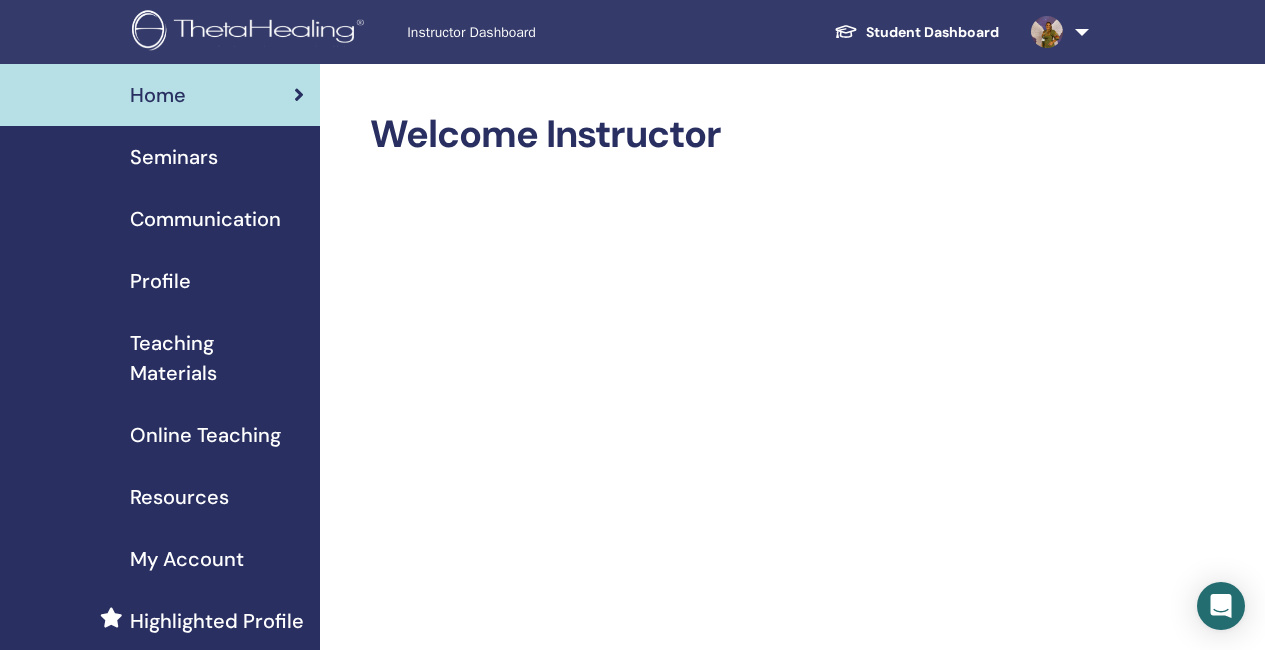 click on "Profile" at bounding box center [160, 281] 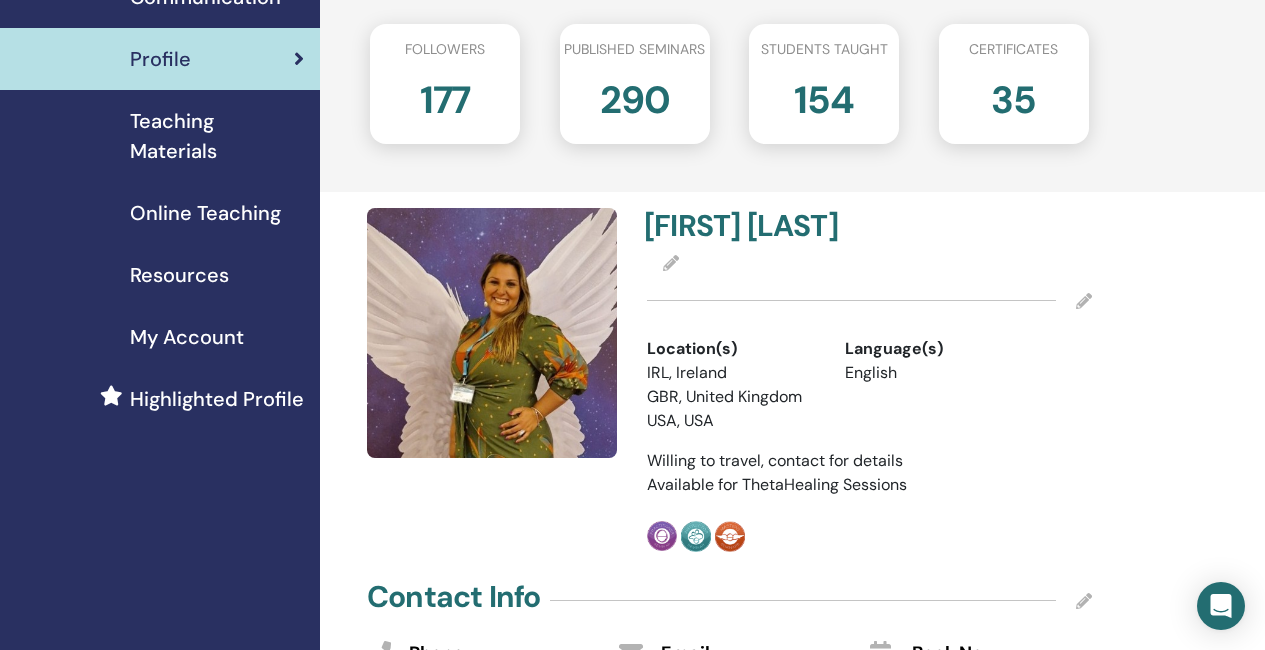 scroll, scrollTop: 200, scrollLeft: 0, axis: vertical 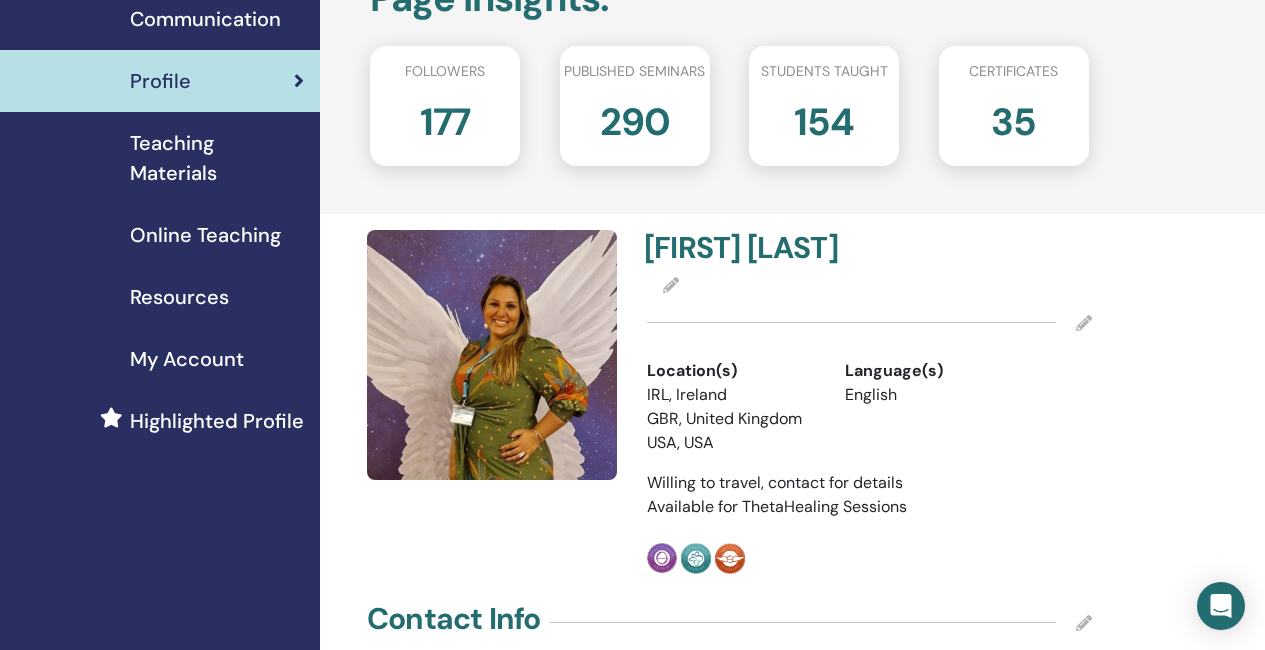 click on "Highlighted Profile" at bounding box center (217, 421) 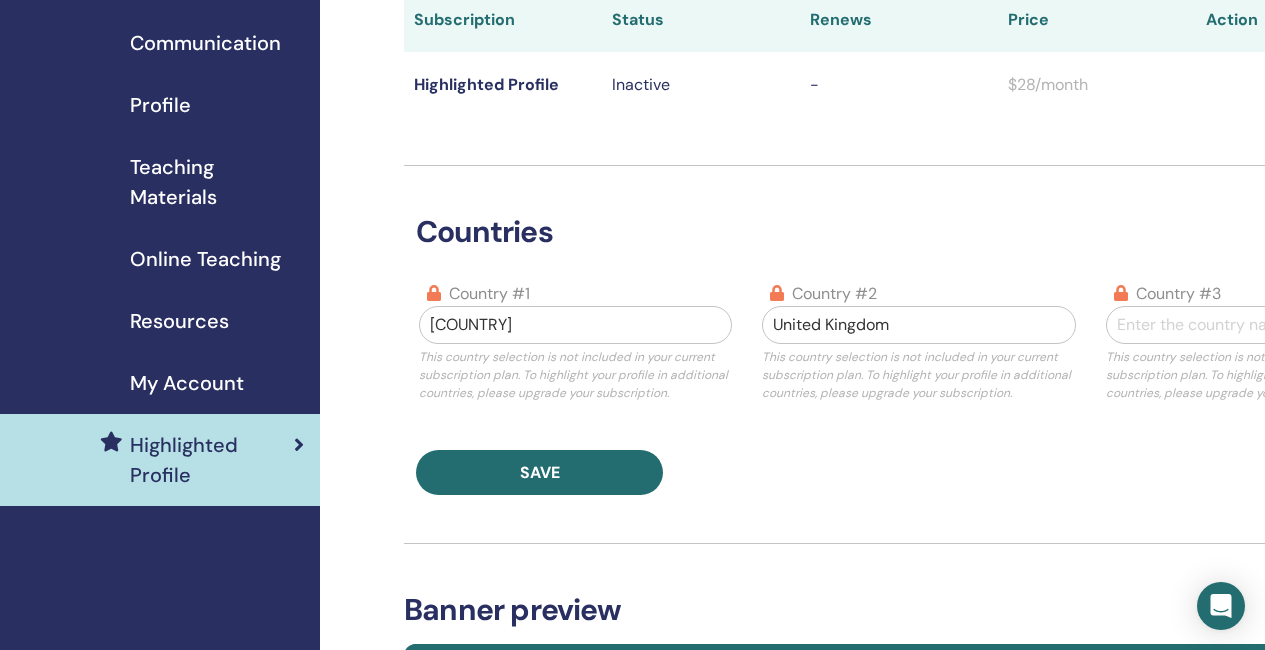 scroll, scrollTop: 300, scrollLeft: 0, axis: vertical 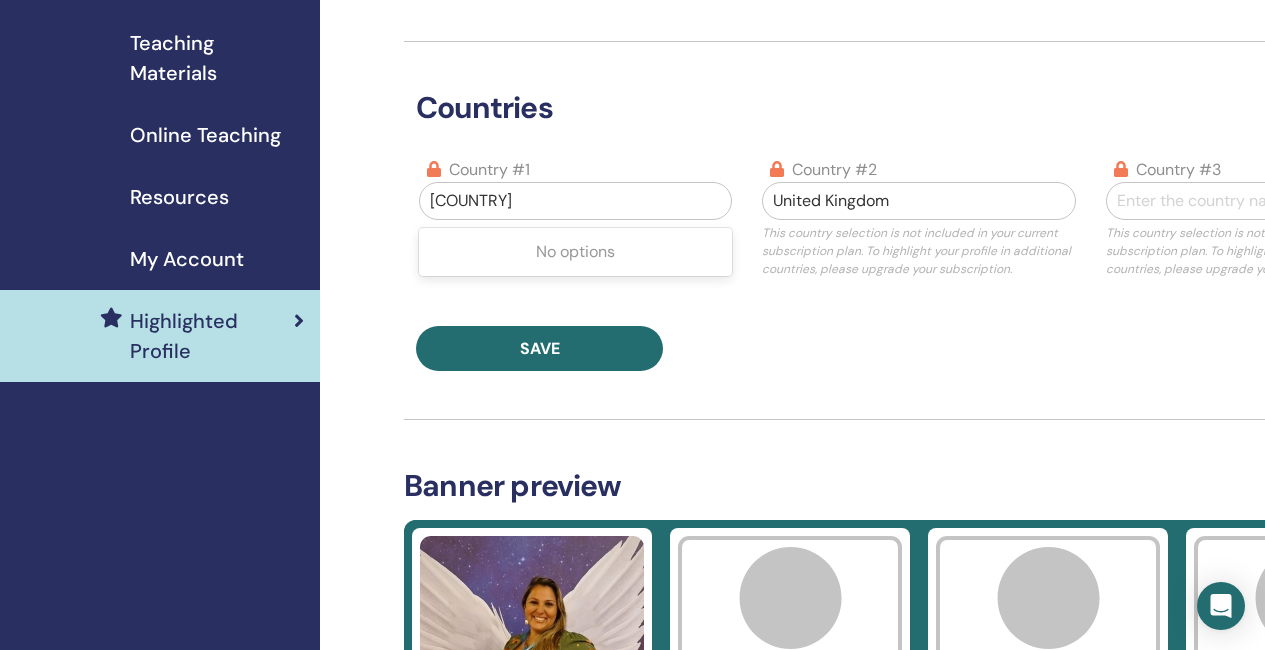 click on "United States of America" at bounding box center [575, 201] 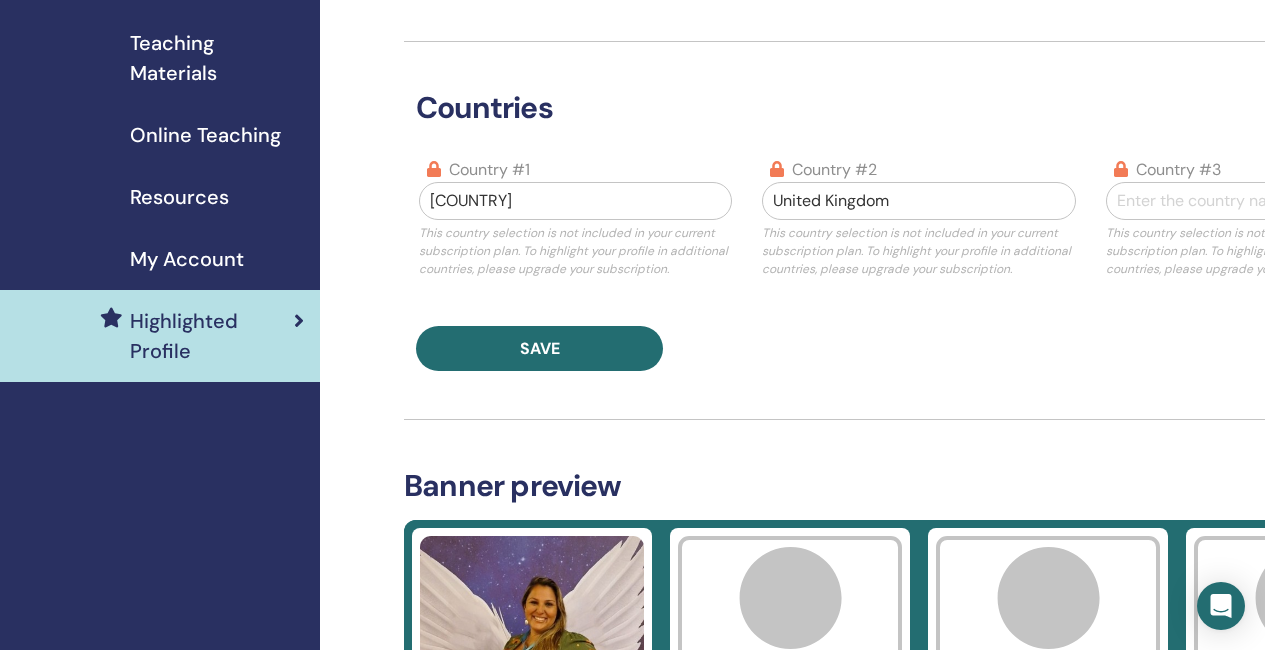 click at bounding box center (575, 201) 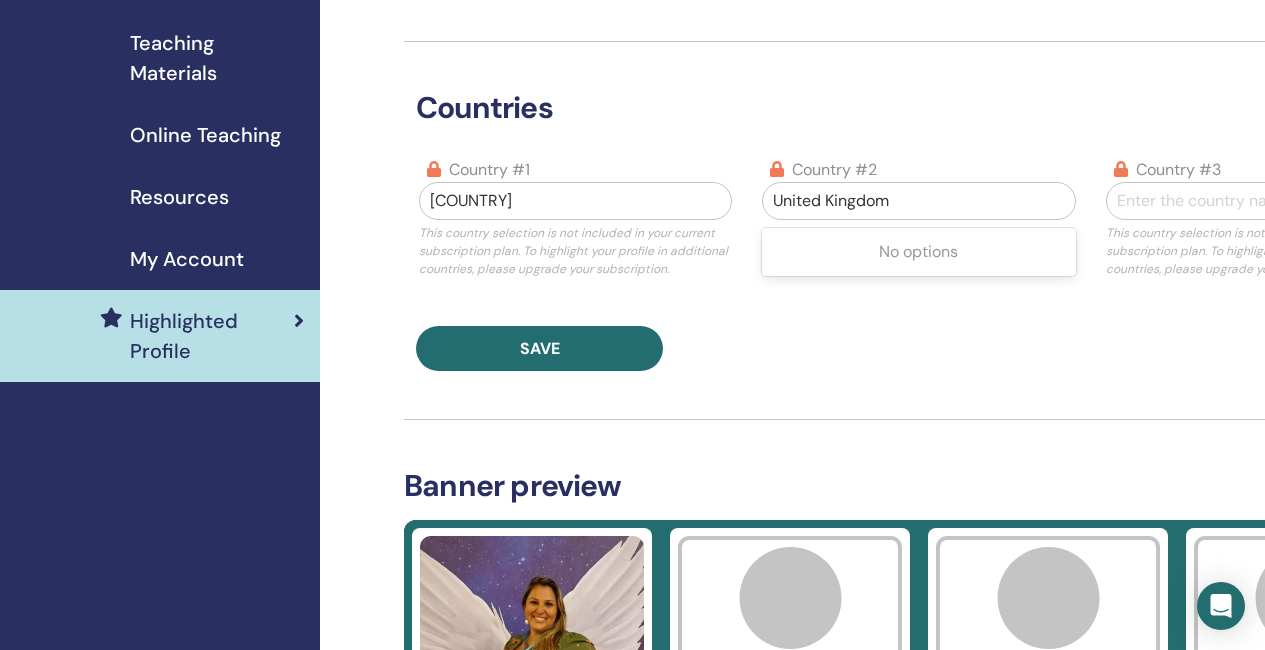 click at bounding box center (918, 201) 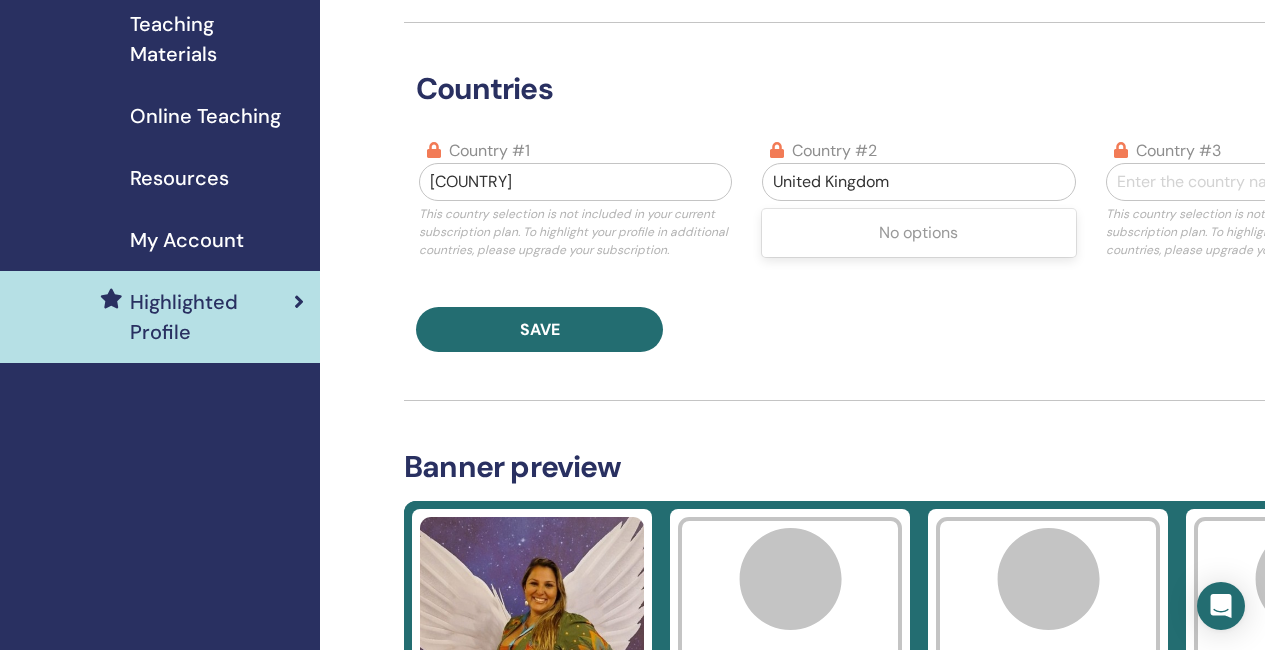 scroll, scrollTop: 300, scrollLeft: 0, axis: vertical 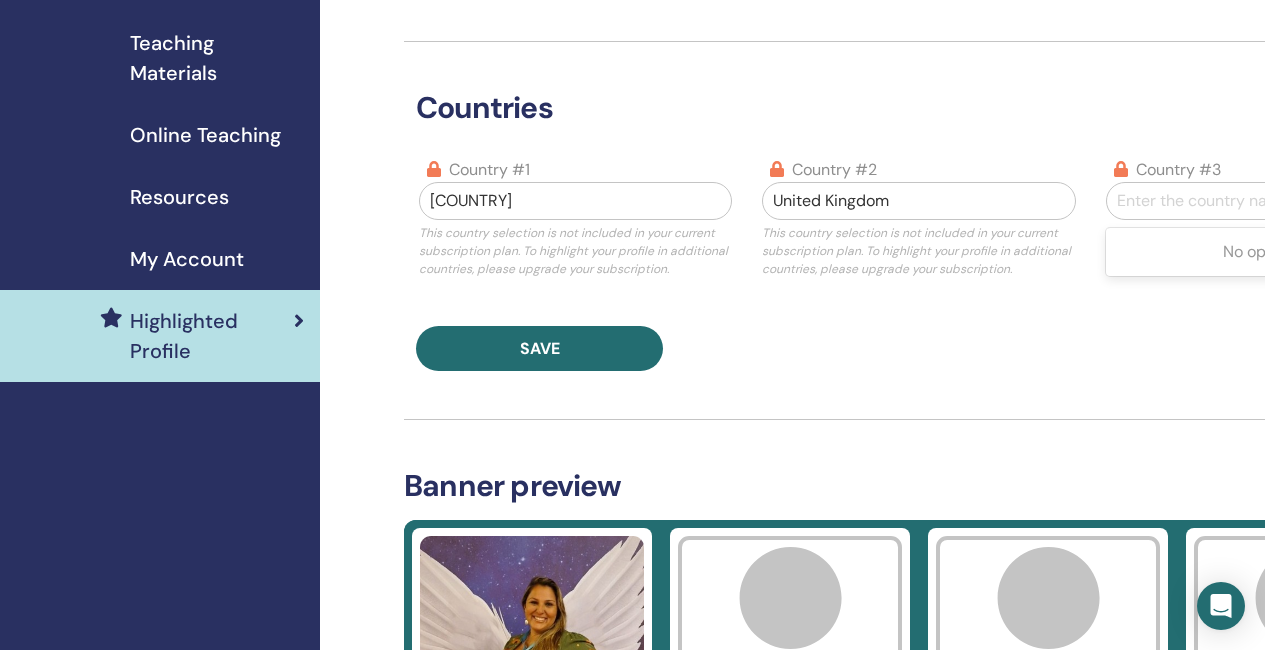 click at bounding box center (1262, 201) 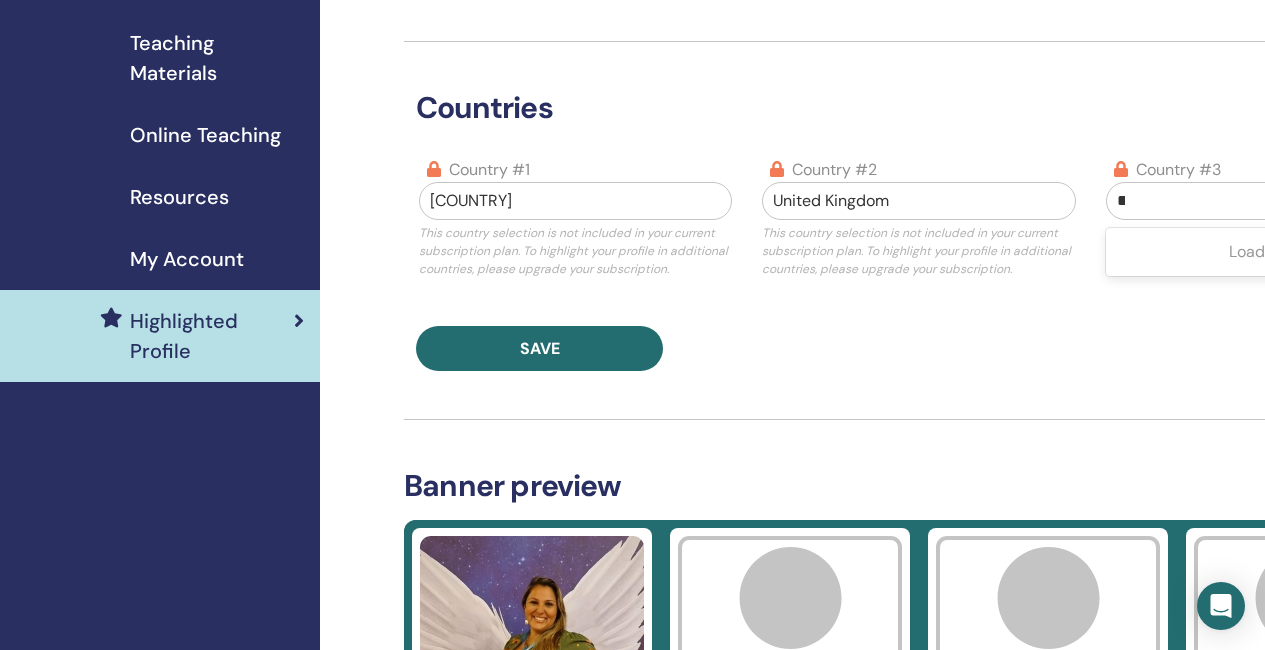type on "***" 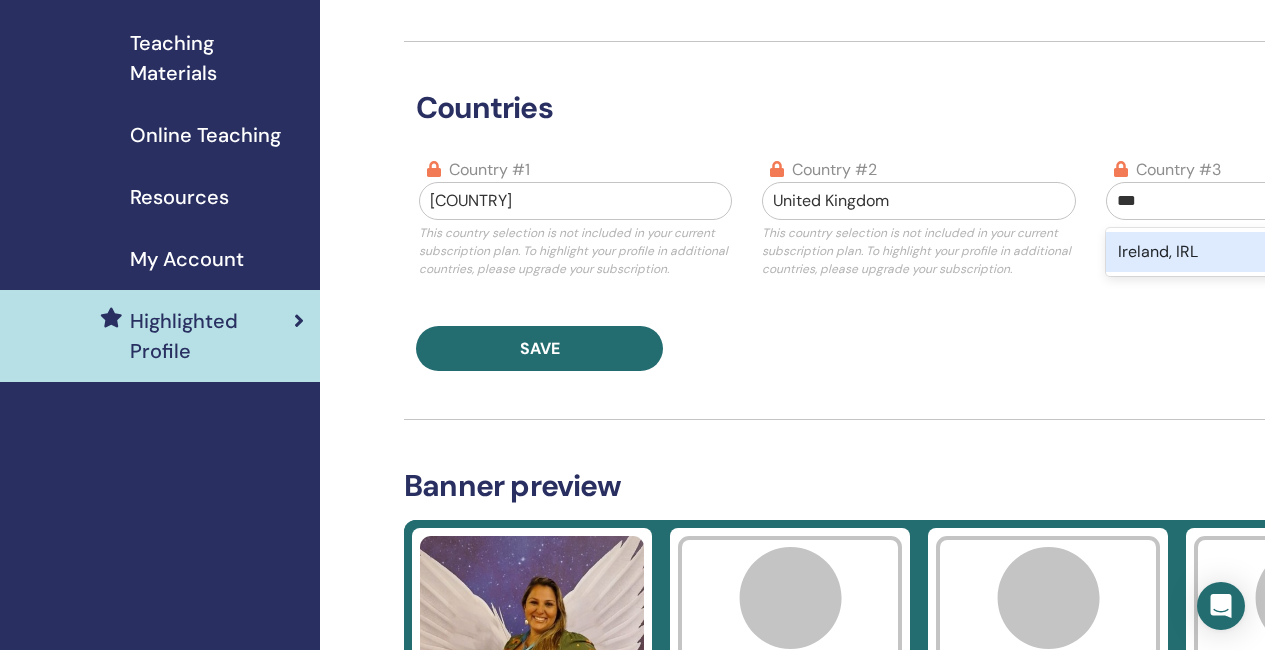 click on "Ireland, IRL" at bounding box center (1262, 252) 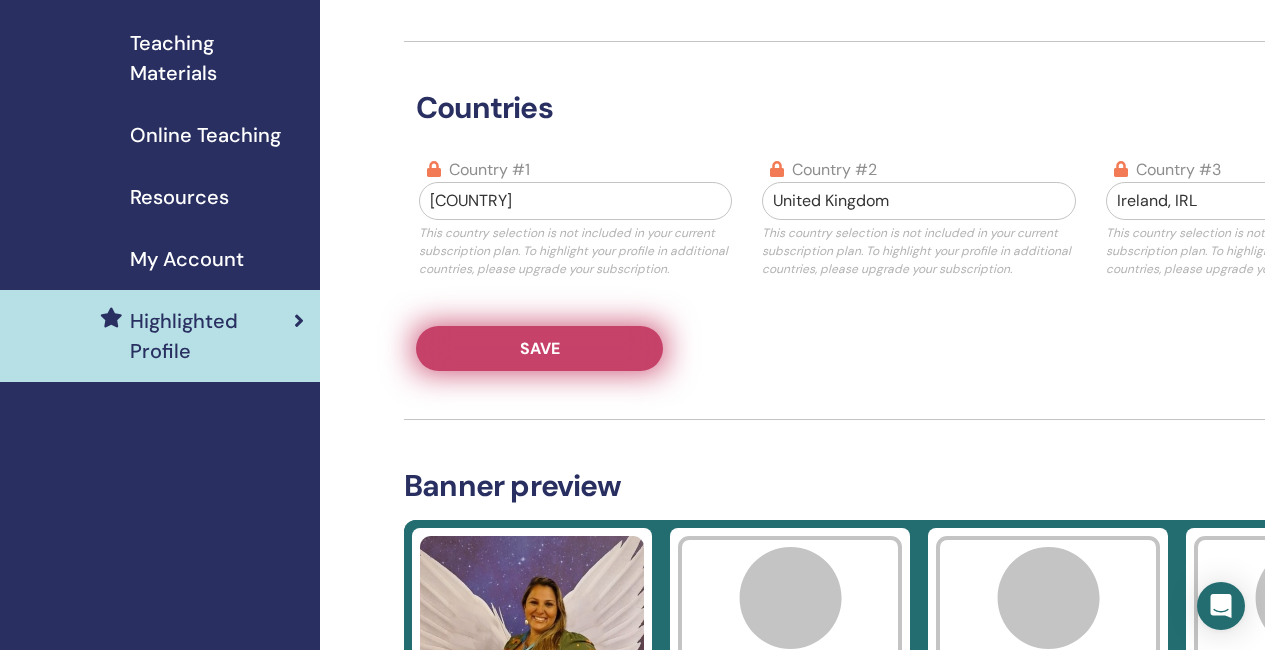 click on "Save" at bounding box center [539, 348] 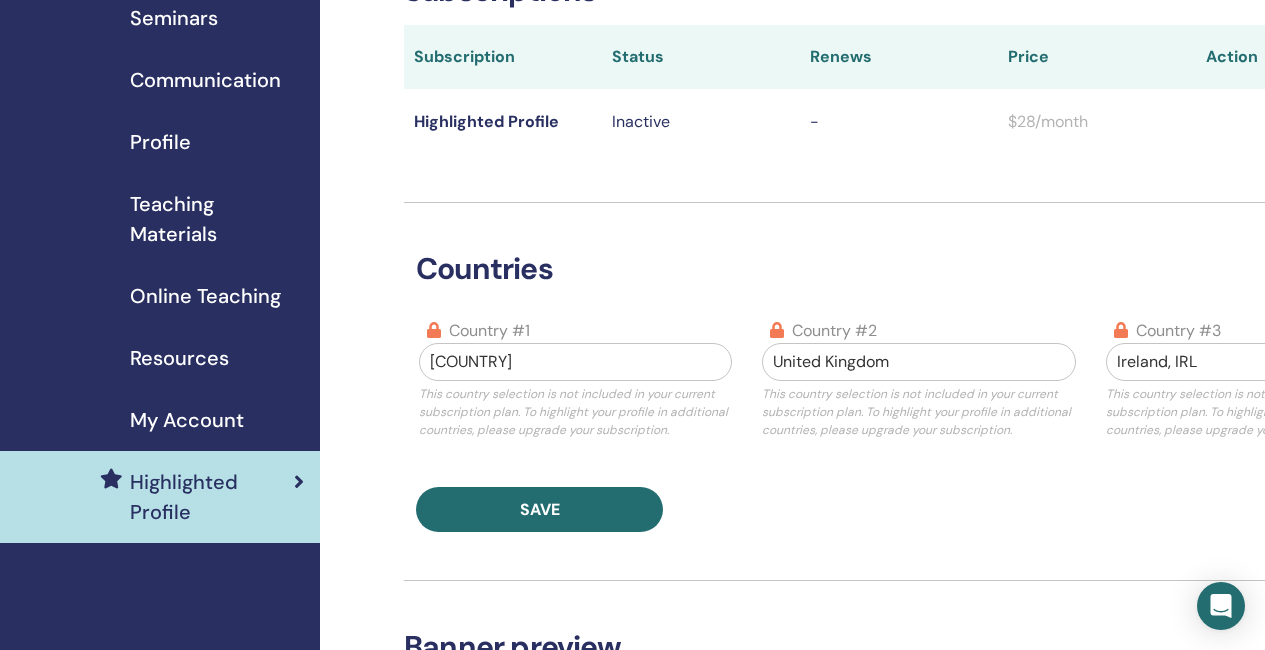 scroll, scrollTop: 0, scrollLeft: 0, axis: both 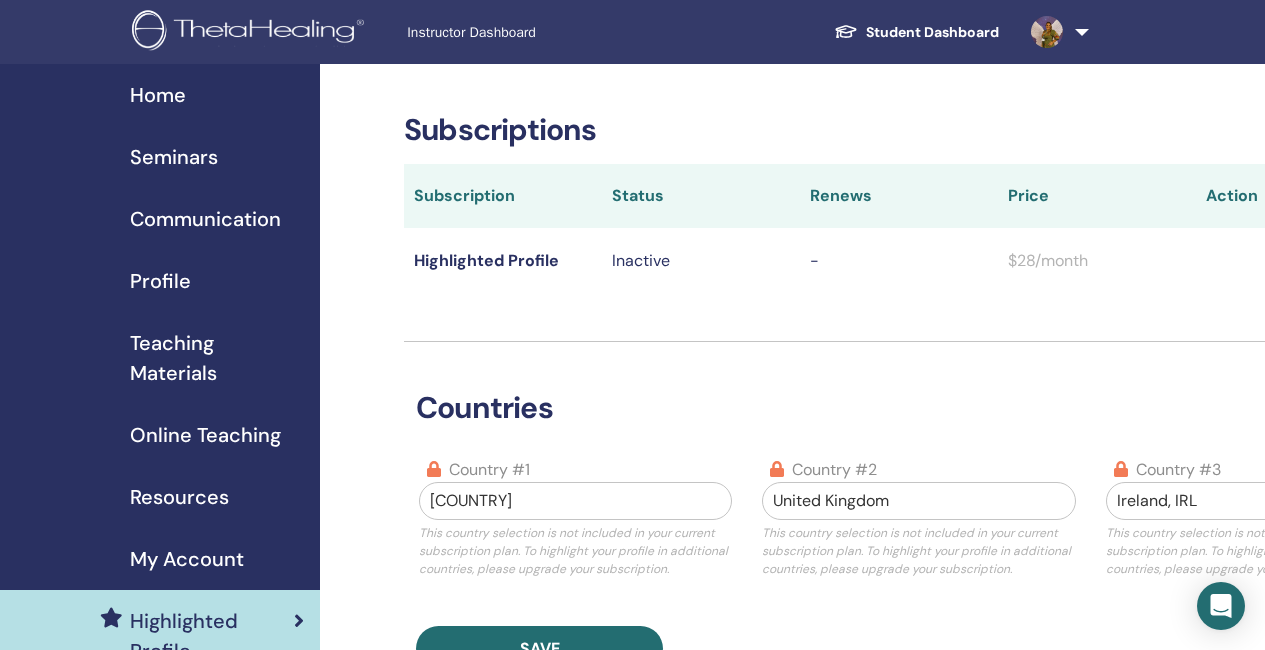 click on "Inactive" at bounding box center (701, 261) 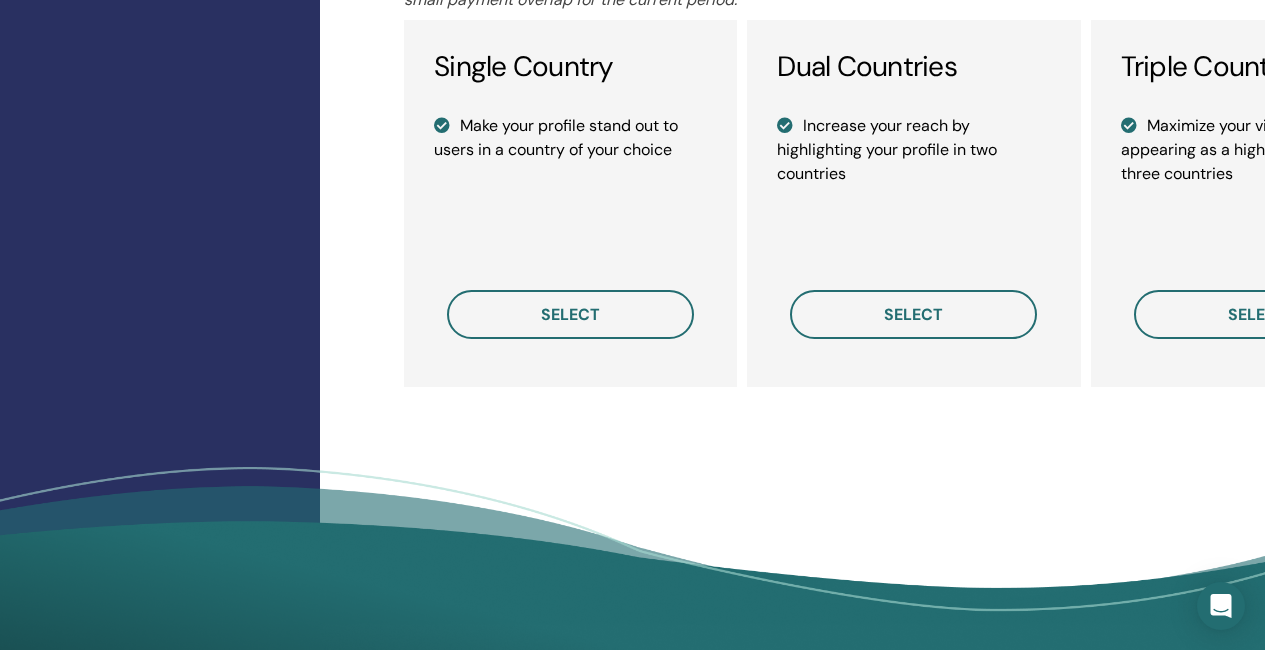 scroll, scrollTop: 1600, scrollLeft: 0, axis: vertical 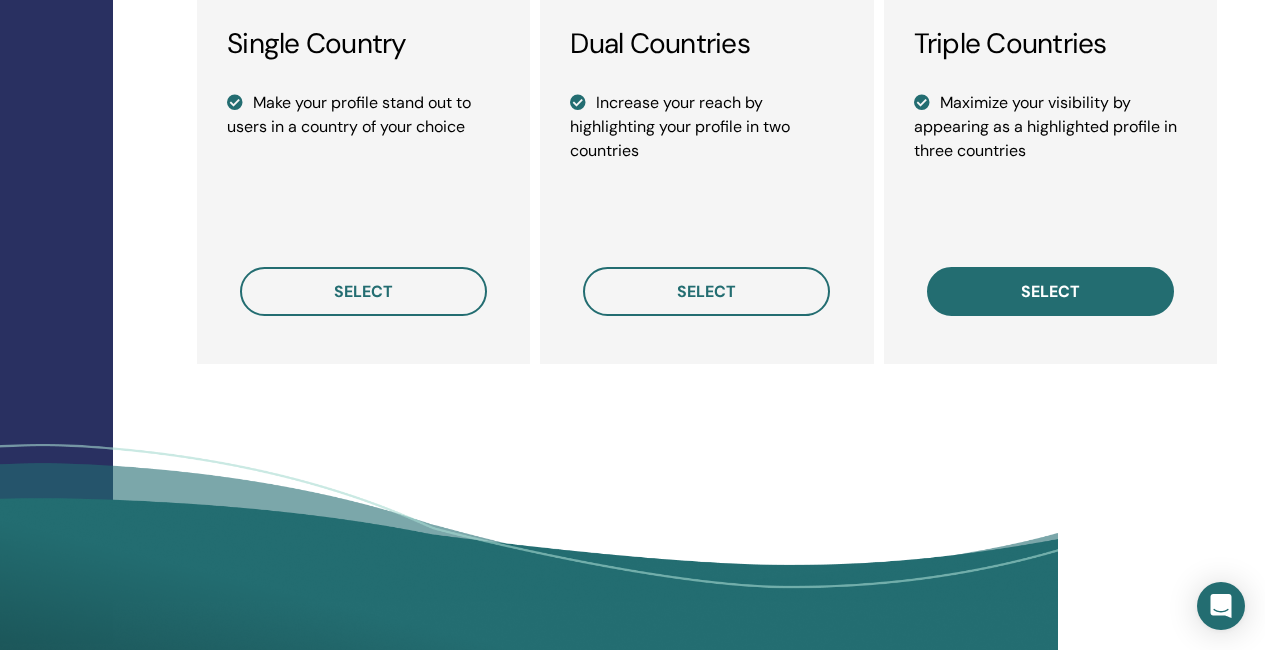 click on "select" at bounding box center [1050, 291] 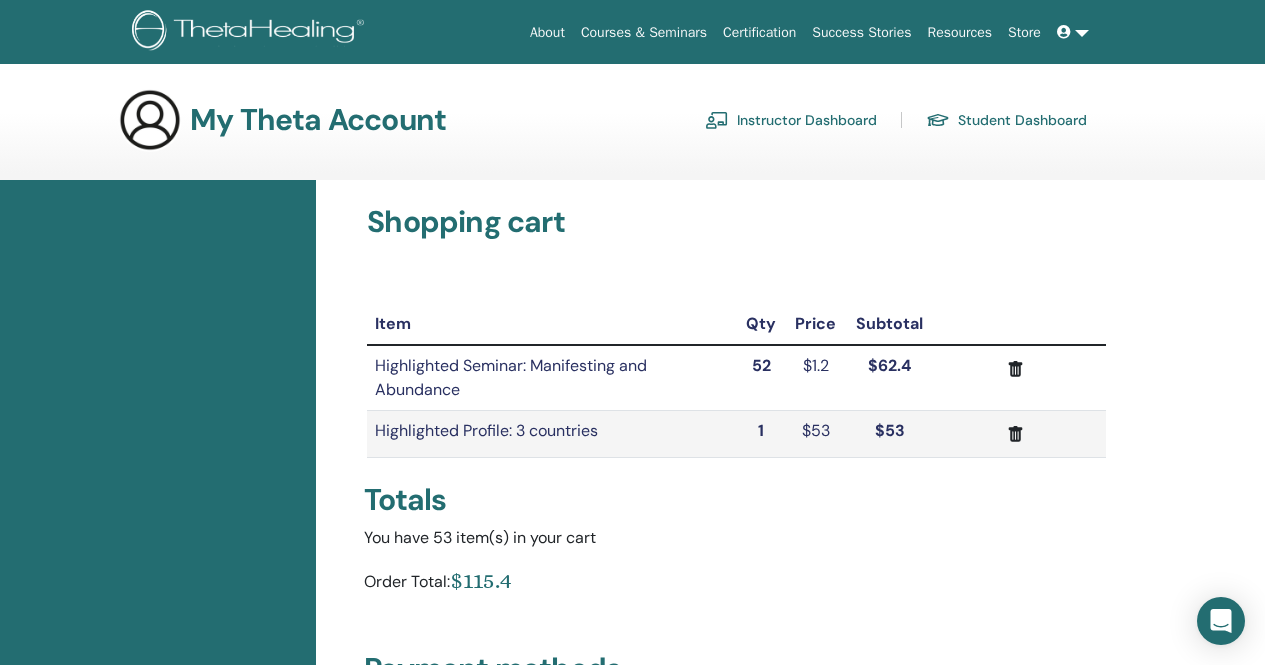 scroll, scrollTop: 0, scrollLeft: 0, axis: both 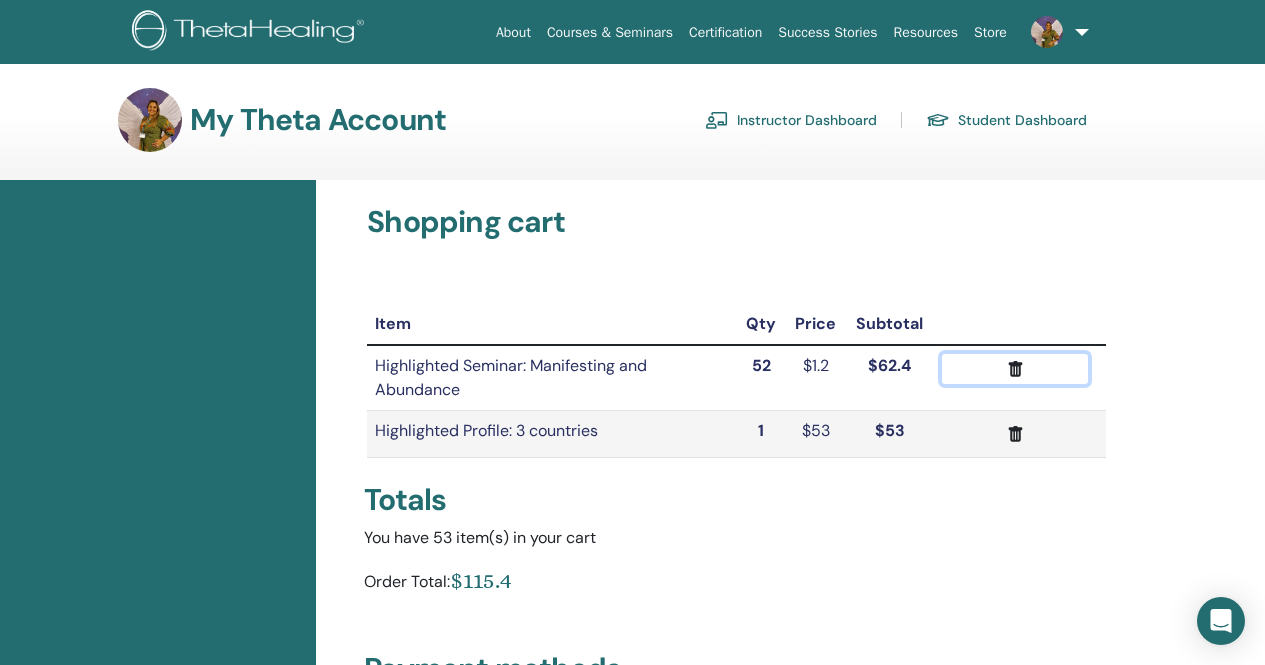 click 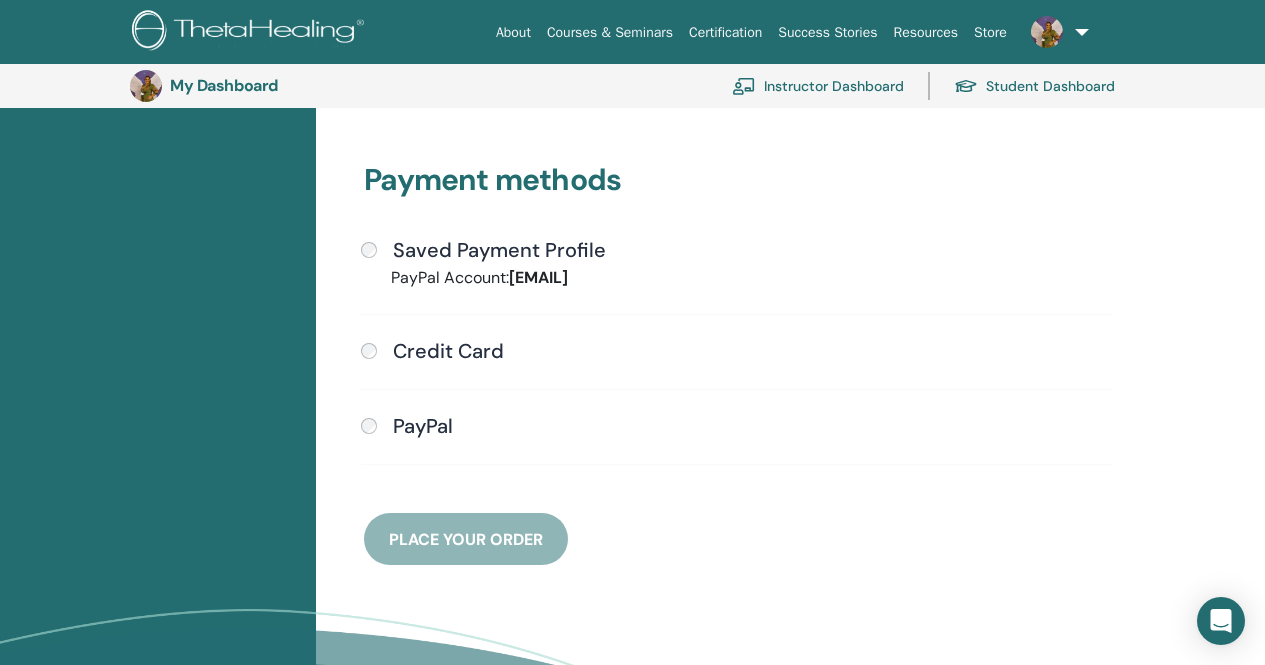 scroll, scrollTop: 444, scrollLeft: 0, axis: vertical 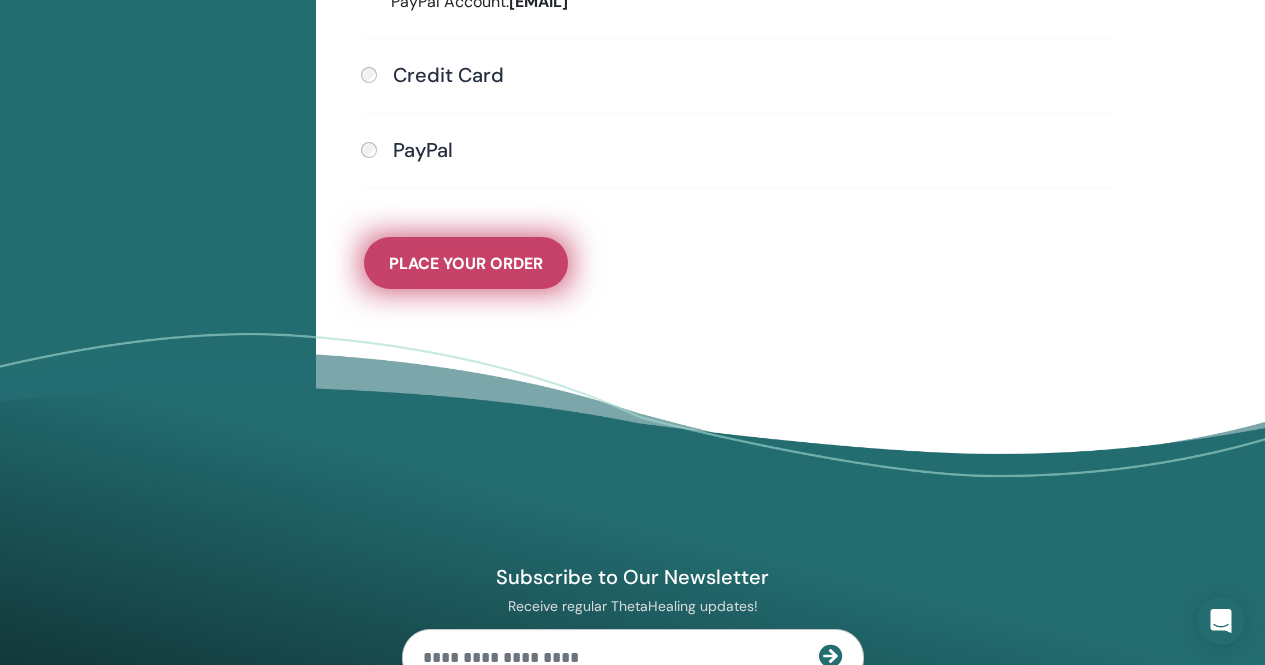 click on "Place Your Order" at bounding box center (466, 263) 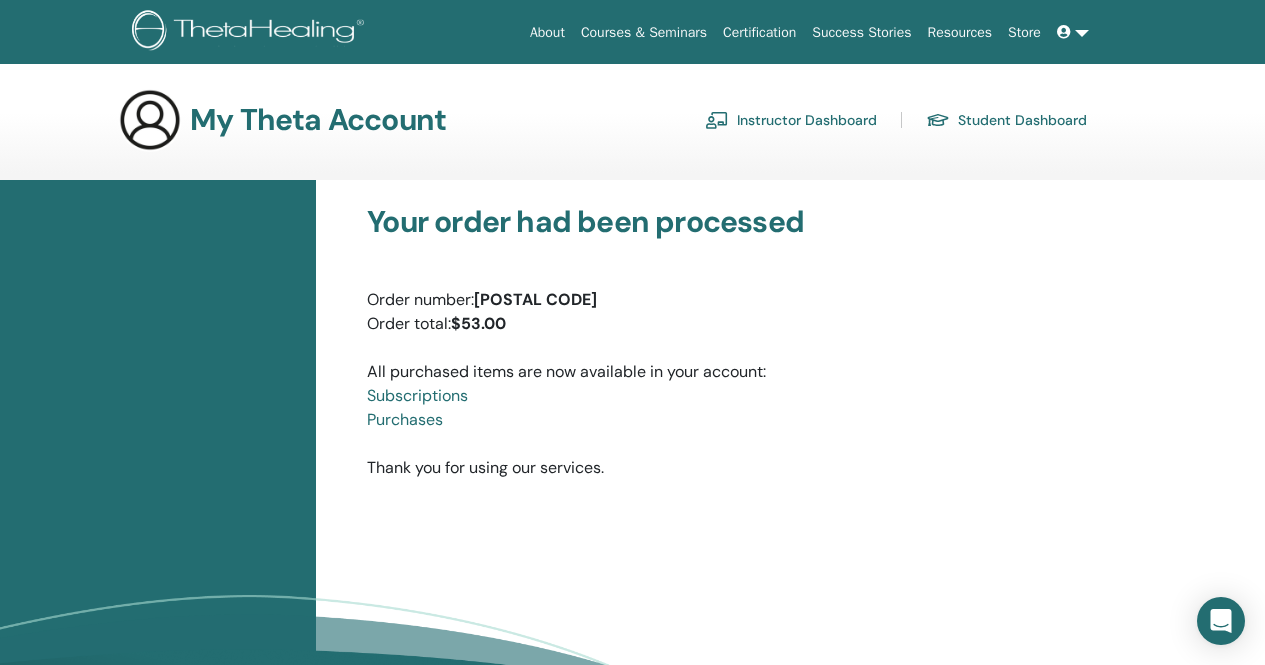scroll, scrollTop: 0, scrollLeft: 0, axis: both 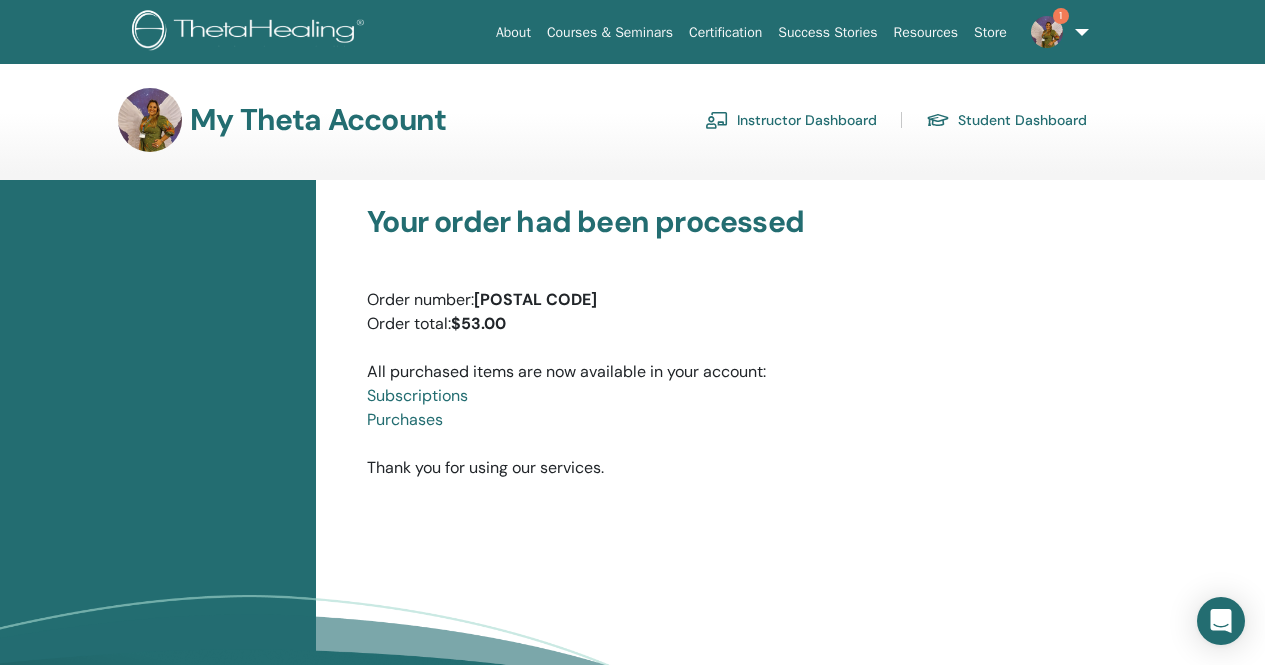 click at bounding box center (251, 32) 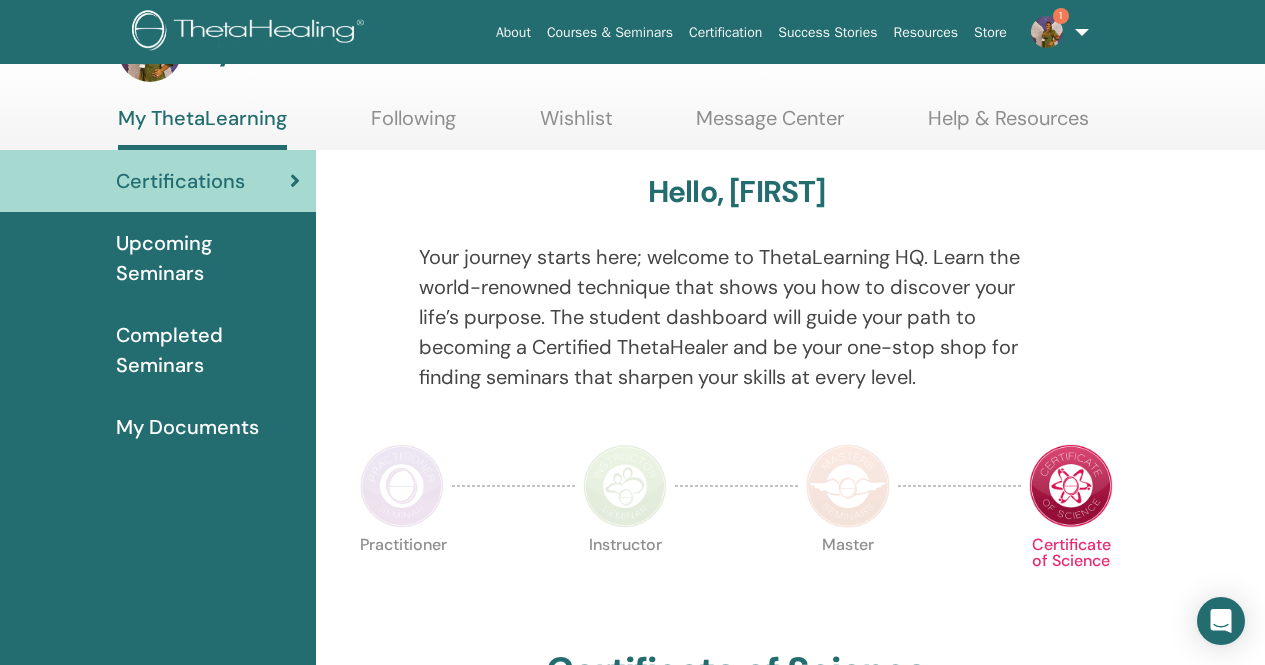 scroll, scrollTop: 0, scrollLeft: 0, axis: both 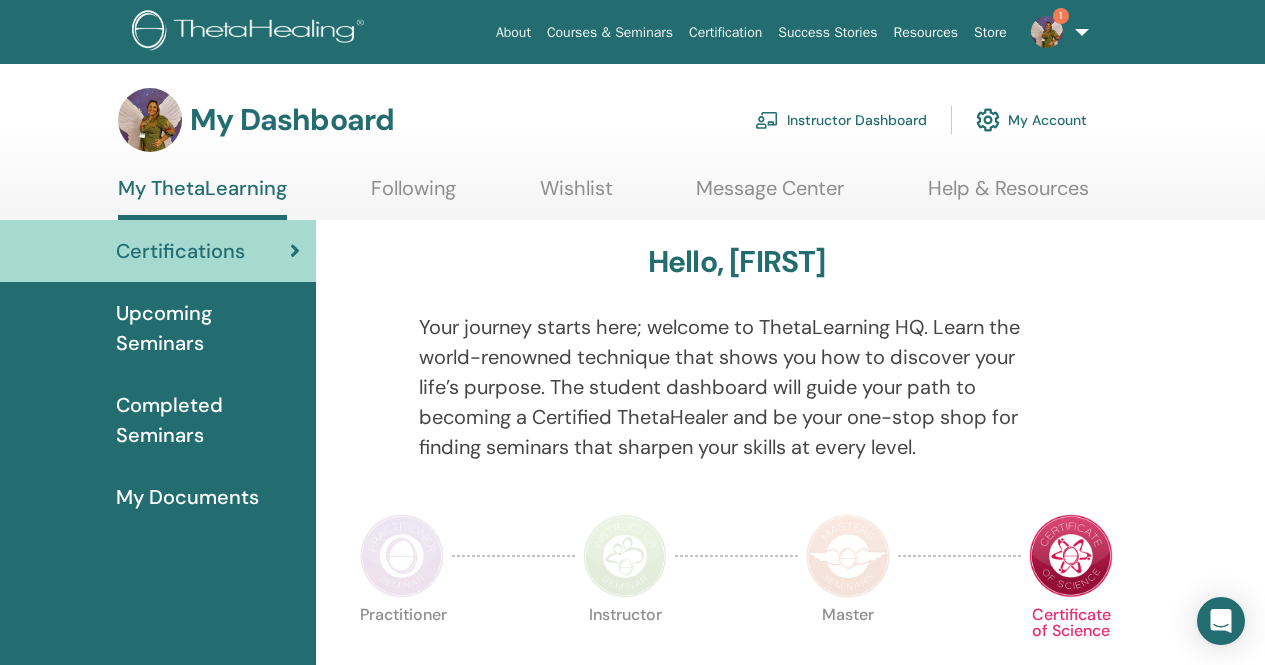 click on "Upcoming Seminars" at bounding box center (208, 328) 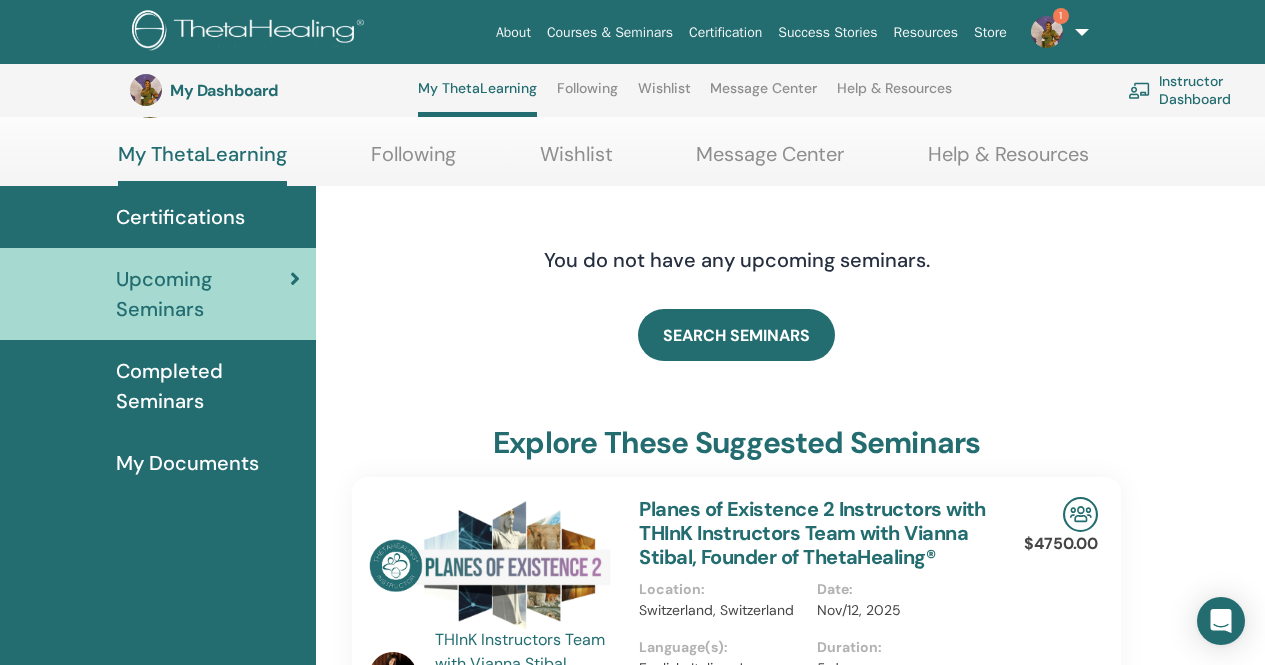 scroll, scrollTop: 0, scrollLeft: 0, axis: both 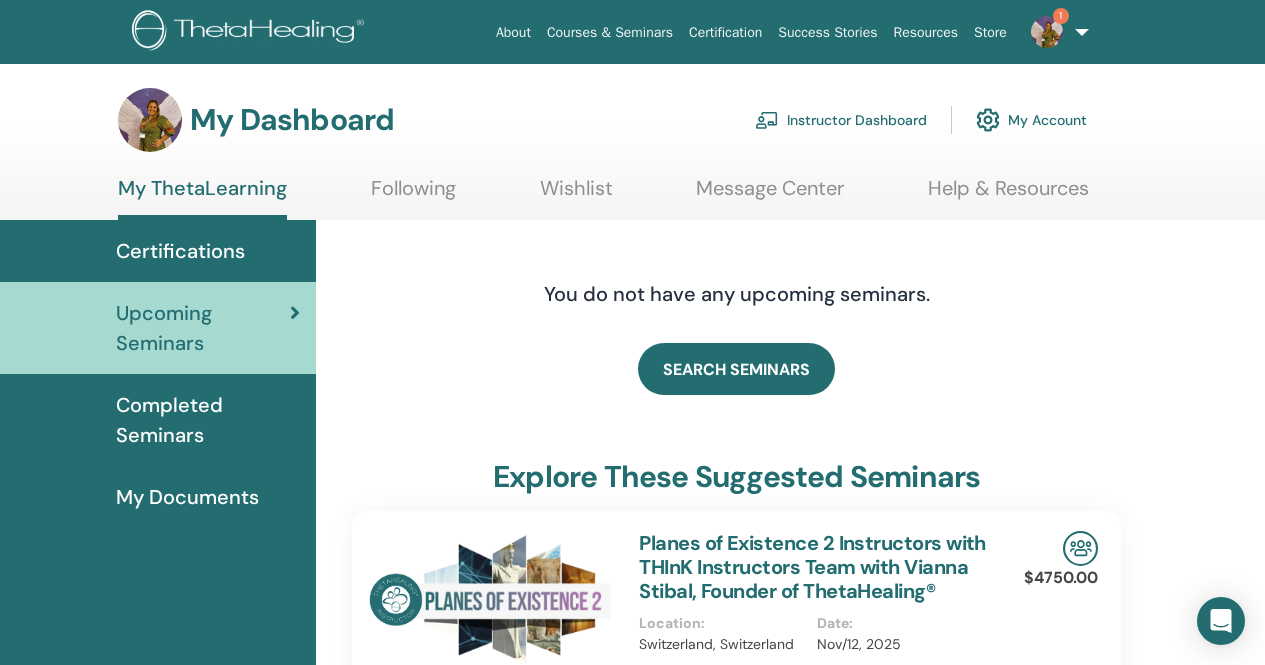 click on "Instructor Dashboard" at bounding box center [841, 120] 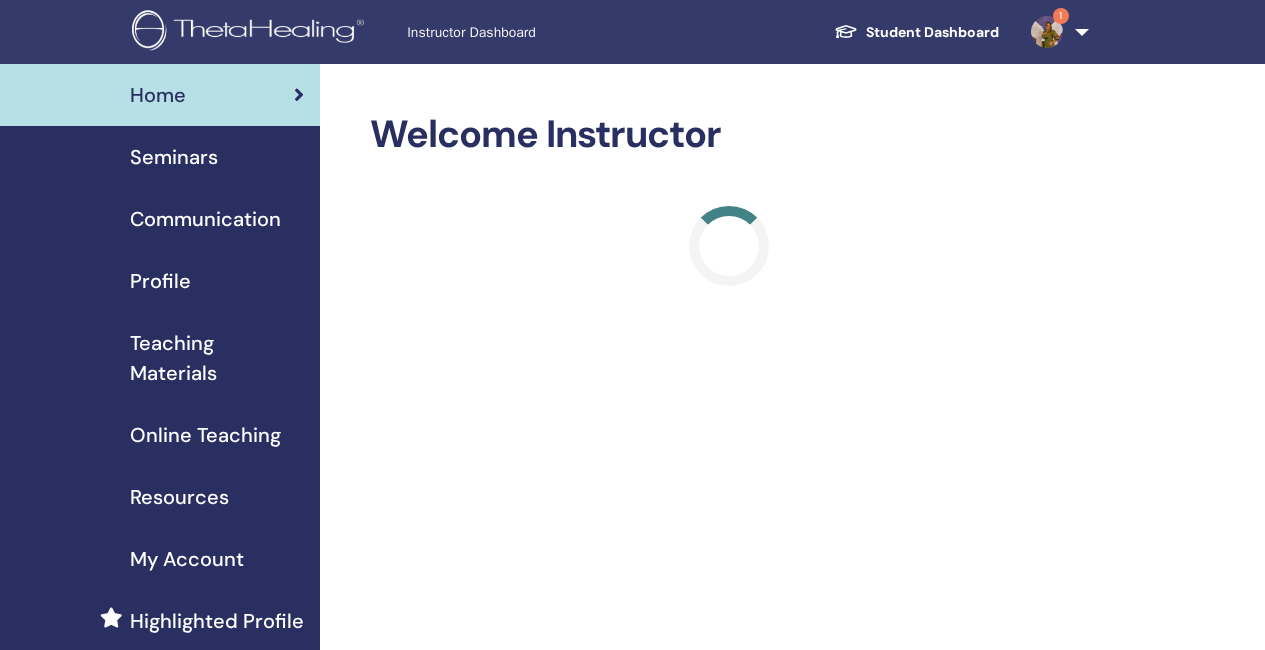 scroll, scrollTop: 0, scrollLeft: 0, axis: both 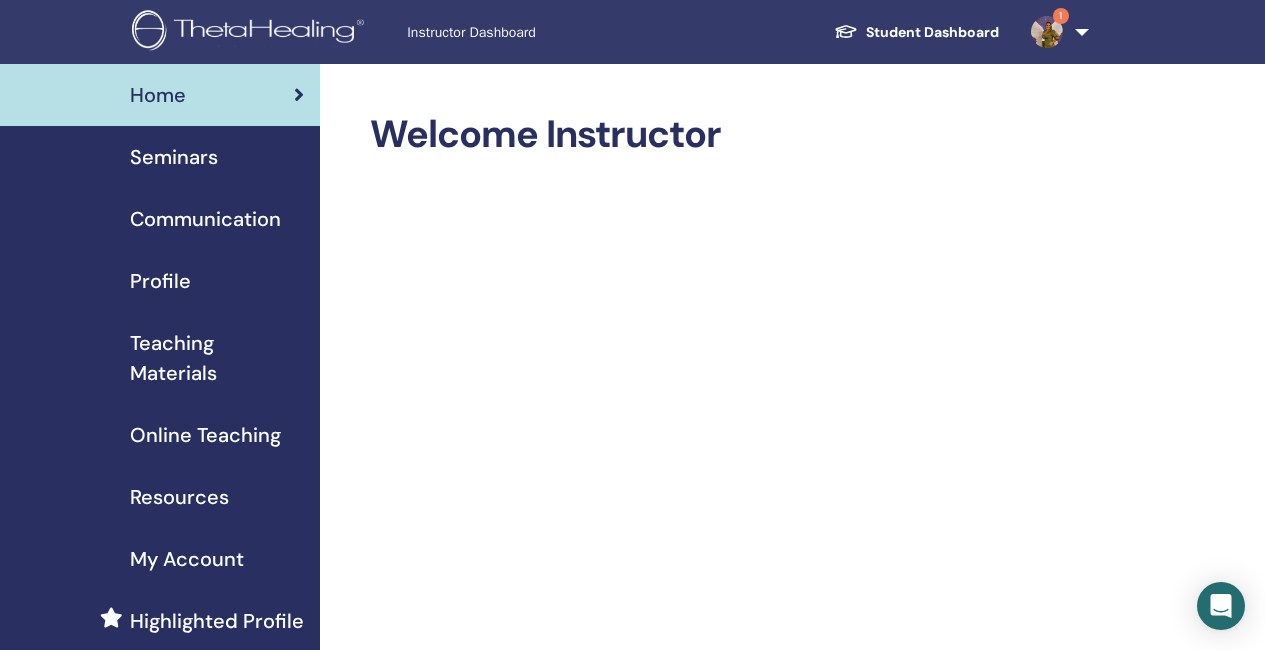 click on "Profile" at bounding box center (160, 281) 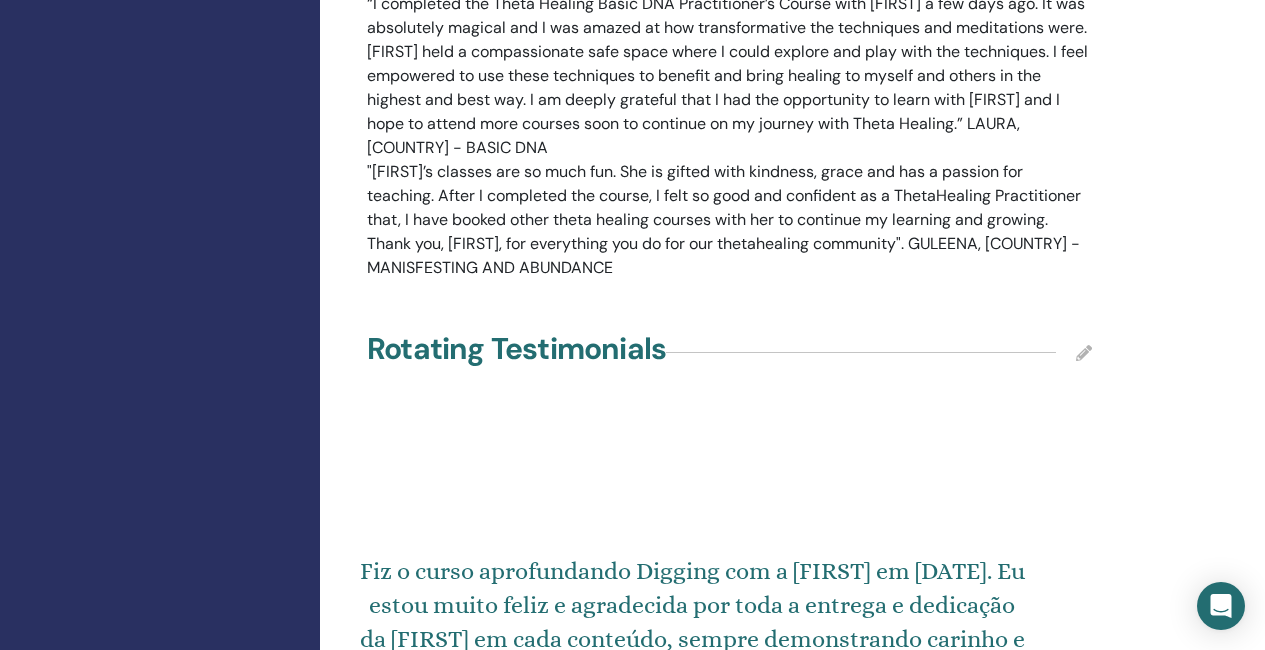scroll, scrollTop: 3700, scrollLeft: 0, axis: vertical 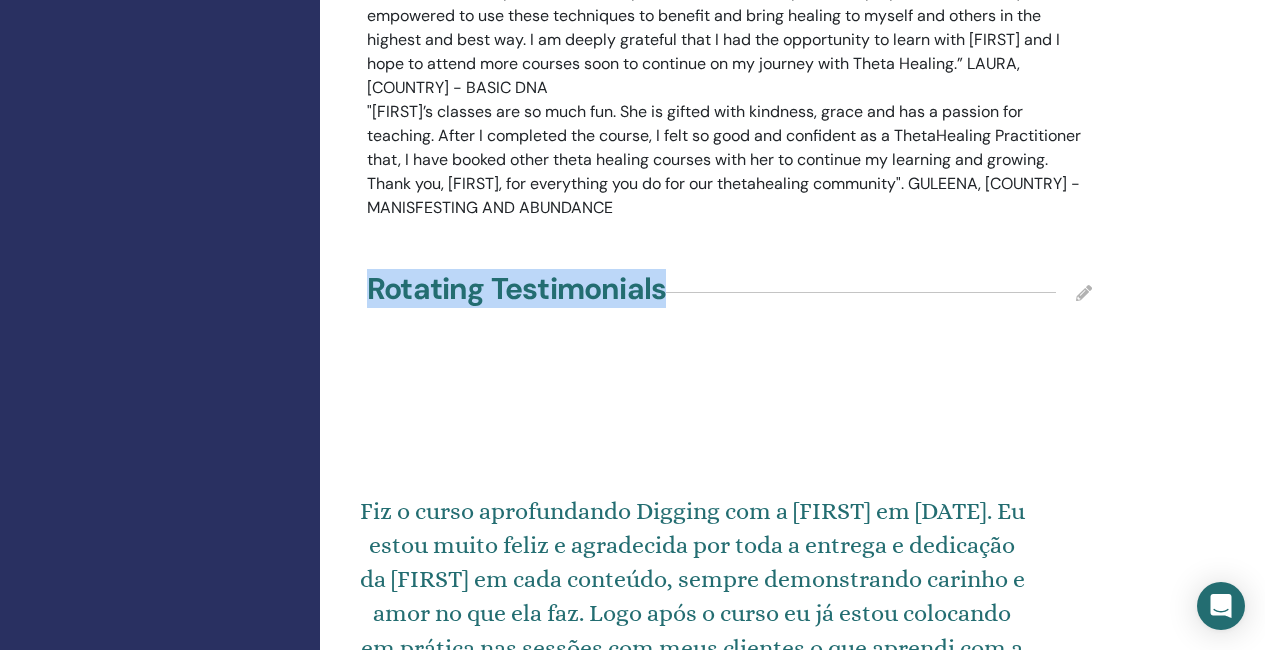 drag, startPoint x: 374, startPoint y: 307, endPoint x: 676, endPoint y: 303, distance: 302.0265 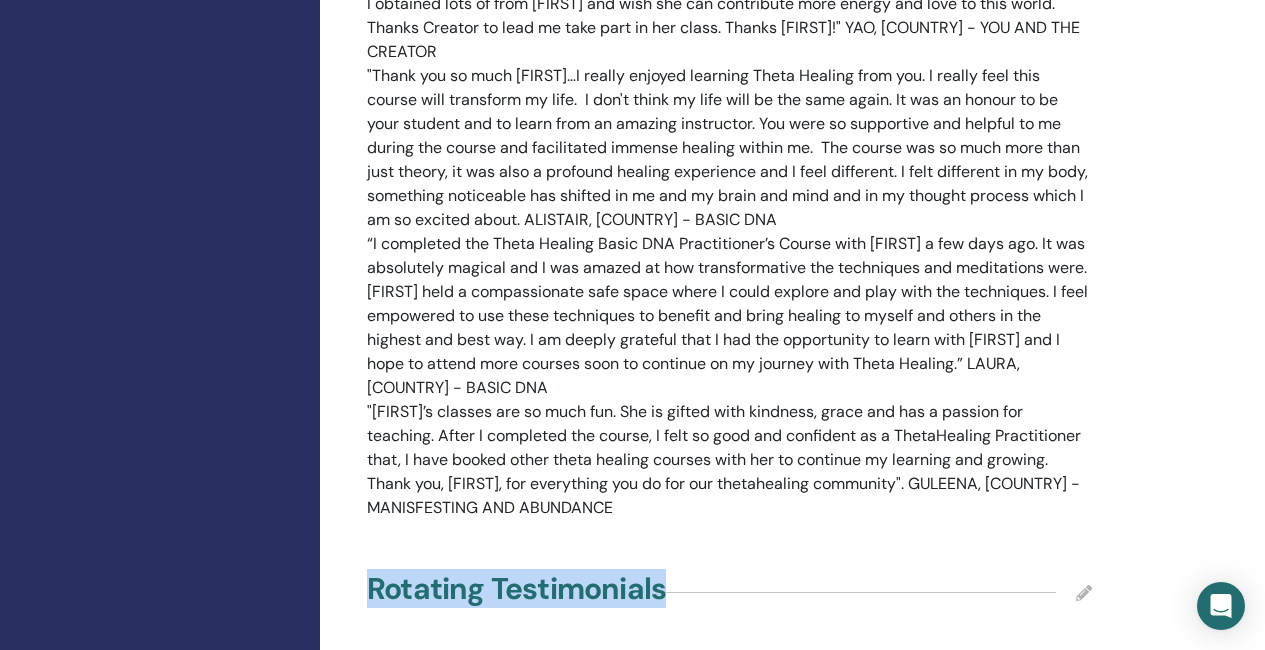 scroll, scrollTop: 3700, scrollLeft: 0, axis: vertical 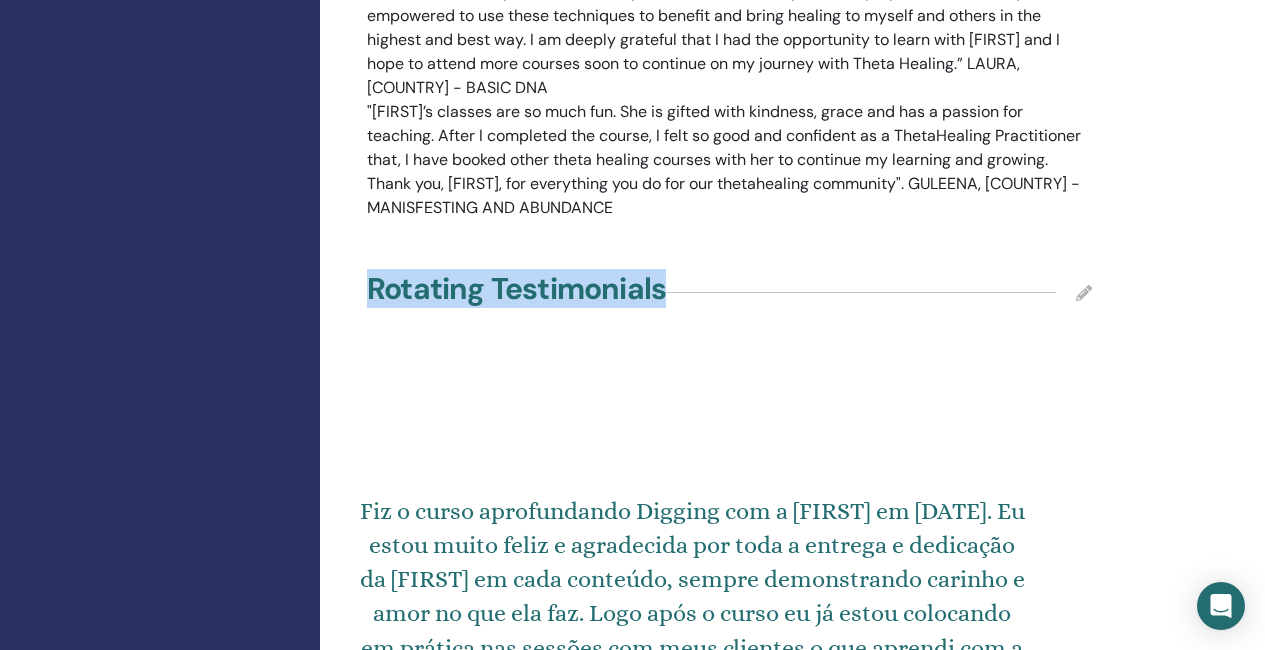 click on "Rotating Testimonials" at bounding box center (729, 293) 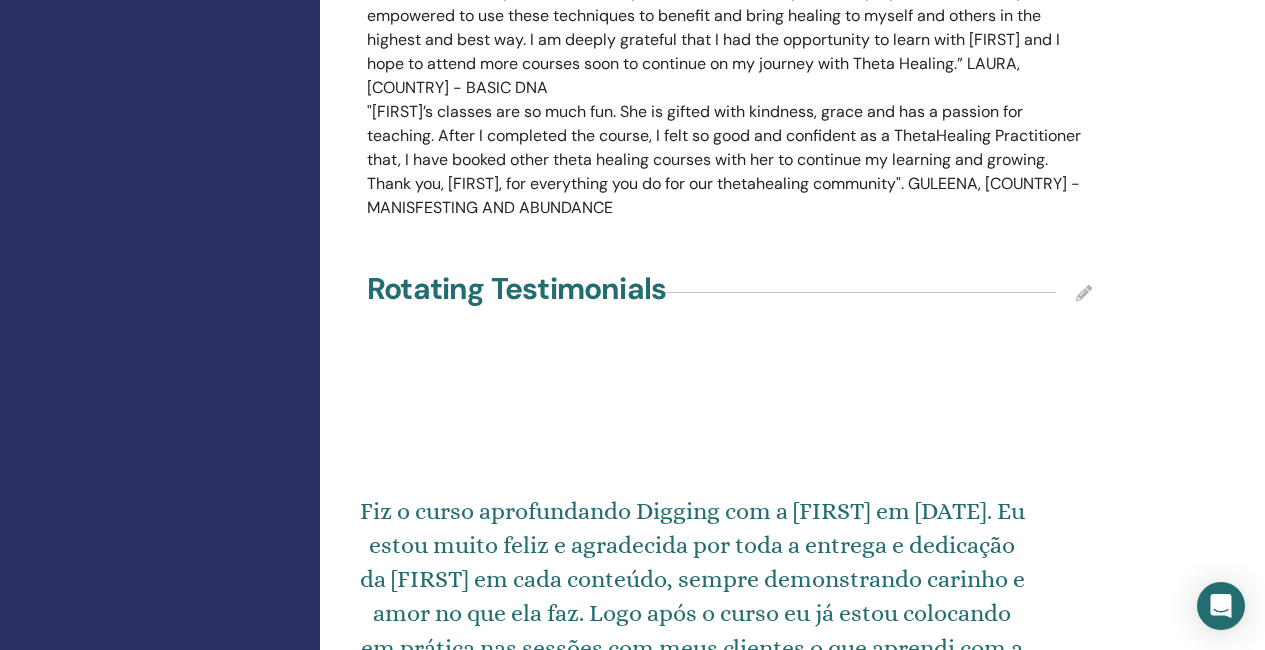 click at bounding box center (1084, 293) 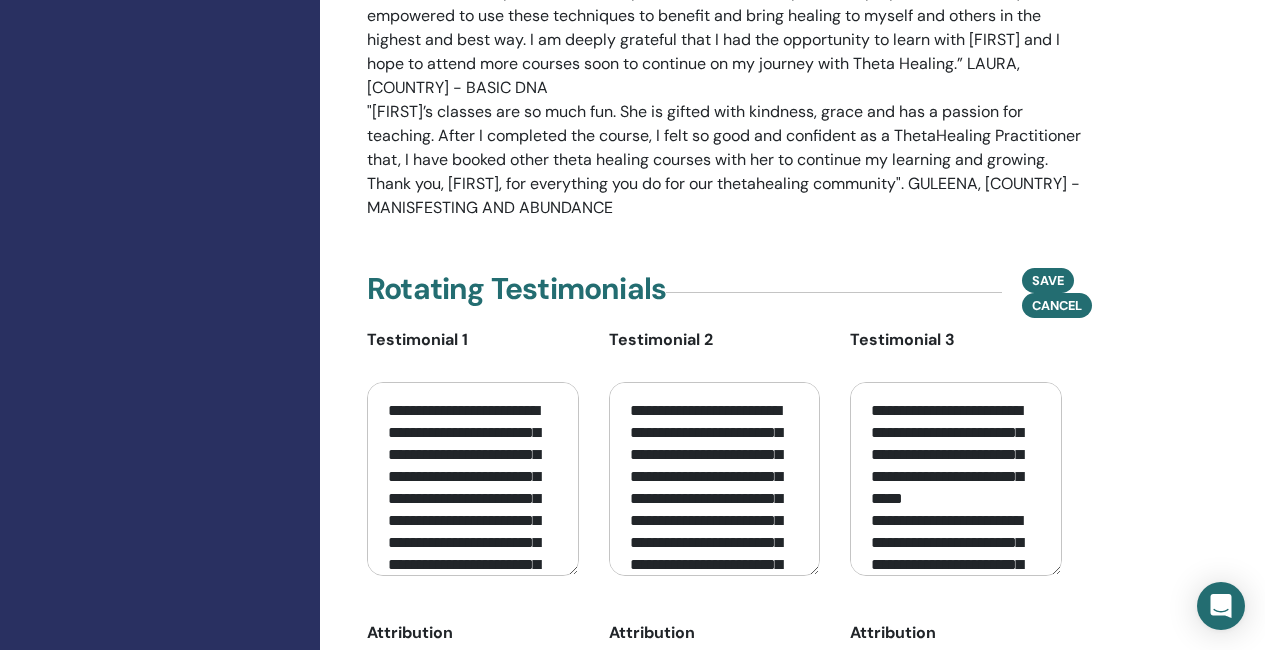 click on "**********" at bounding box center (715, 479) 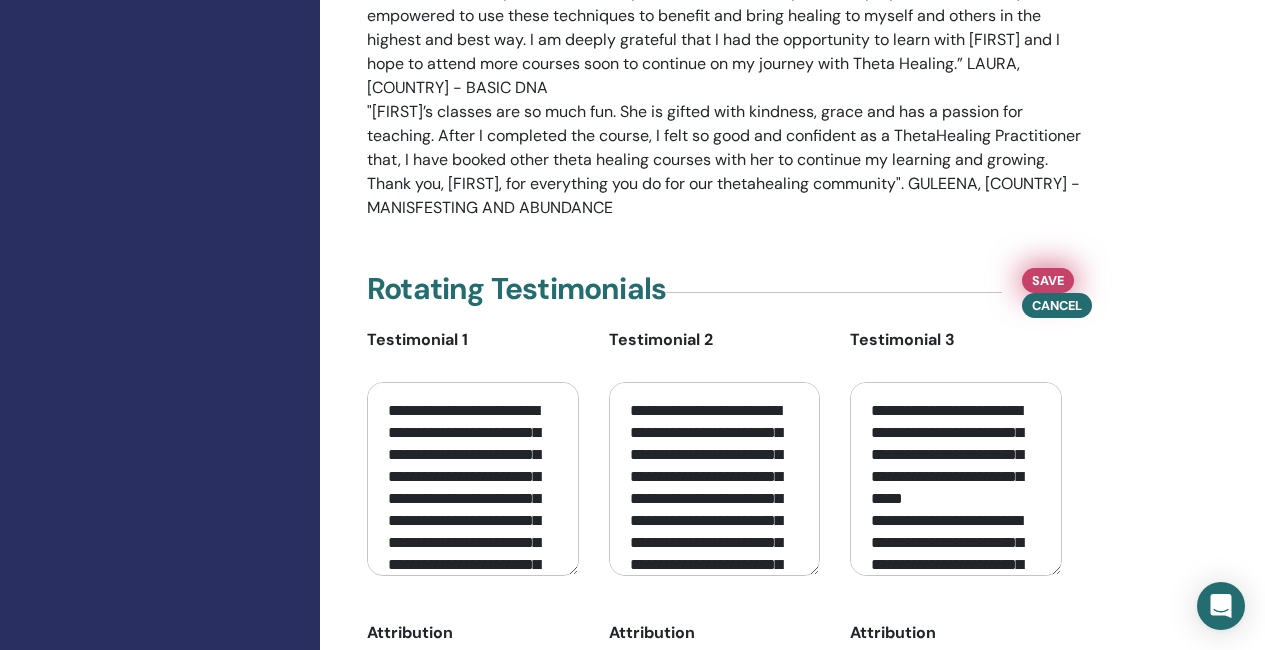 type on "**********" 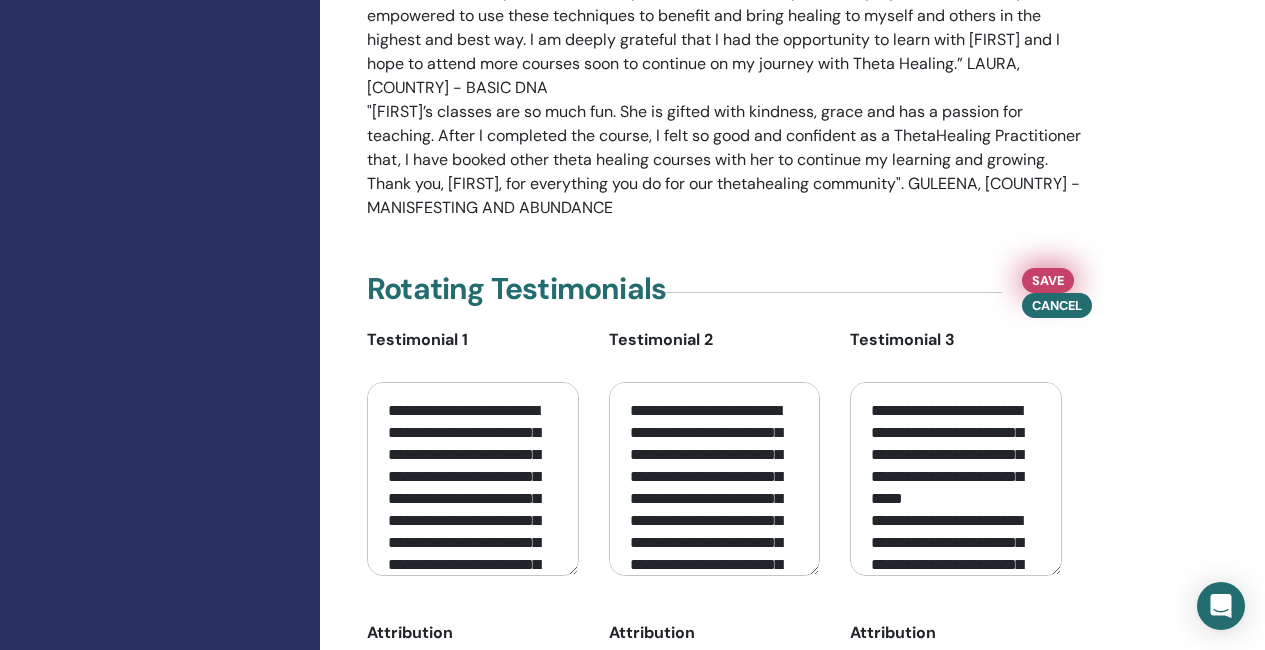 click on "Save" at bounding box center [1048, 280] 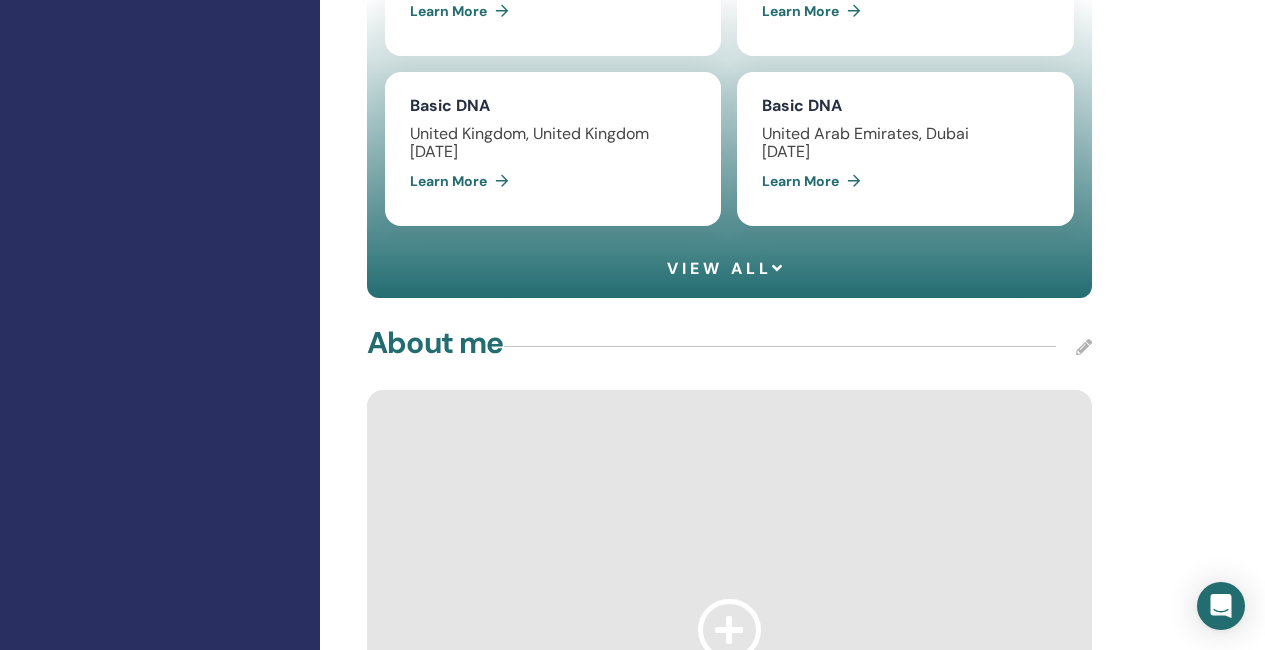 scroll, scrollTop: 1300, scrollLeft: 0, axis: vertical 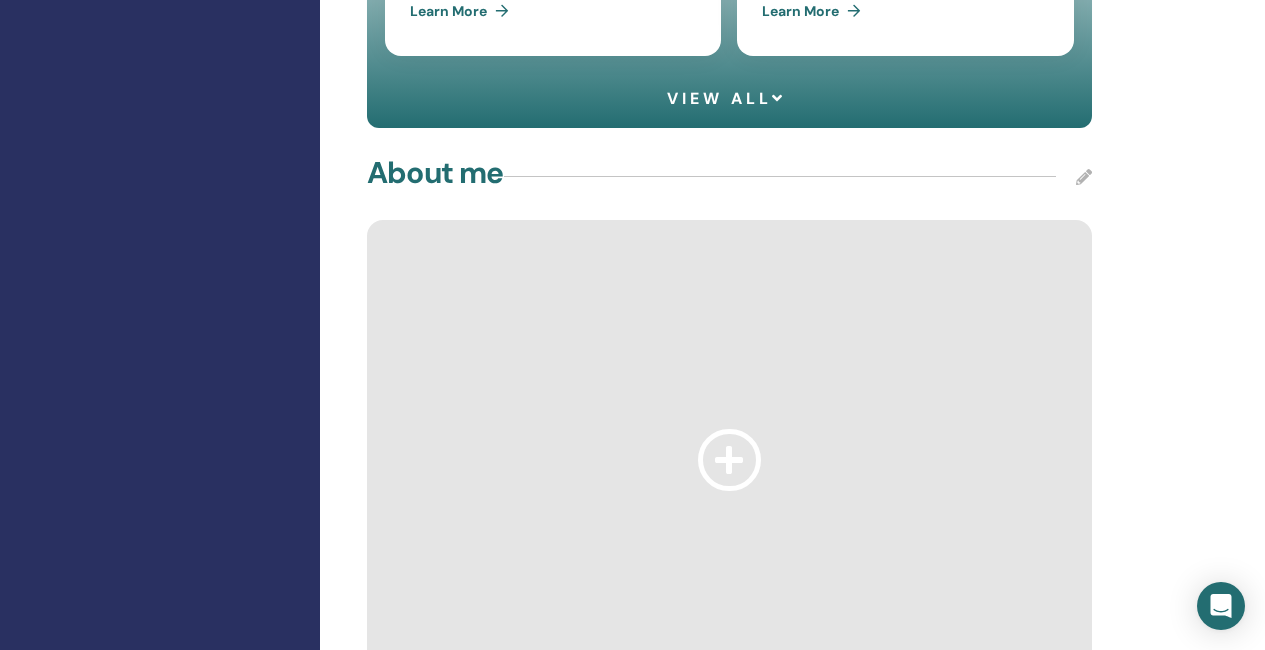 click at bounding box center (1084, 177) 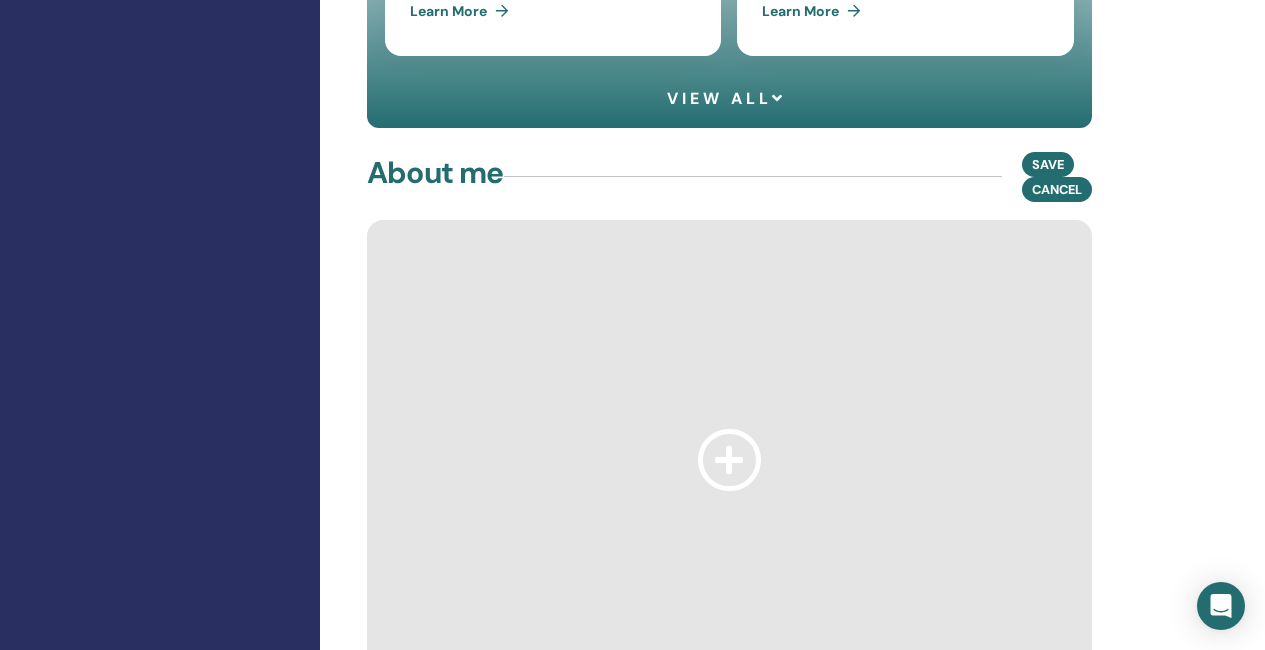 click on "Profile : Private Public My profile plan :  Diamond View my public profile Page Insights : Followers 177 Published seminars 290 Students taught 154 Certificates 35 [FIRST]   [LAST] Location(s) IRL, [COUNTRY] GBR, [COUNTRY] USA, [COUNTRY] Language(s) English Willing to travel, contact for details Available for ThetaHealing Sessions Practitioner Instructor Master Contact Info Phone [PHONE] Websites [WEBSITE] Email [EMAIL] Facebook [WEBSITE] Twitter Book Now [WEBSITE] Youtube Instagram [WEBSITE] Custom URL [WEBSITE] Sidebar Ad Congratulations! At the Diamond profile level, you are able to showcase a sidebar ad on your profile. Ad Url Upload Upcoming Seminars Basic DNA [COUNTRY], [STATE], [CITY] [DATE] Learn More Basic DNA Ireland, [COUNTRY] [DATE] Learn More Basic DNA United Kingdom, [COUNTRY] Learn More" at bounding box center (794, 1809) 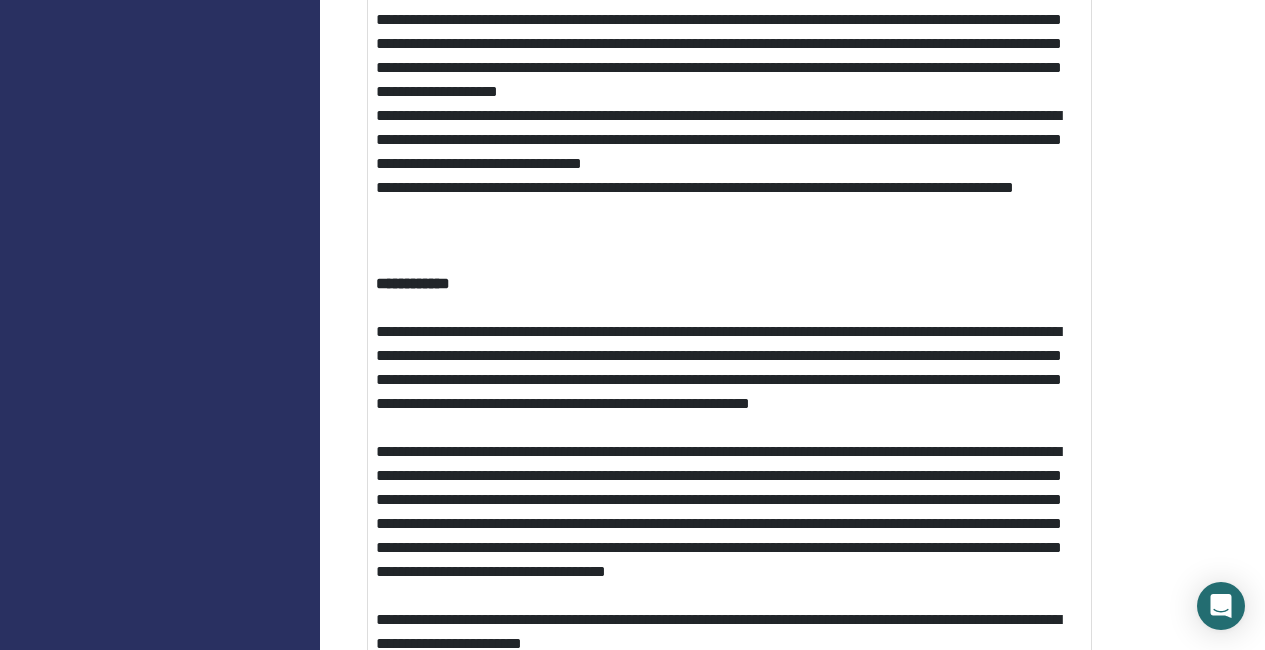 scroll, scrollTop: 2900, scrollLeft: 0, axis: vertical 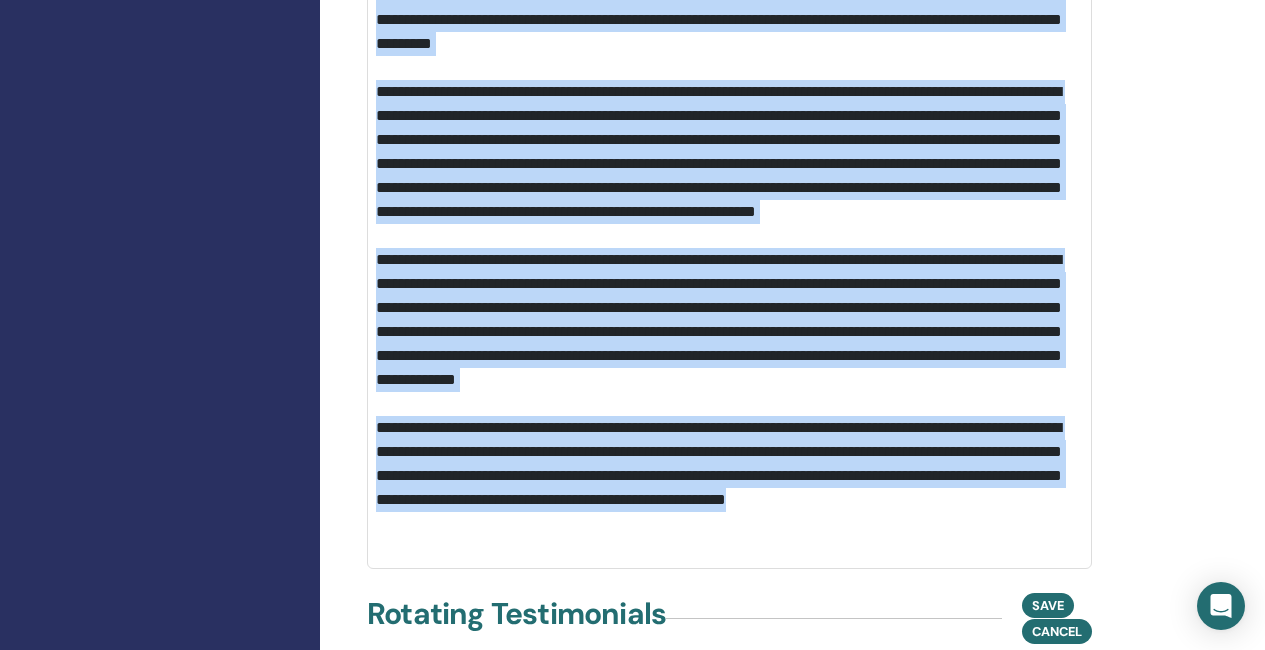 drag, startPoint x: 380, startPoint y: 264, endPoint x: 803, endPoint y: 547, distance: 508.9381 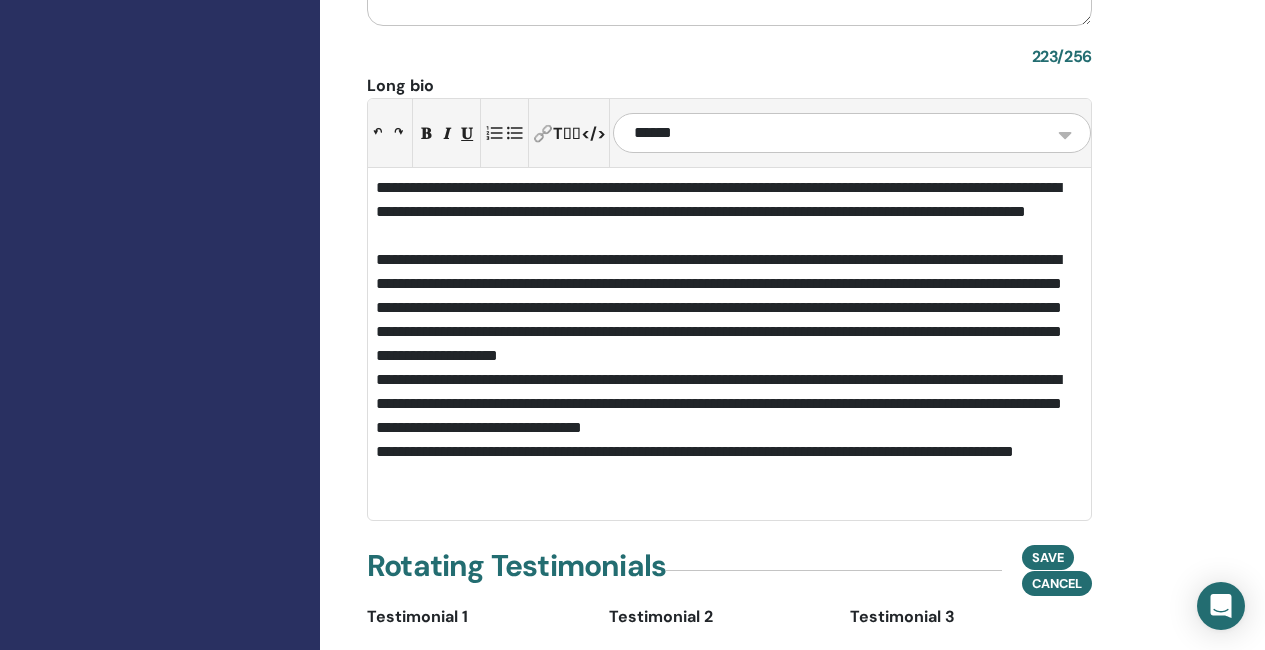 scroll, scrollTop: 2500, scrollLeft: 0, axis: vertical 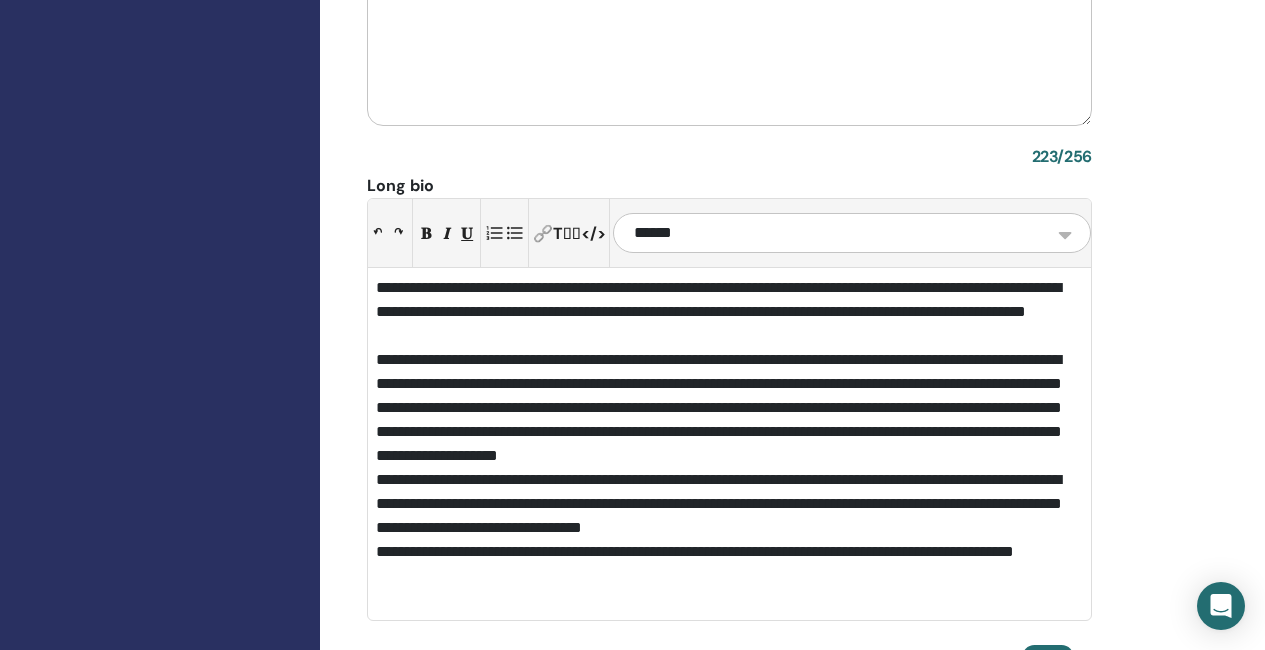 click on "**********" at bounding box center [729, 480] 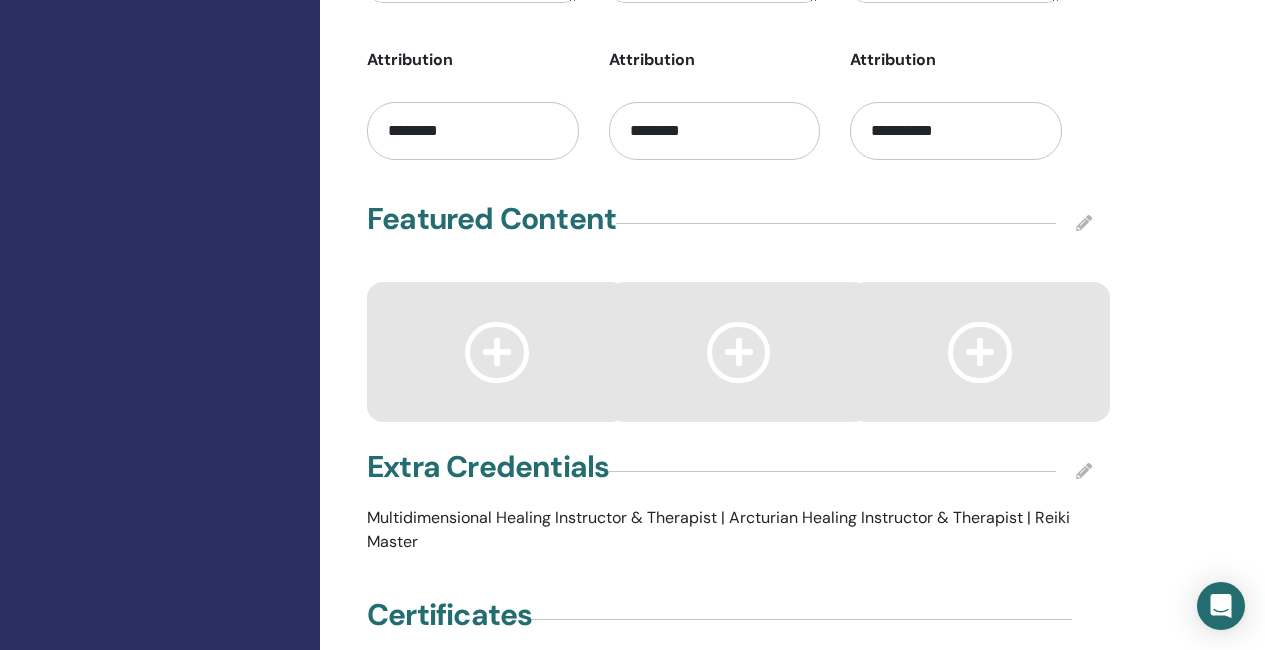scroll, scrollTop: 3600, scrollLeft: 0, axis: vertical 